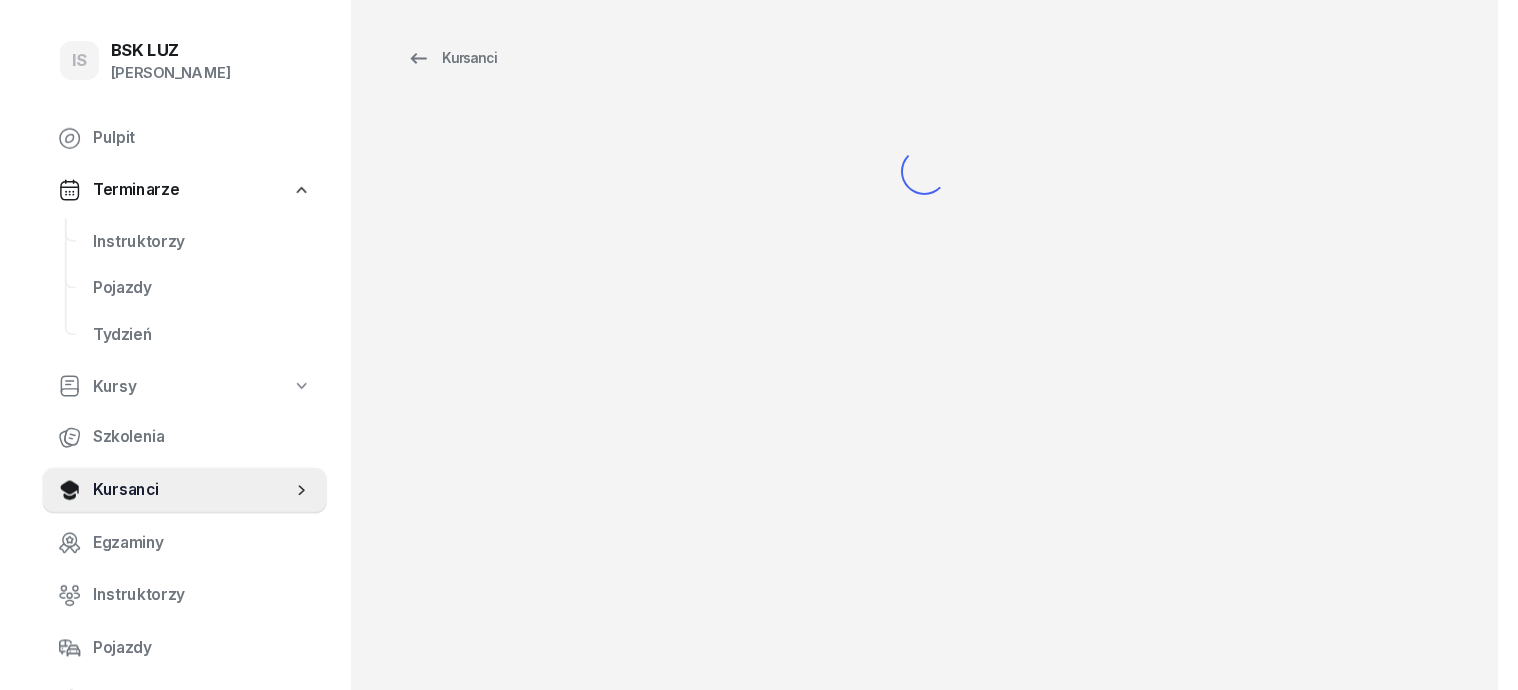 scroll, scrollTop: 0, scrollLeft: 0, axis: both 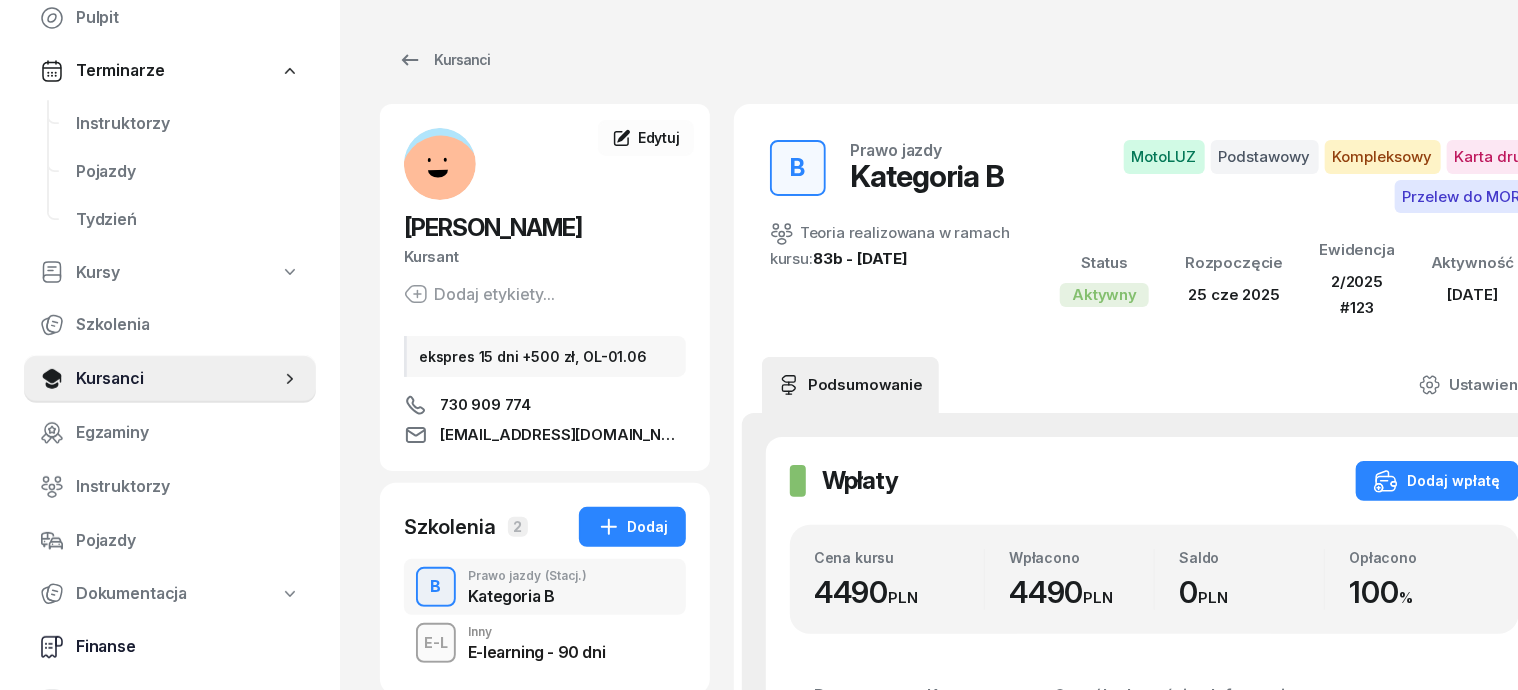click on "Finanse" at bounding box center (188, 647) 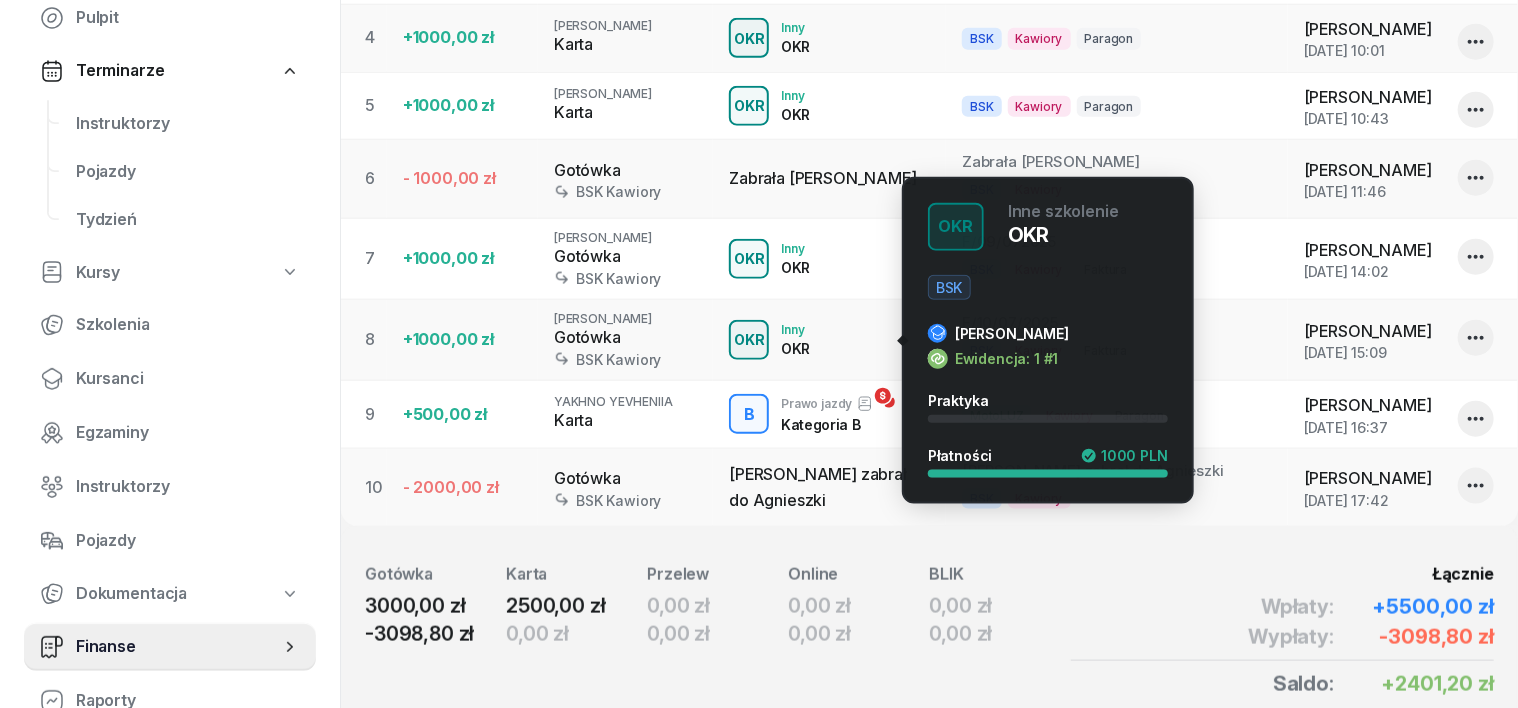 scroll, scrollTop: 1000, scrollLeft: 0, axis: vertical 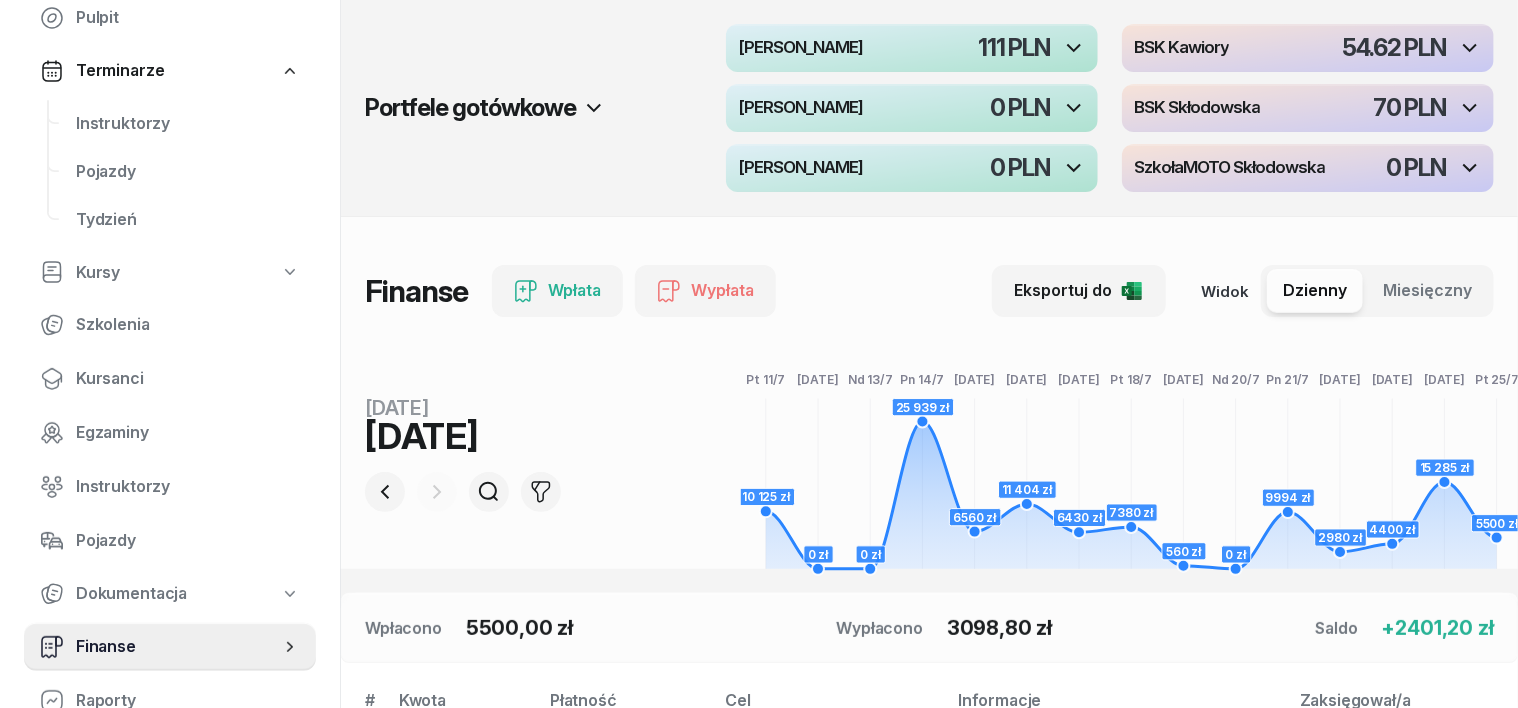 click on "Finanse" at bounding box center [178, 647] 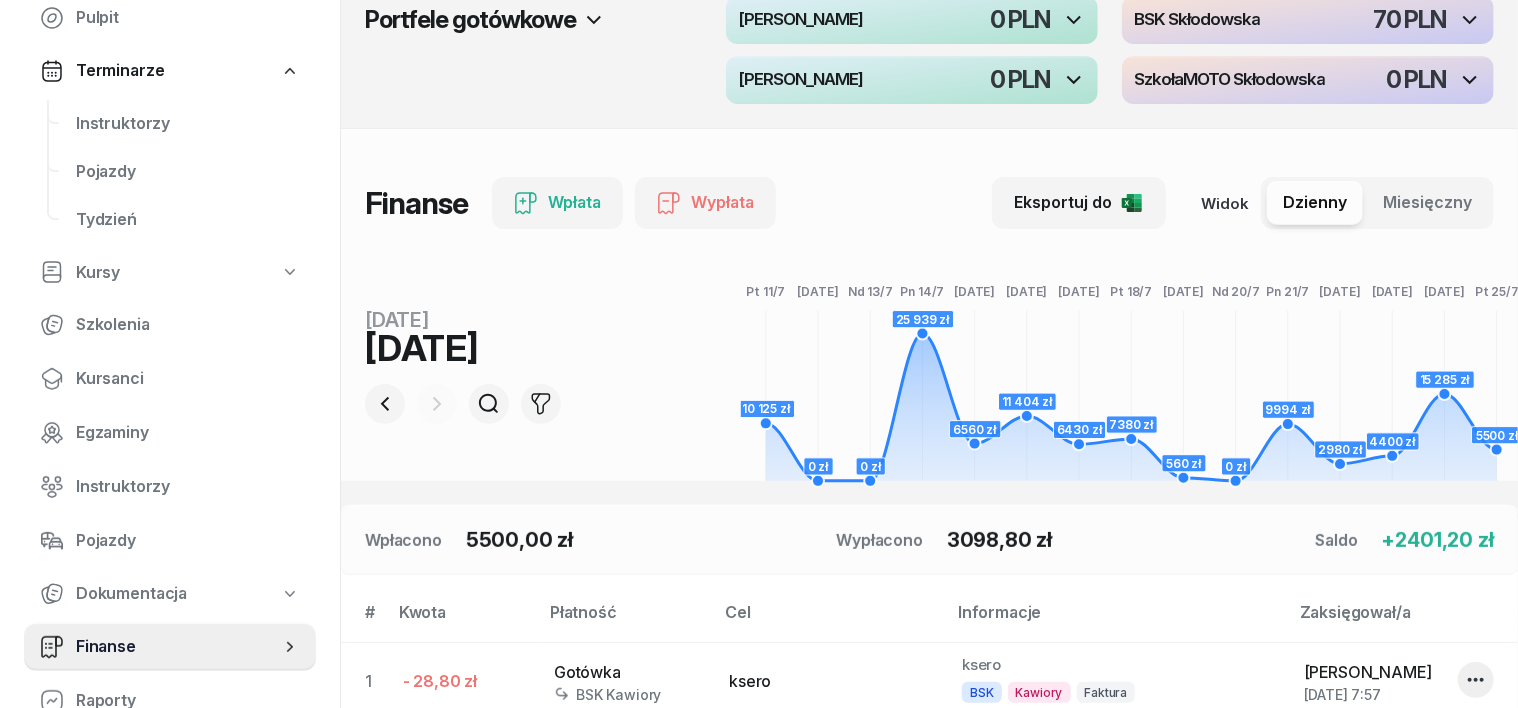 scroll, scrollTop: 124, scrollLeft: 0, axis: vertical 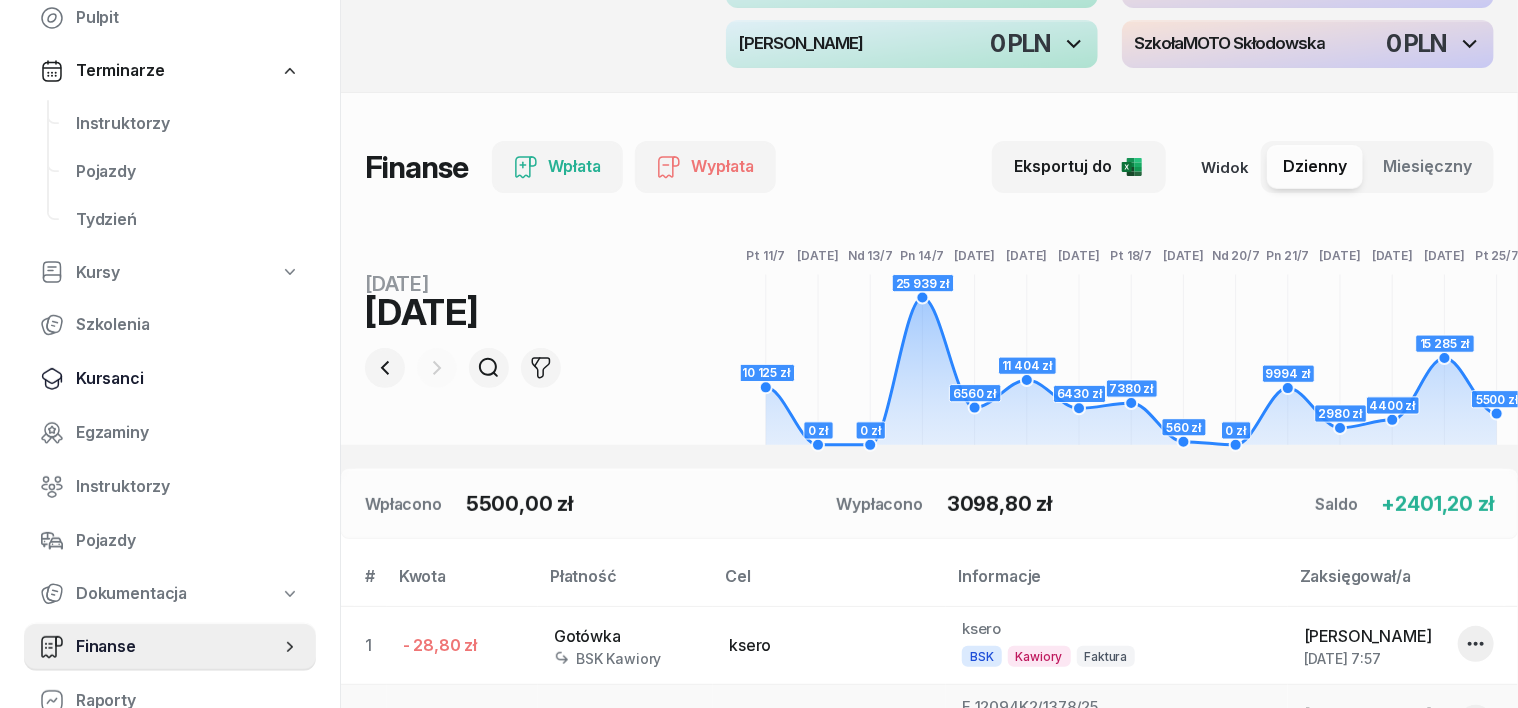 click on "Kursanci" at bounding box center (188, 379) 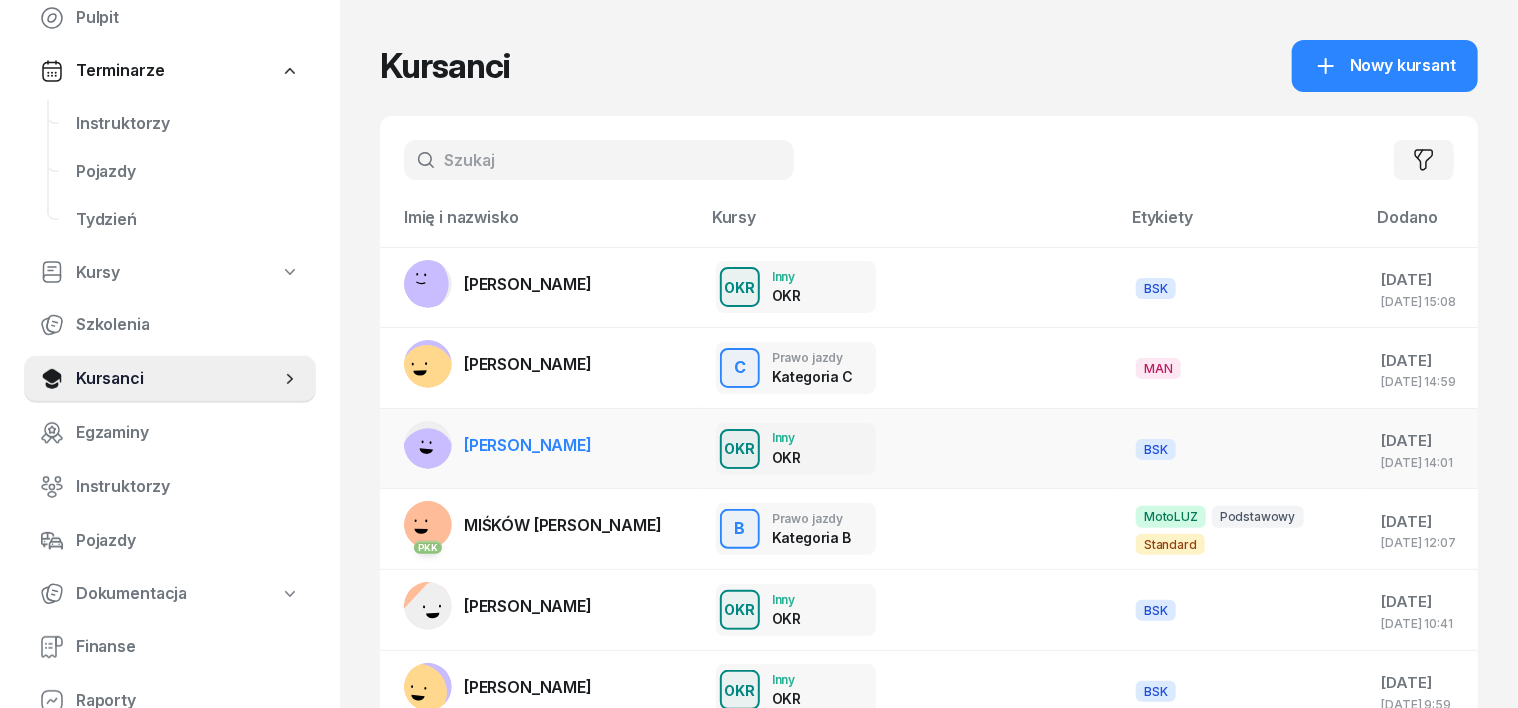 scroll, scrollTop: 124, scrollLeft: 0, axis: vertical 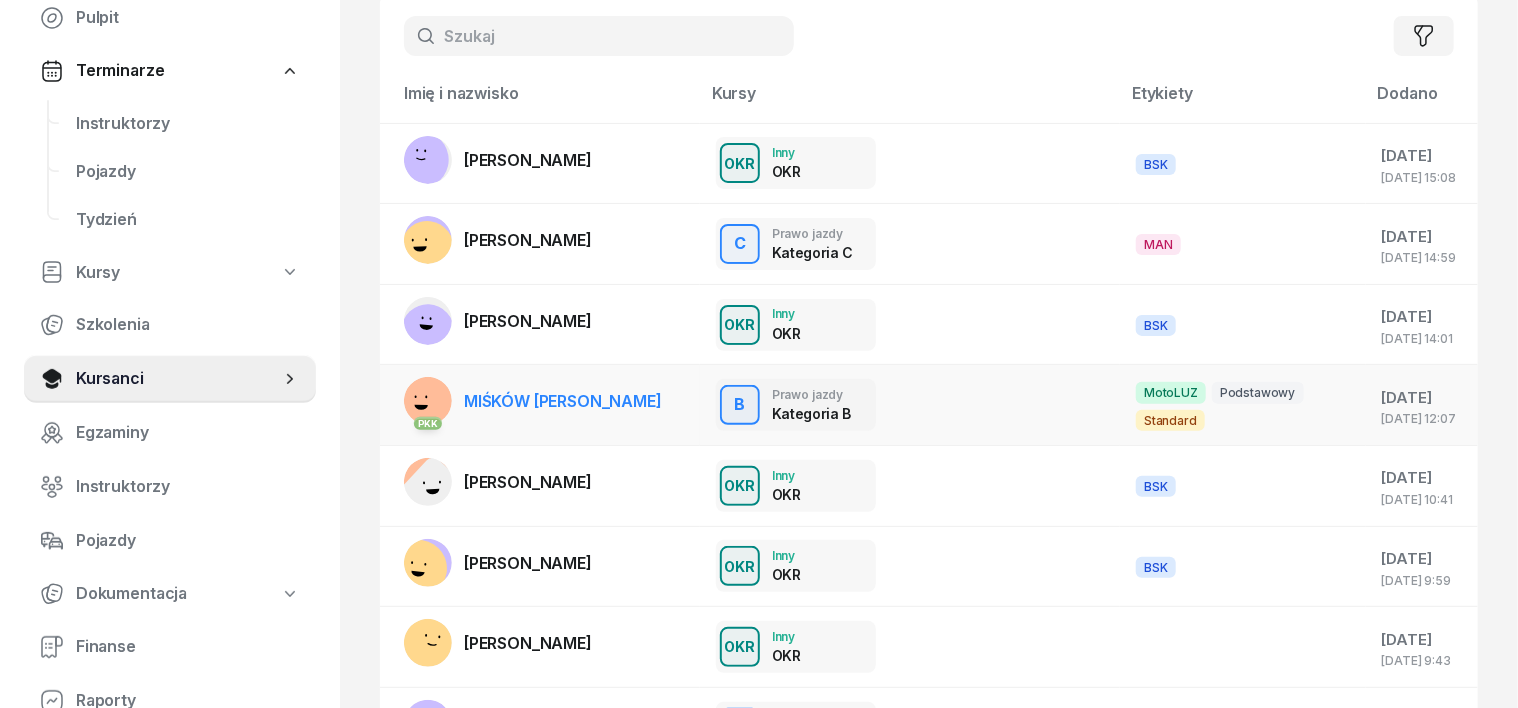 click 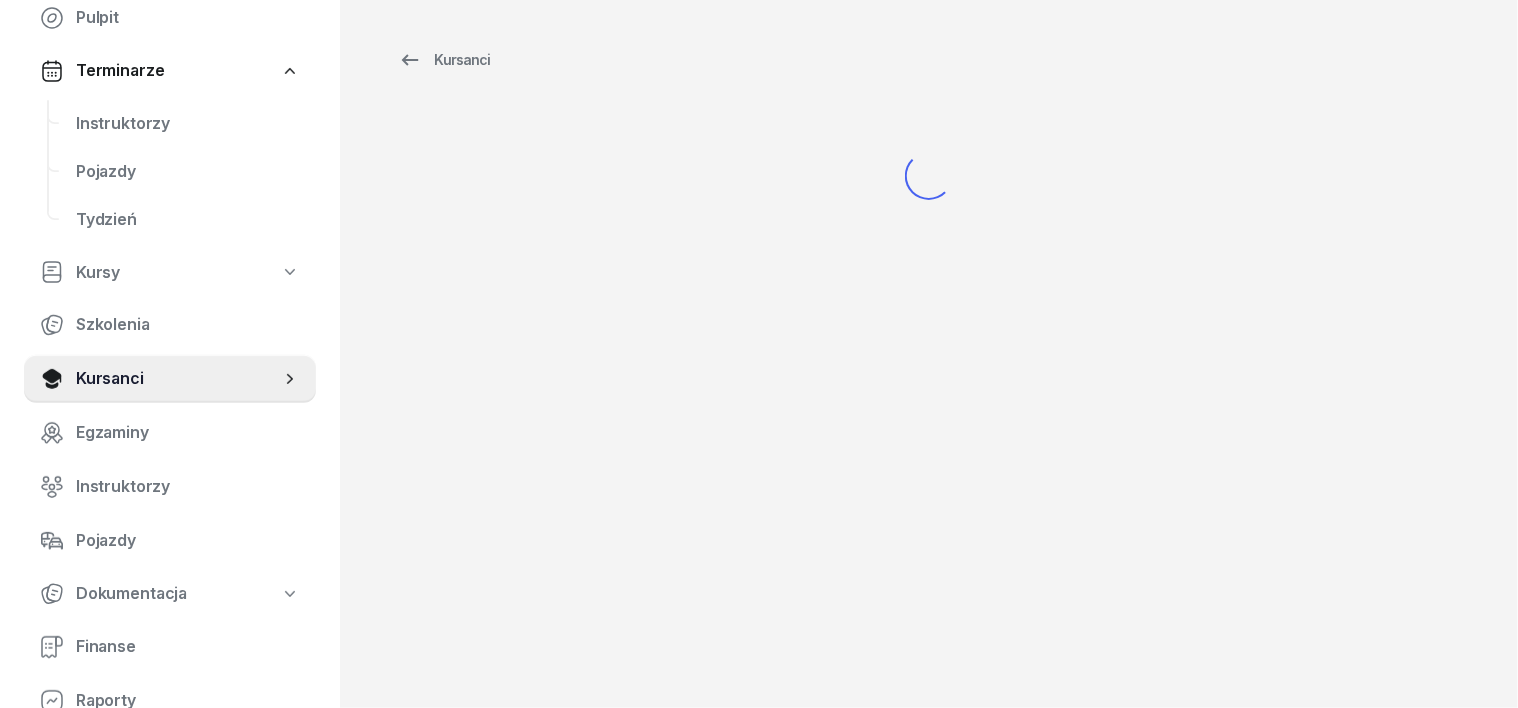 scroll, scrollTop: 0, scrollLeft: 0, axis: both 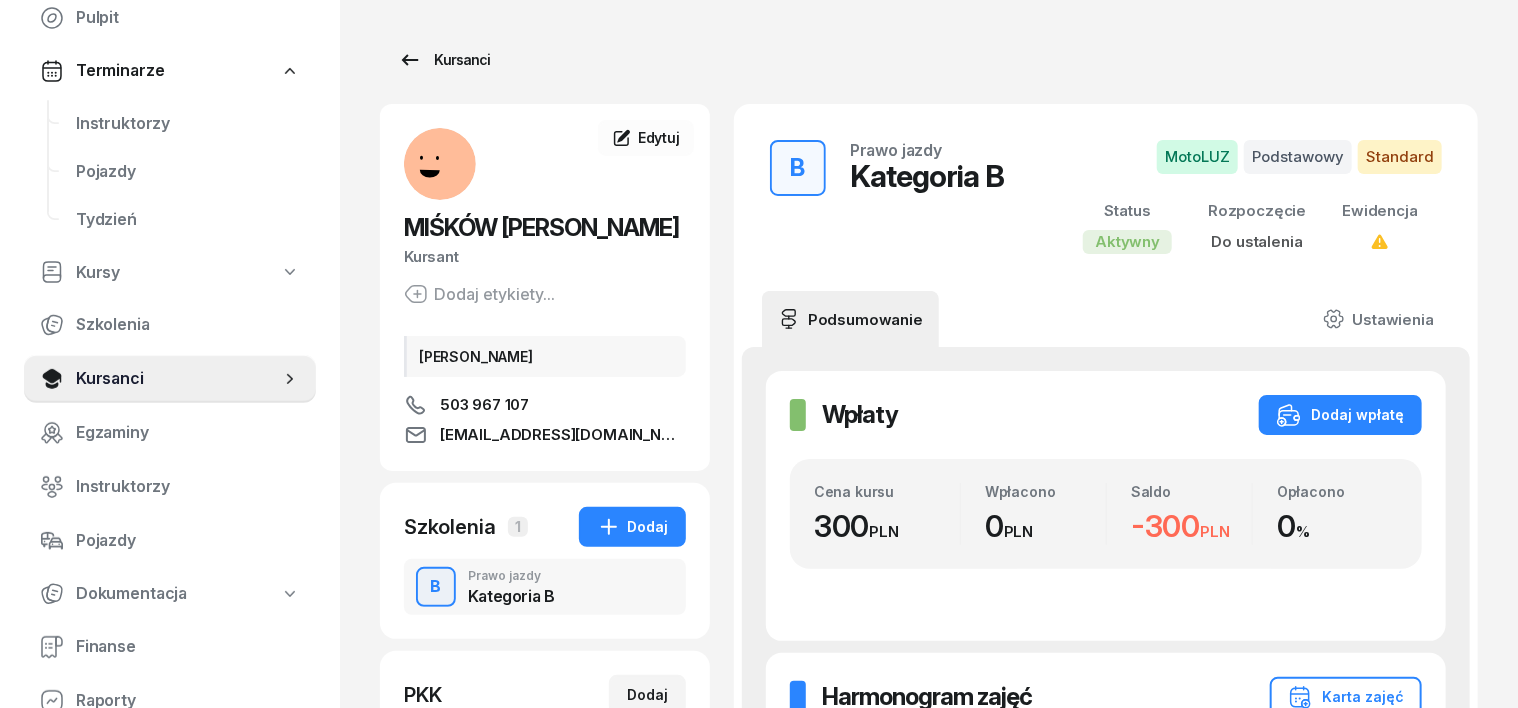 click on "Kursanci" at bounding box center (444, 60) 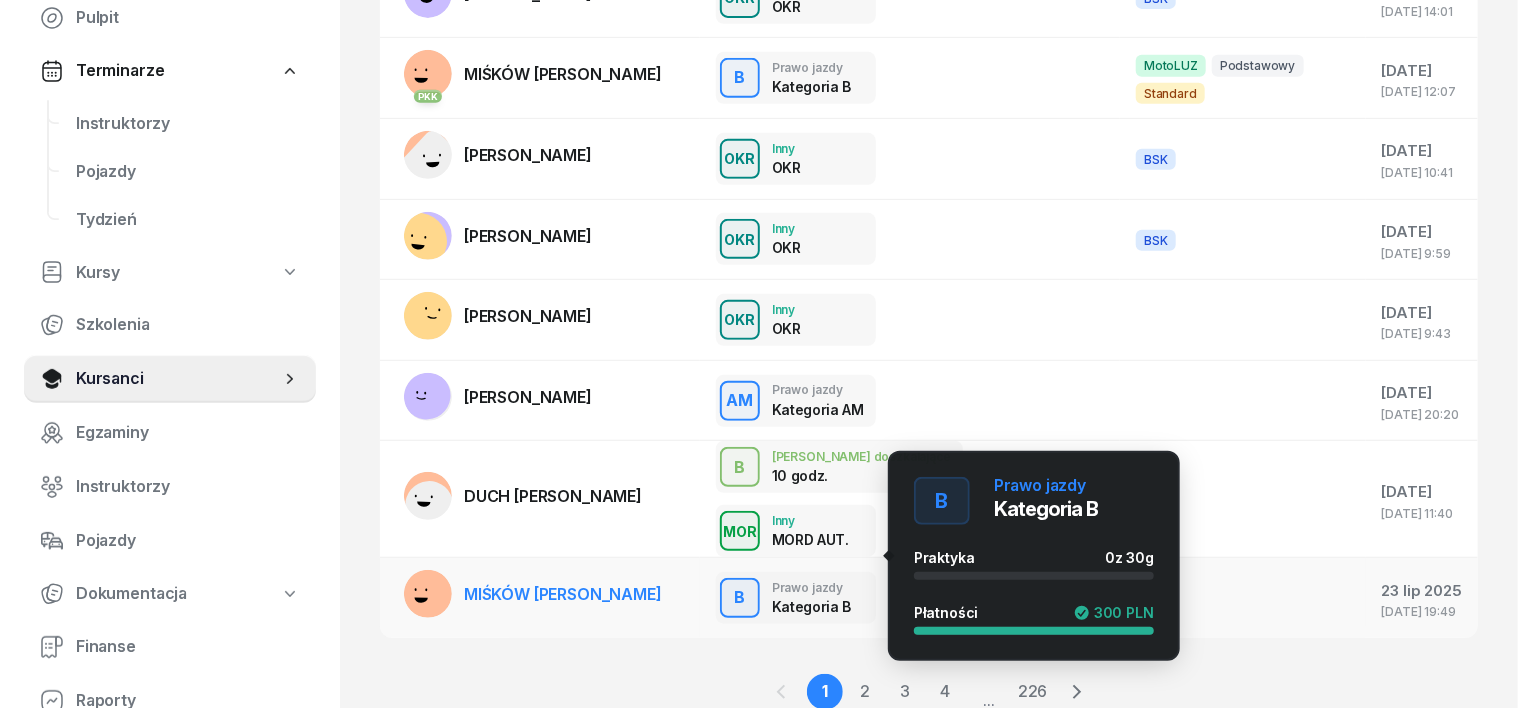scroll, scrollTop: 487, scrollLeft: 0, axis: vertical 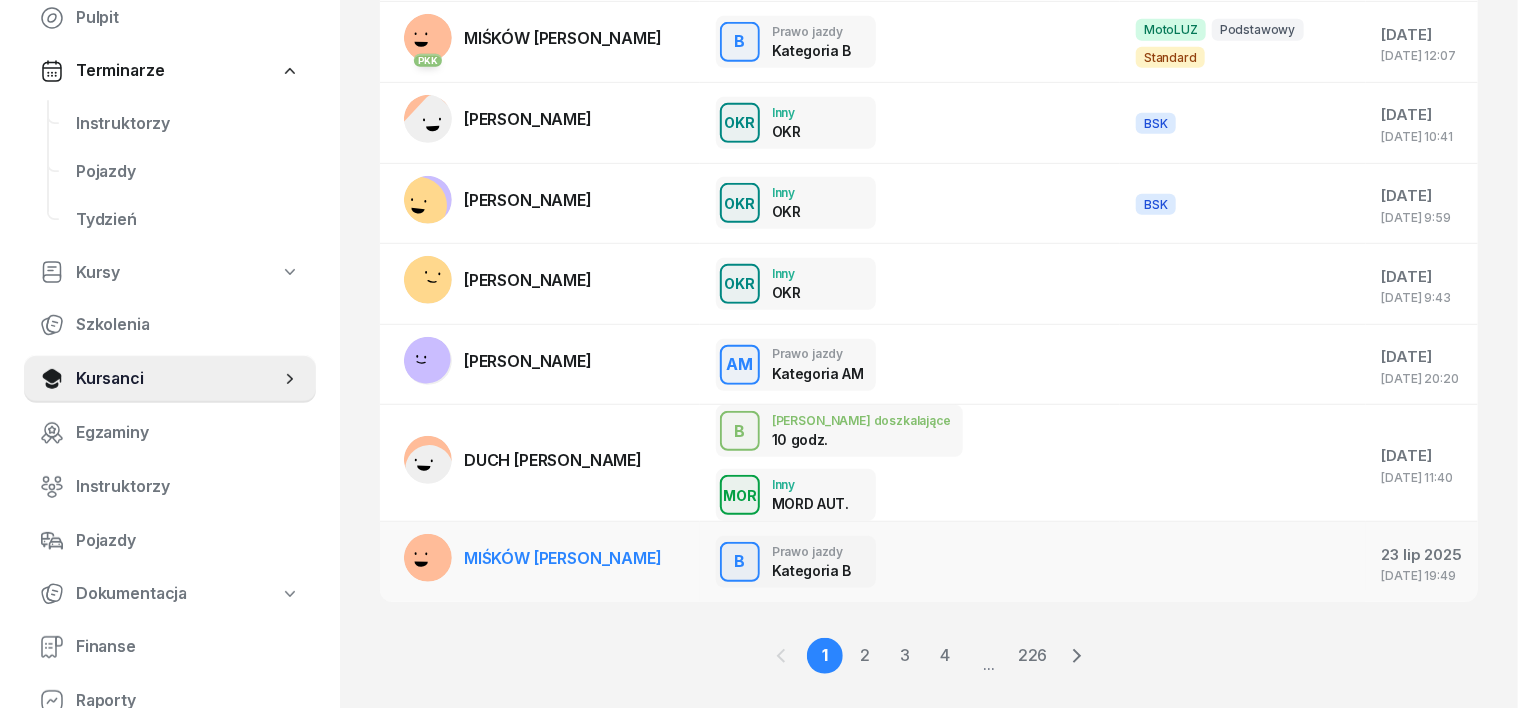 click 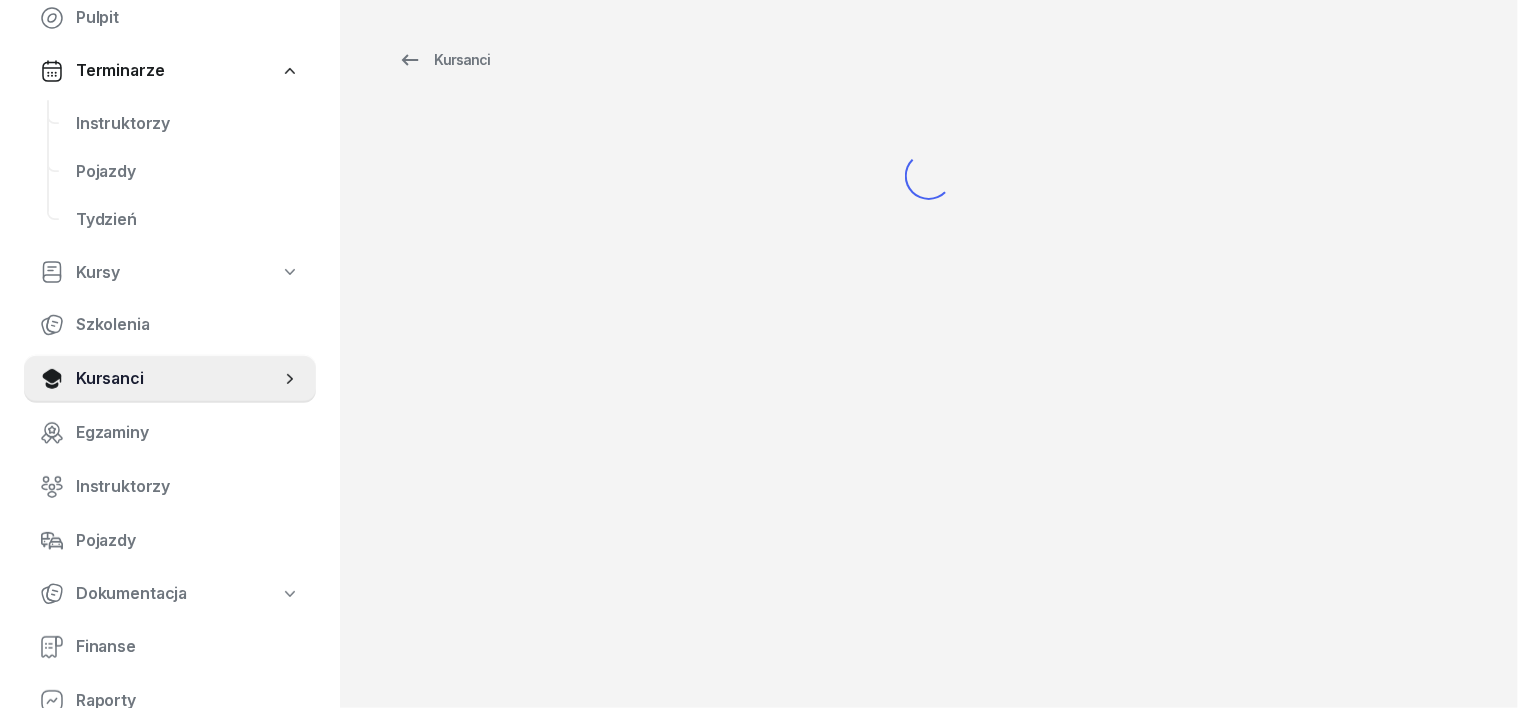 scroll, scrollTop: 0, scrollLeft: 0, axis: both 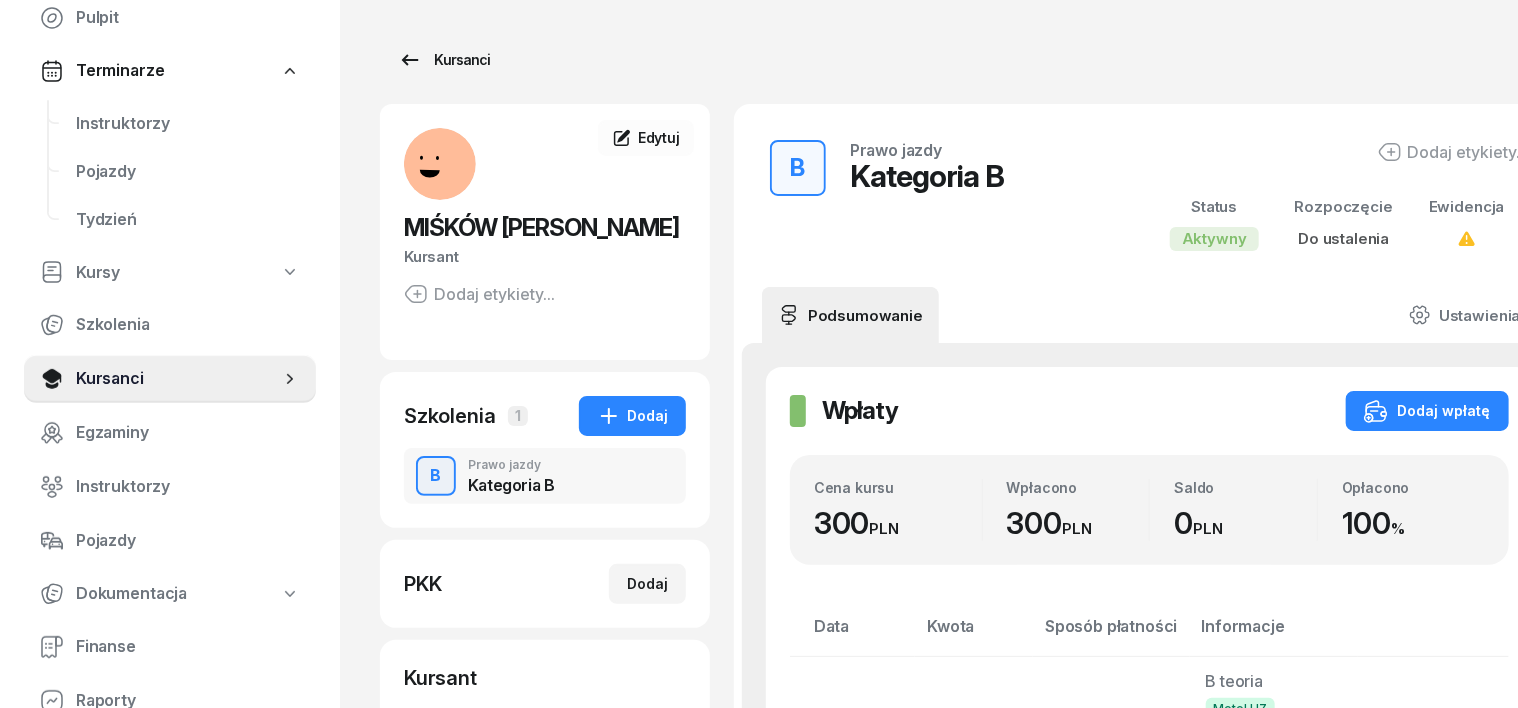 click on "Kursanci" at bounding box center (444, 60) 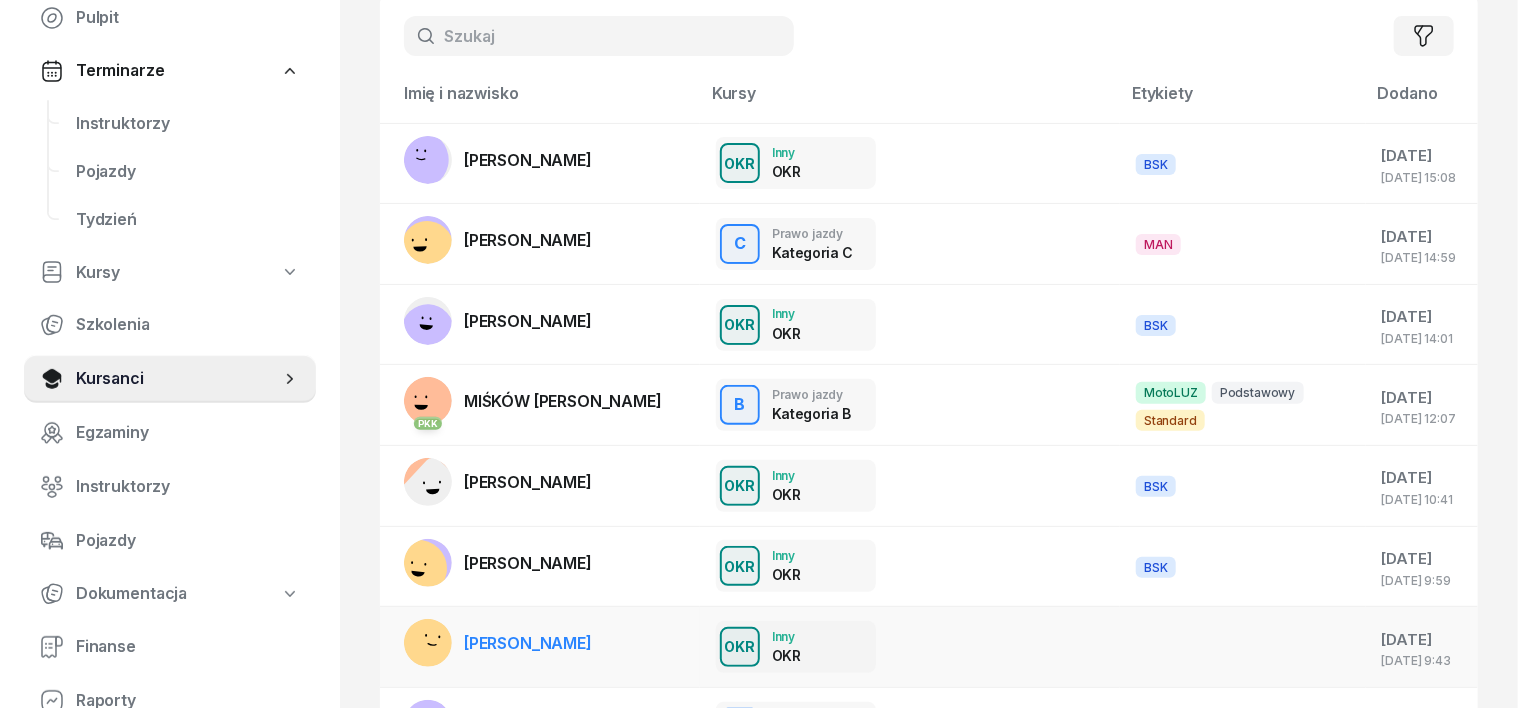 scroll, scrollTop: 250, scrollLeft: 0, axis: vertical 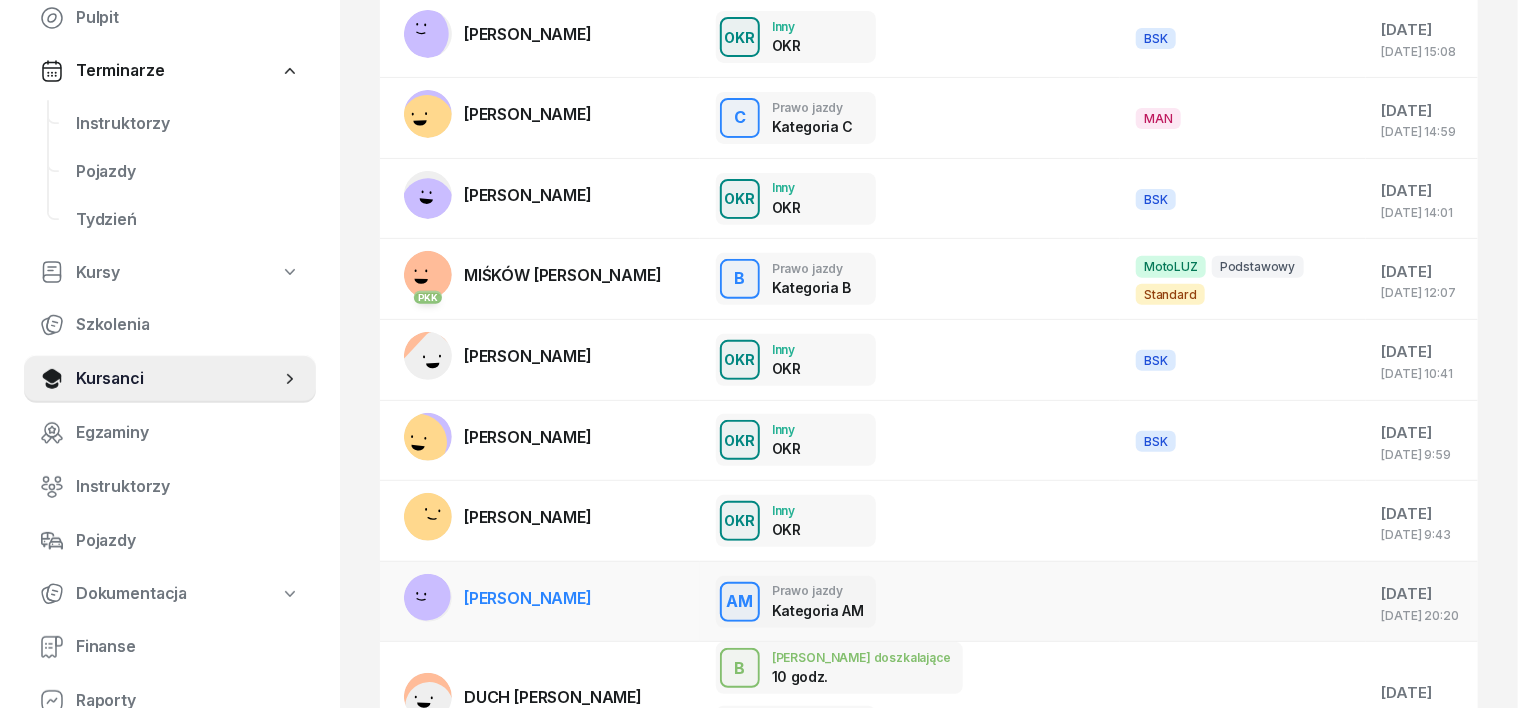 click 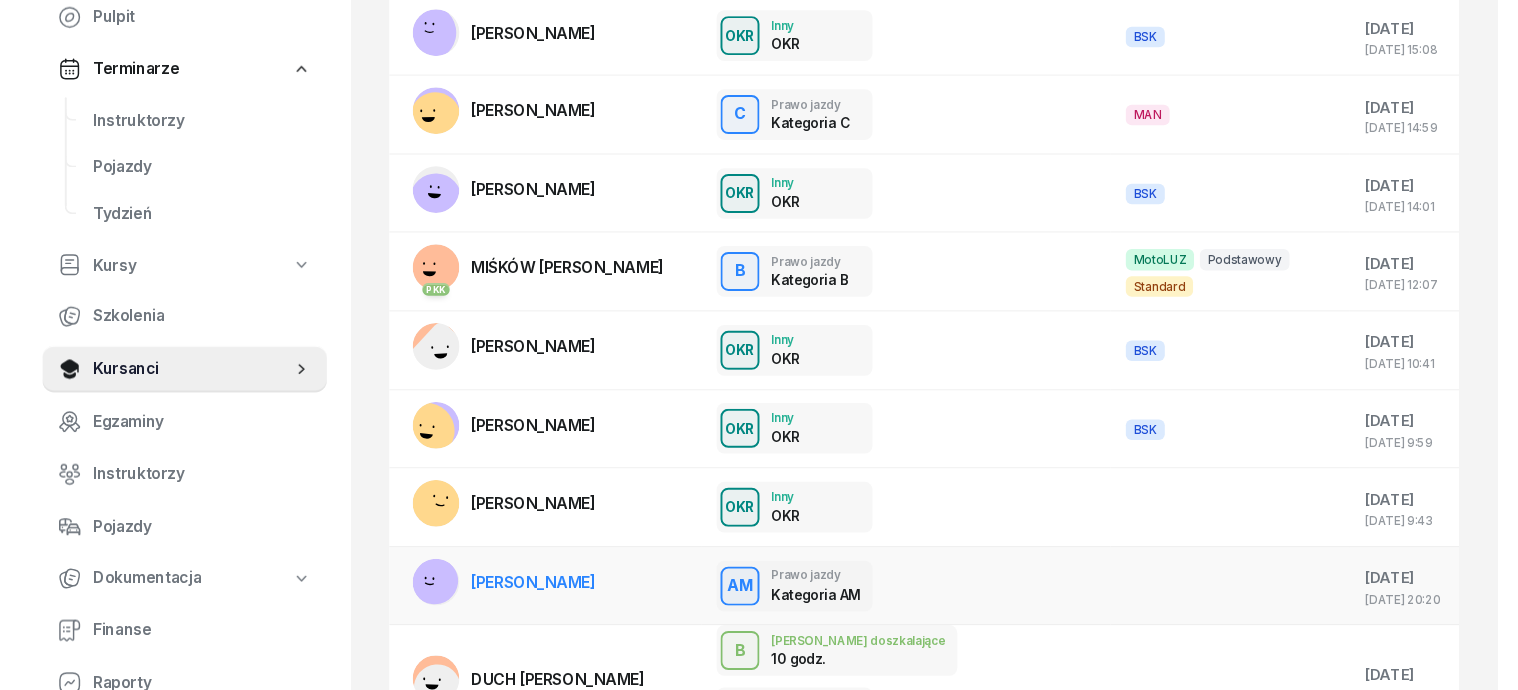 scroll, scrollTop: 0, scrollLeft: 0, axis: both 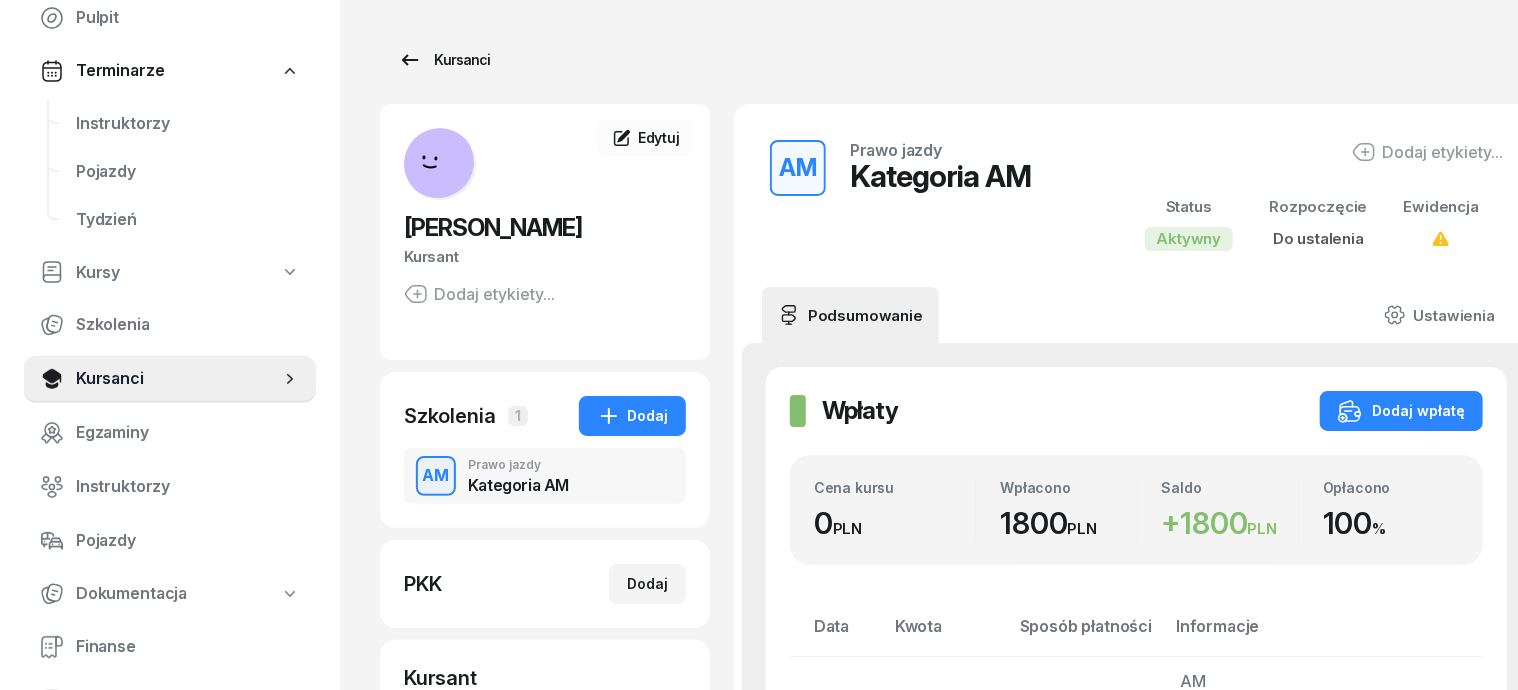 click on "Kursanci" at bounding box center (444, 60) 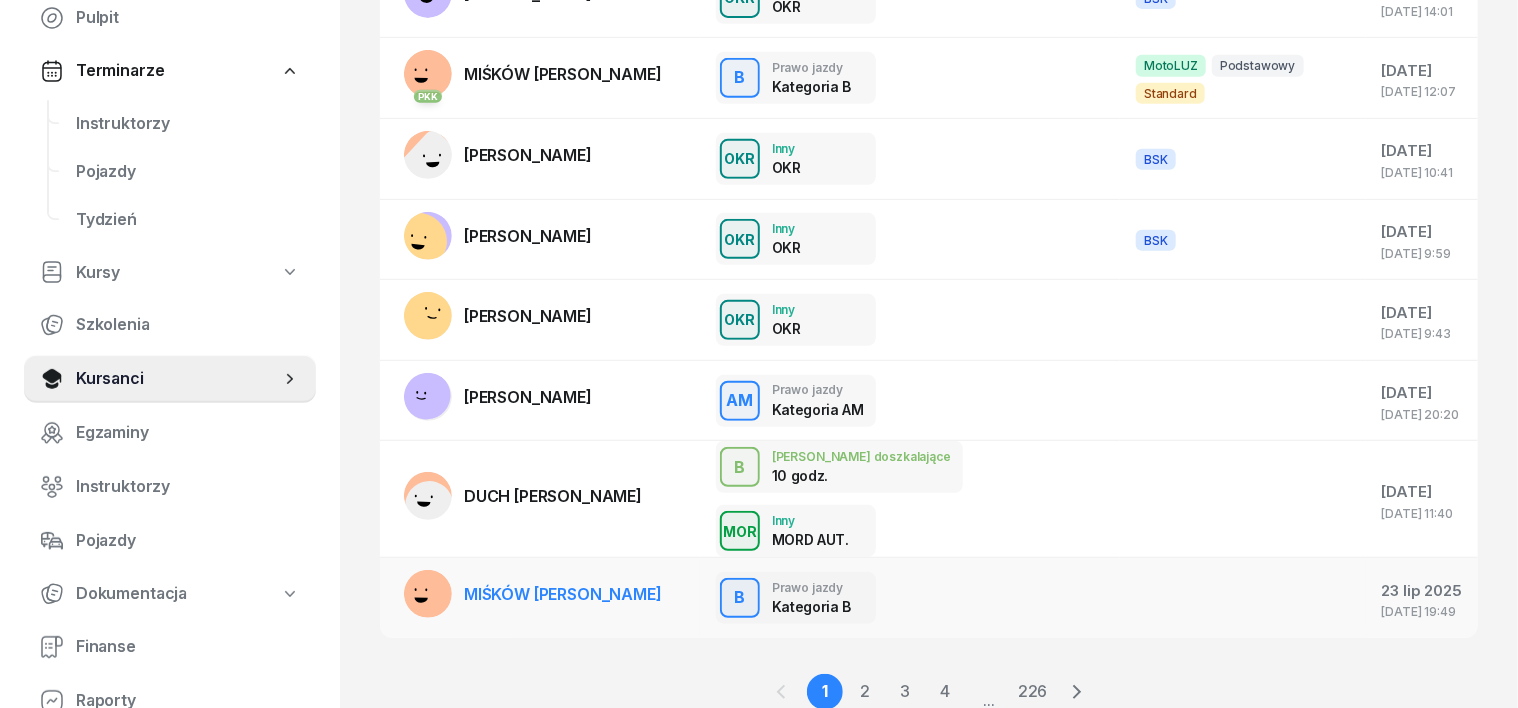 scroll, scrollTop: 487, scrollLeft: 0, axis: vertical 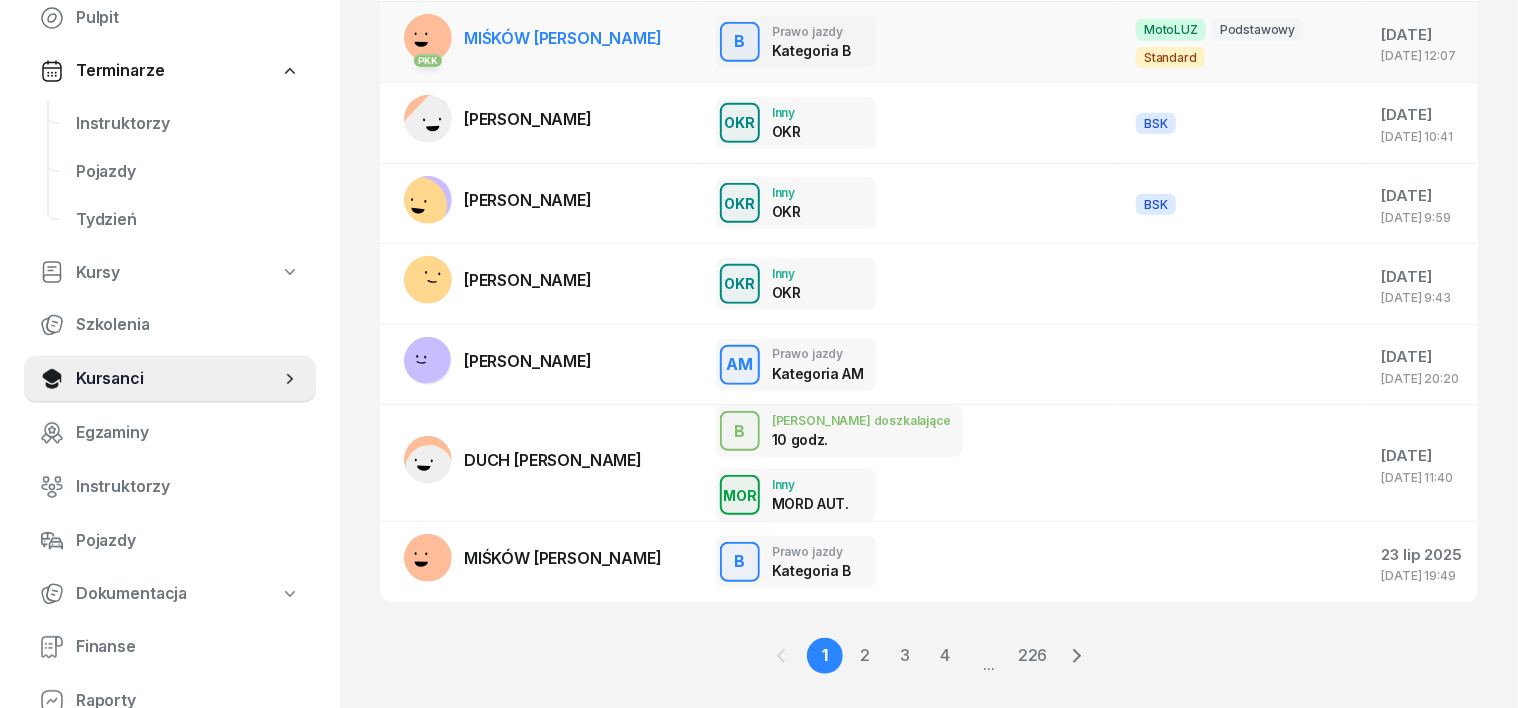click on "PKK" at bounding box center (428, 59) 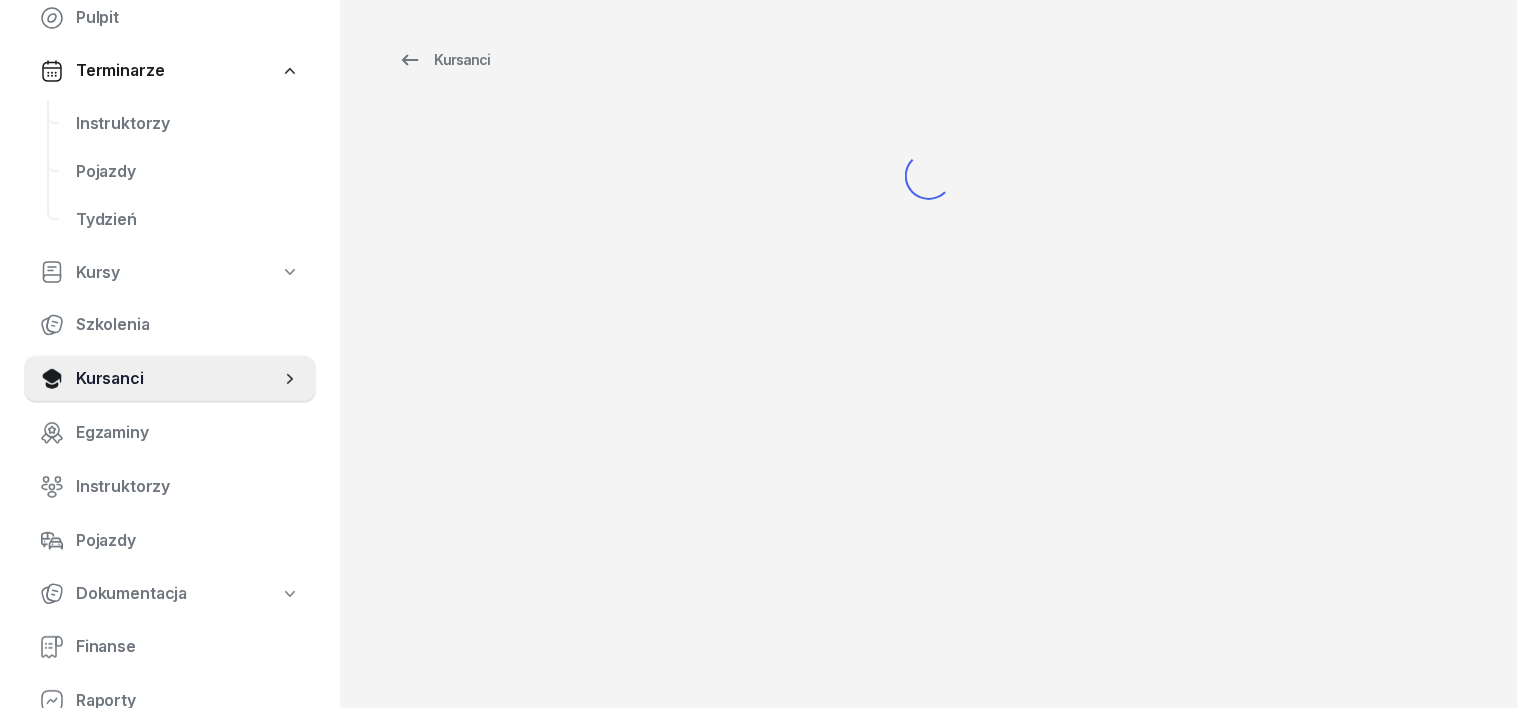 scroll, scrollTop: 0, scrollLeft: 0, axis: both 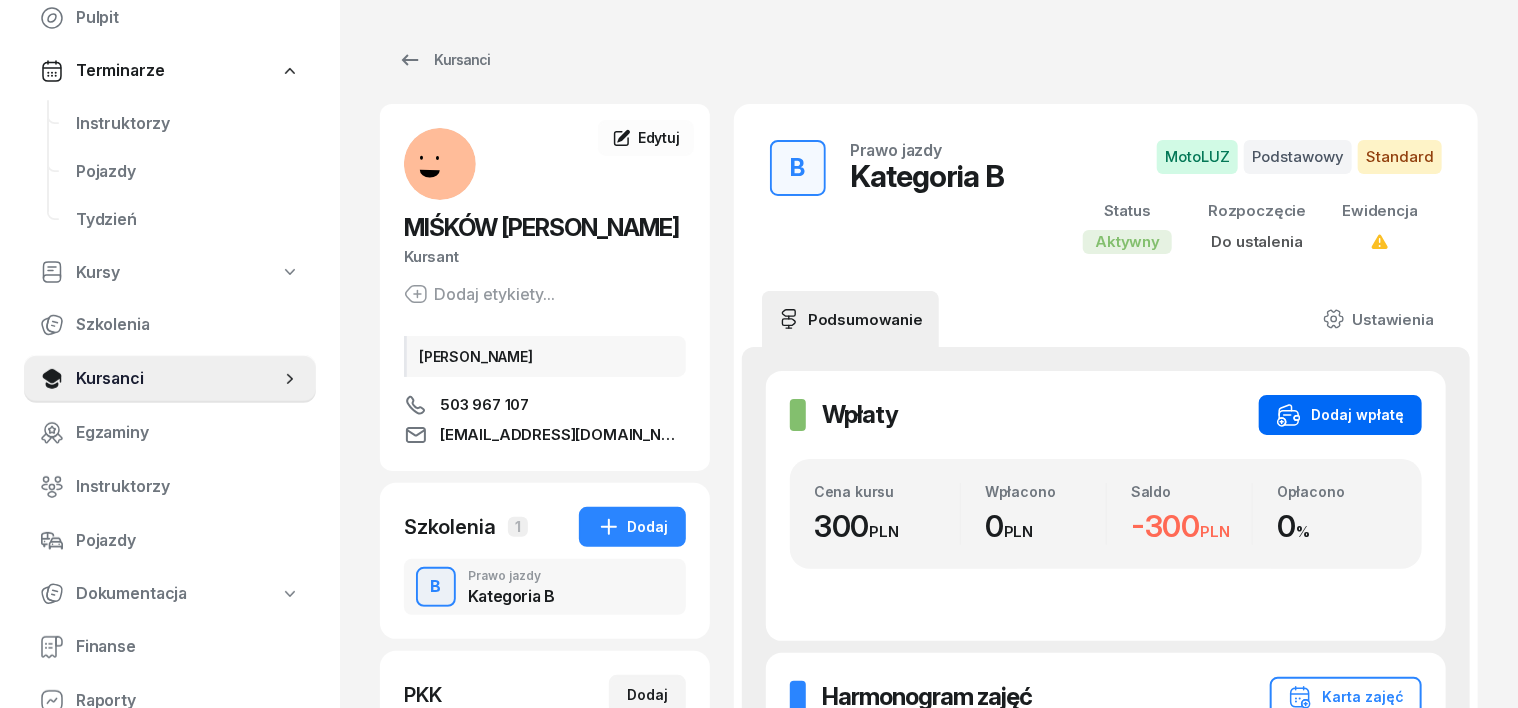 click on "Dodaj wpłatę" at bounding box center [1340, 415] 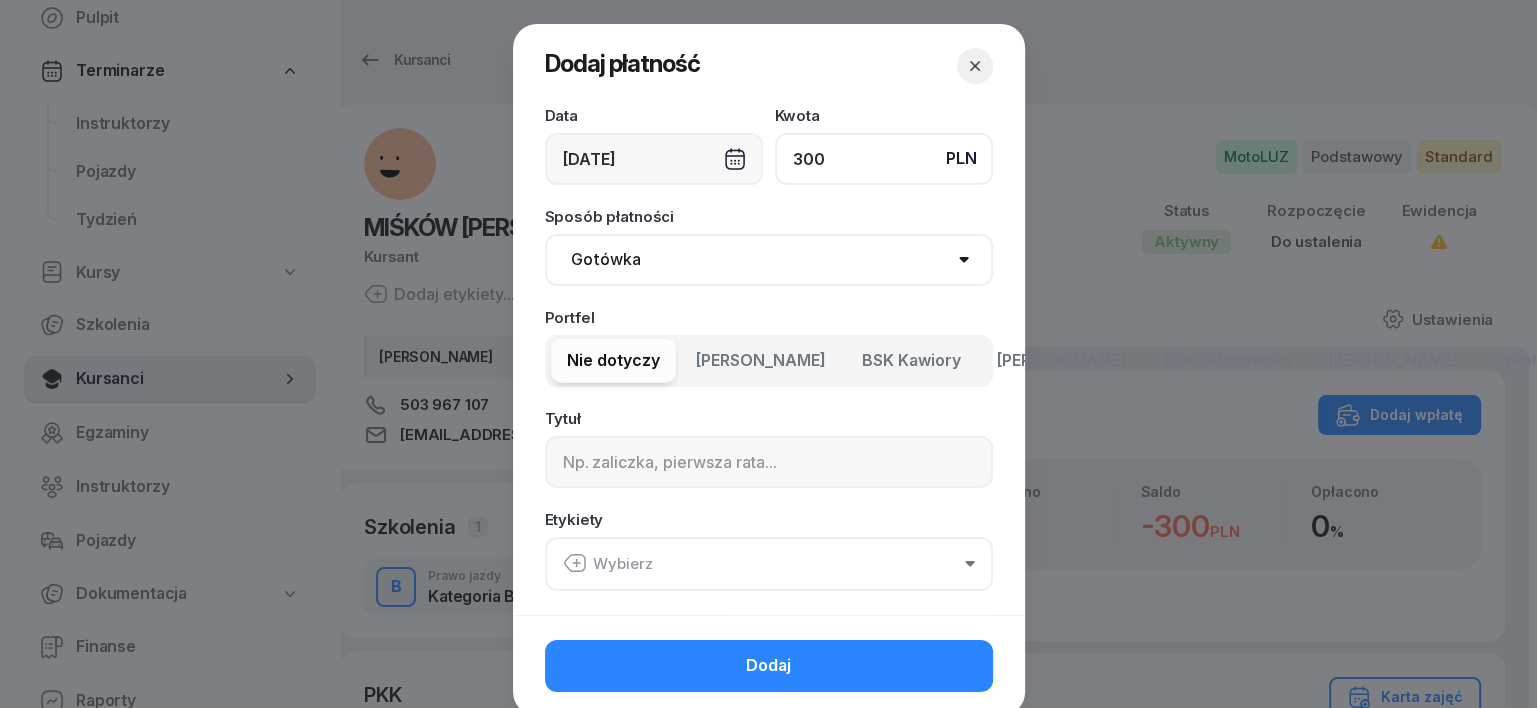 type on "300" 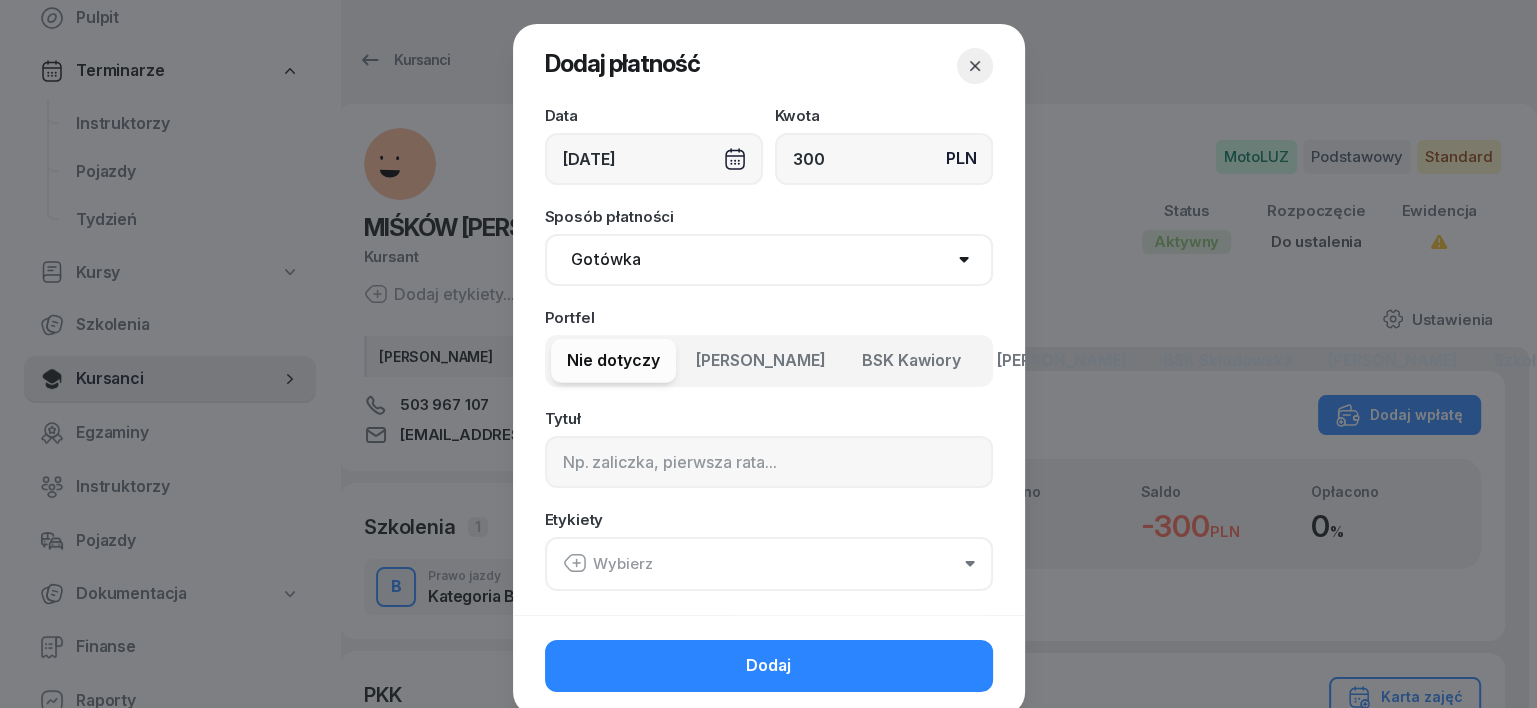 click on "[DATE]" at bounding box center (654, 159) 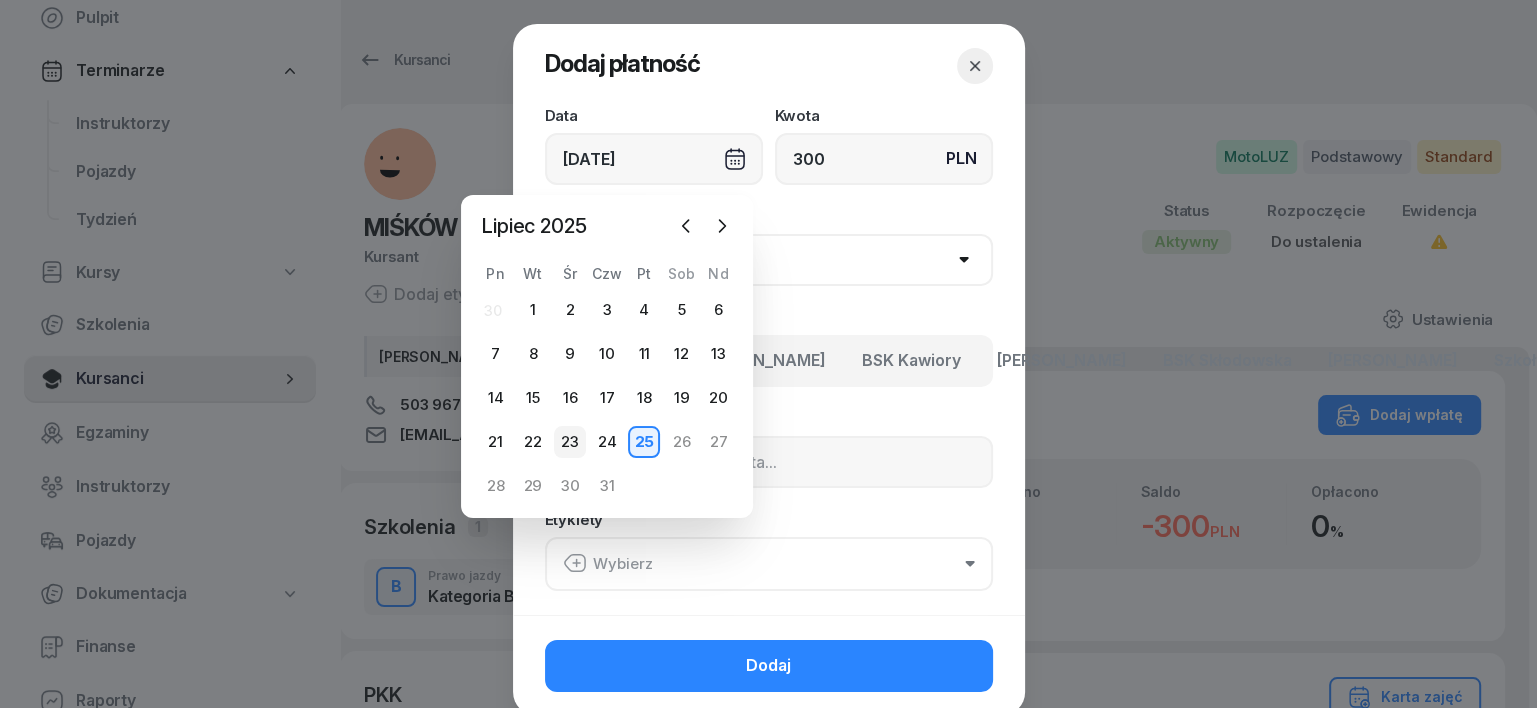 click on "23" at bounding box center [570, 442] 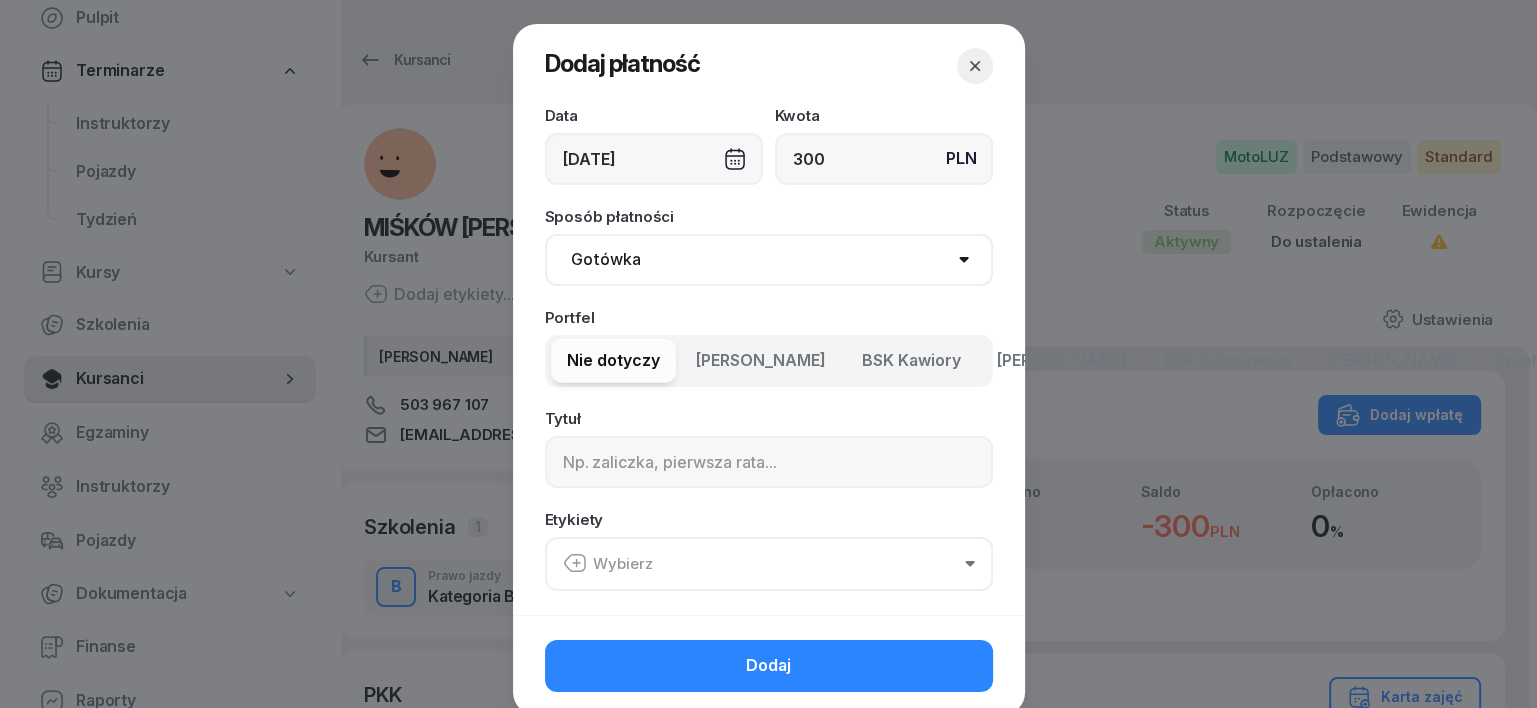 click on "Gotówka Karta Przelew Płatności online BLIK" at bounding box center (769, 260) 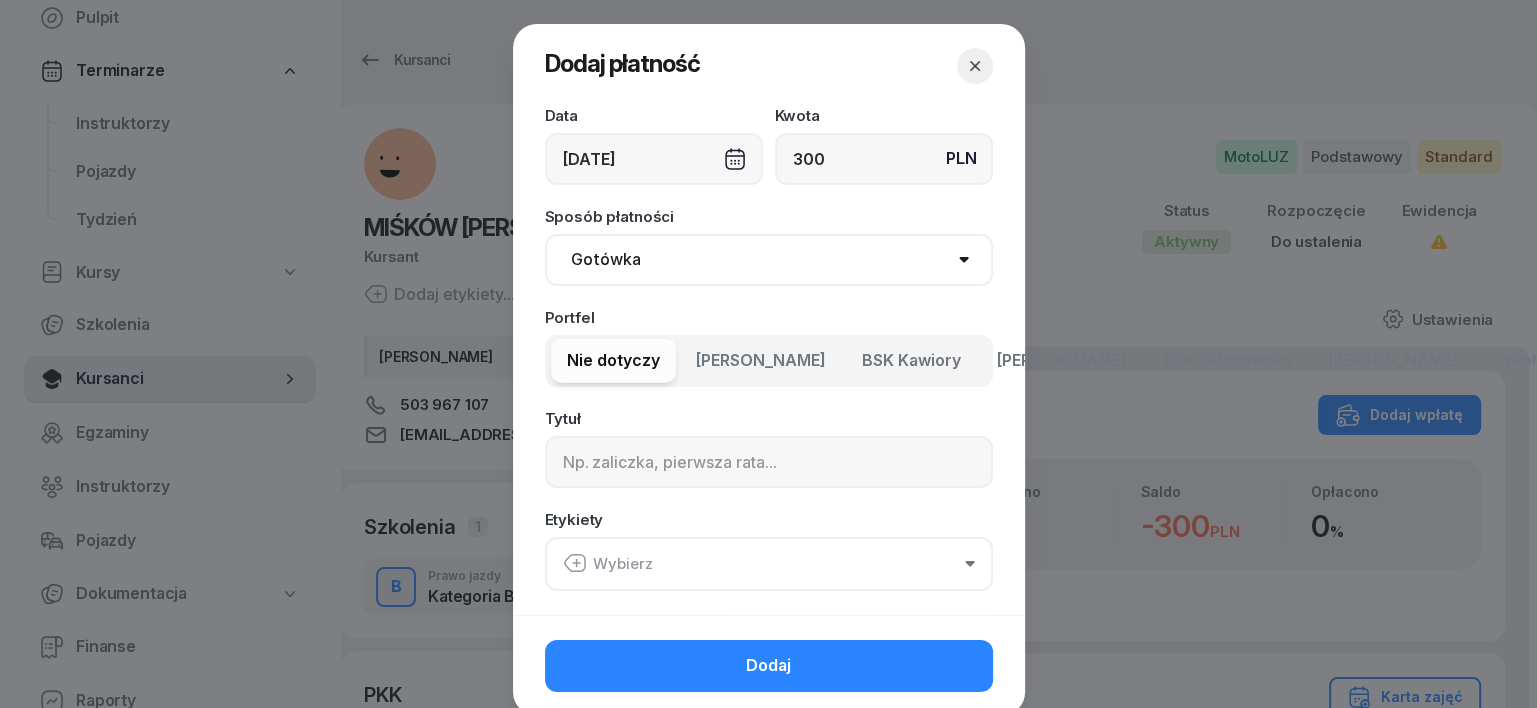 select on "transfer" 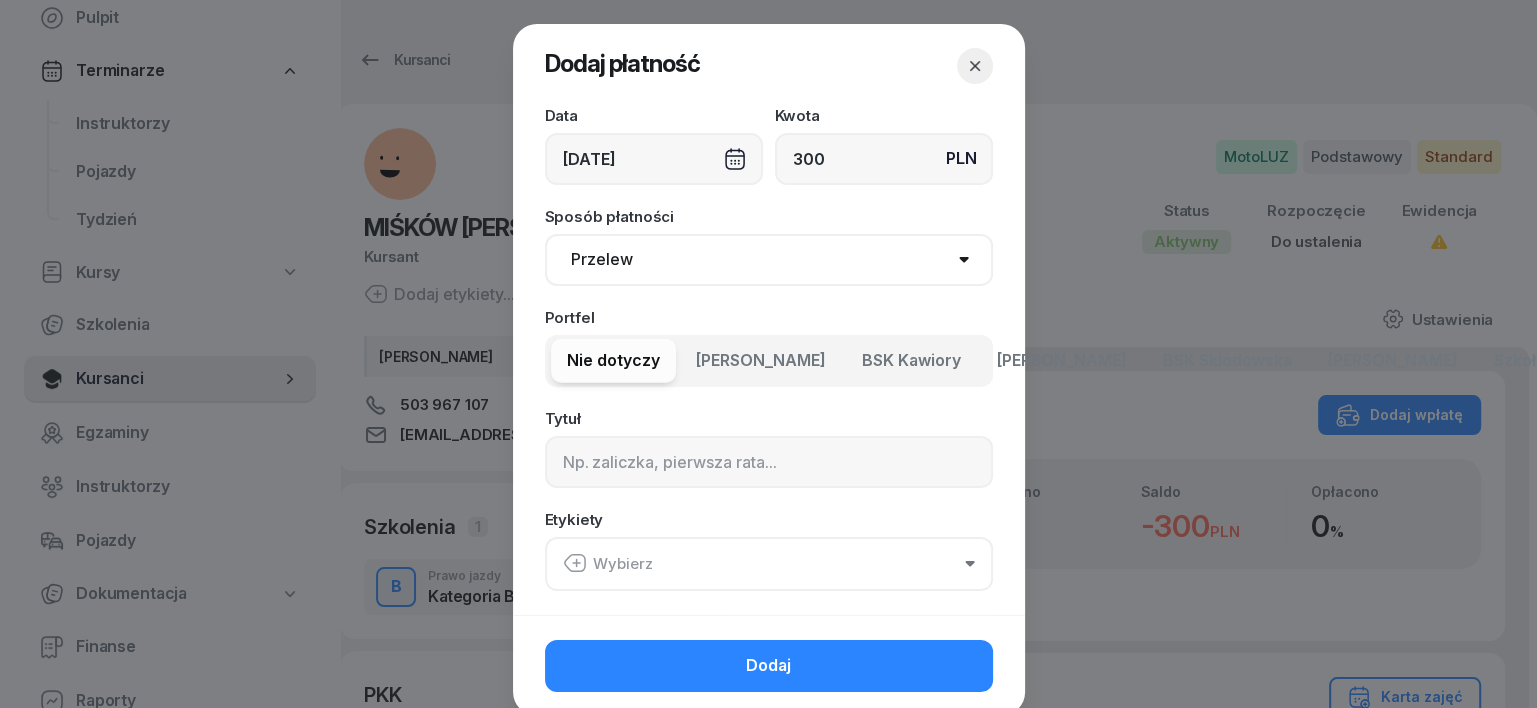 click on "Gotówka Karta Przelew Płatności online BLIK" at bounding box center (769, 260) 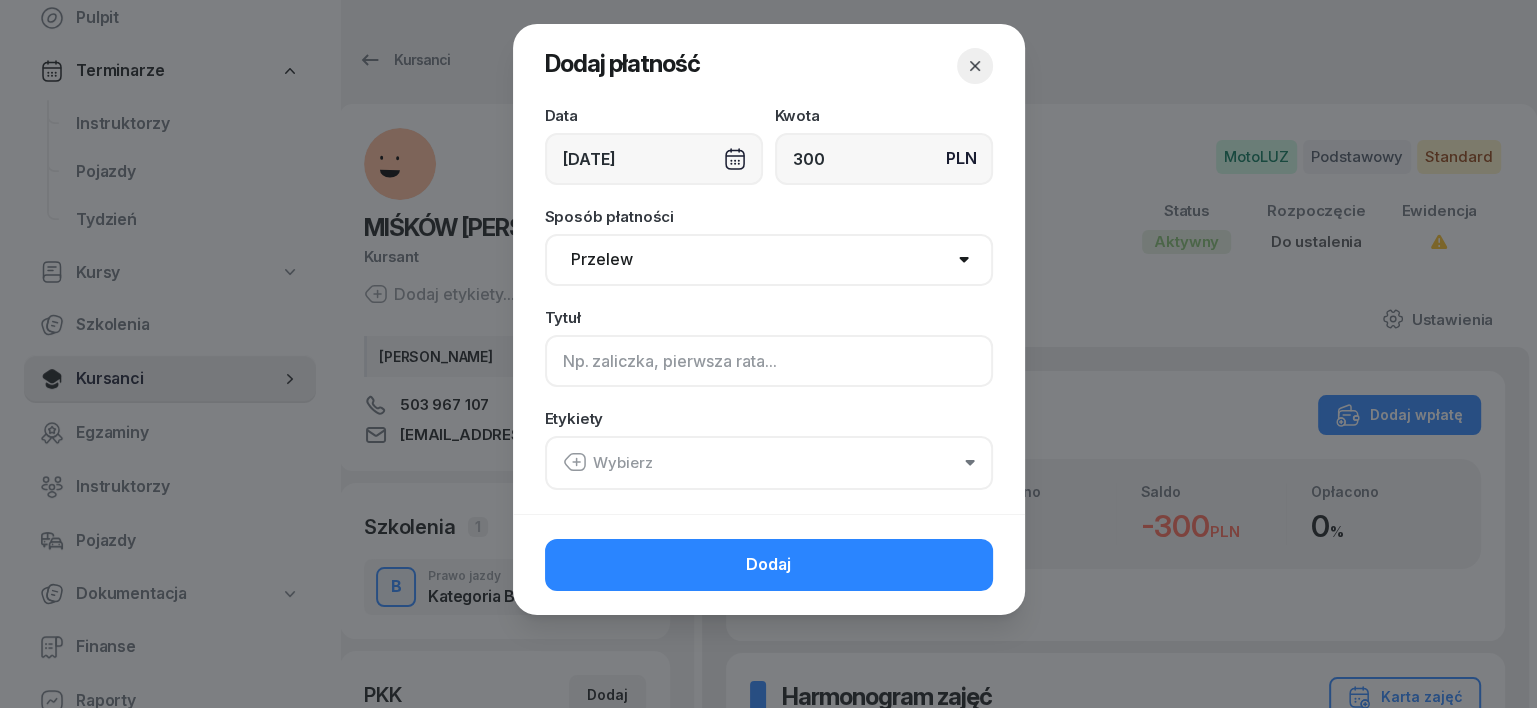 click 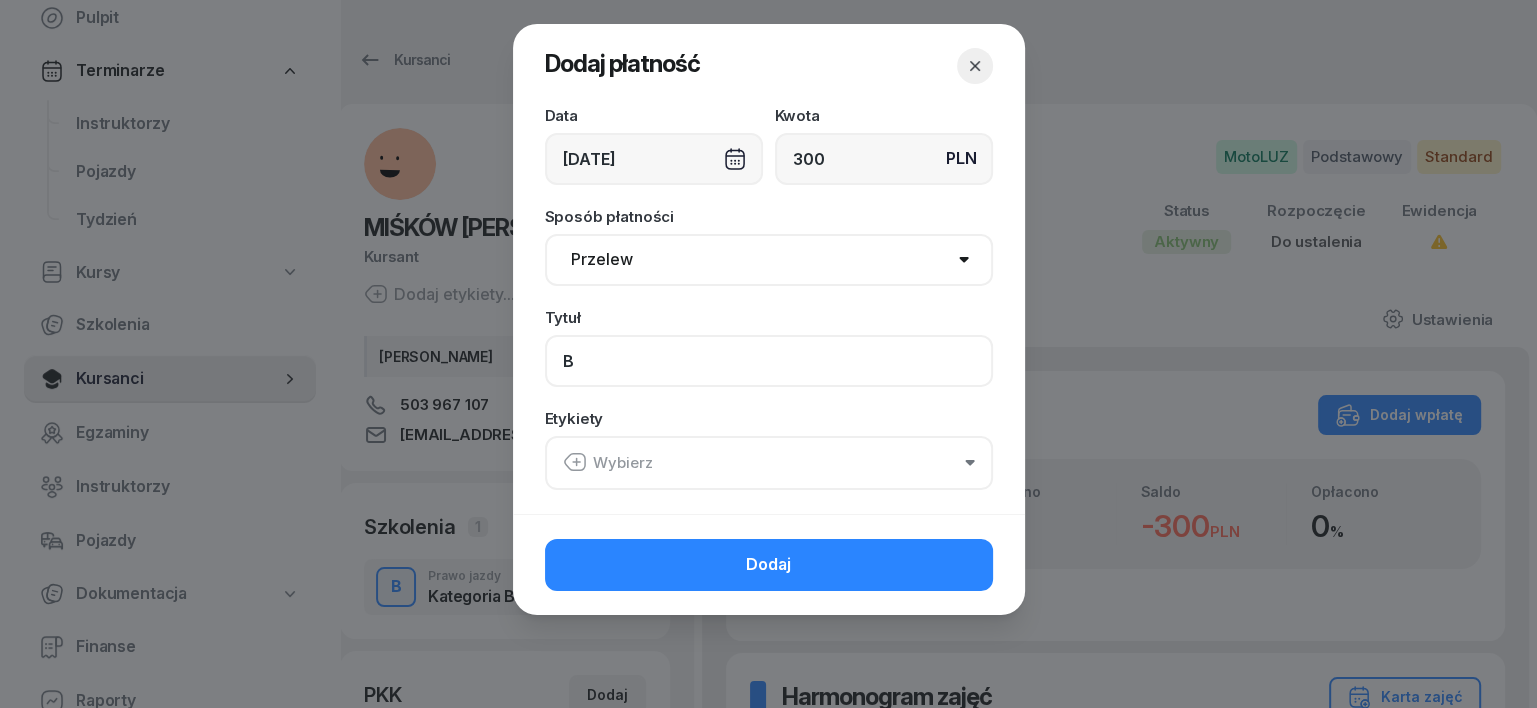 type on "B" 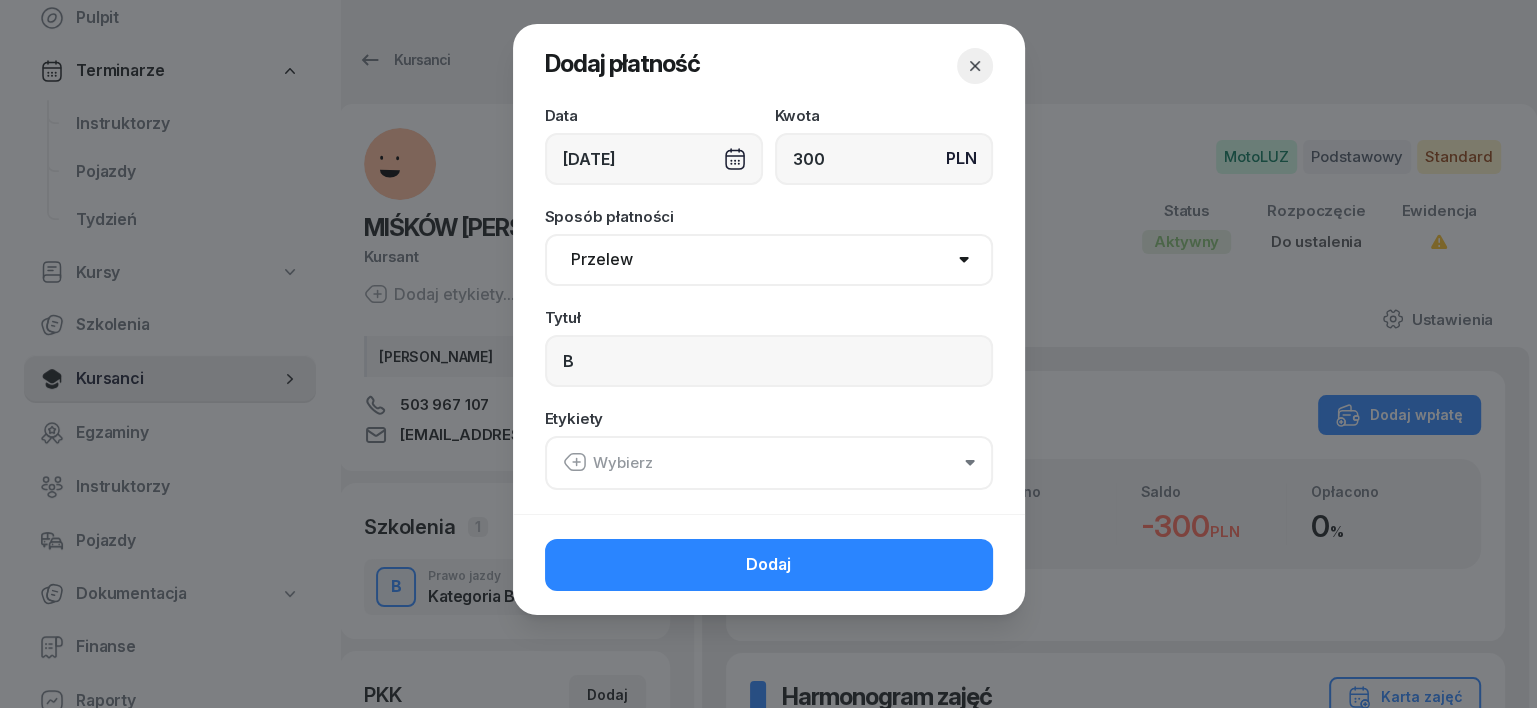 click 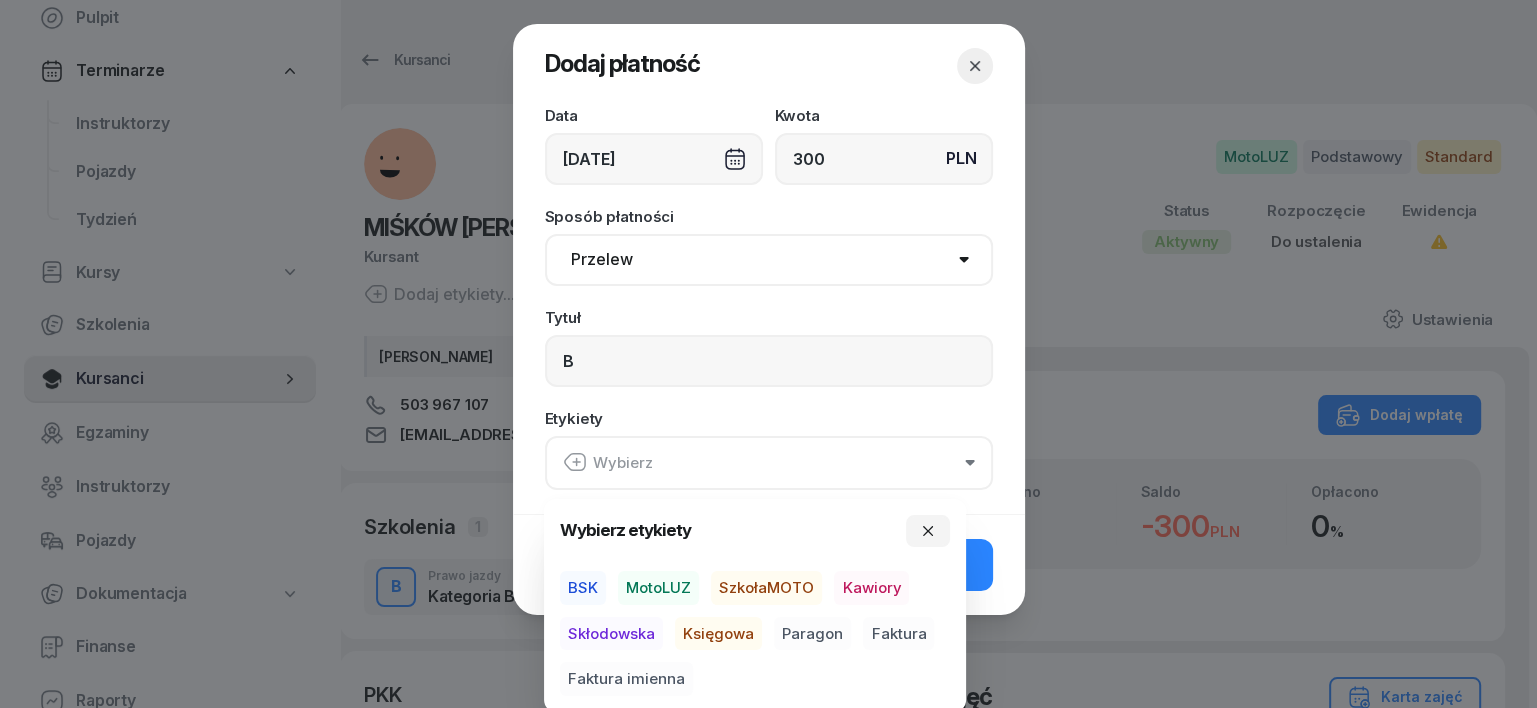 click on "MotoLUZ" at bounding box center [658, 588] 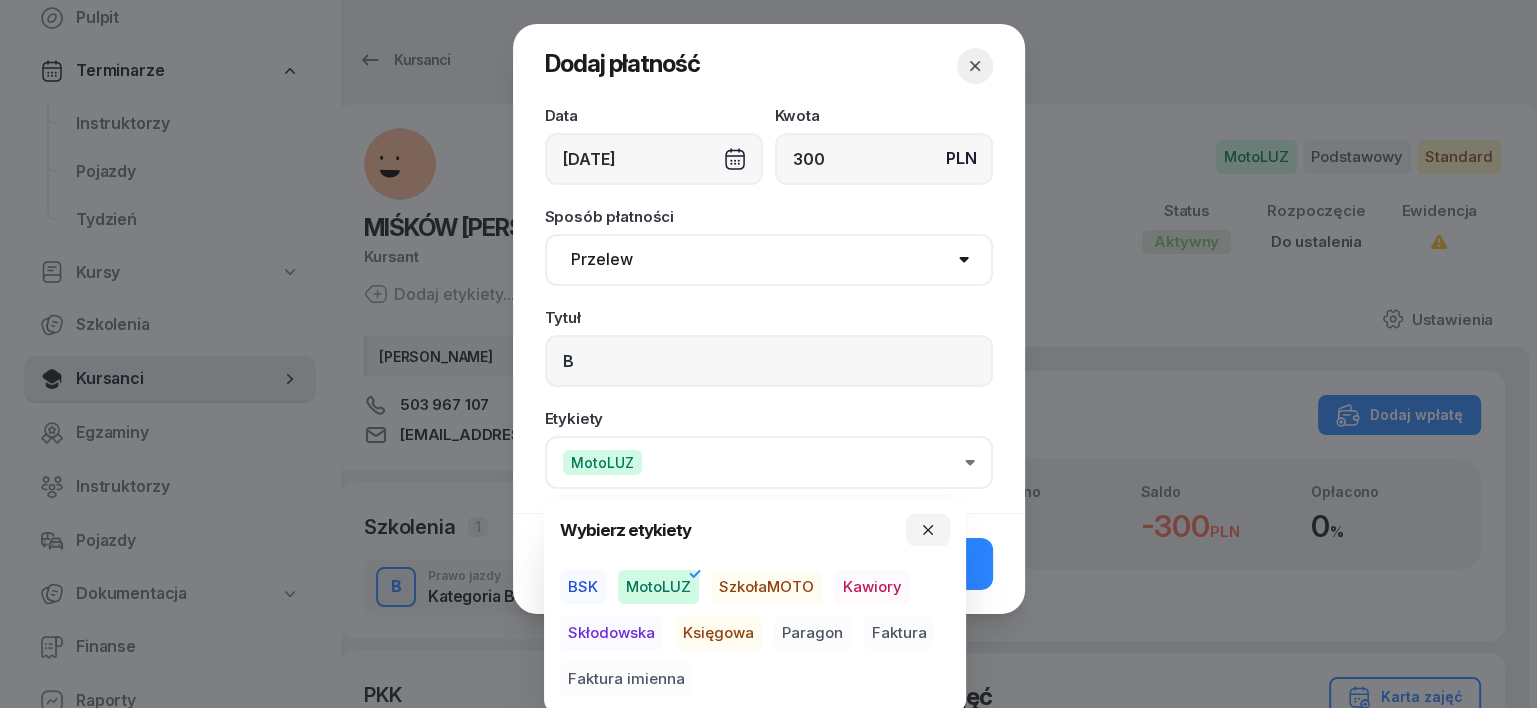 drag, startPoint x: 725, startPoint y: 632, endPoint x: 788, endPoint y: 648, distance: 65 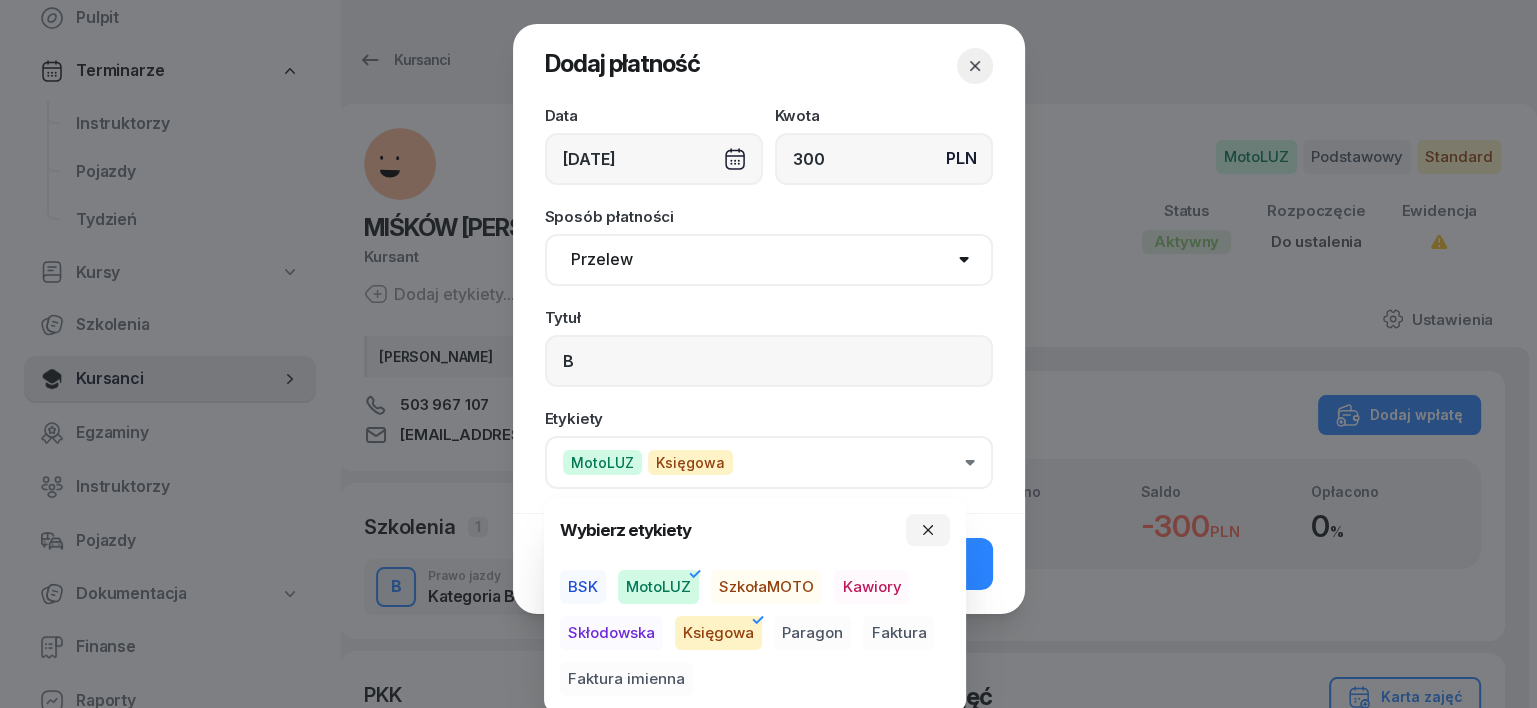 click on "Paragon" at bounding box center (812, 633) 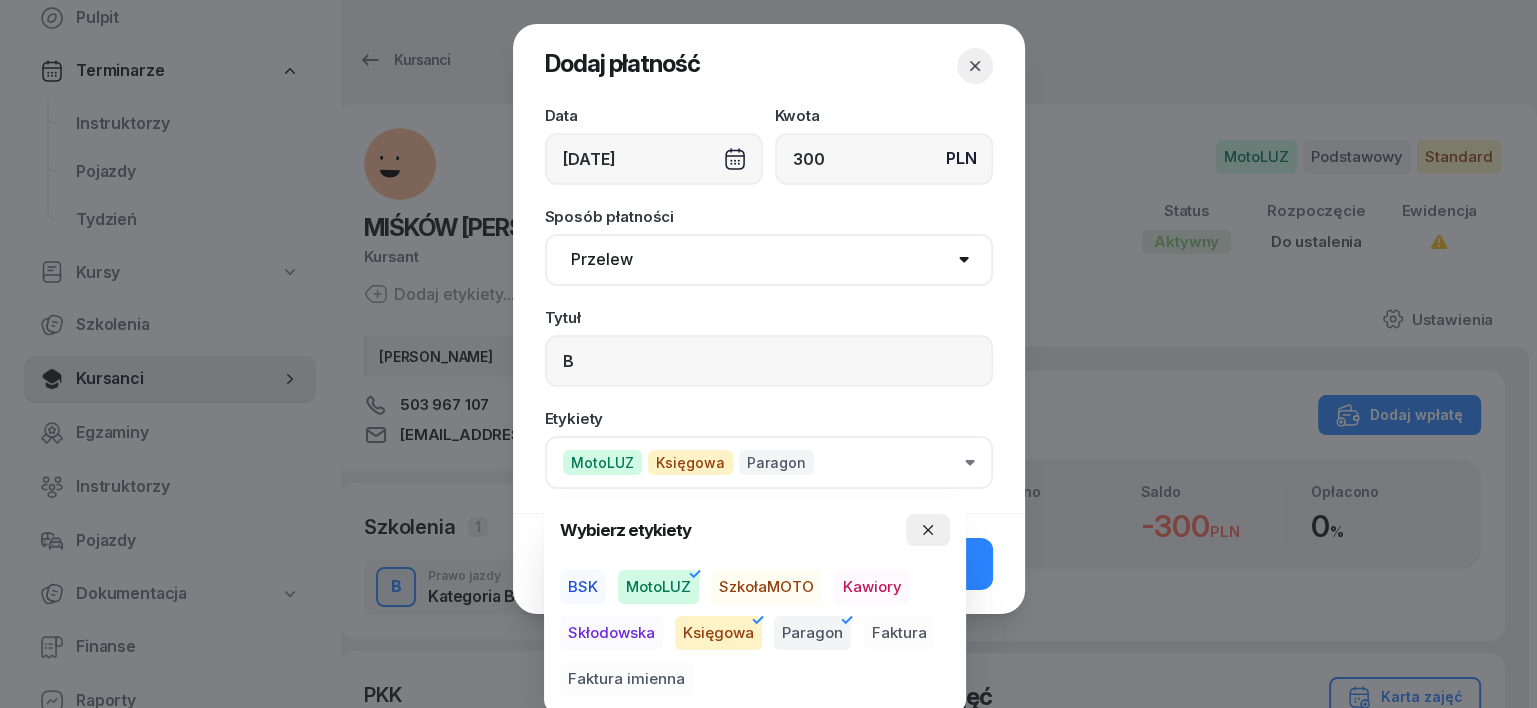 click 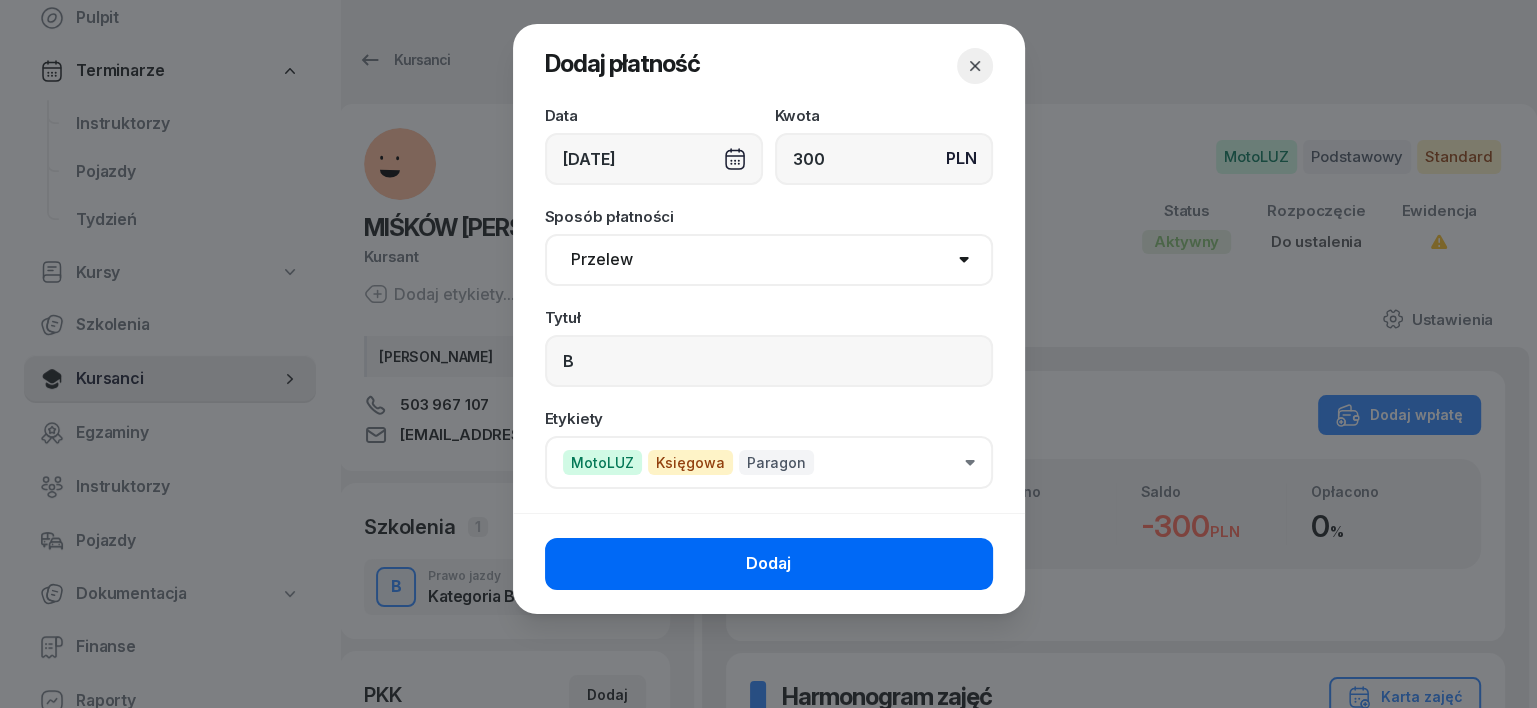click on "Dodaj" 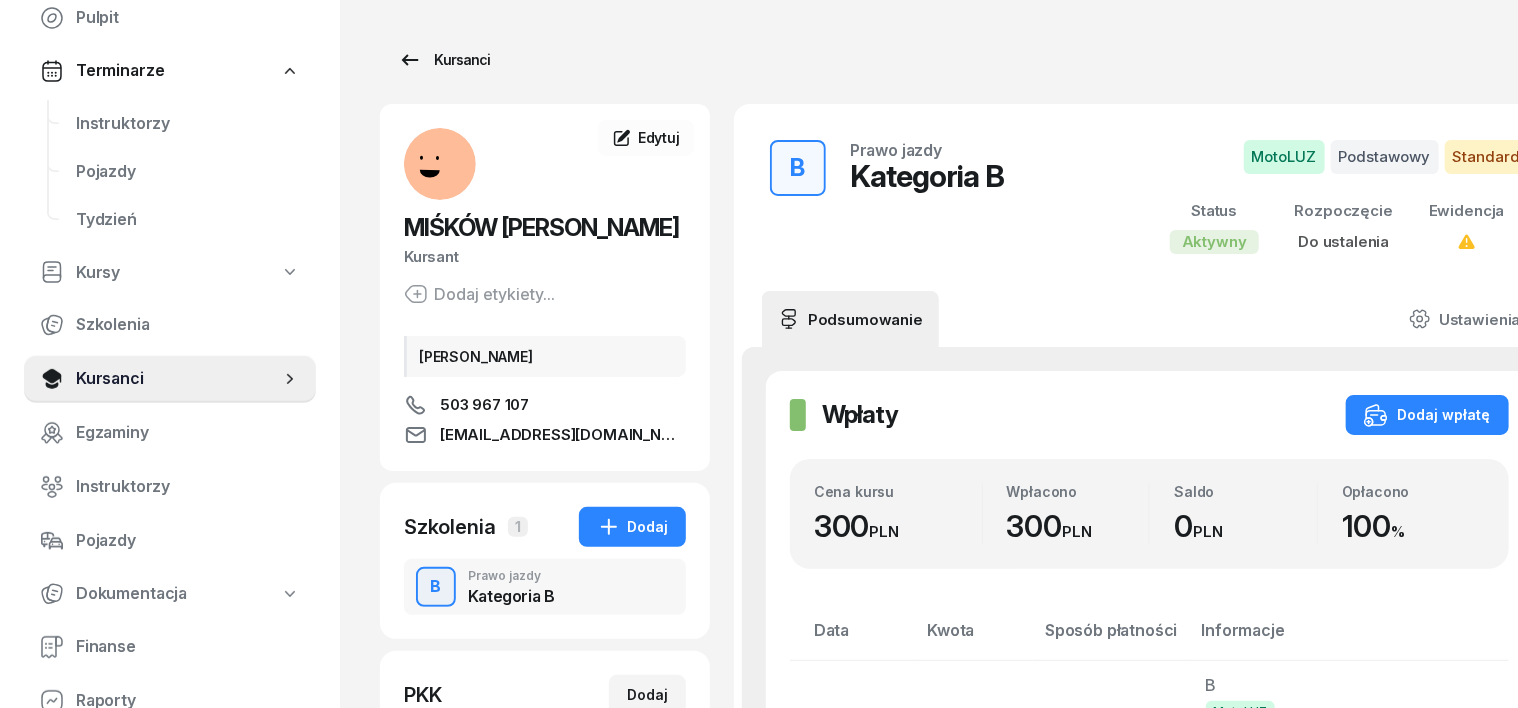 click on "Kursanci" at bounding box center (444, 60) 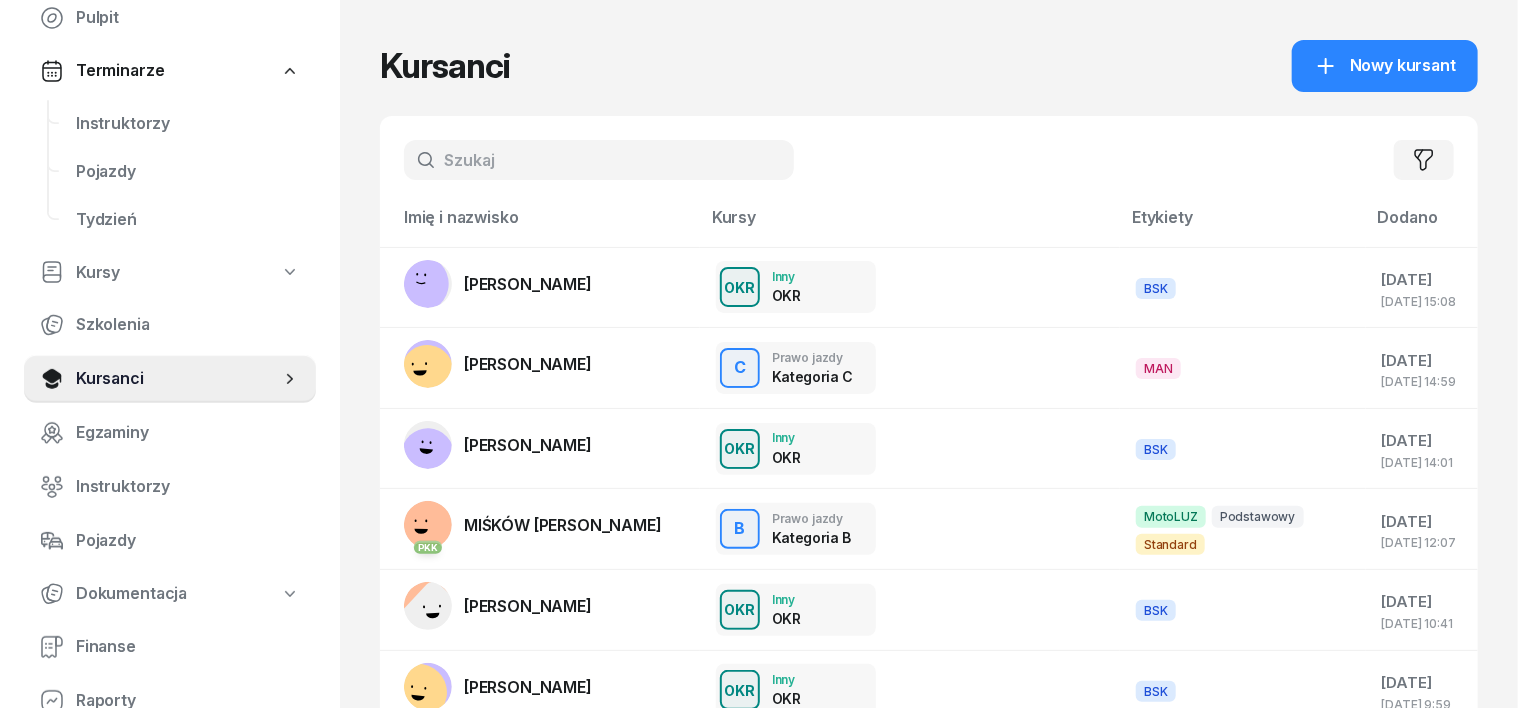 click at bounding box center (599, 160) 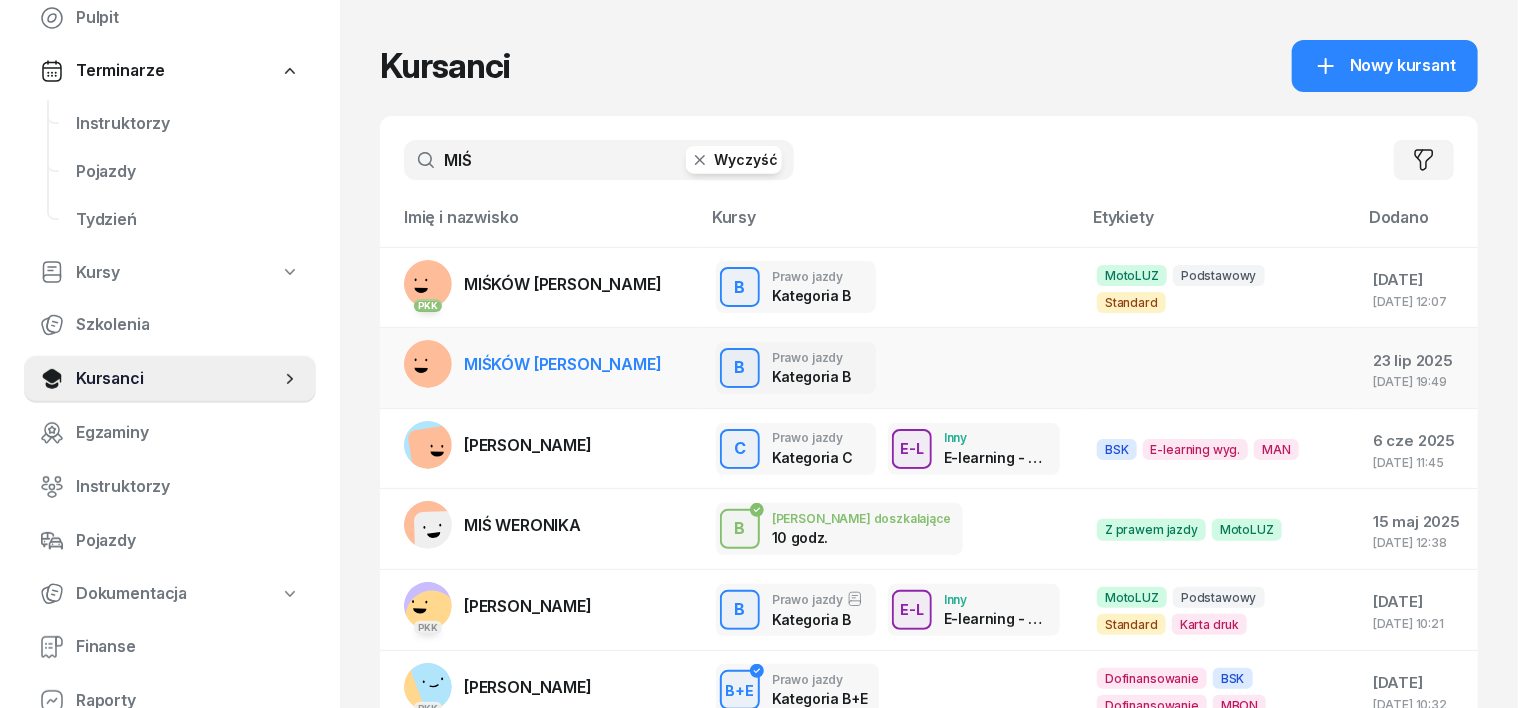 type on "MIŚ" 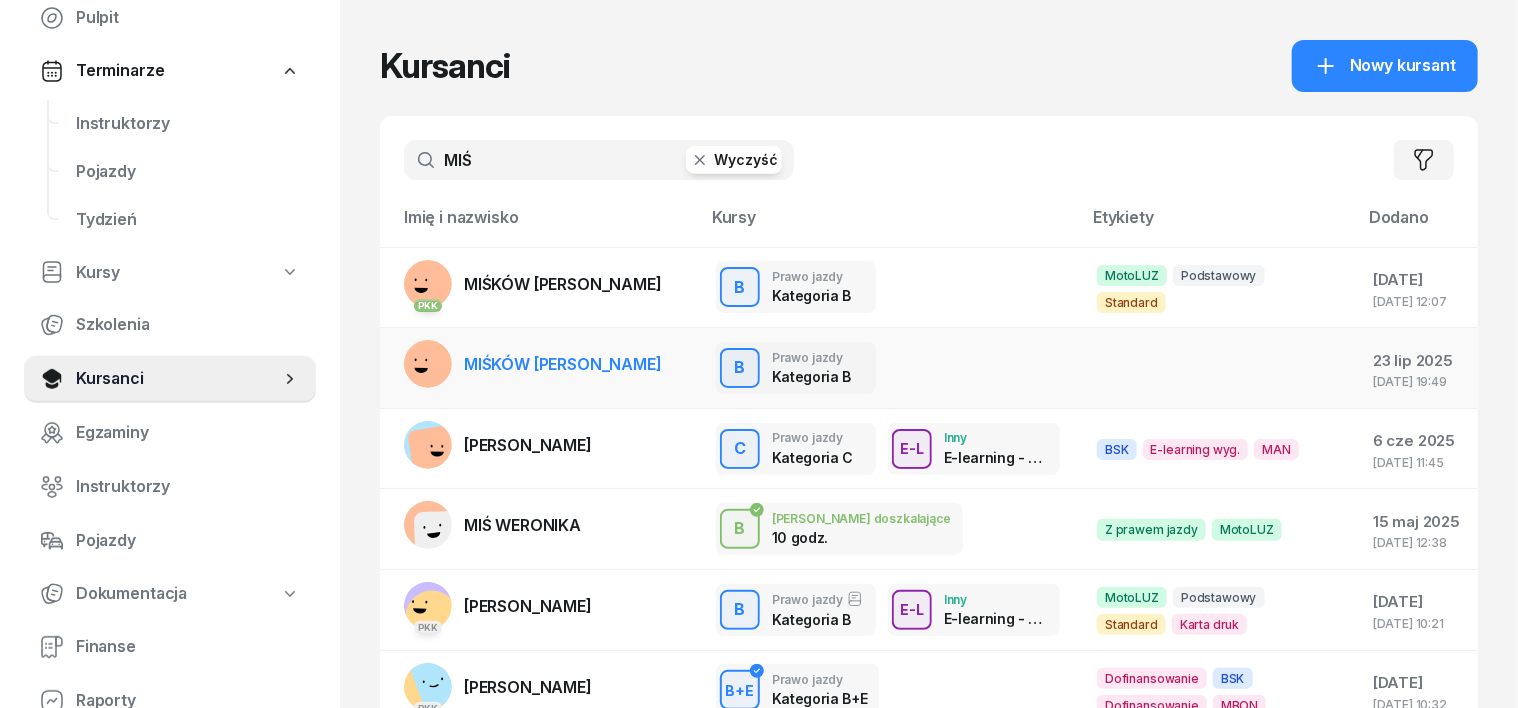 drag, startPoint x: 381, startPoint y: 360, endPoint x: 400, endPoint y: 364, distance: 19.416489 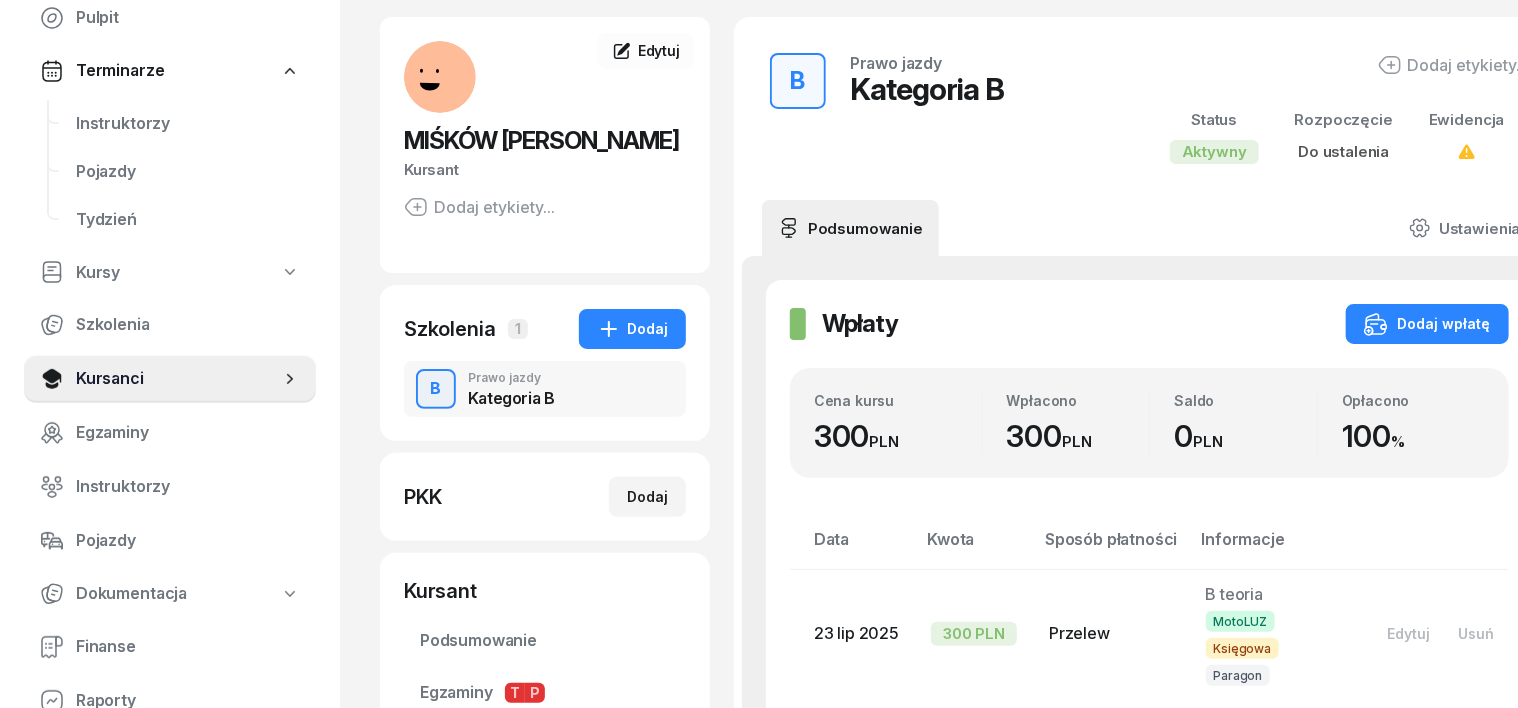 scroll, scrollTop: 124, scrollLeft: 0, axis: vertical 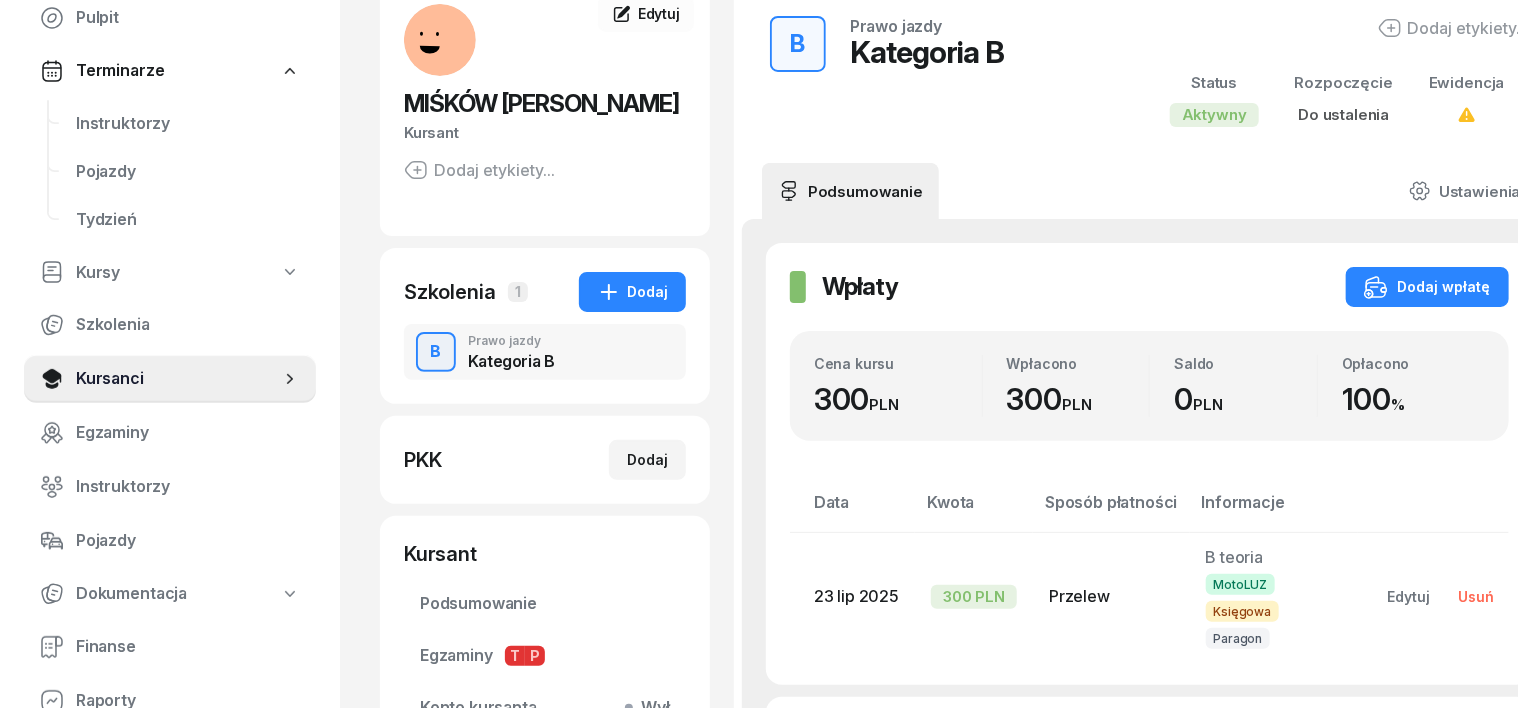 click on "Usuń" at bounding box center (1477, 596) 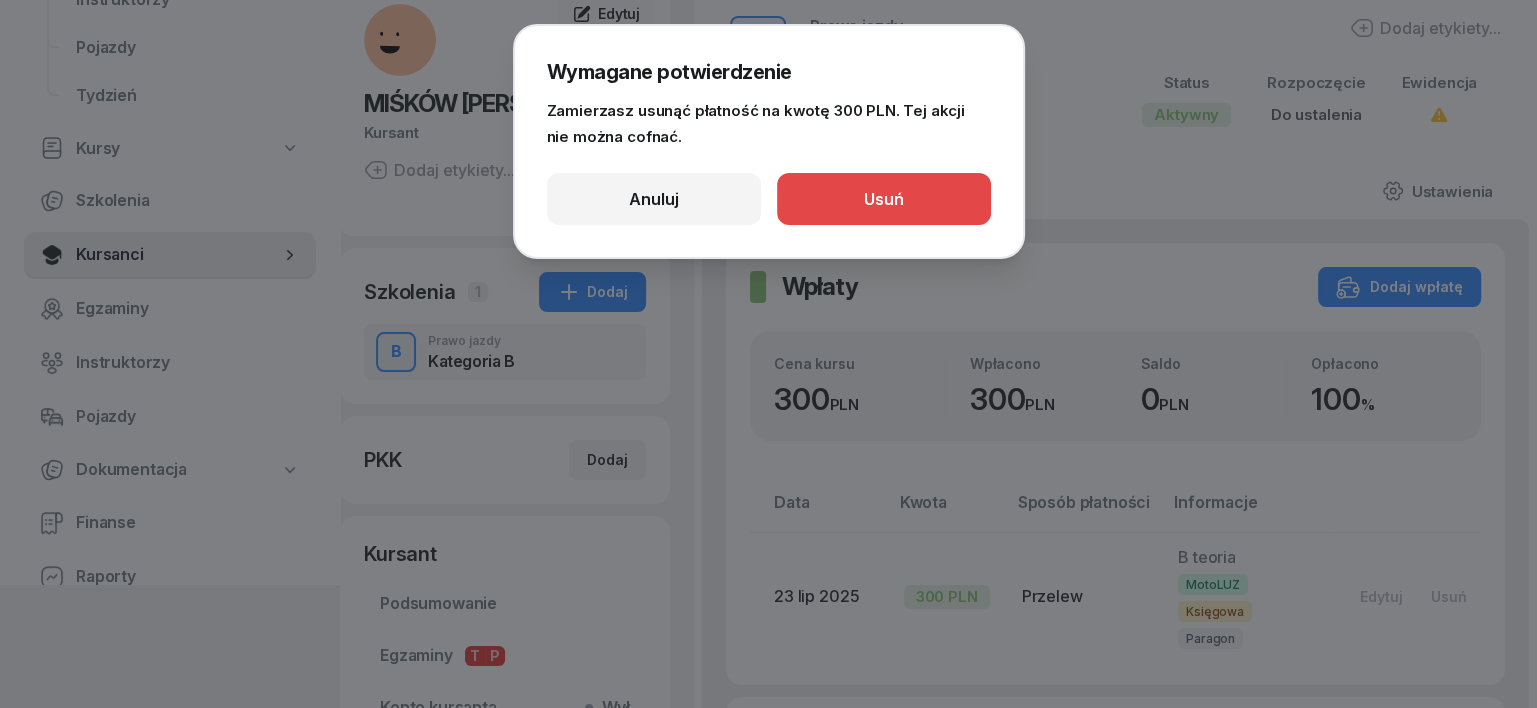 click on "Usuń" at bounding box center [884, 199] 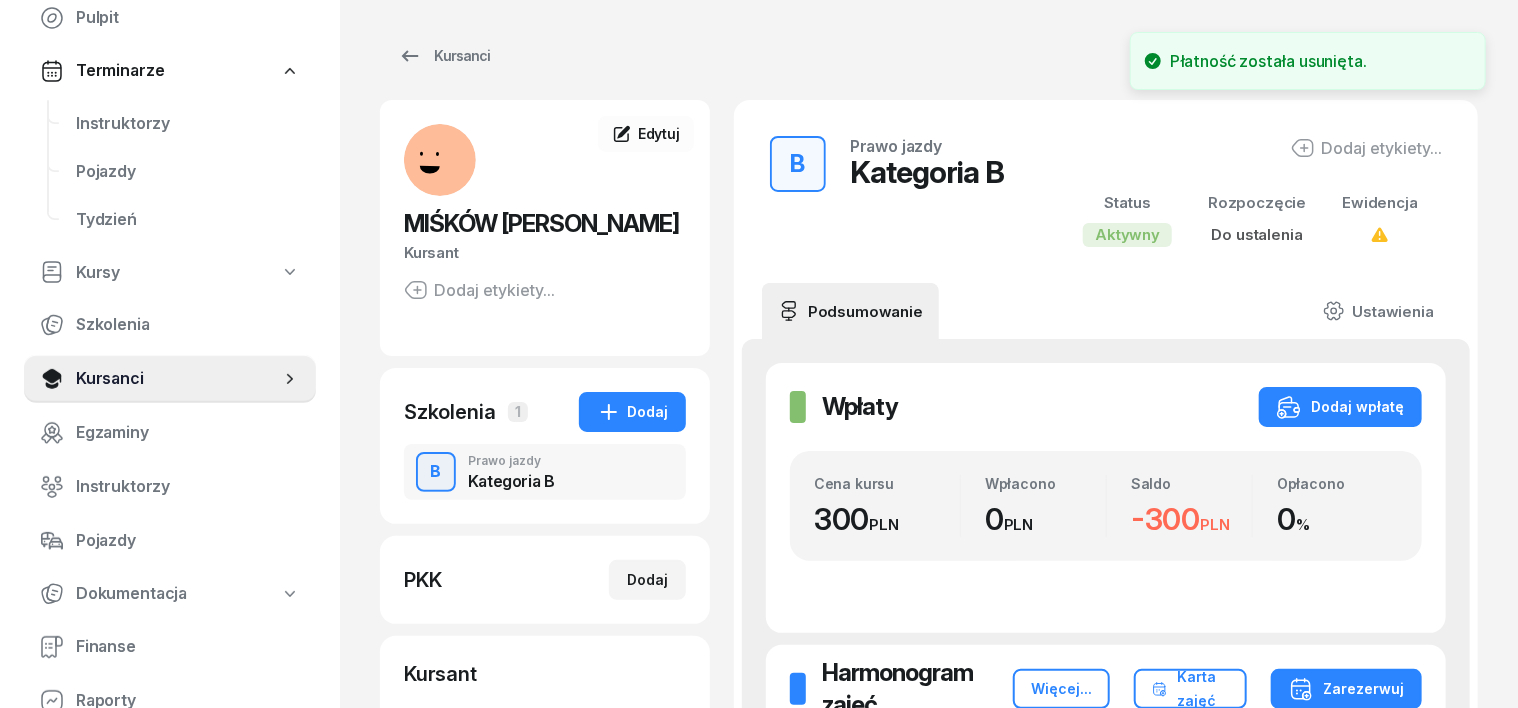 scroll, scrollTop: 0, scrollLeft: 0, axis: both 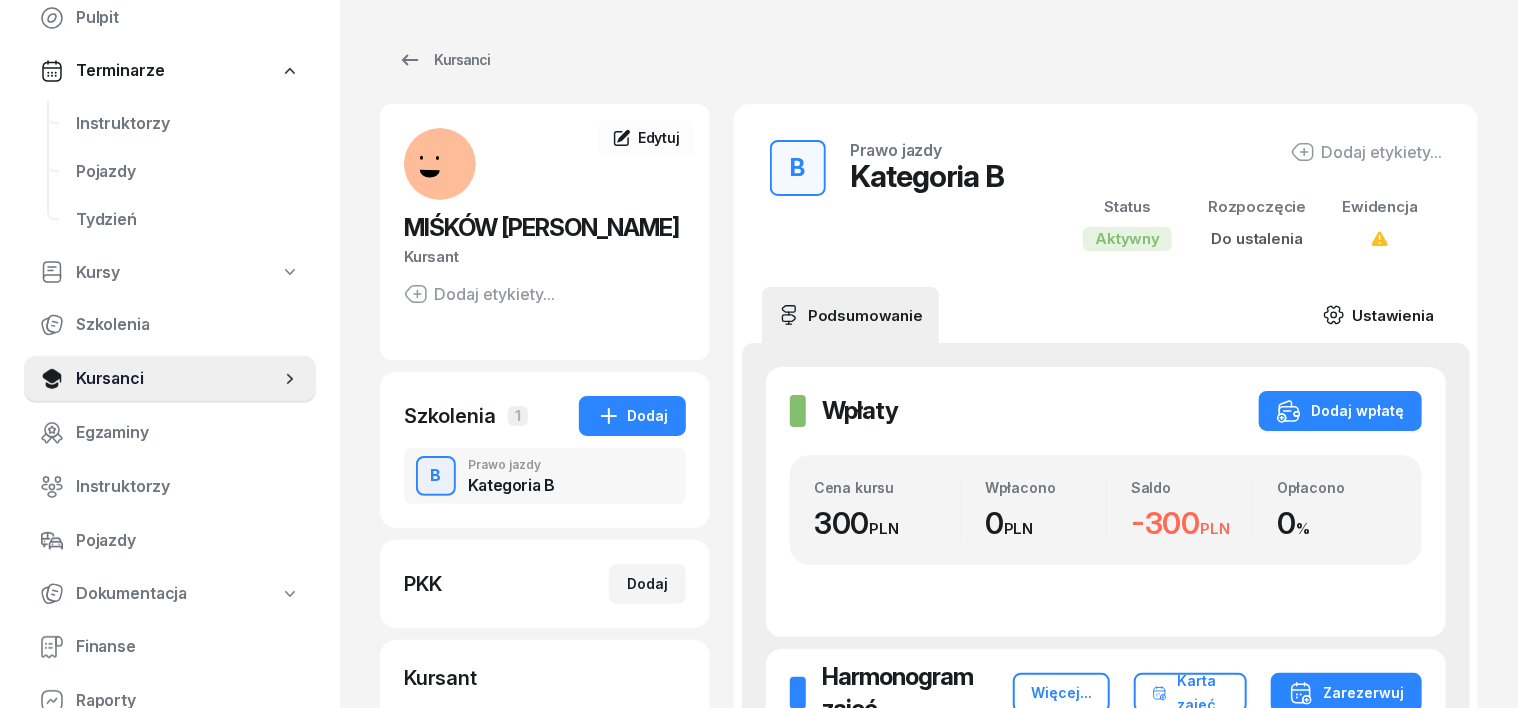click 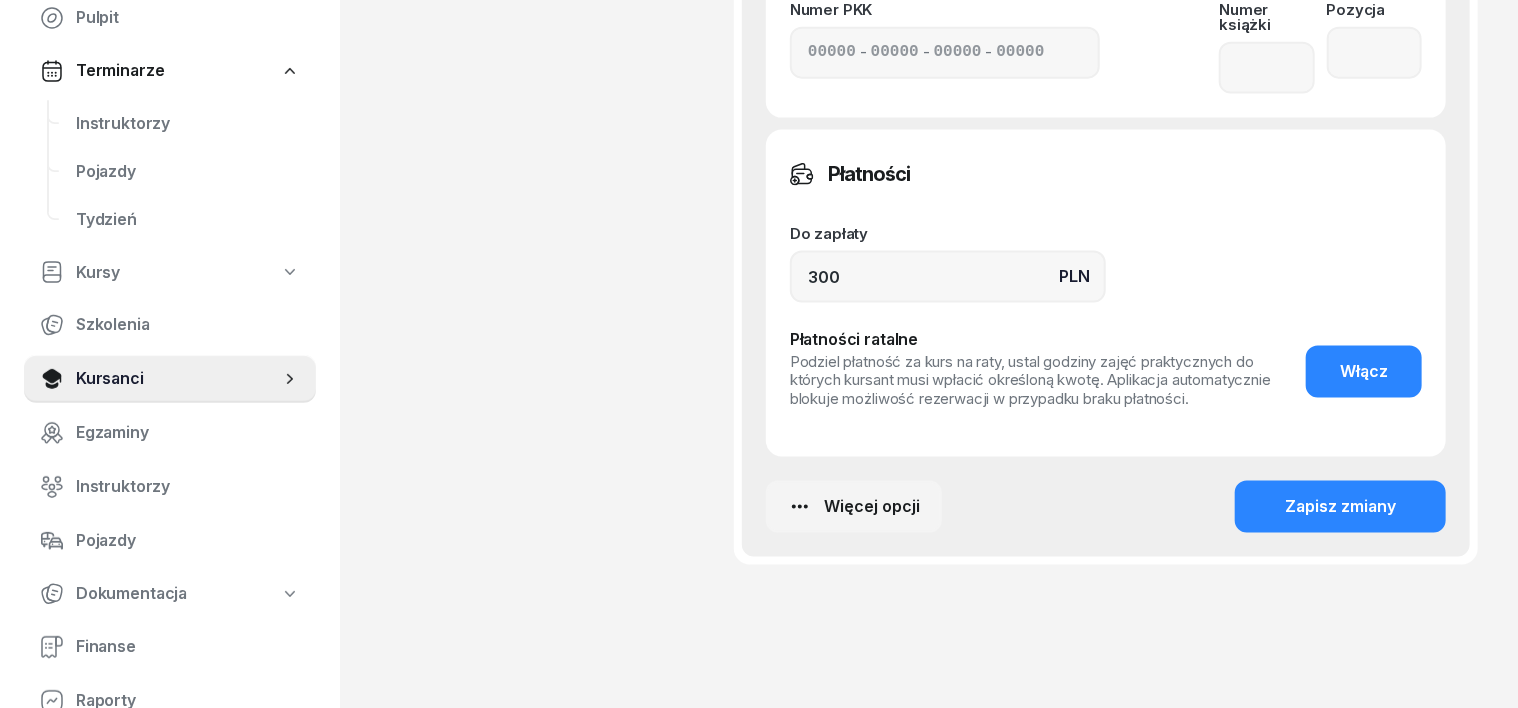 scroll, scrollTop: 1372, scrollLeft: 0, axis: vertical 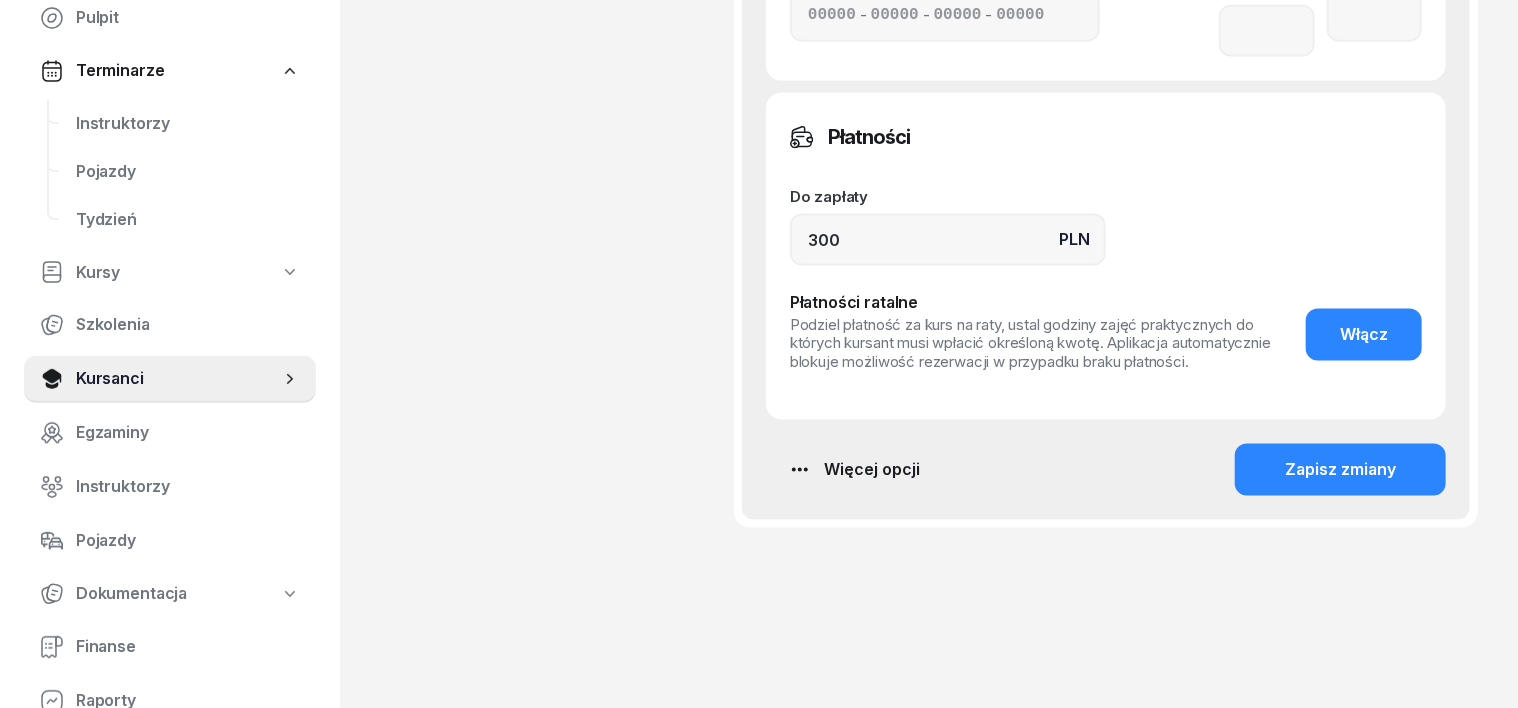 click 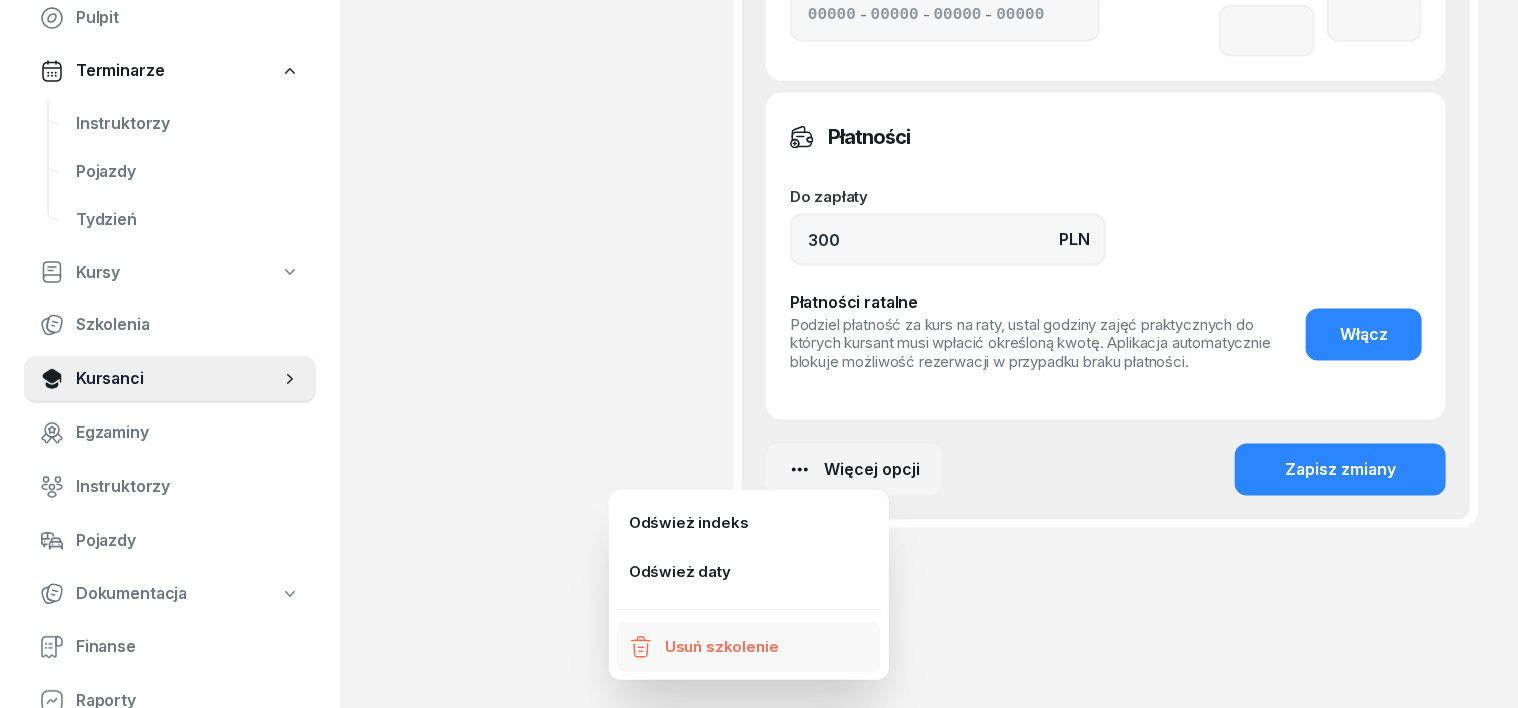 click on "Usuń szkolenie" at bounding box center [722, 647] 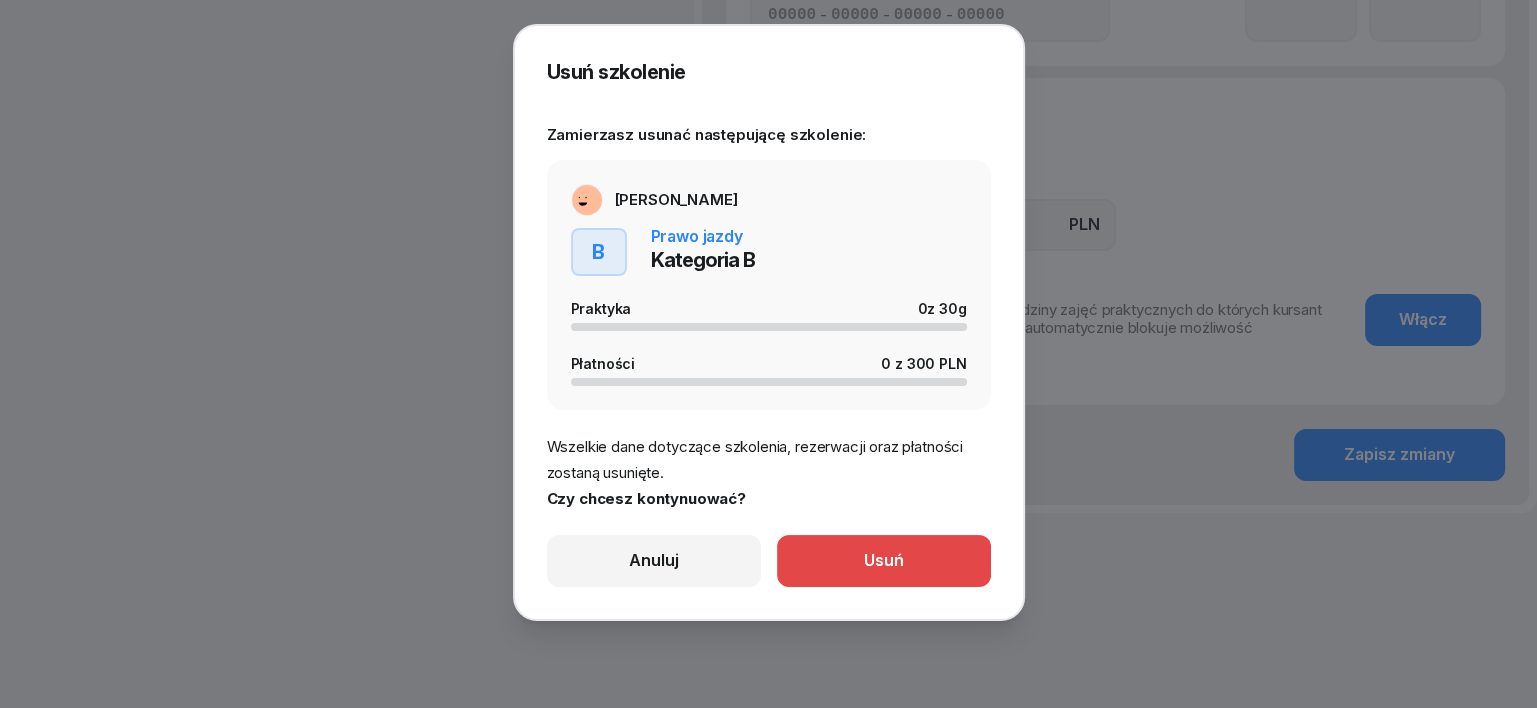 click on "Usuń" at bounding box center [884, 561] 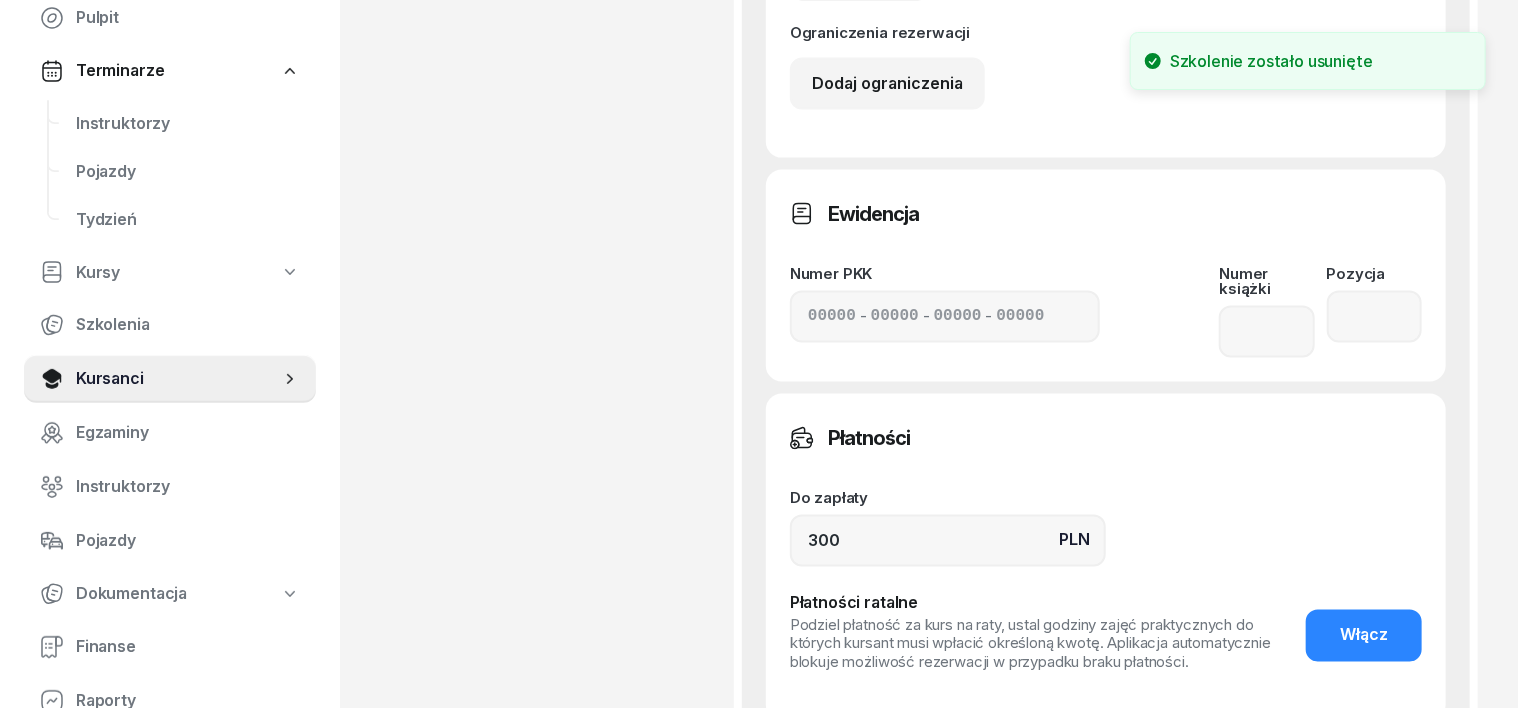 scroll, scrollTop: 0, scrollLeft: 0, axis: both 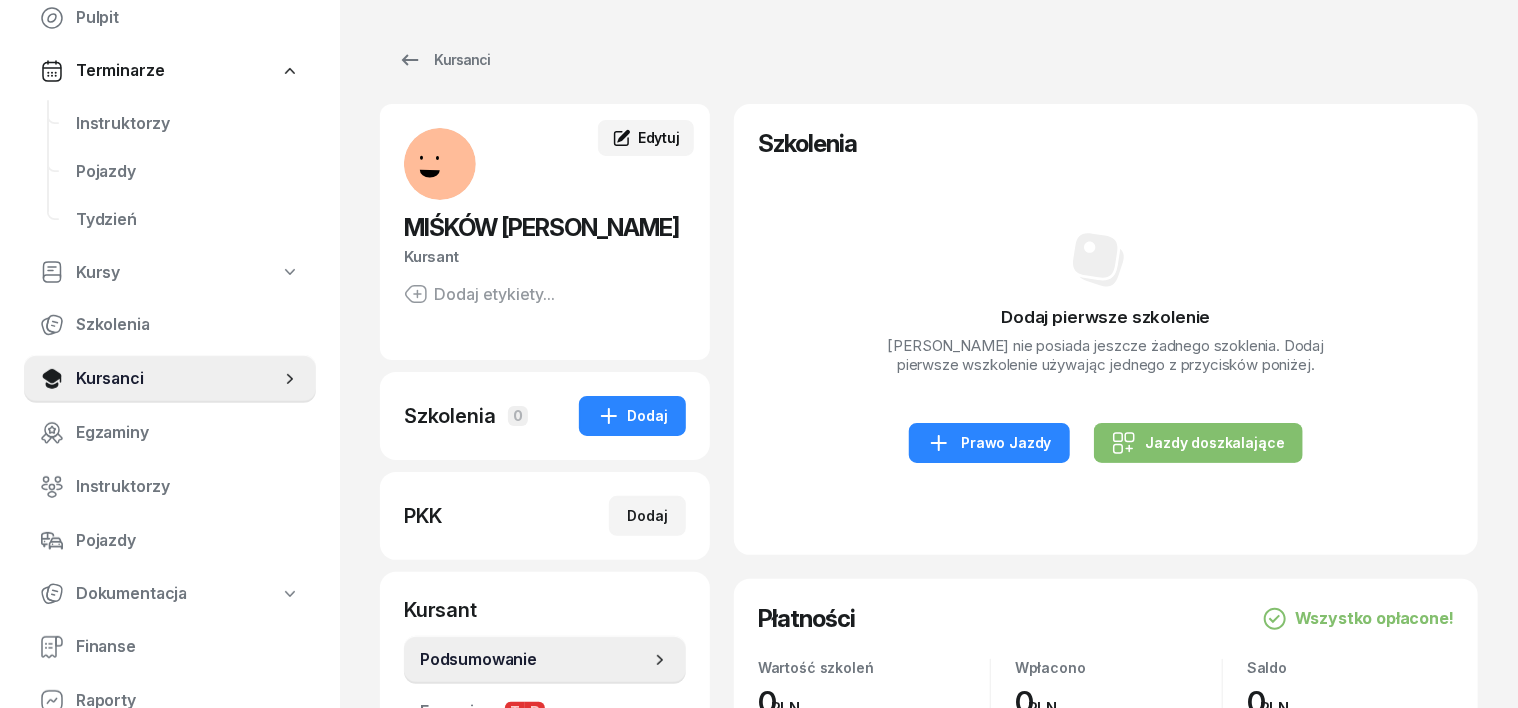 click 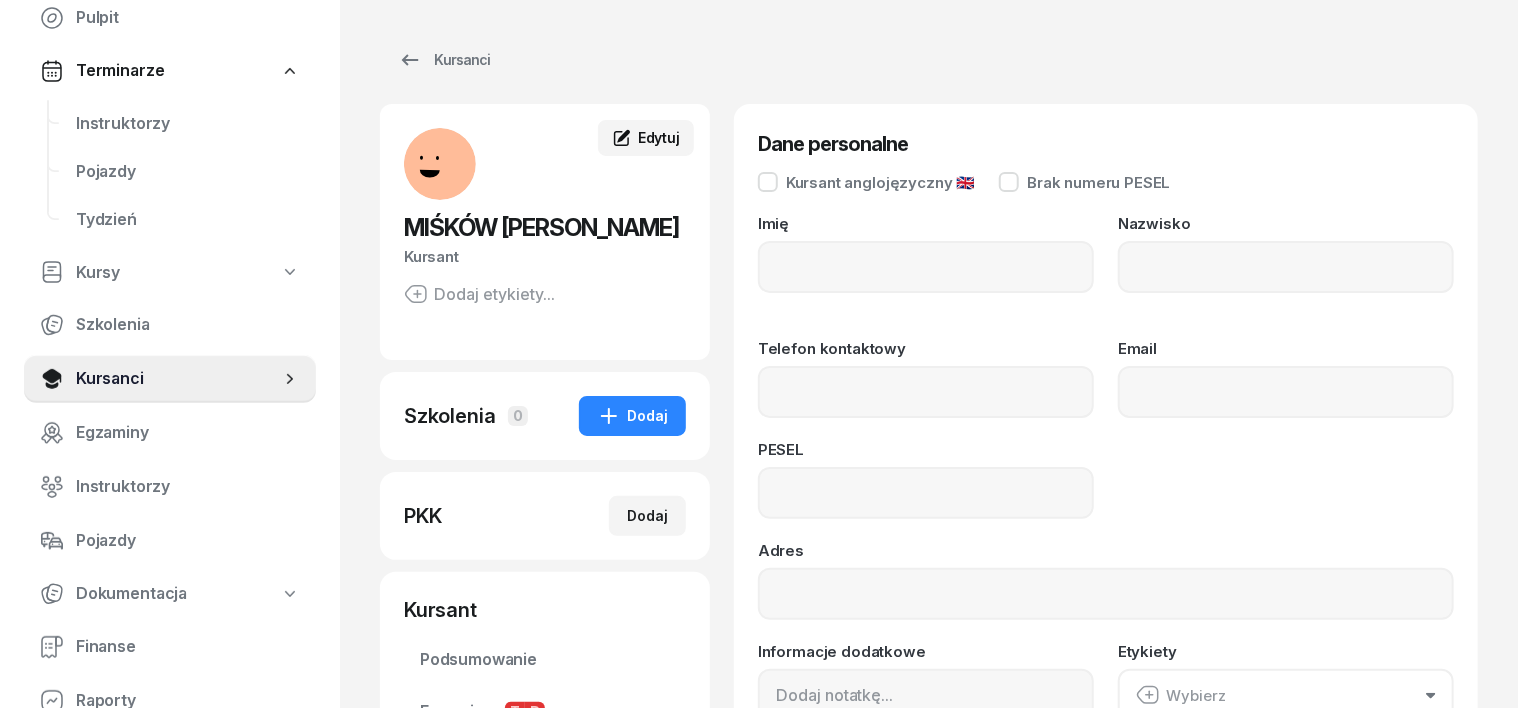 type on "[PERSON_NAME]" 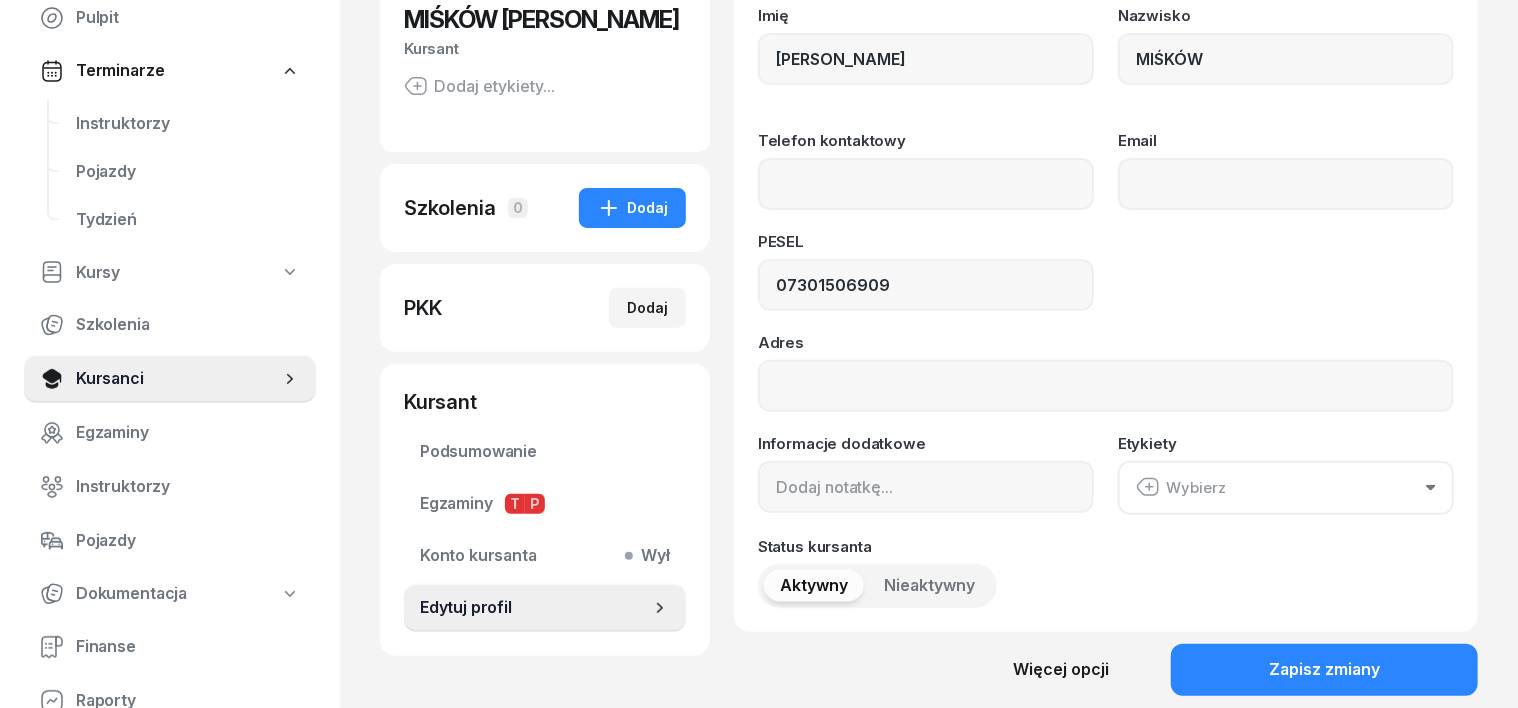 scroll, scrollTop: 379, scrollLeft: 0, axis: vertical 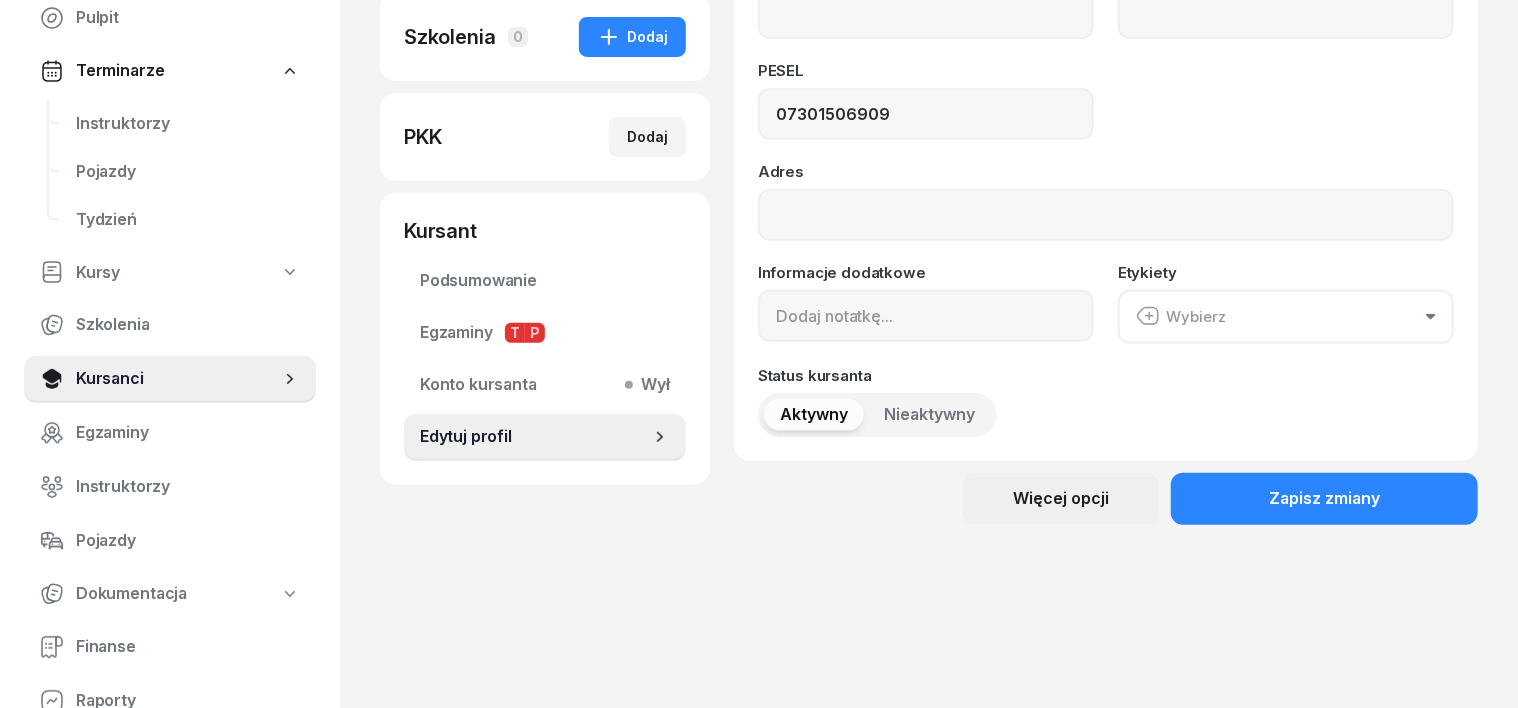 click on "Więcej opcji" at bounding box center (1061, 499) 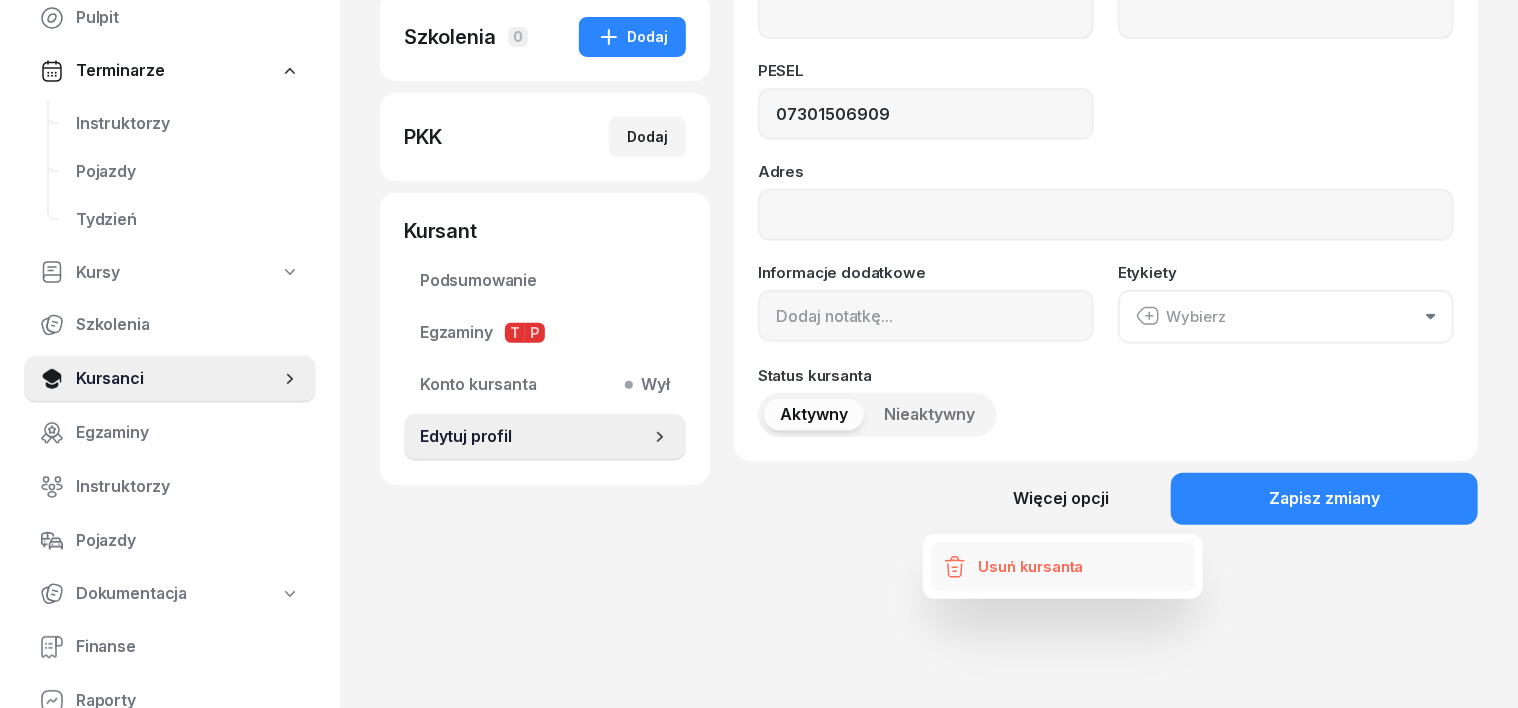click on "Usuń kursanta" at bounding box center (1031, 567) 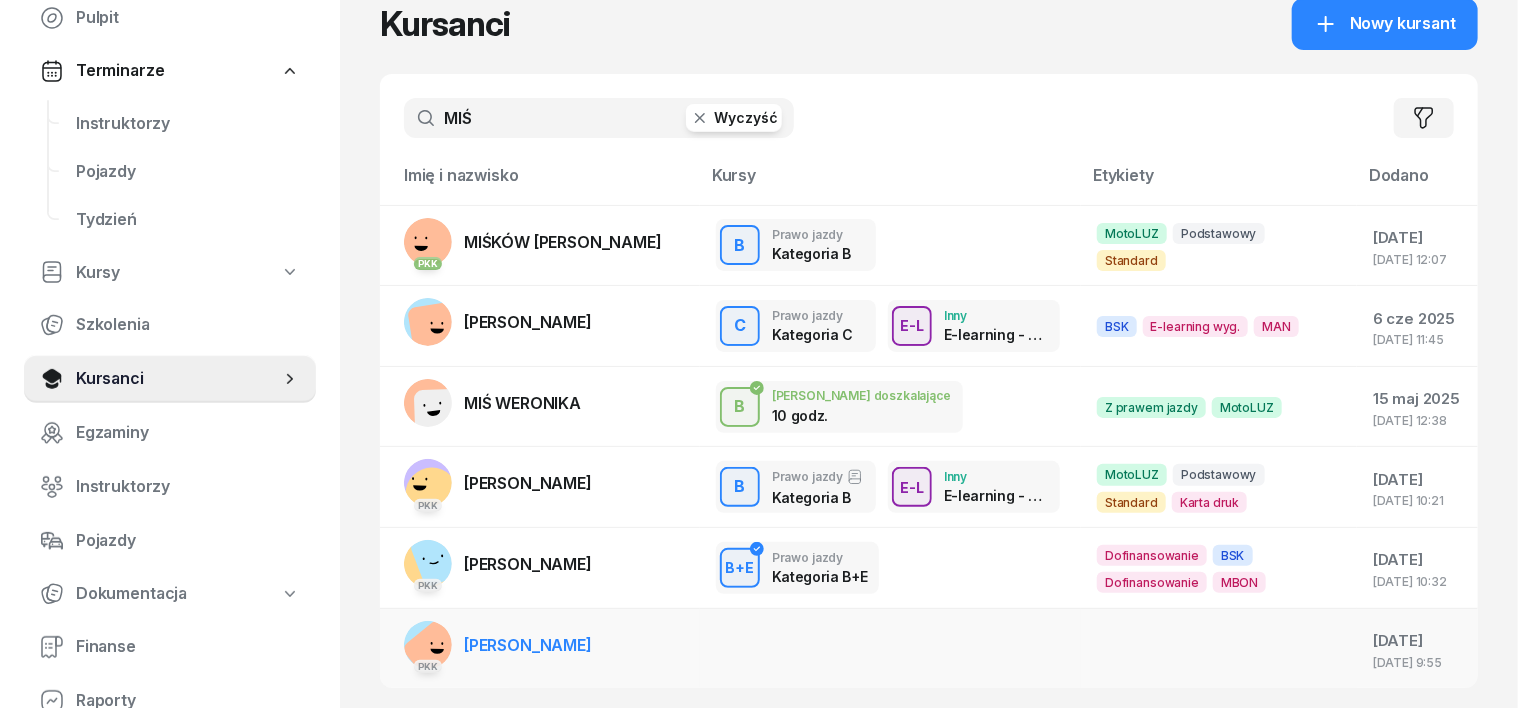 scroll, scrollTop: 0, scrollLeft: 0, axis: both 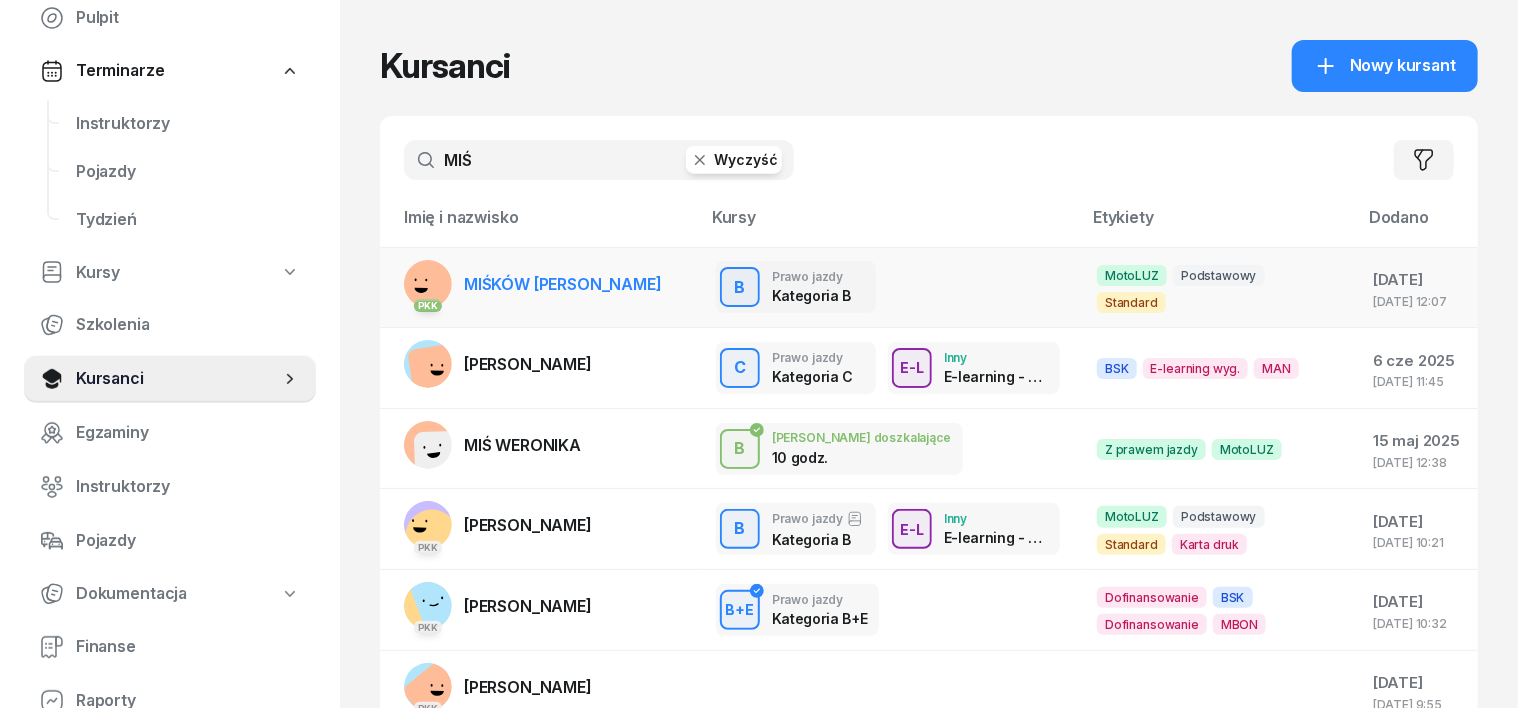 click 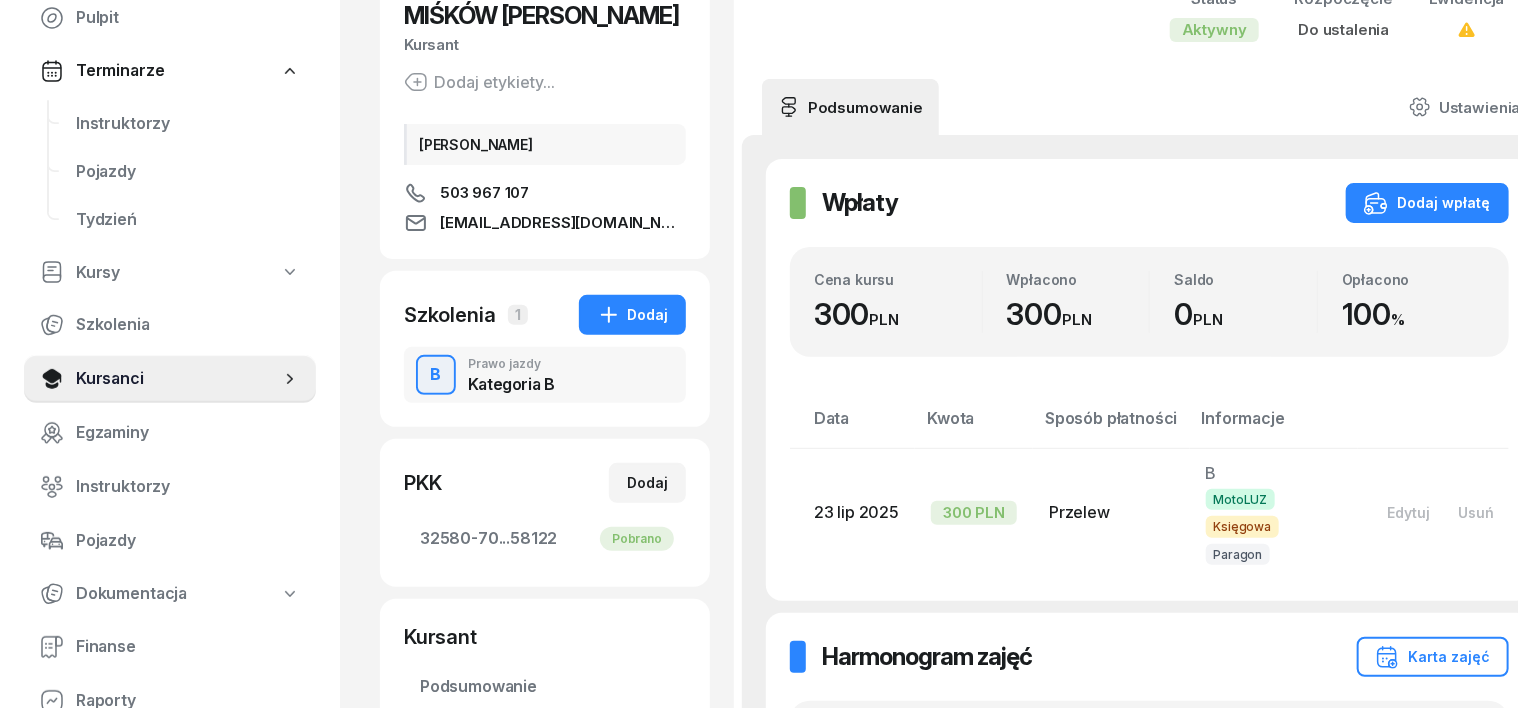 scroll, scrollTop: 250, scrollLeft: 0, axis: vertical 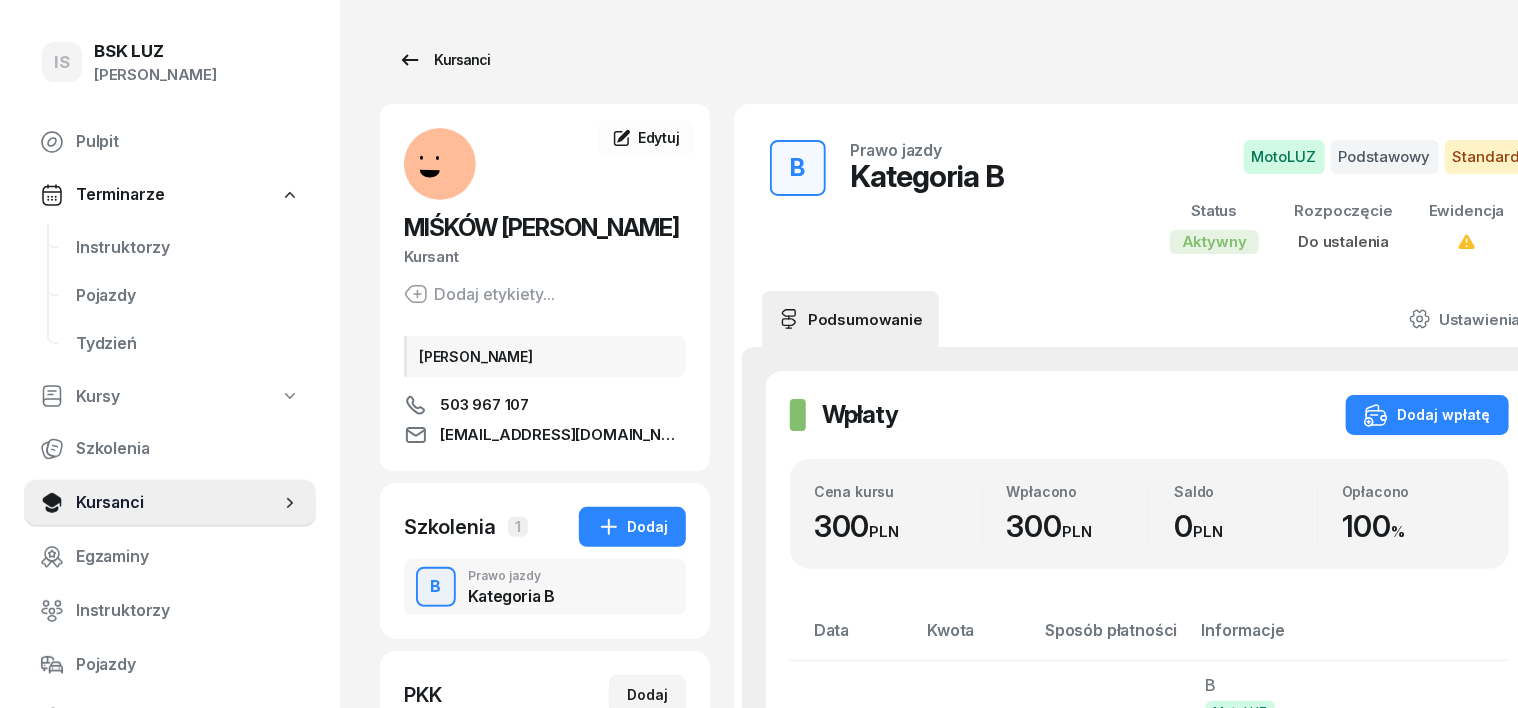 click on "Kursanci" at bounding box center (444, 60) 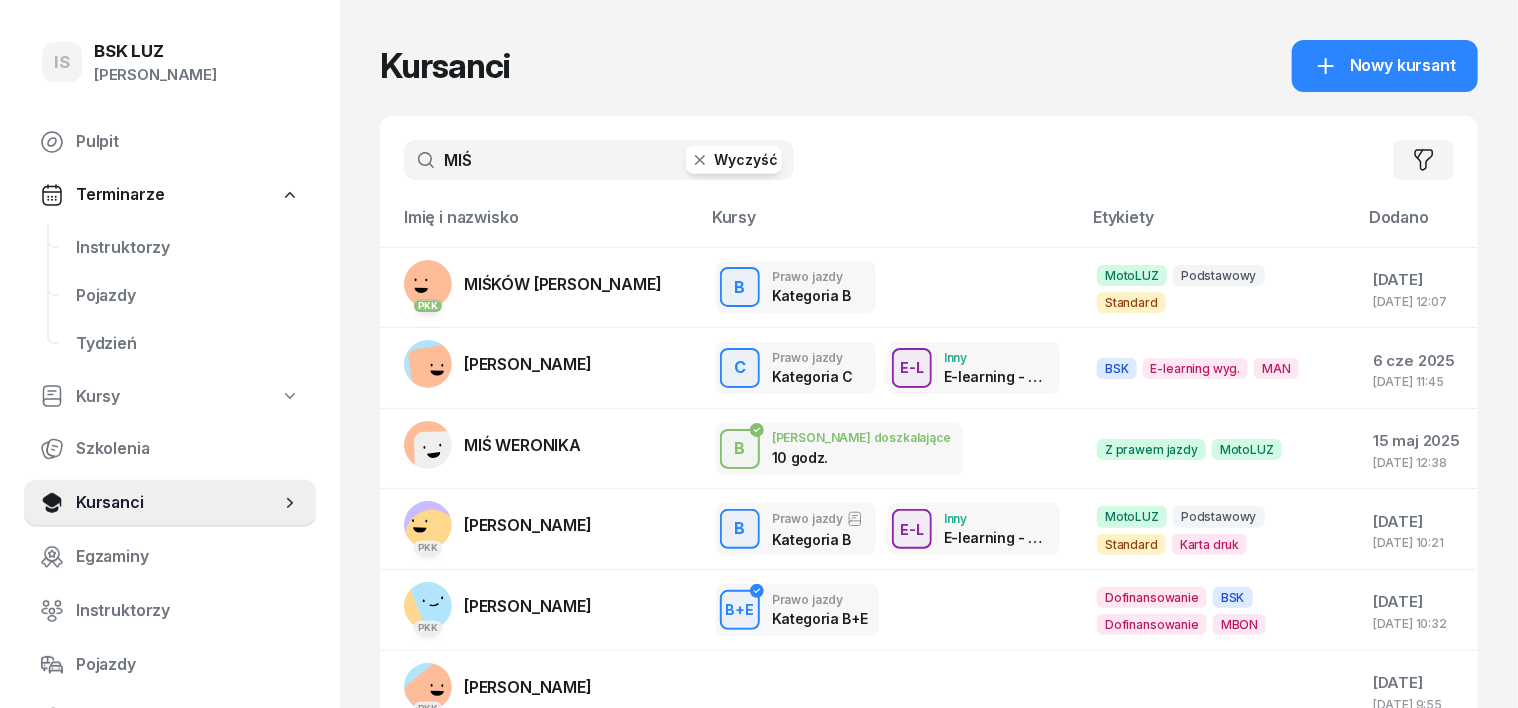 click 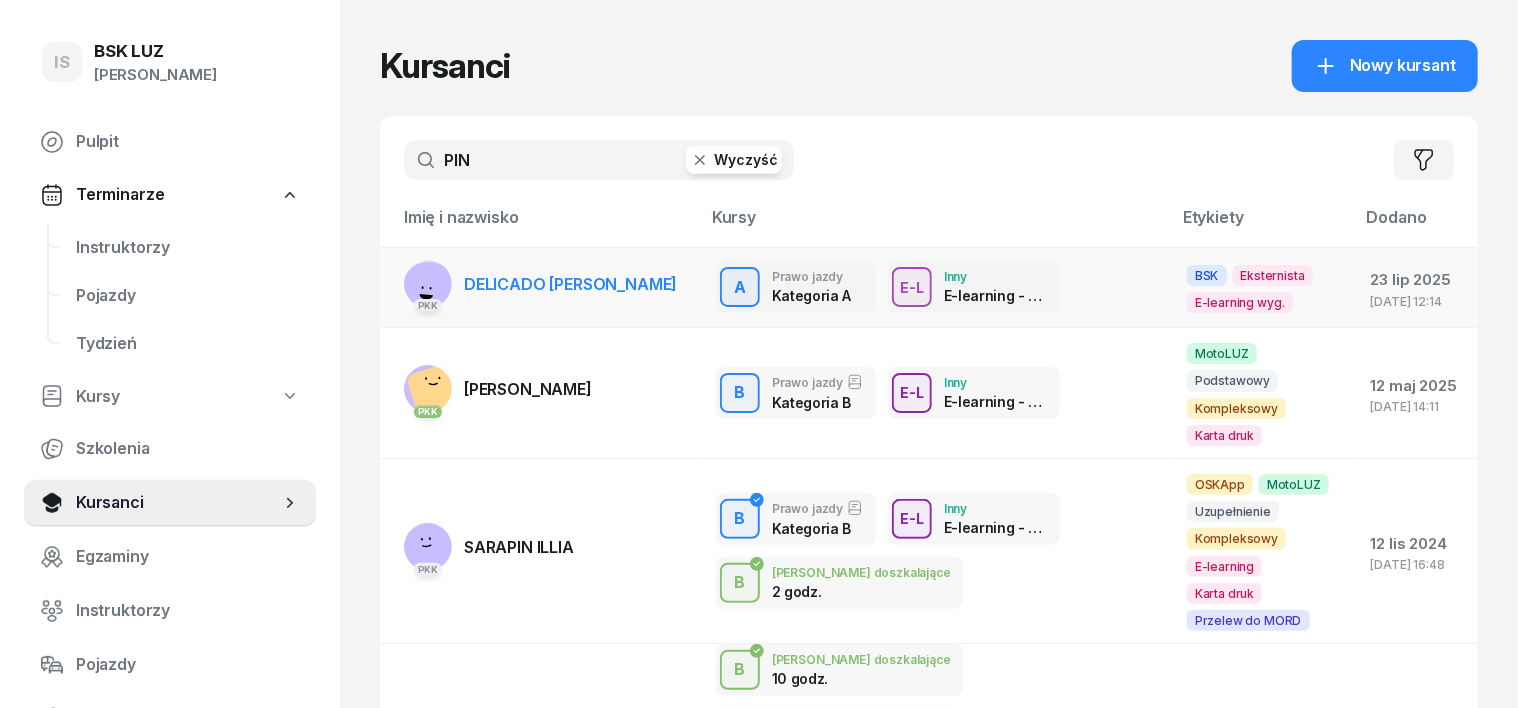 type on "PIN" 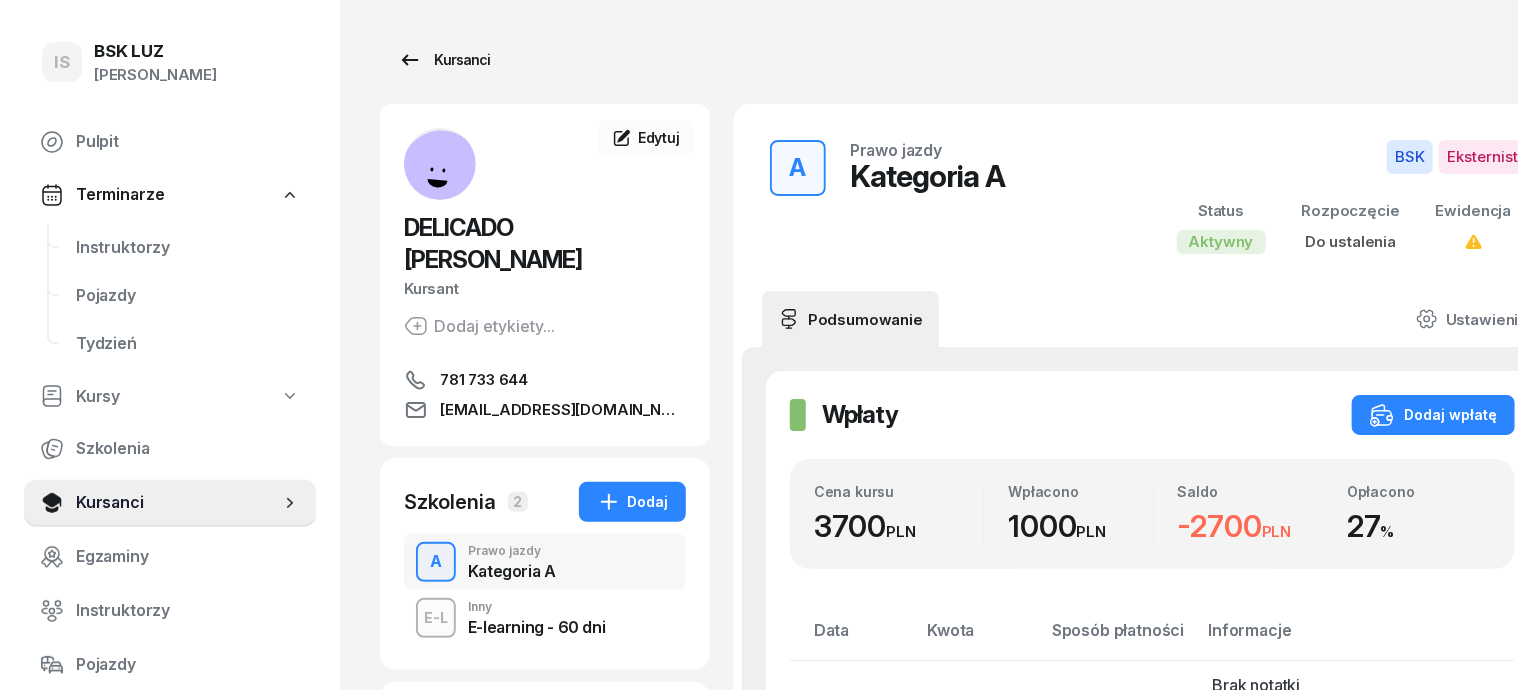 click on "Kursanci" at bounding box center (444, 60) 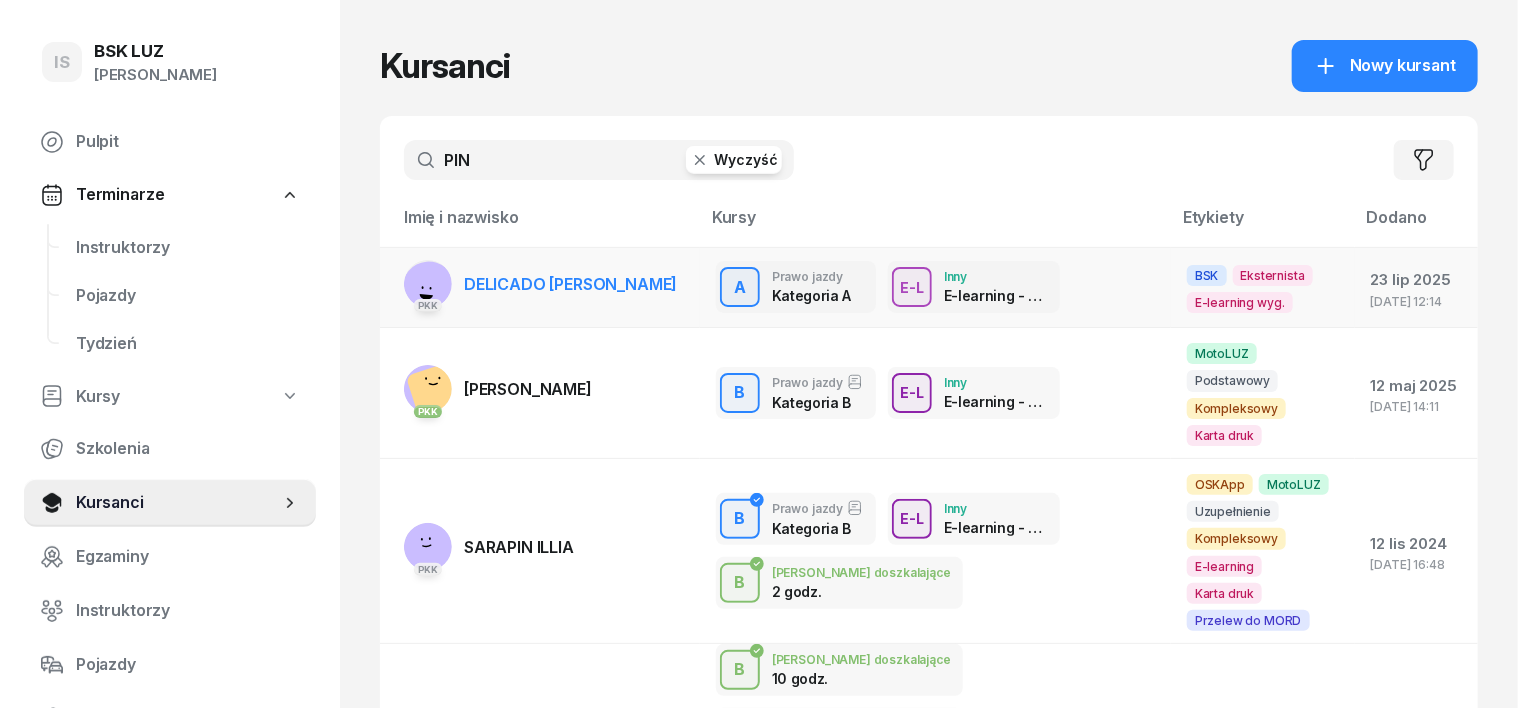 click 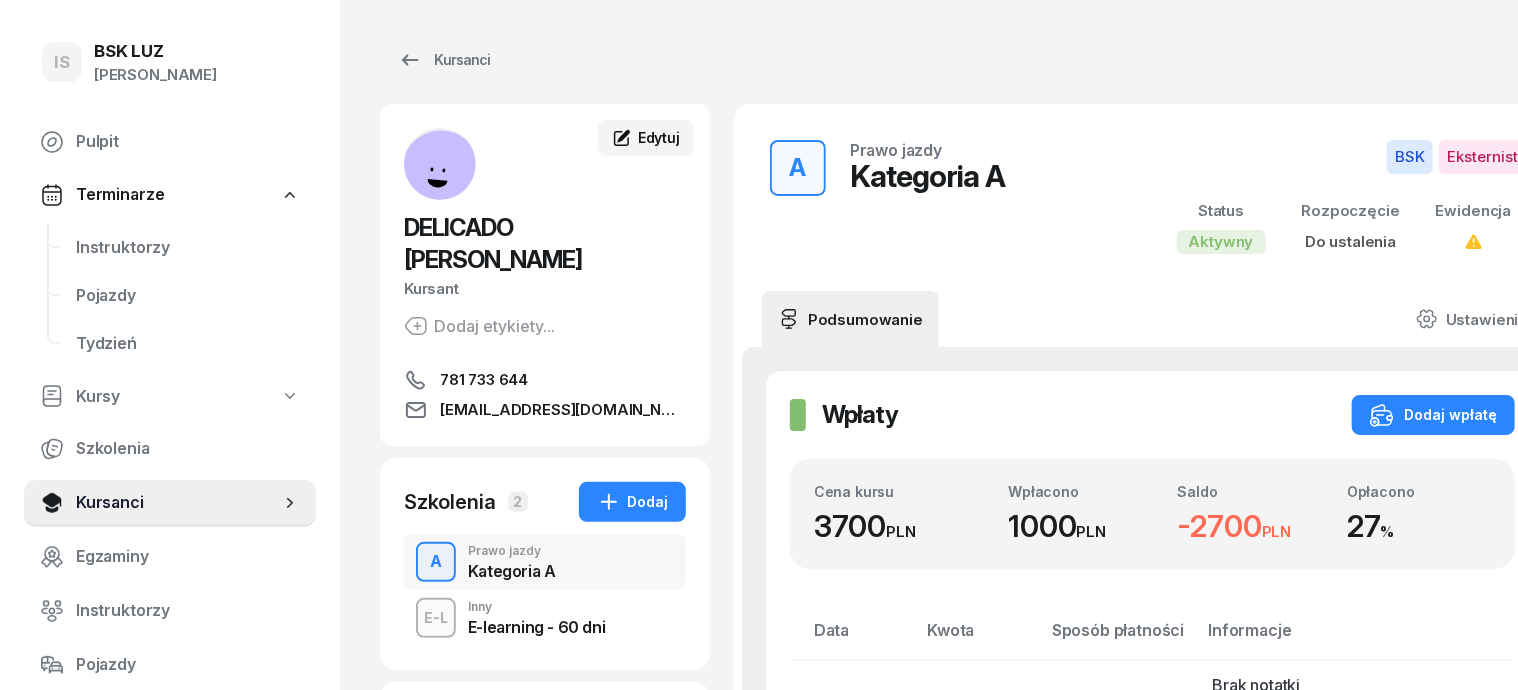 click 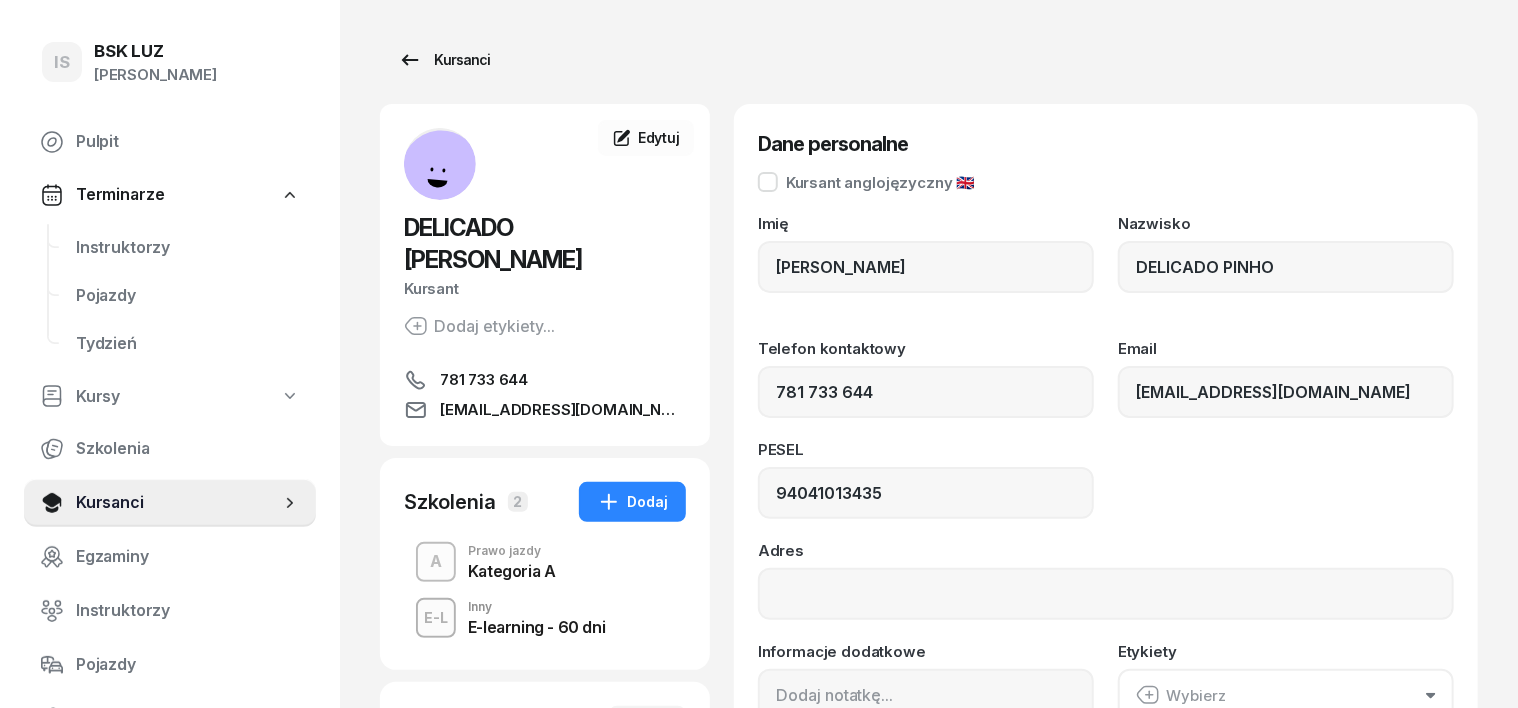 click on "Kursanci" at bounding box center (444, 60) 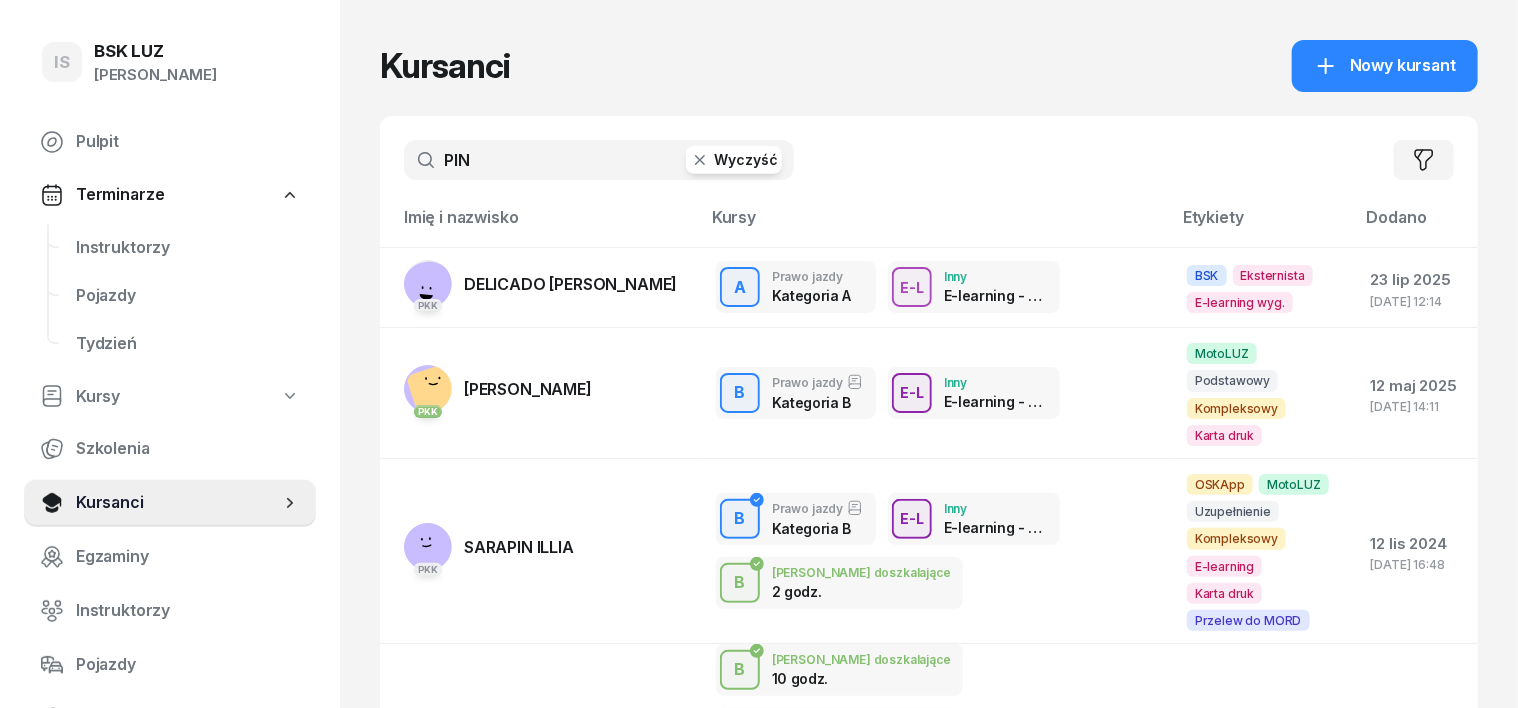 click 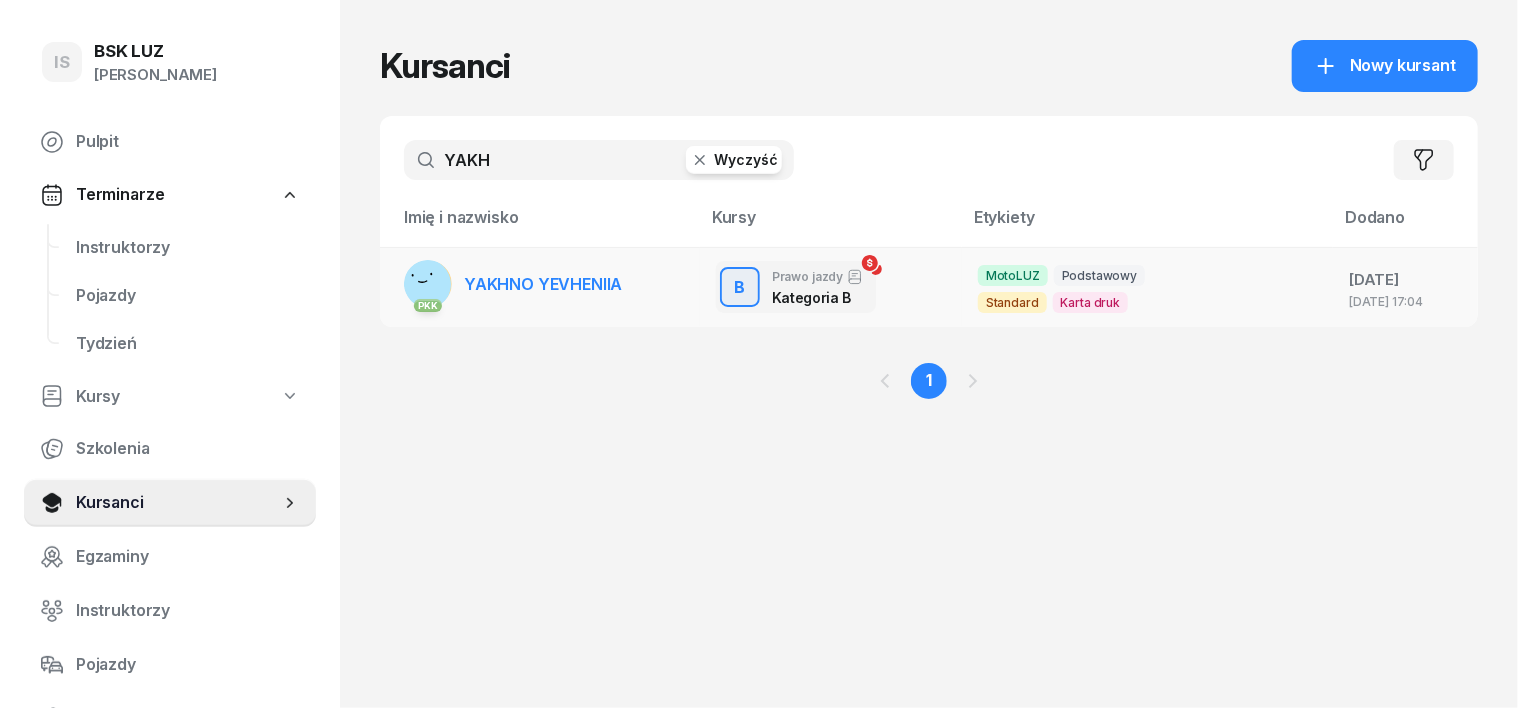 type on "YAKH" 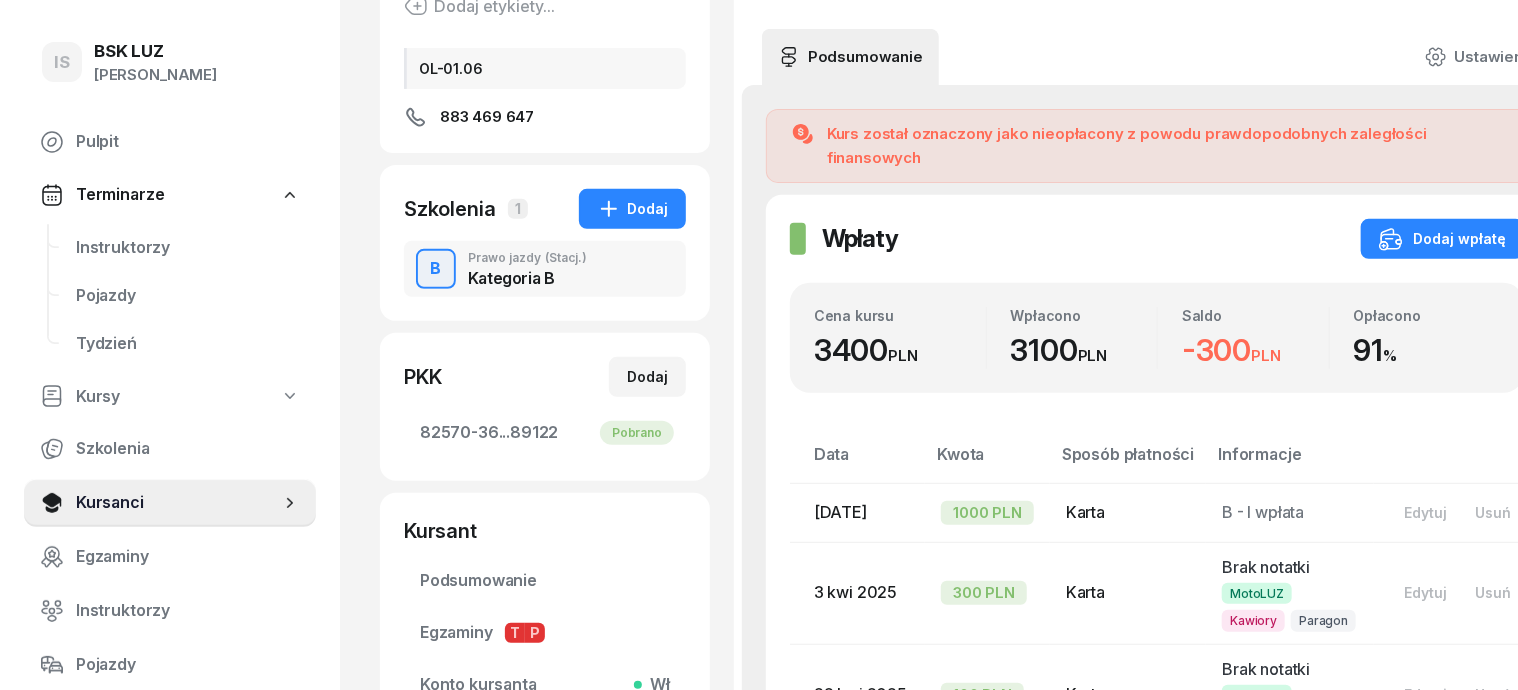 scroll, scrollTop: 0, scrollLeft: 0, axis: both 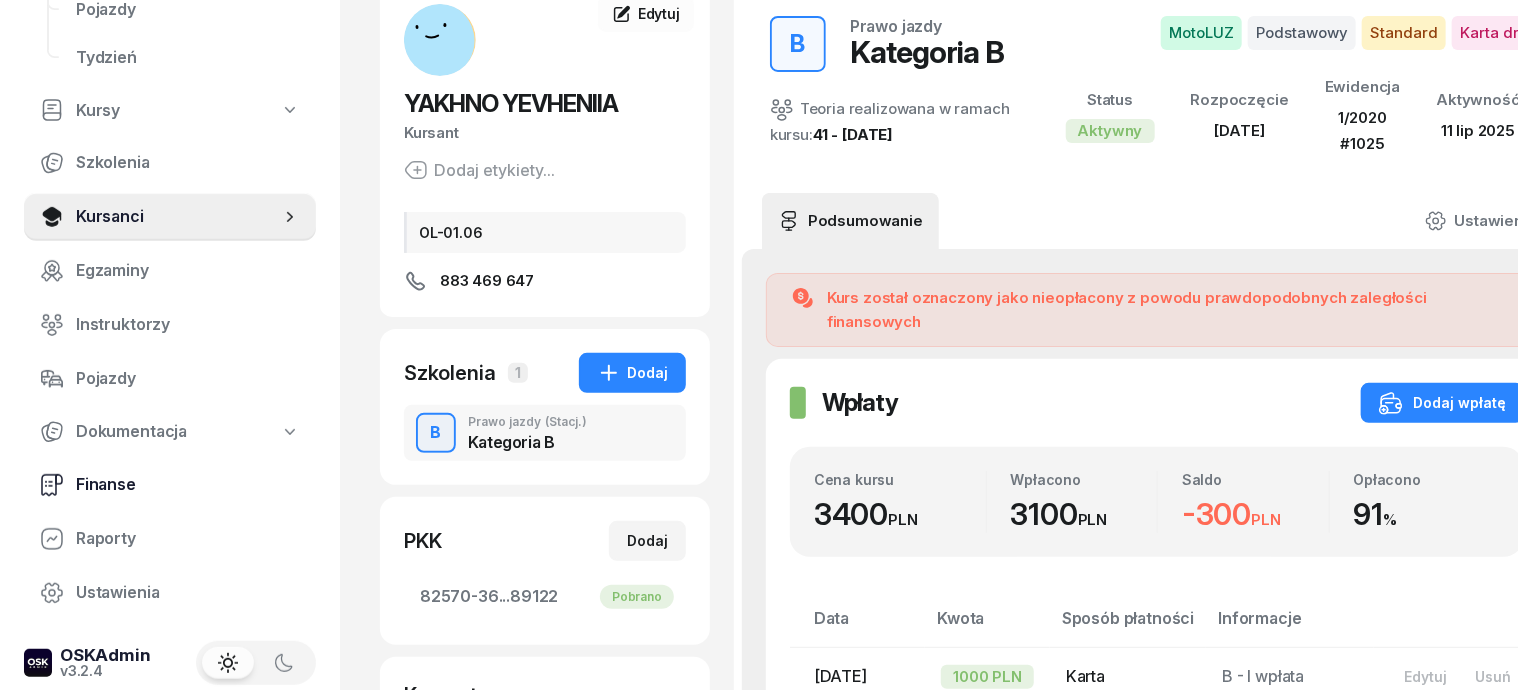 click on "Finanse" at bounding box center [188, 485] 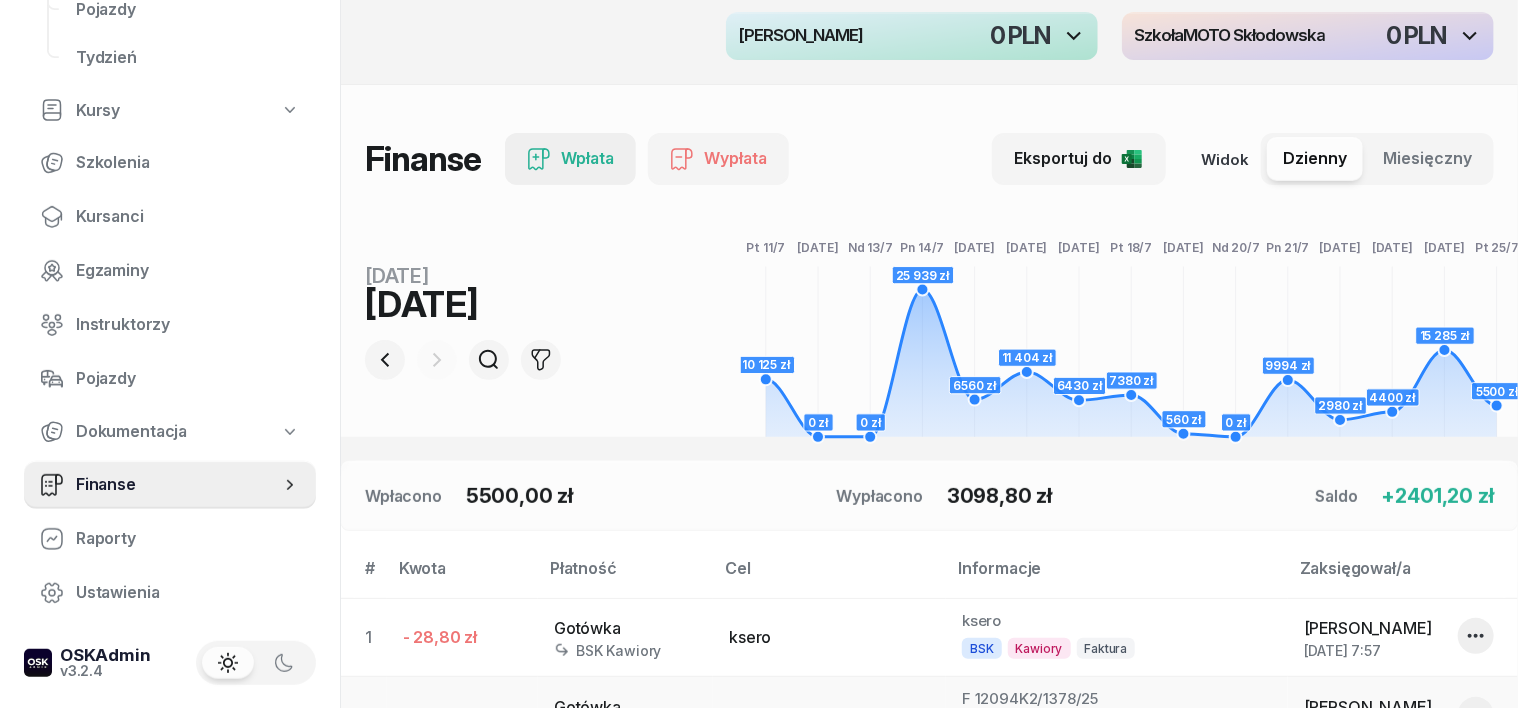 scroll, scrollTop: 125, scrollLeft: 0, axis: vertical 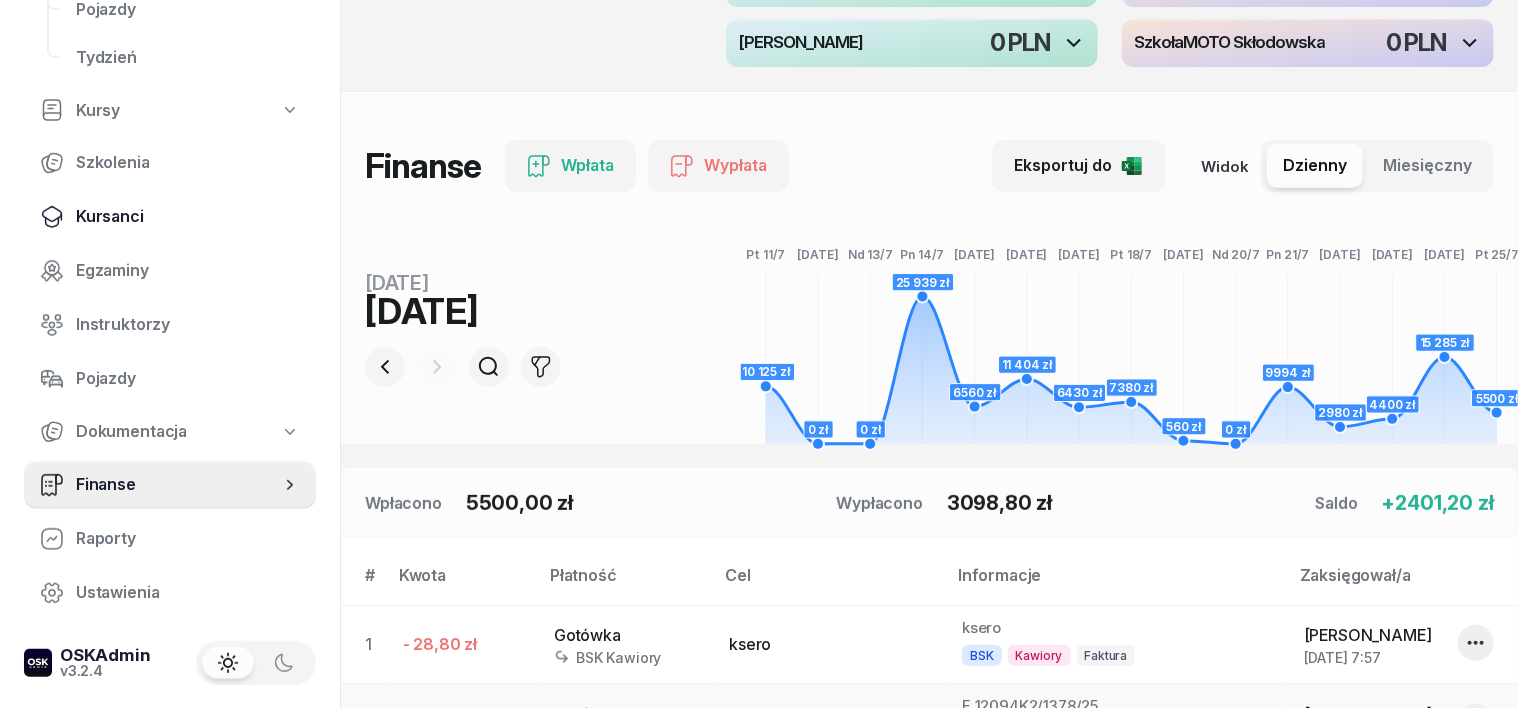 click on "Kursanci" at bounding box center [188, 217] 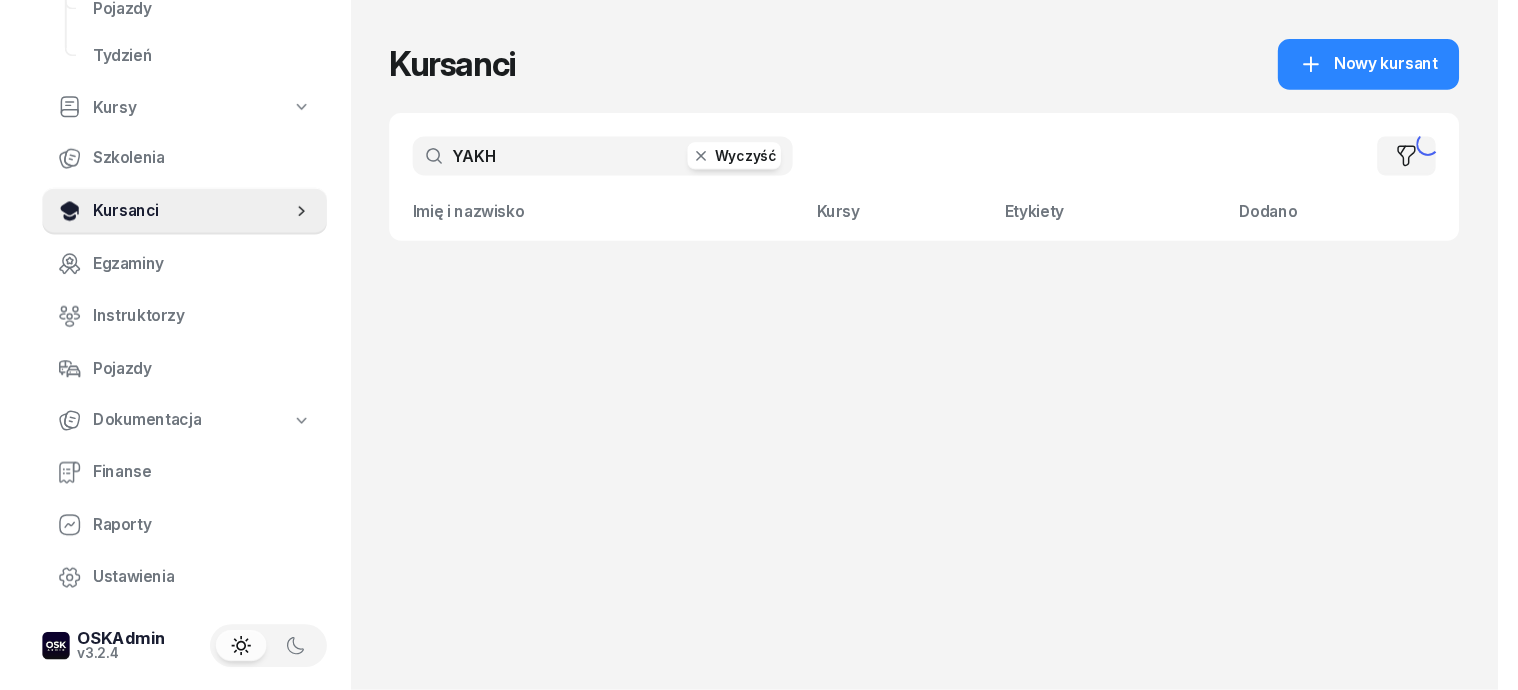 scroll, scrollTop: 0, scrollLeft: 0, axis: both 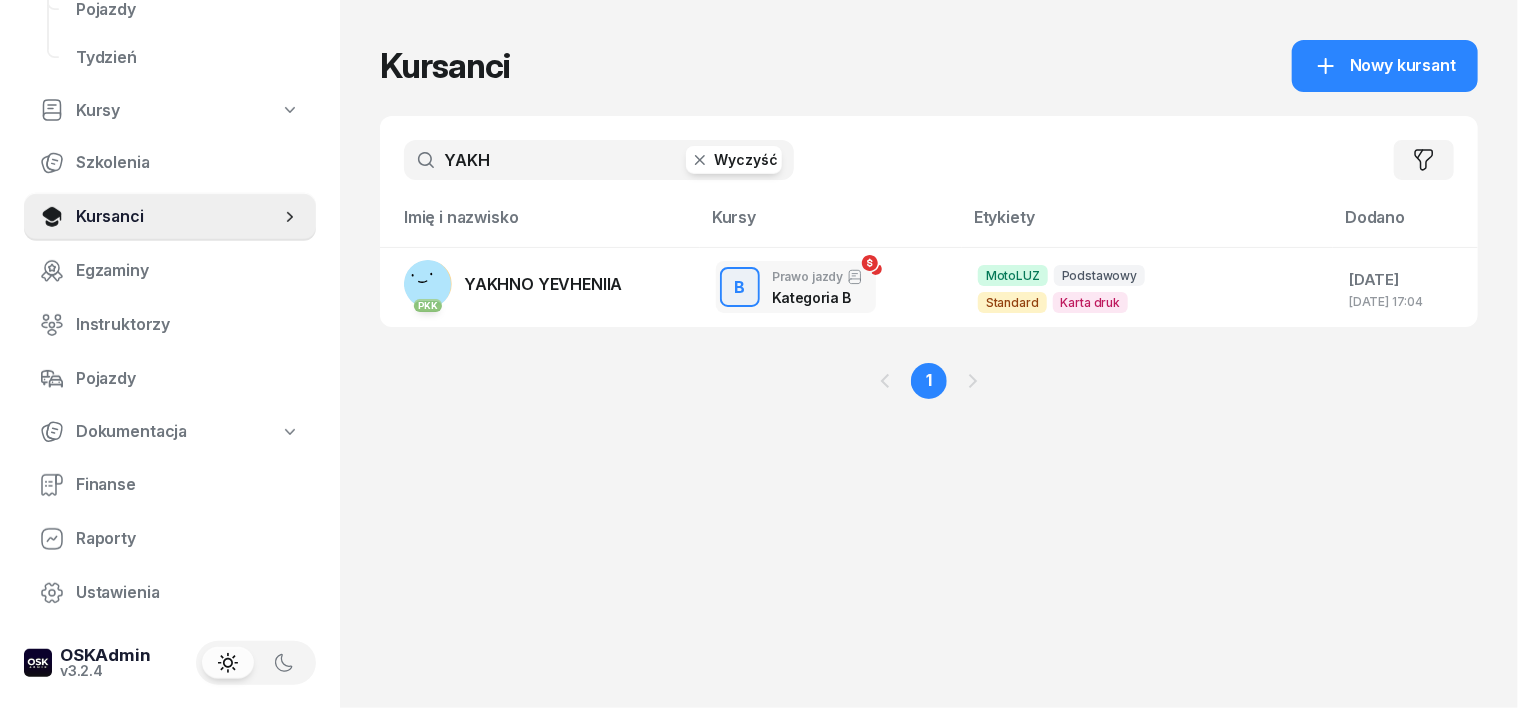 click 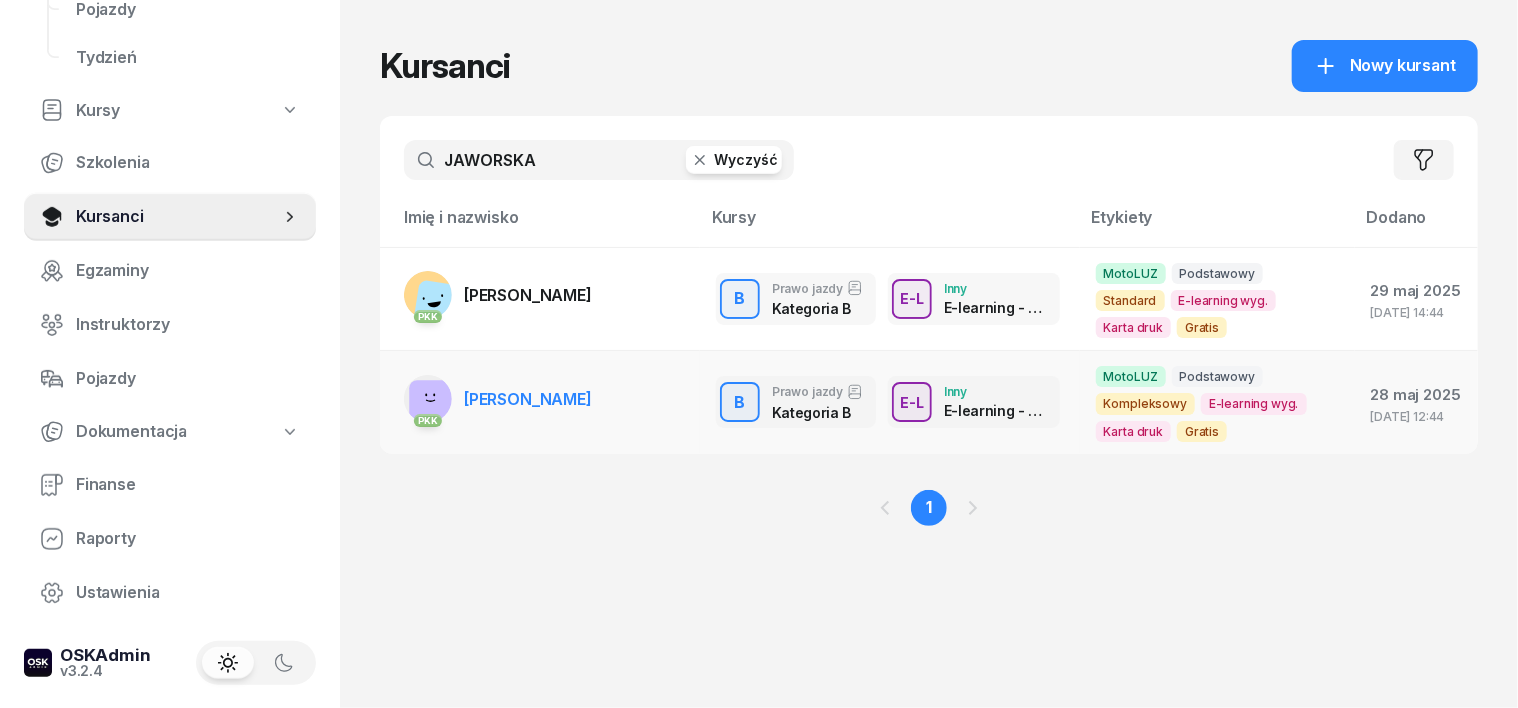 type on "JAWORSKA" 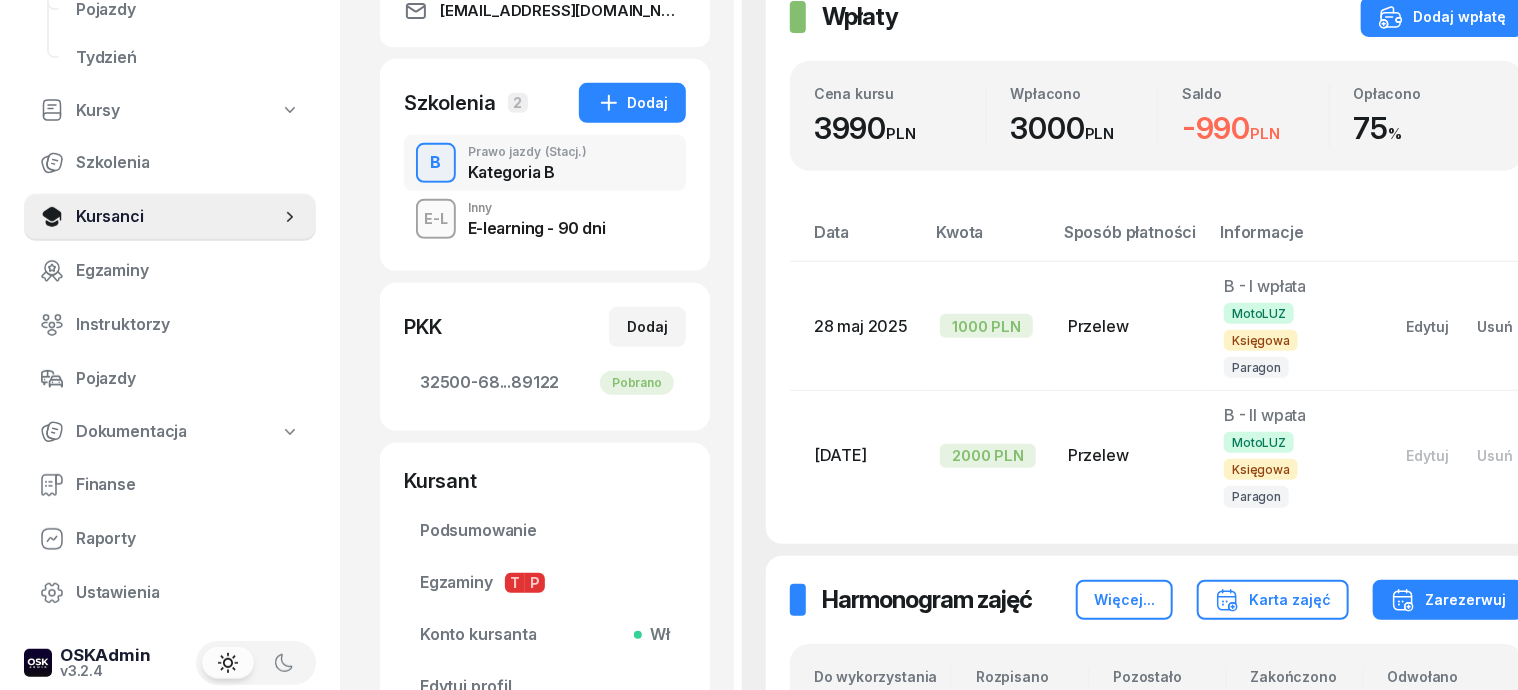 scroll, scrollTop: 250, scrollLeft: 0, axis: vertical 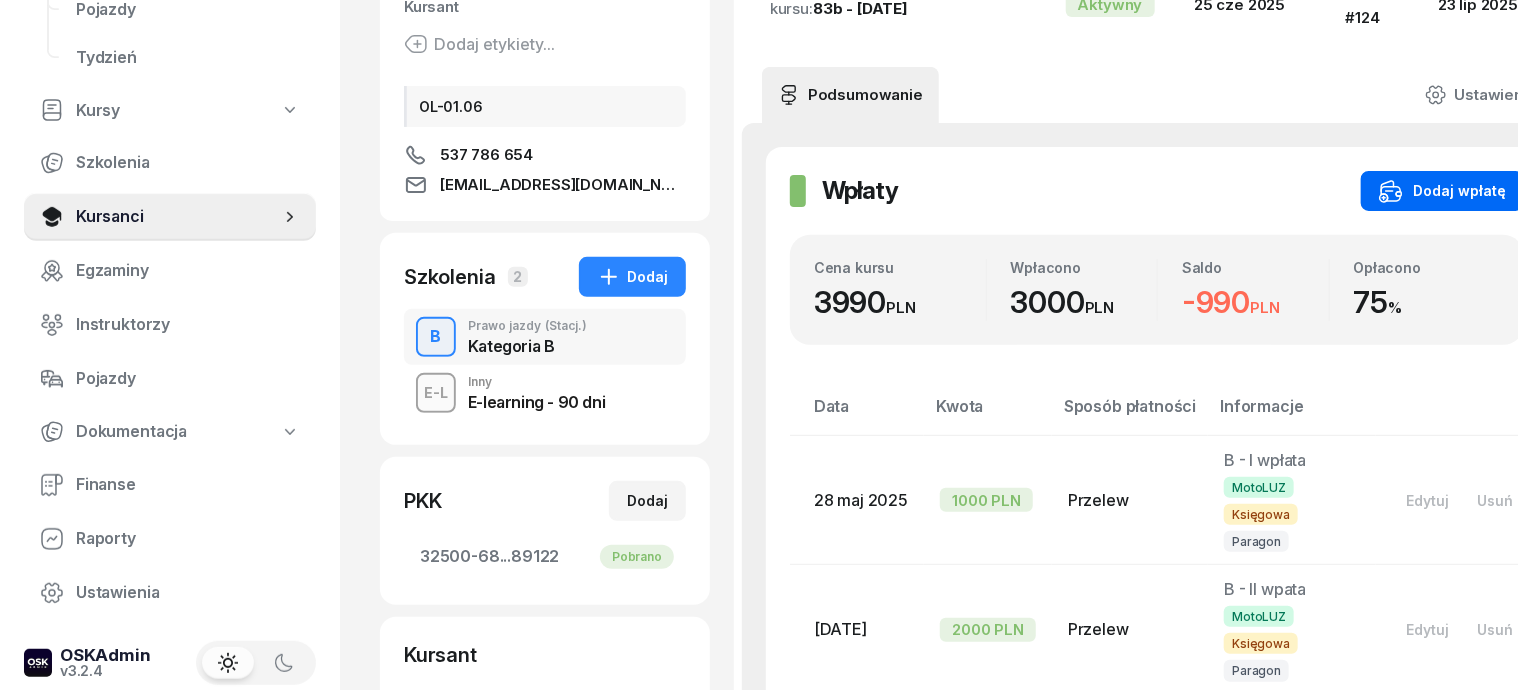 click on "Dodaj wpłatę" at bounding box center (1442, 191) 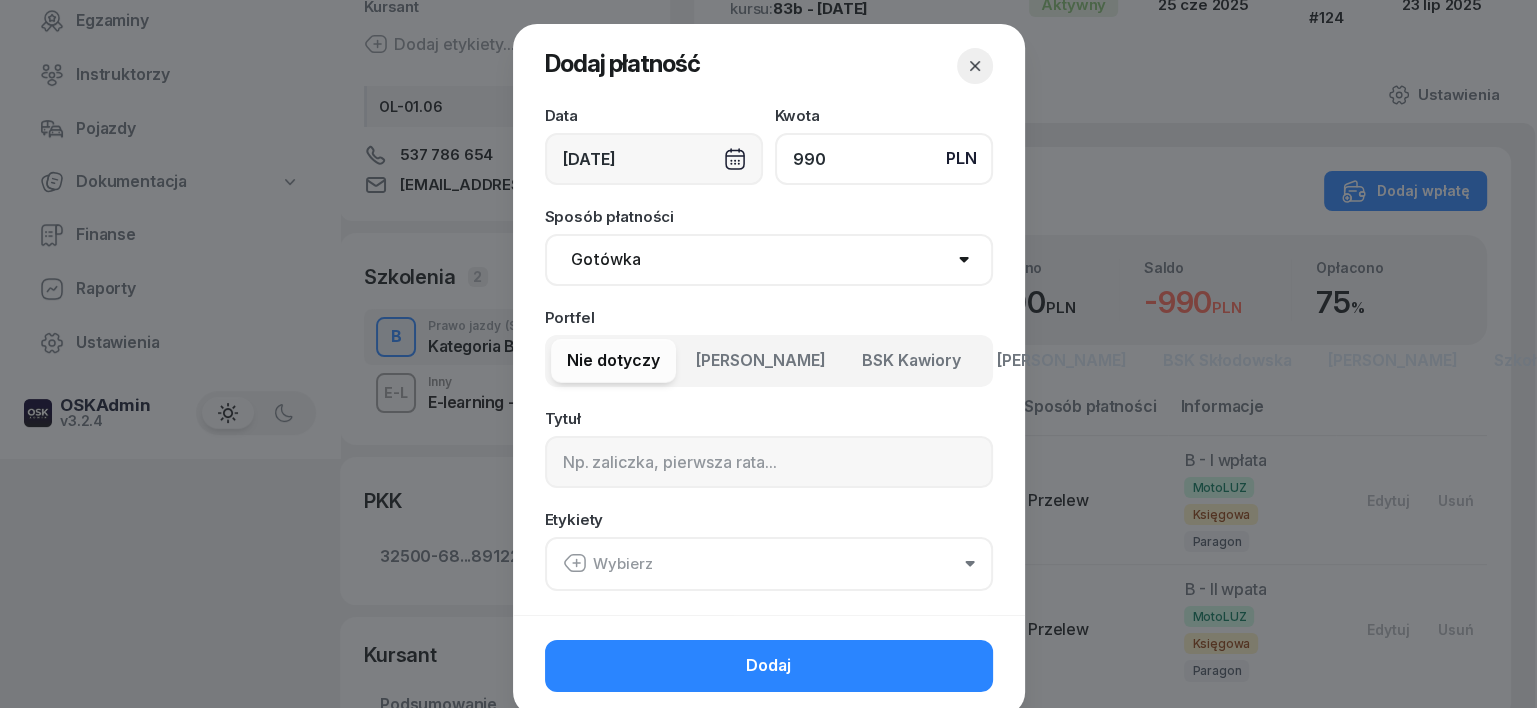 type on "990" 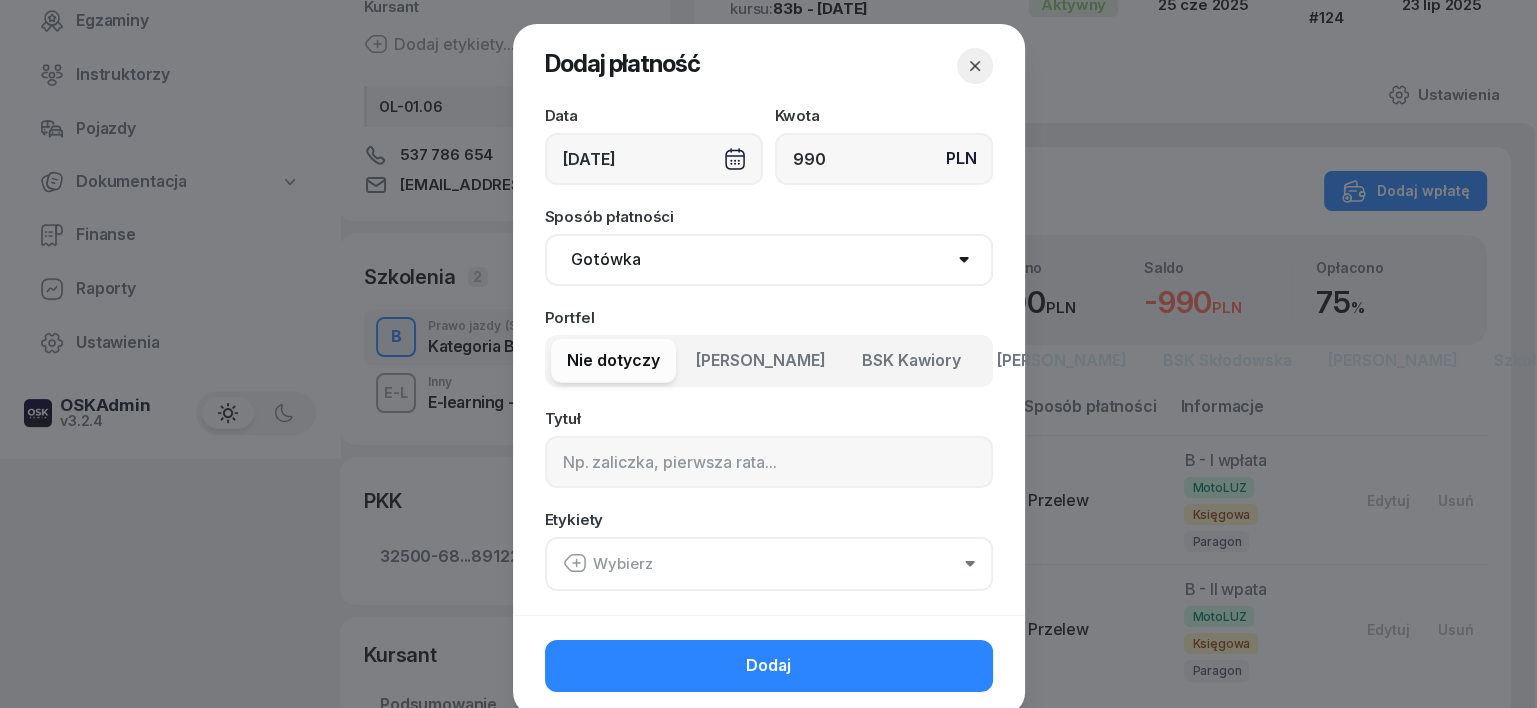 click on "Gotówka Karta Przelew Płatności online BLIK" at bounding box center (769, 260) 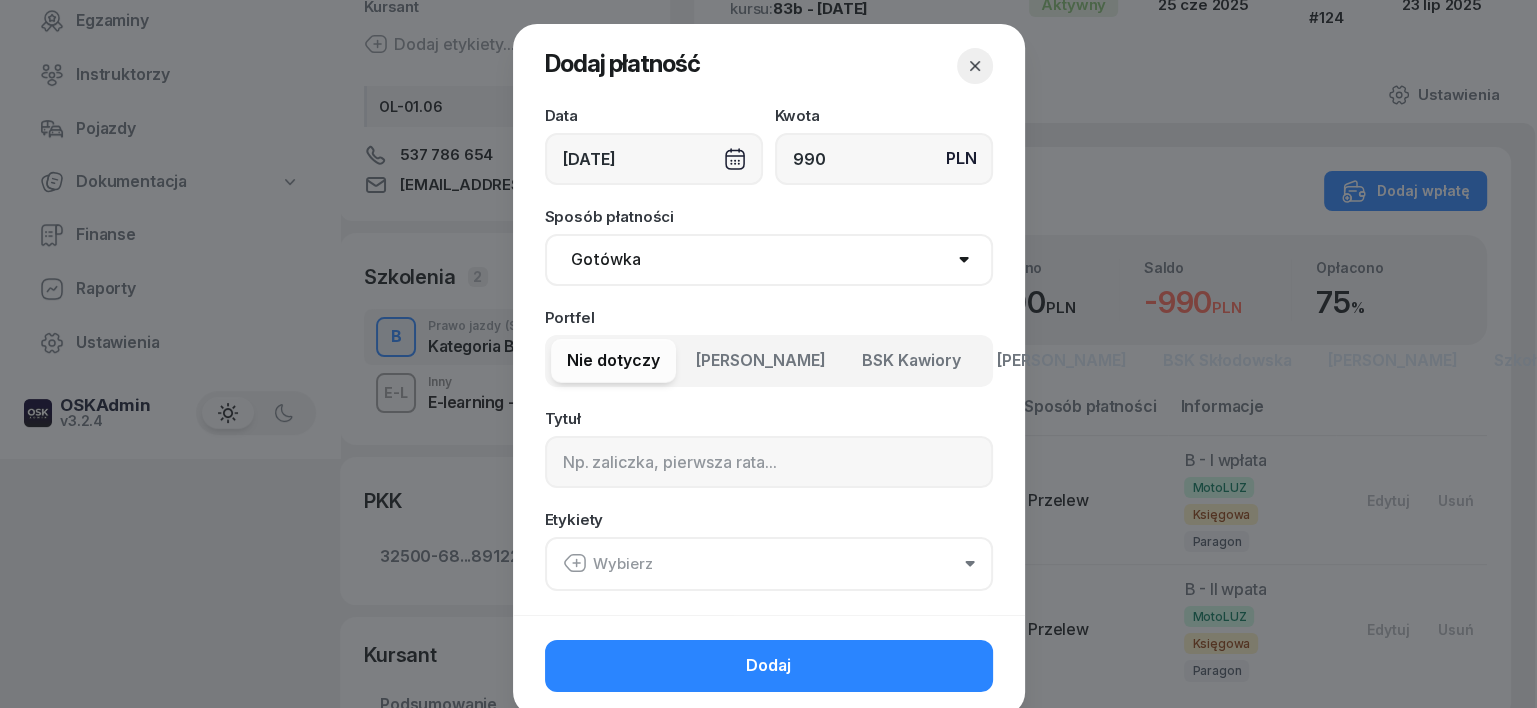 select on "transfer" 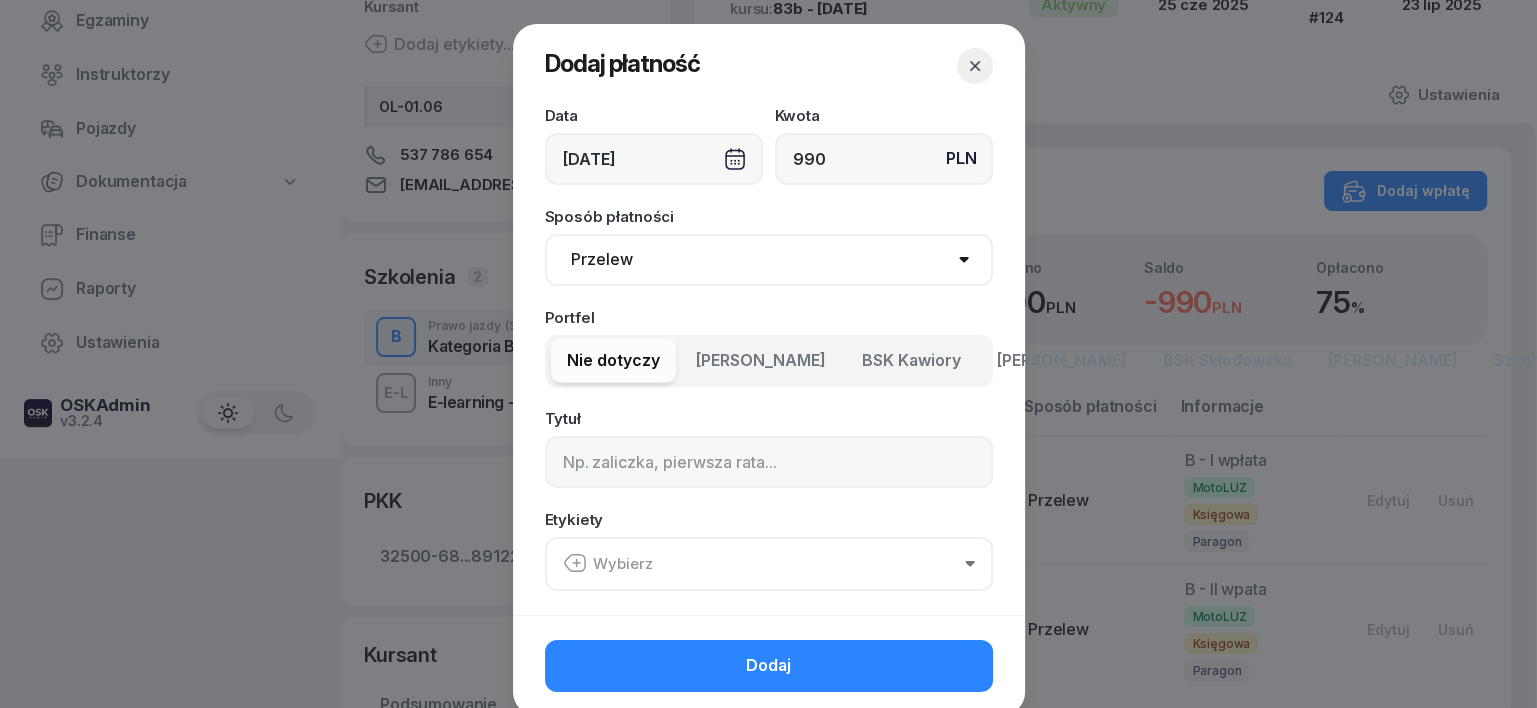 click on "Gotówka Karta Przelew Płatności online BLIK" at bounding box center [769, 260] 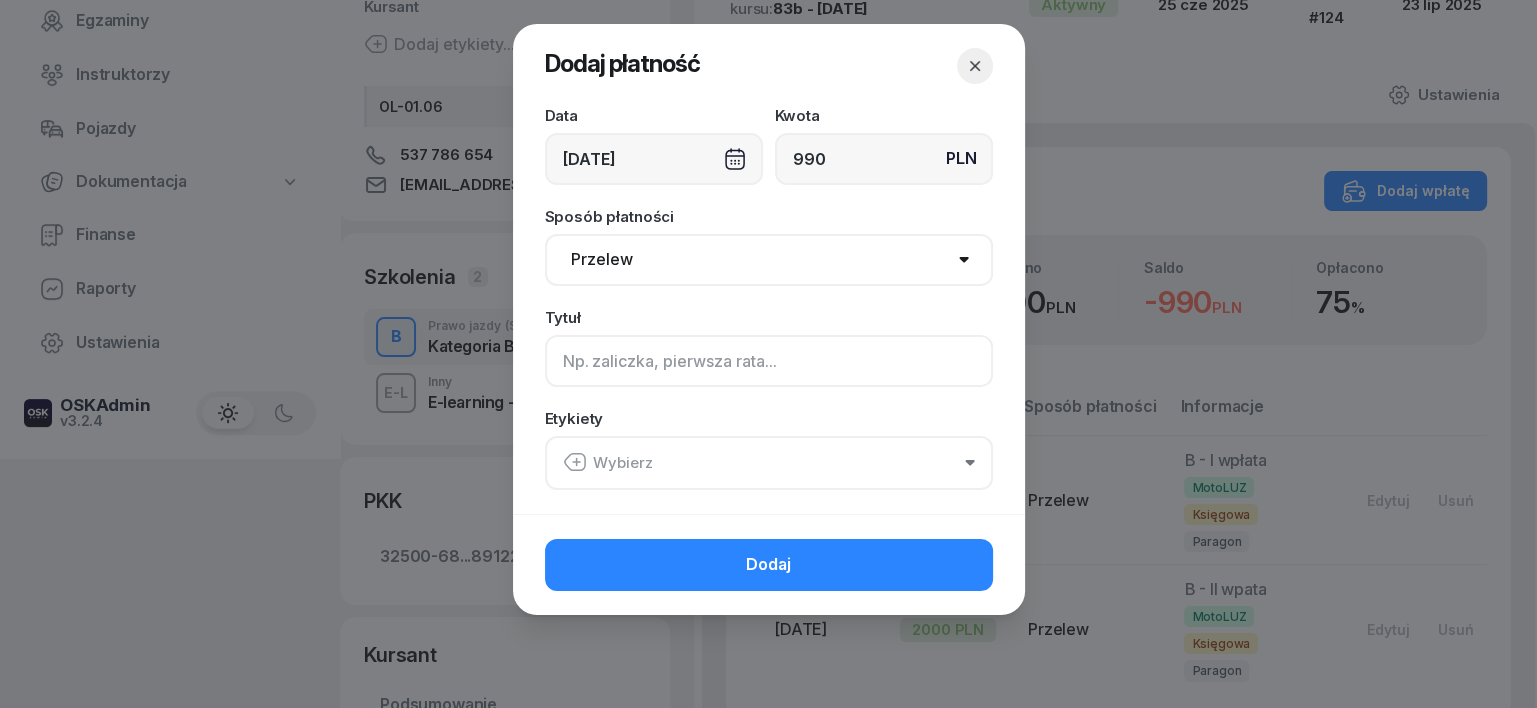 click 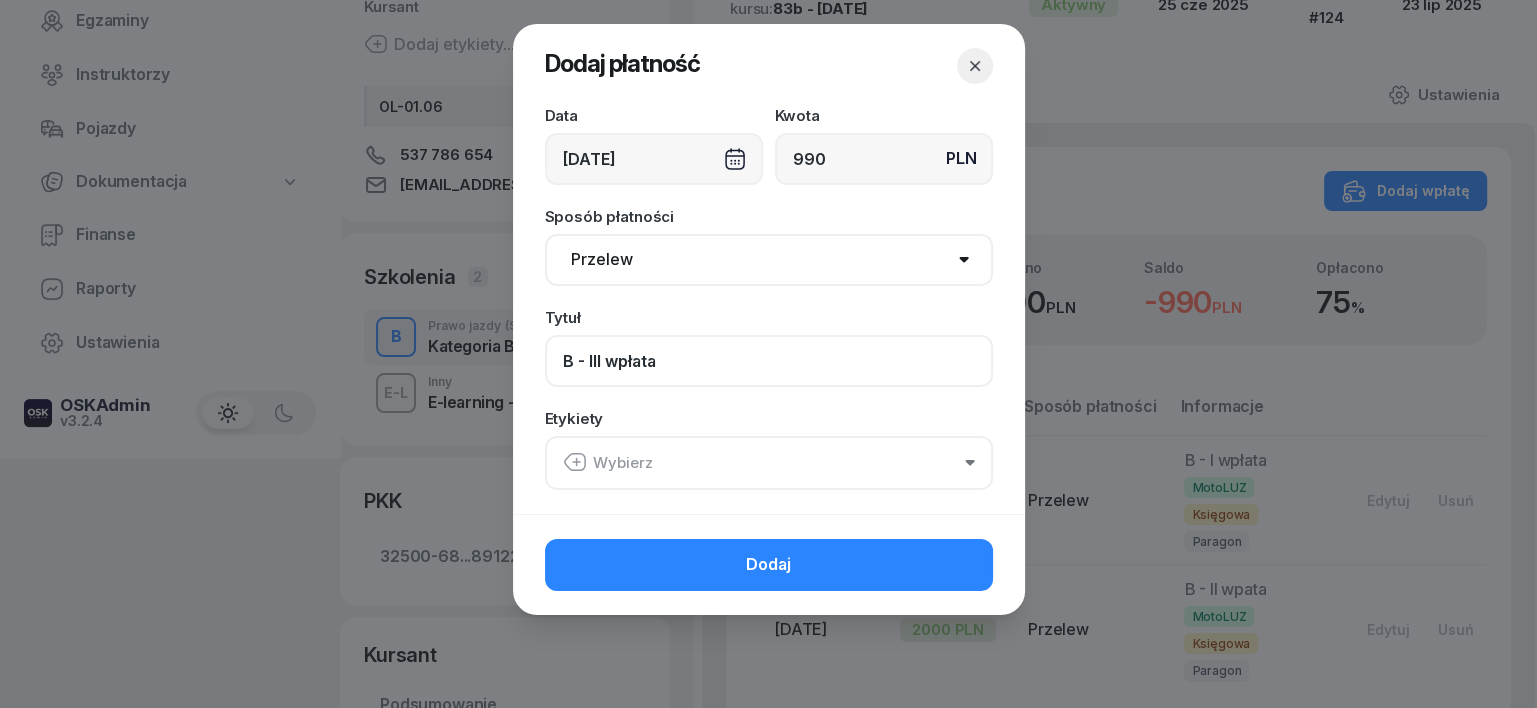 type on "B - III wpłata" 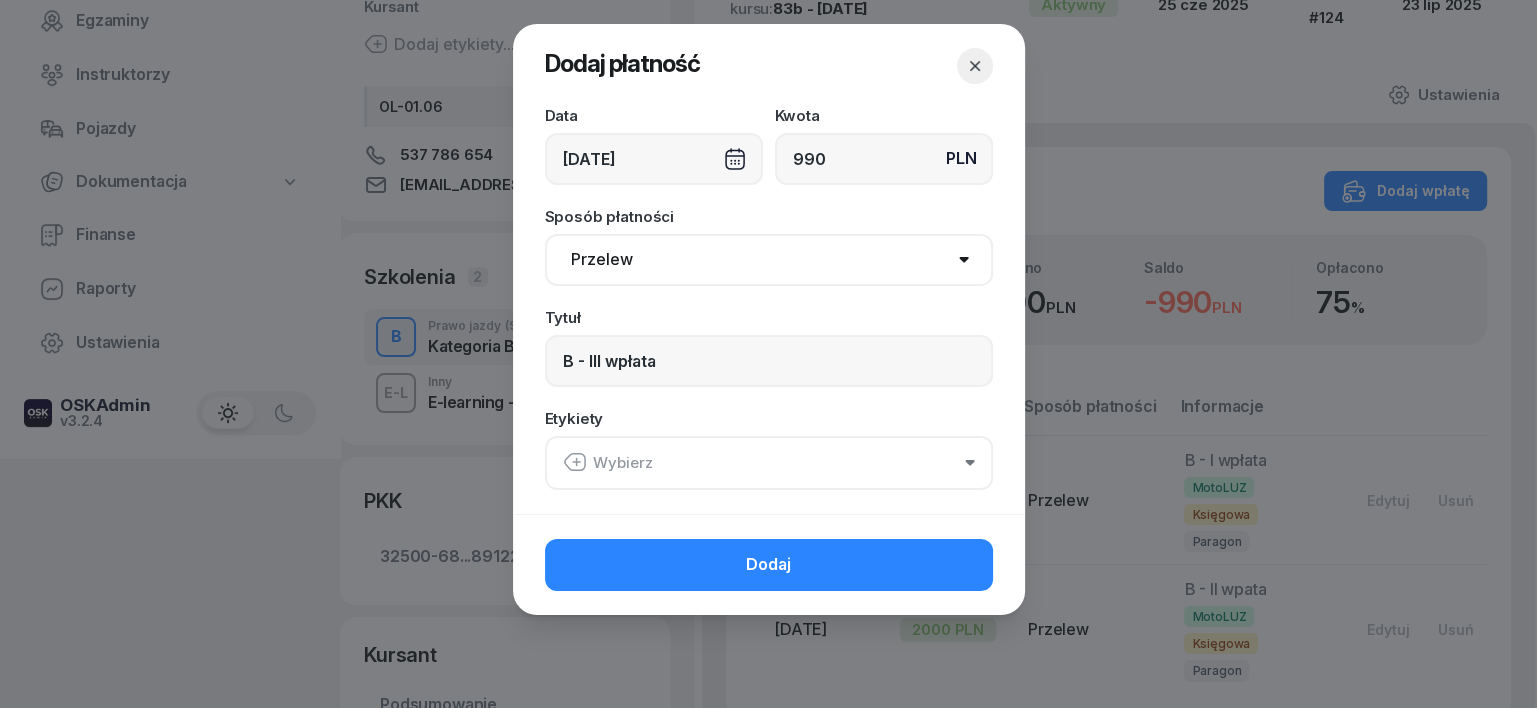 click 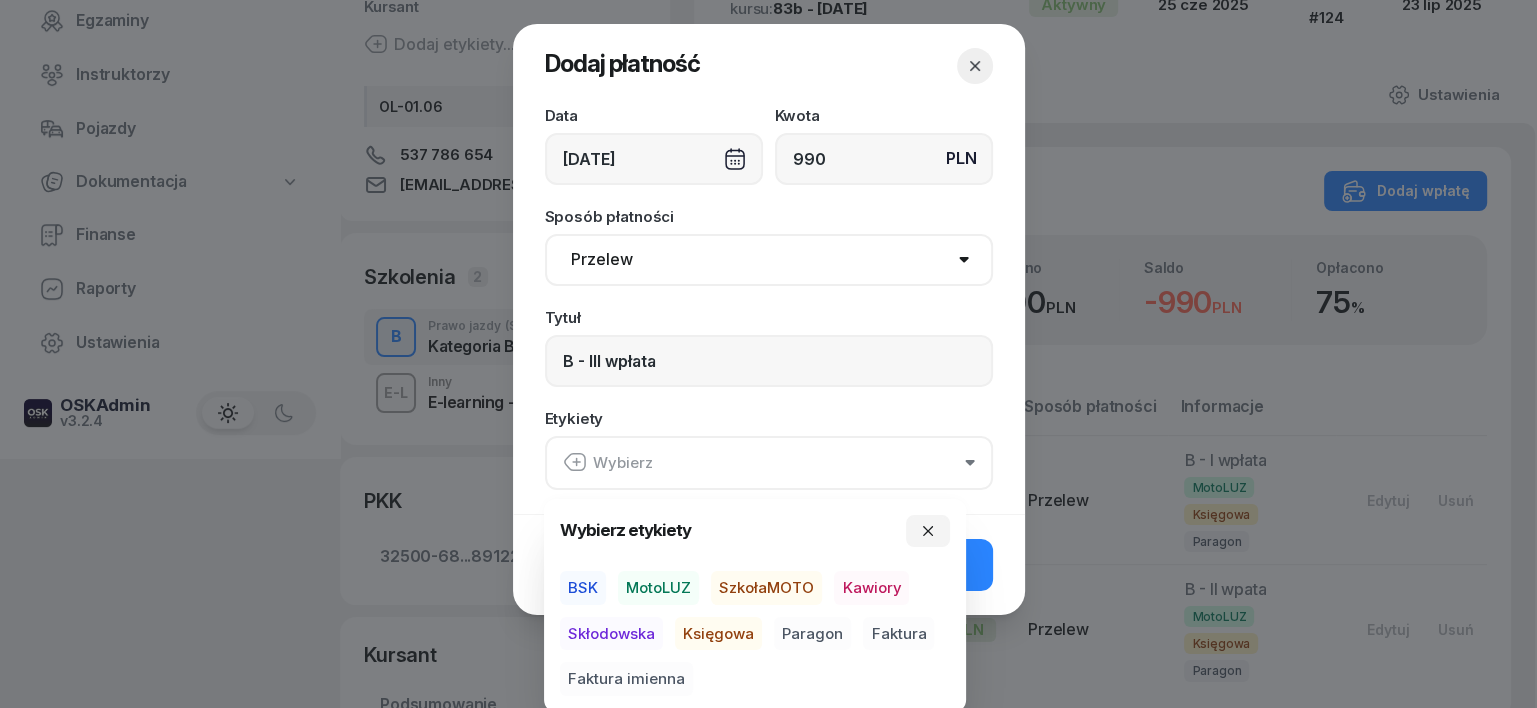 click on "MotoLUZ" at bounding box center (658, 588) 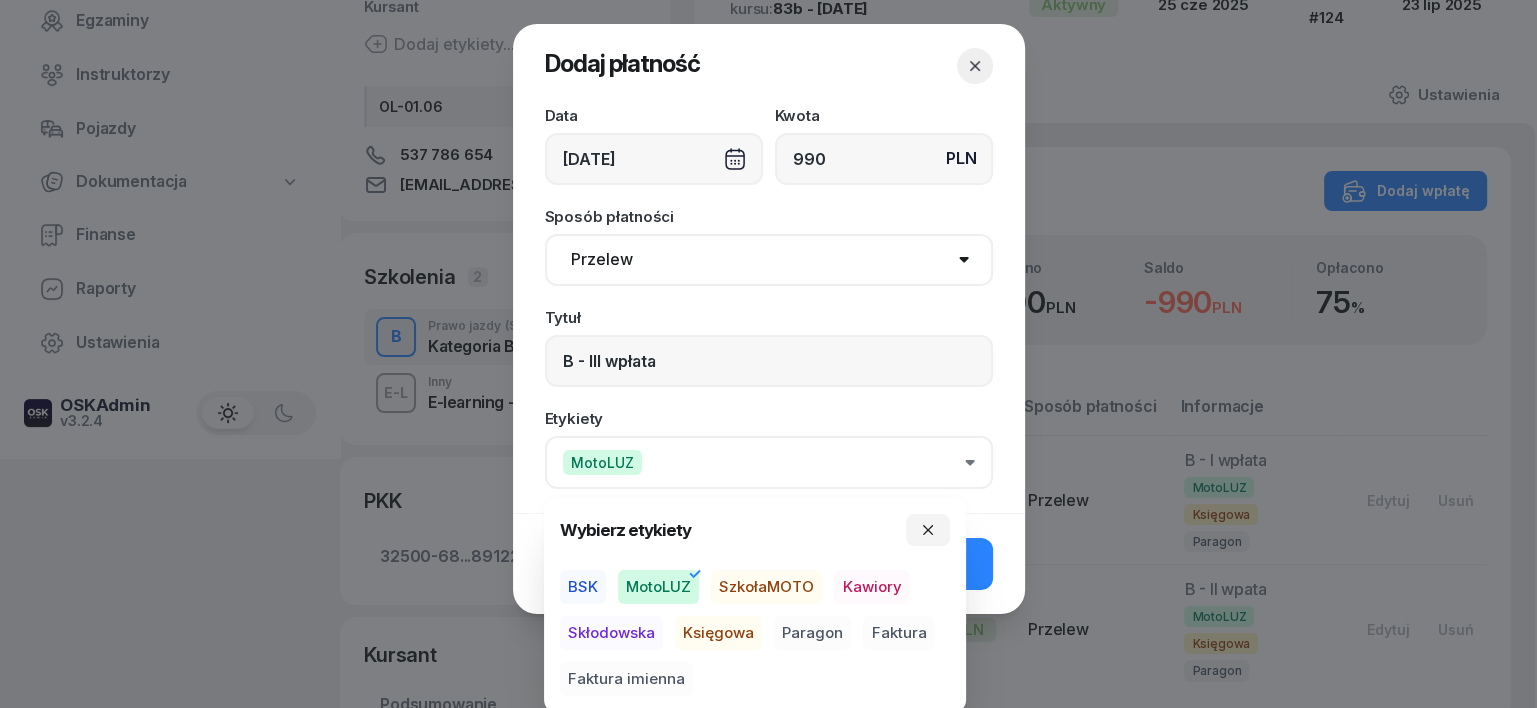 drag, startPoint x: 705, startPoint y: 630, endPoint x: 718, endPoint y: 624, distance: 14.3178215 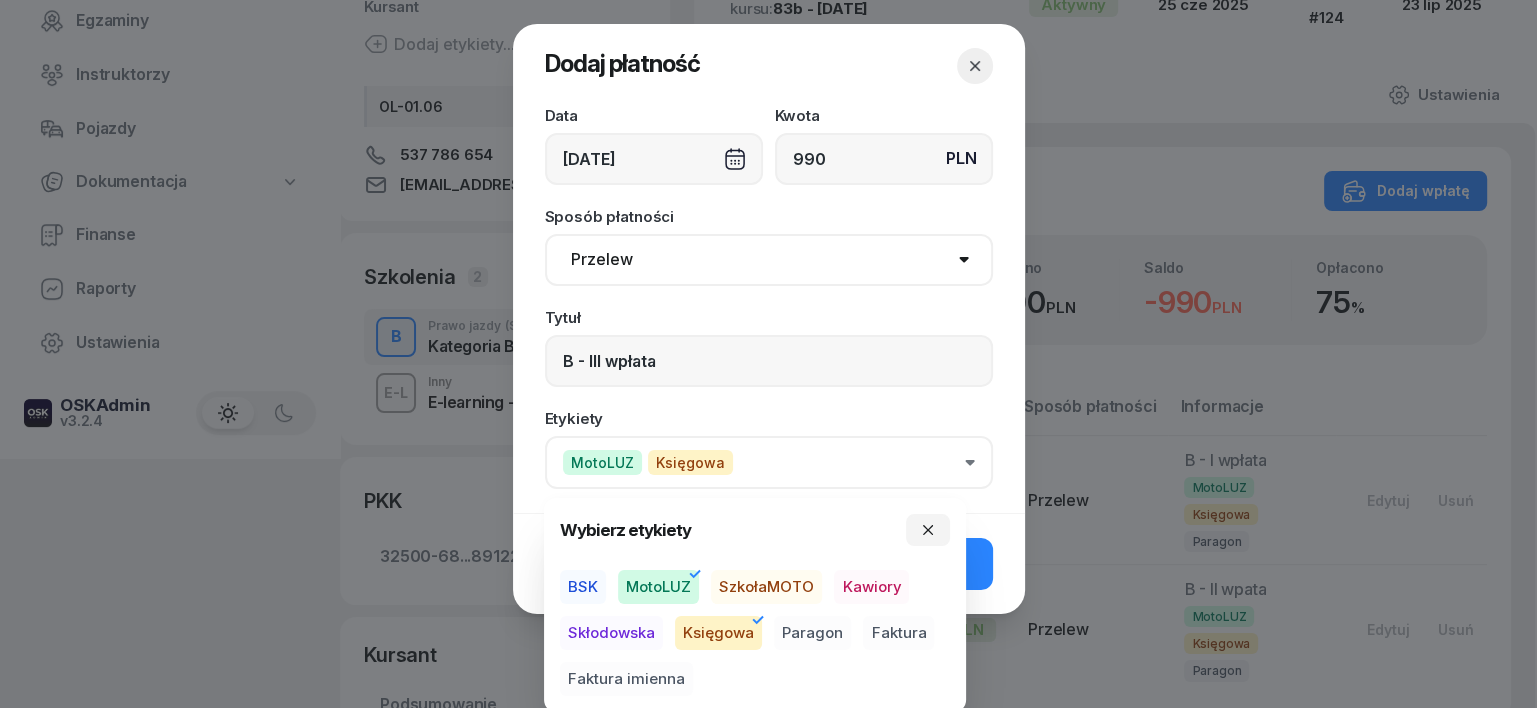 drag, startPoint x: 797, startPoint y: 626, endPoint x: 885, endPoint y: 574, distance: 102.21546 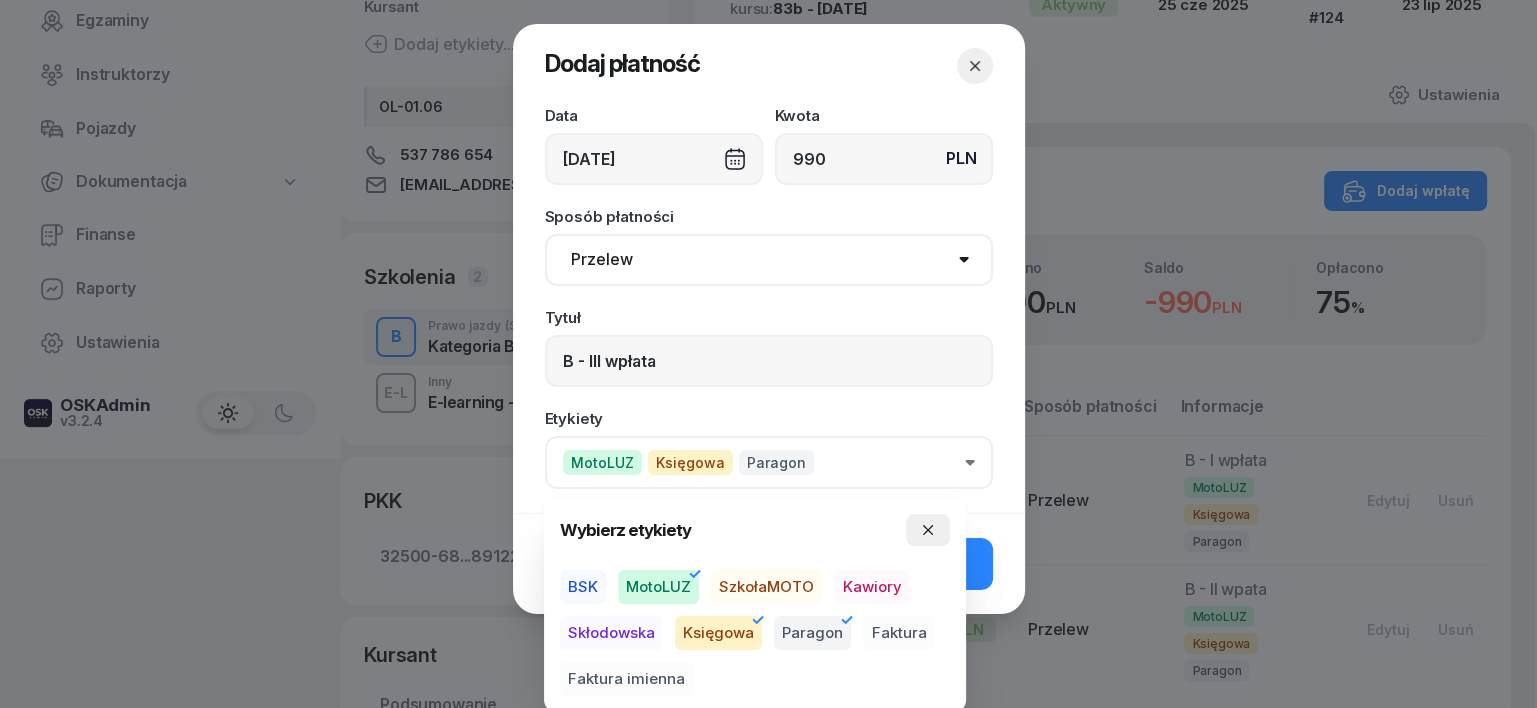 click 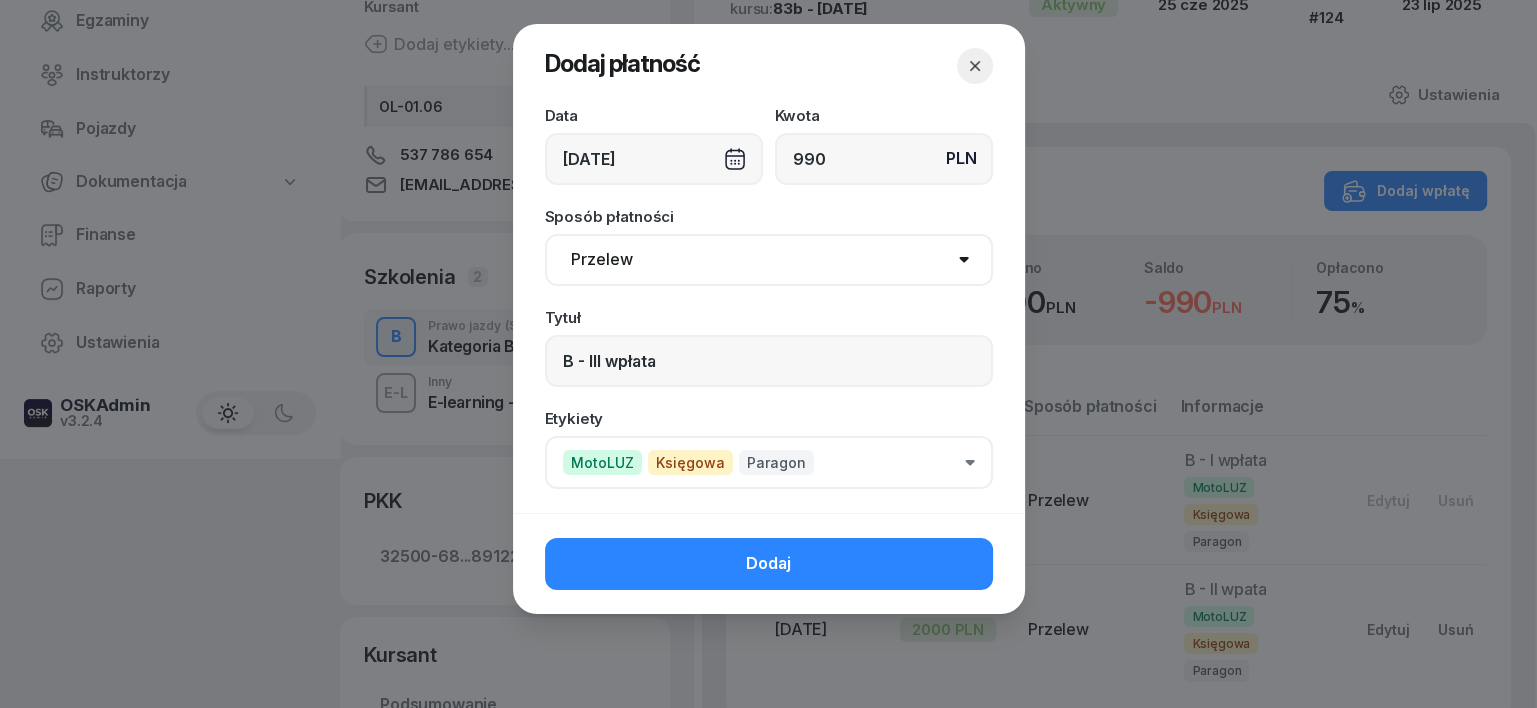 click on "Dodaj" 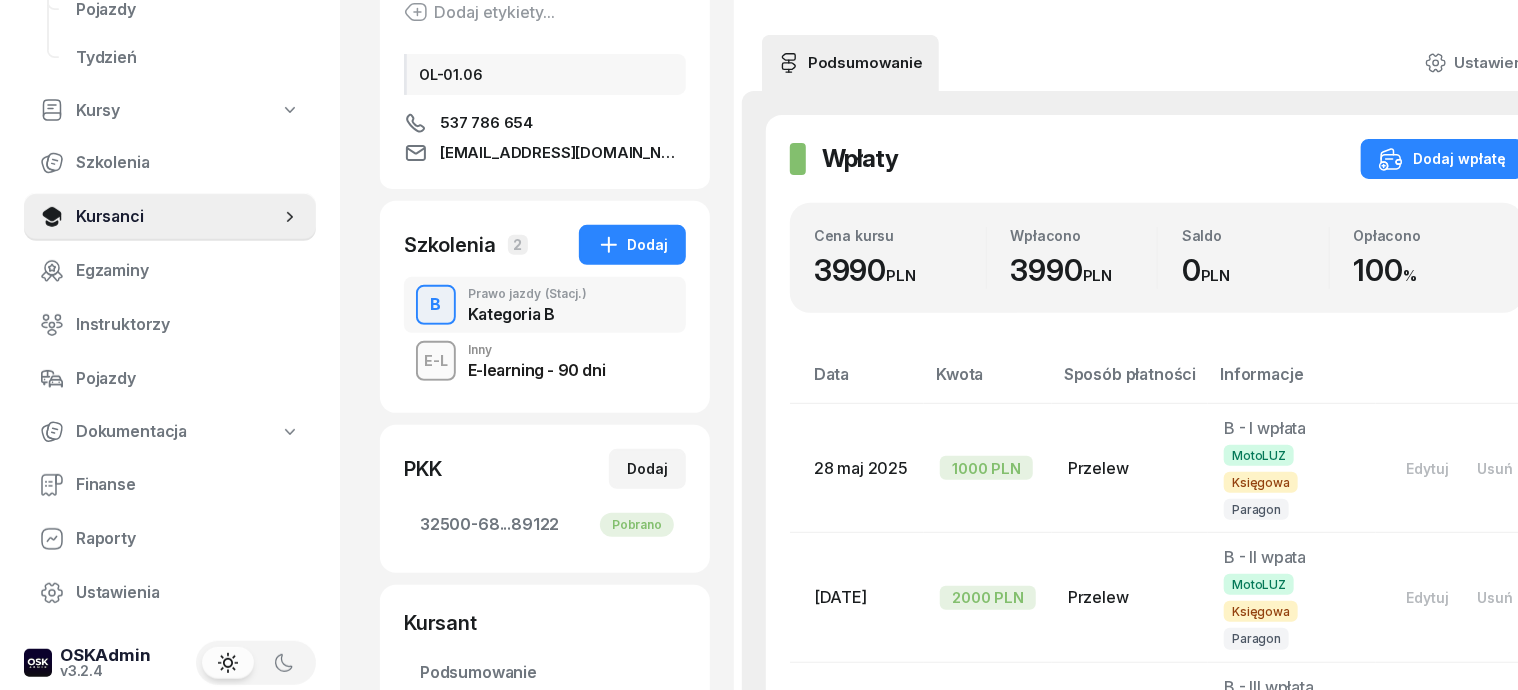 scroll, scrollTop: 0, scrollLeft: 0, axis: both 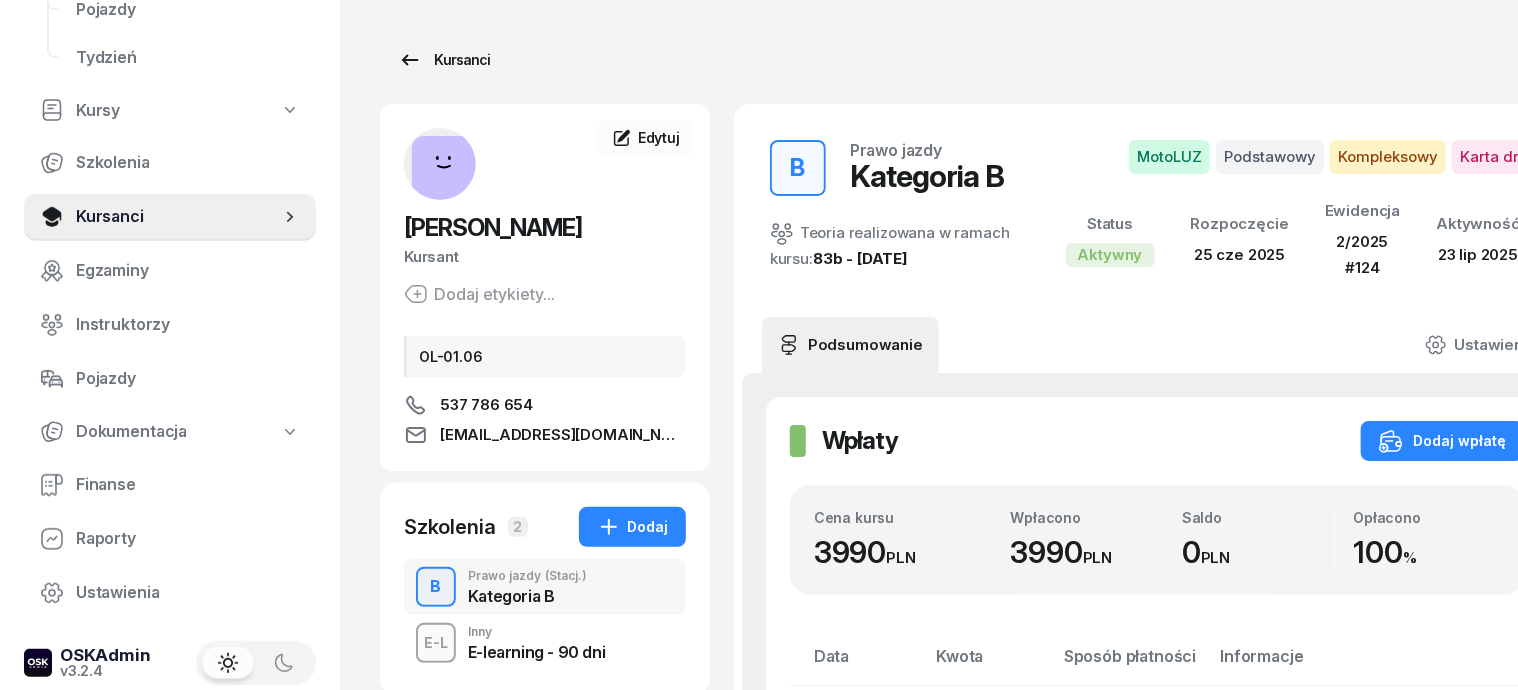 click on "Kursanci" at bounding box center (444, 60) 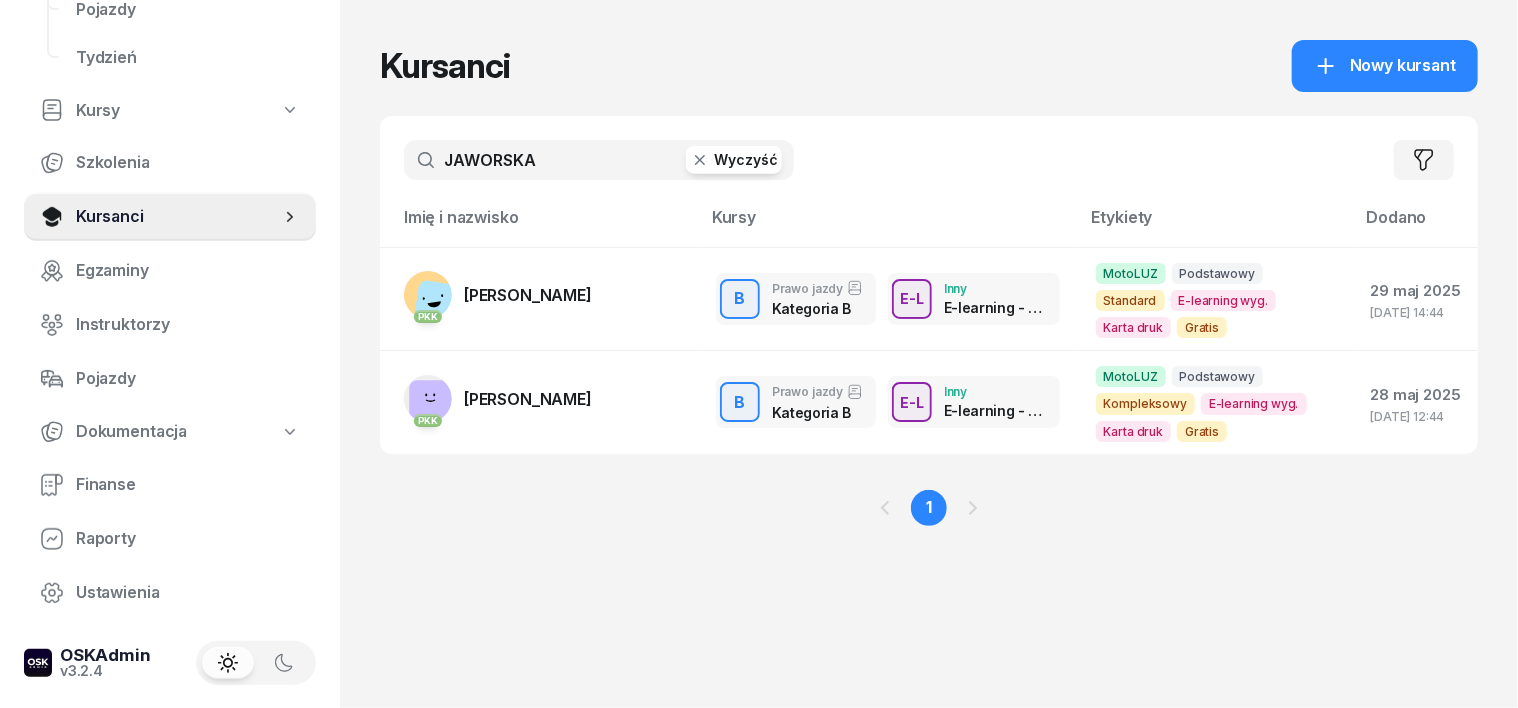 drag, startPoint x: 662, startPoint y: 158, endPoint x: 667, endPoint y: 149, distance: 10.29563 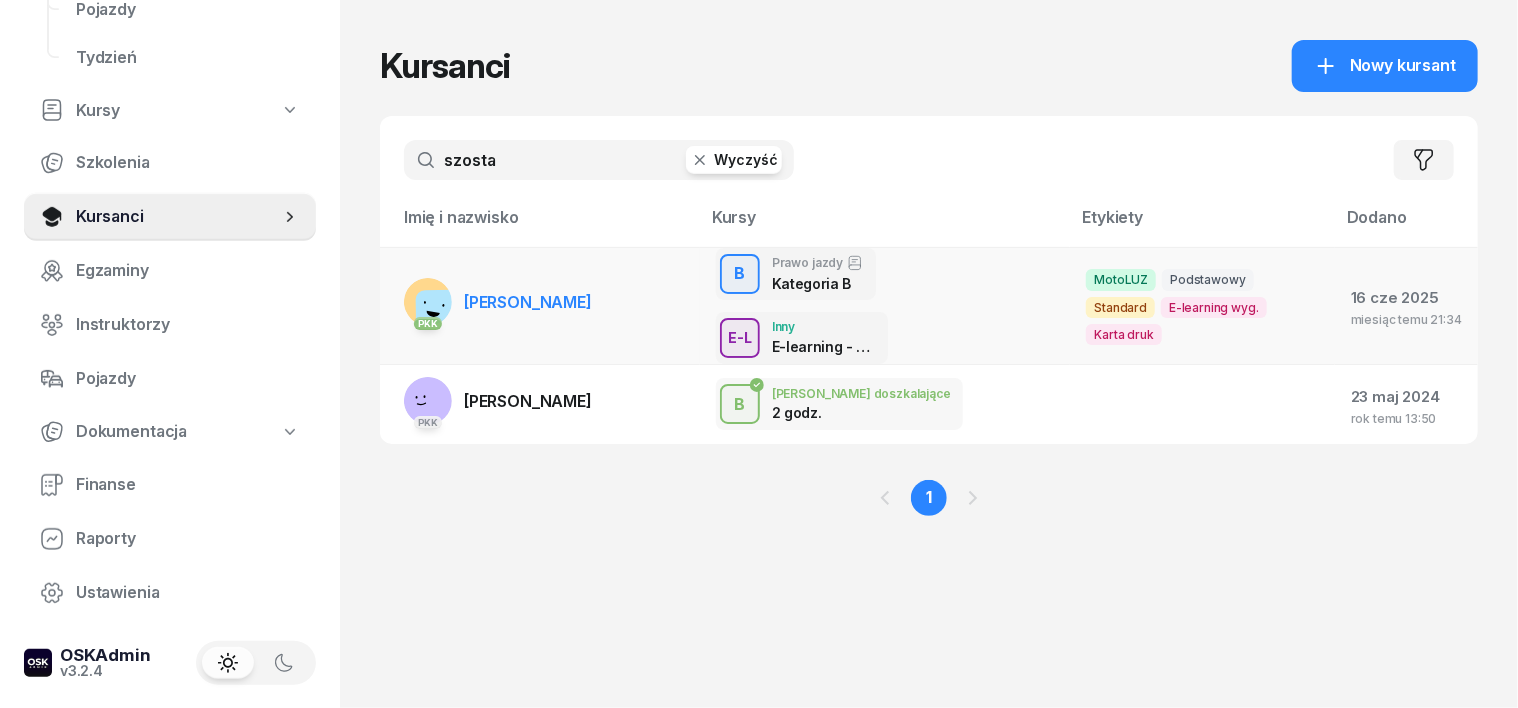 type on "szosta" 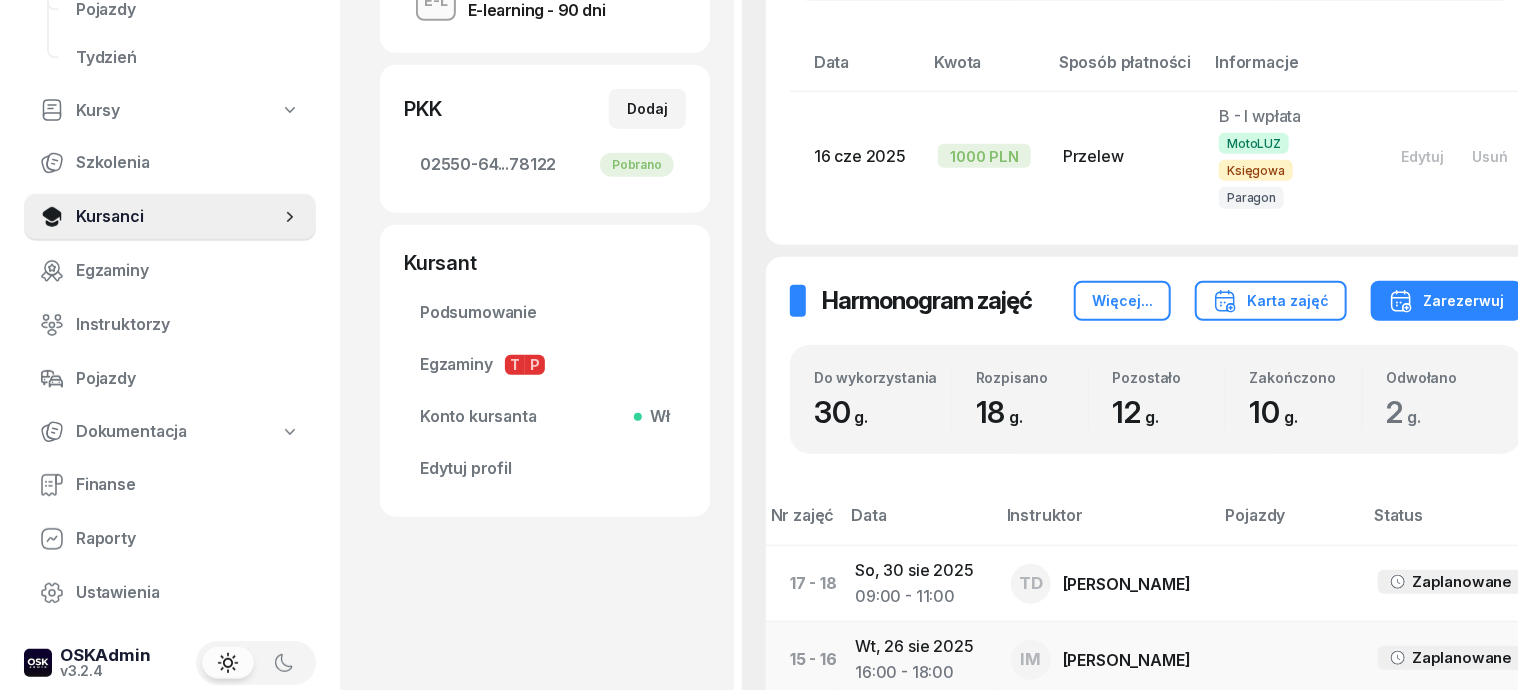 scroll, scrollTop: 384, scrollLeft: 0, axis: vertical 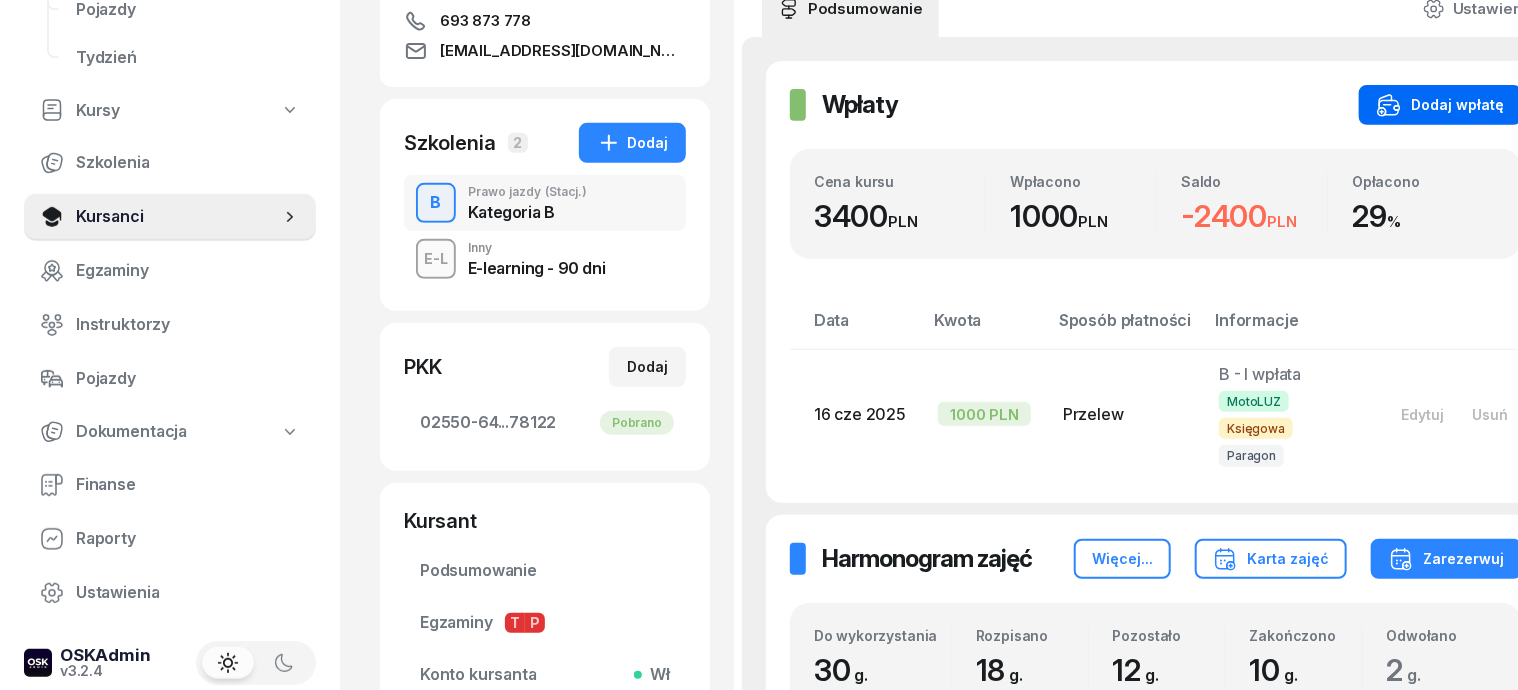click on "Dodaj wpłatę" at bounding box center (1440, 105) 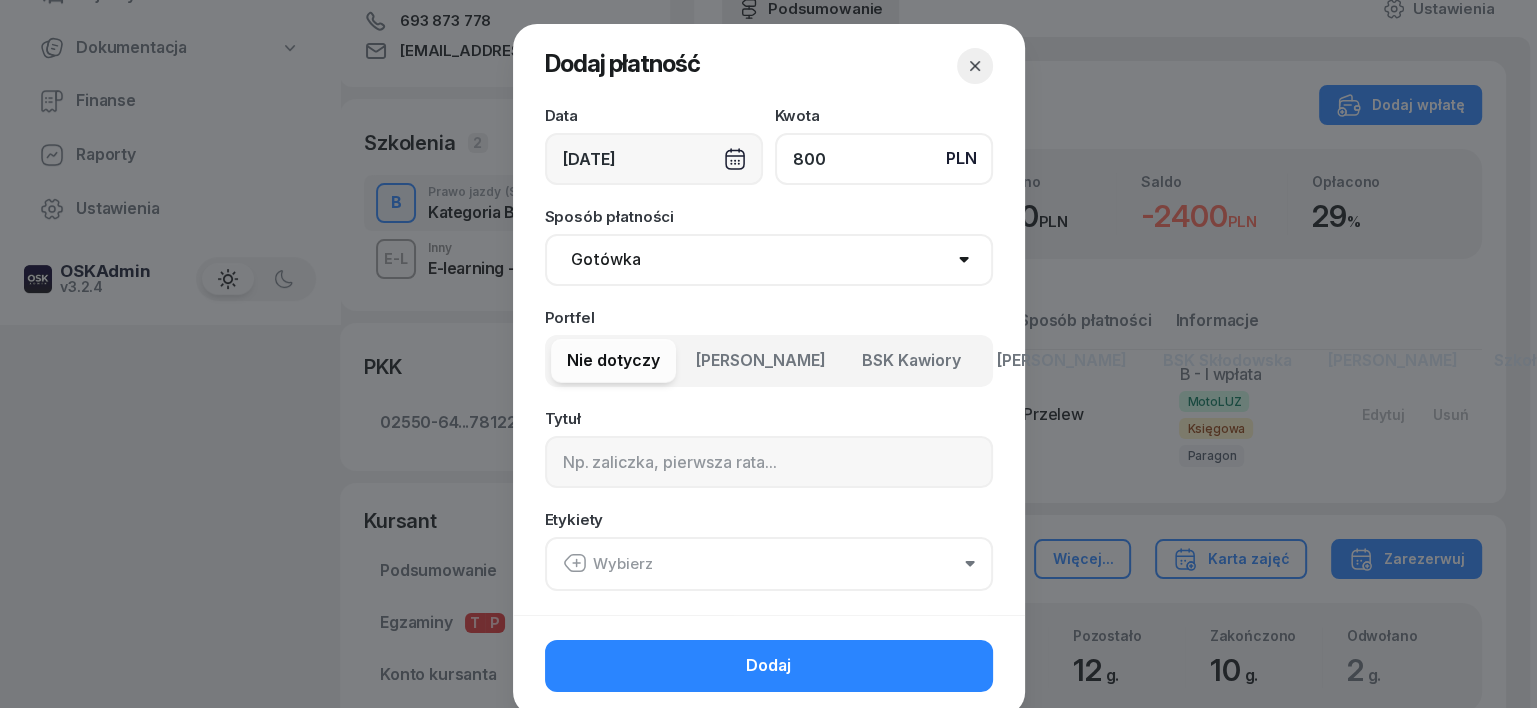 type on "800" 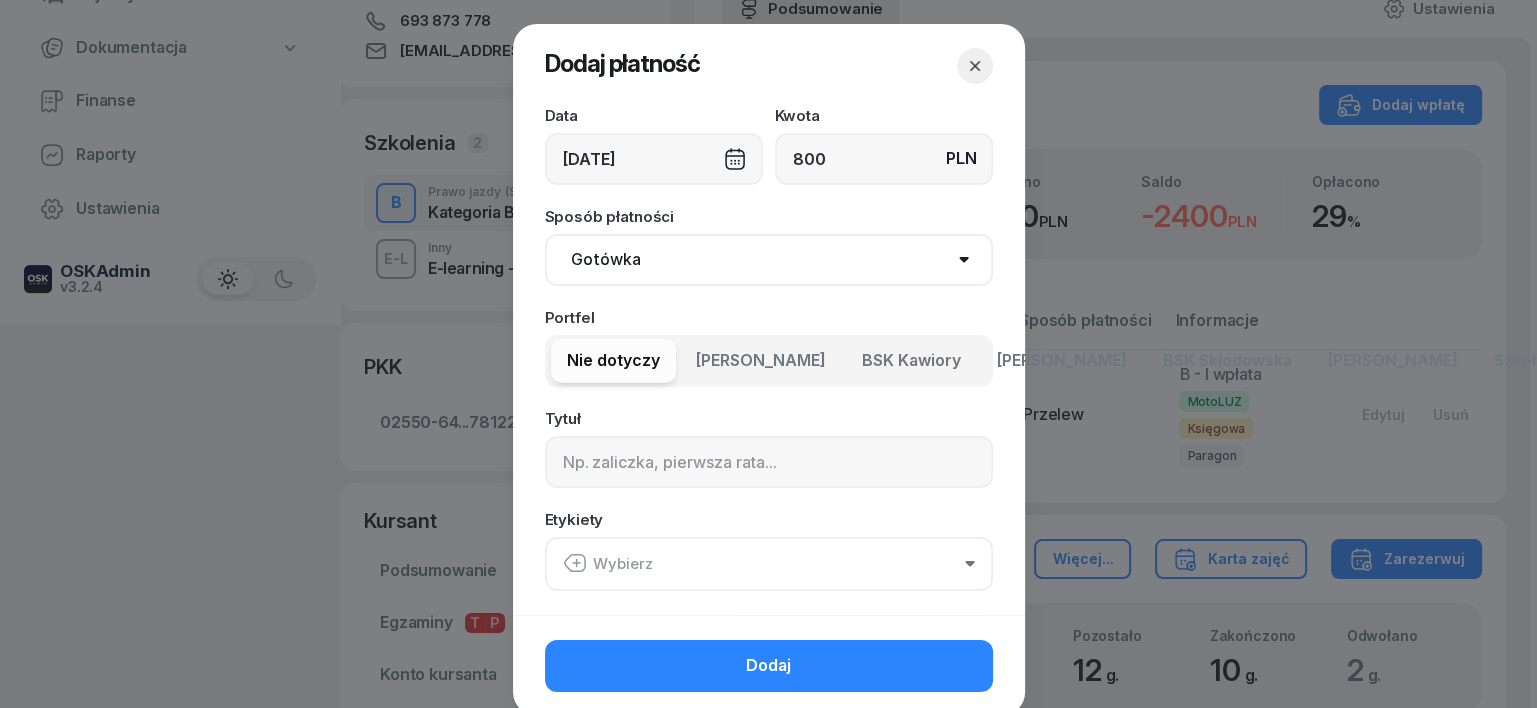 click on "Gotówka Karta Przelew Płatności online BLIK" at bounding box center (769, 260) 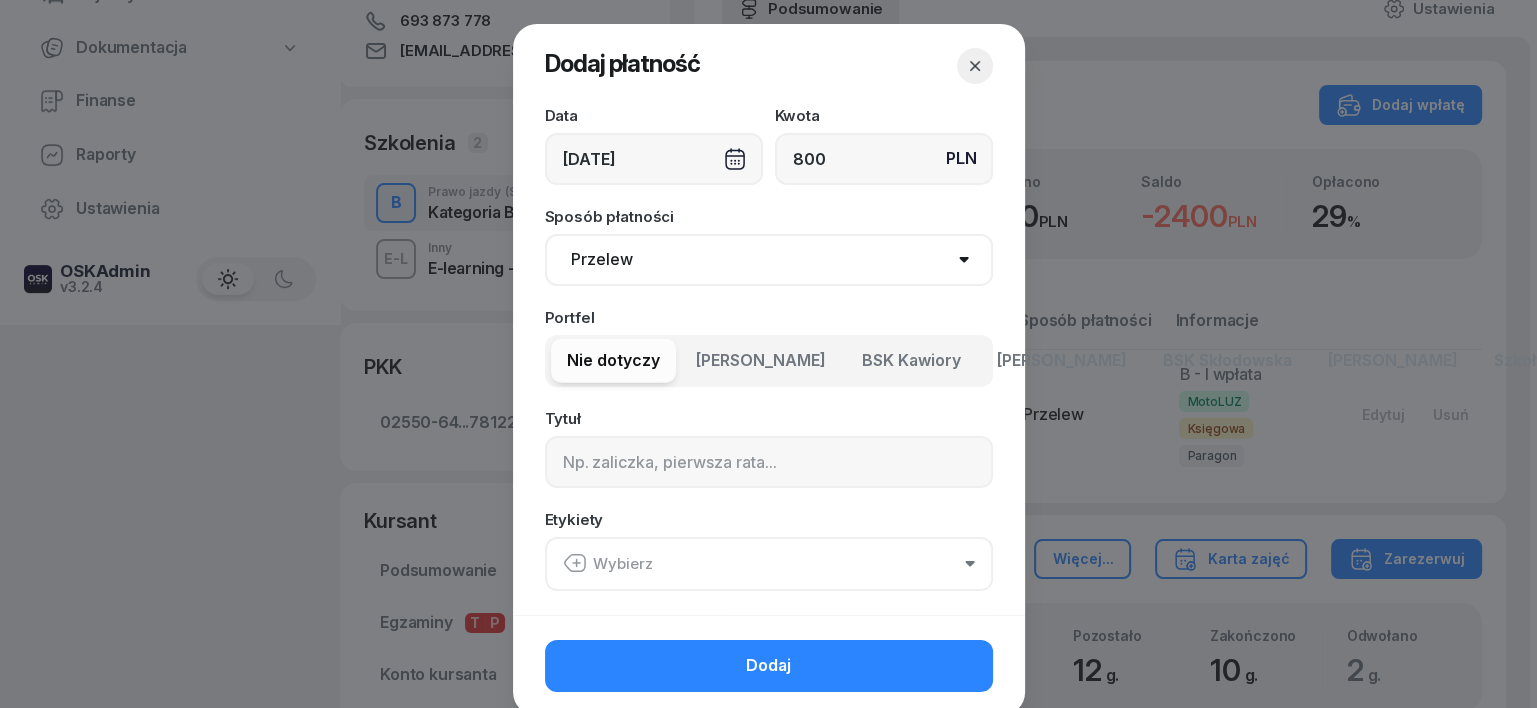 click on "Gotówka Karta Przelew Płatności online BLIK" at bounding box center [769, 260] 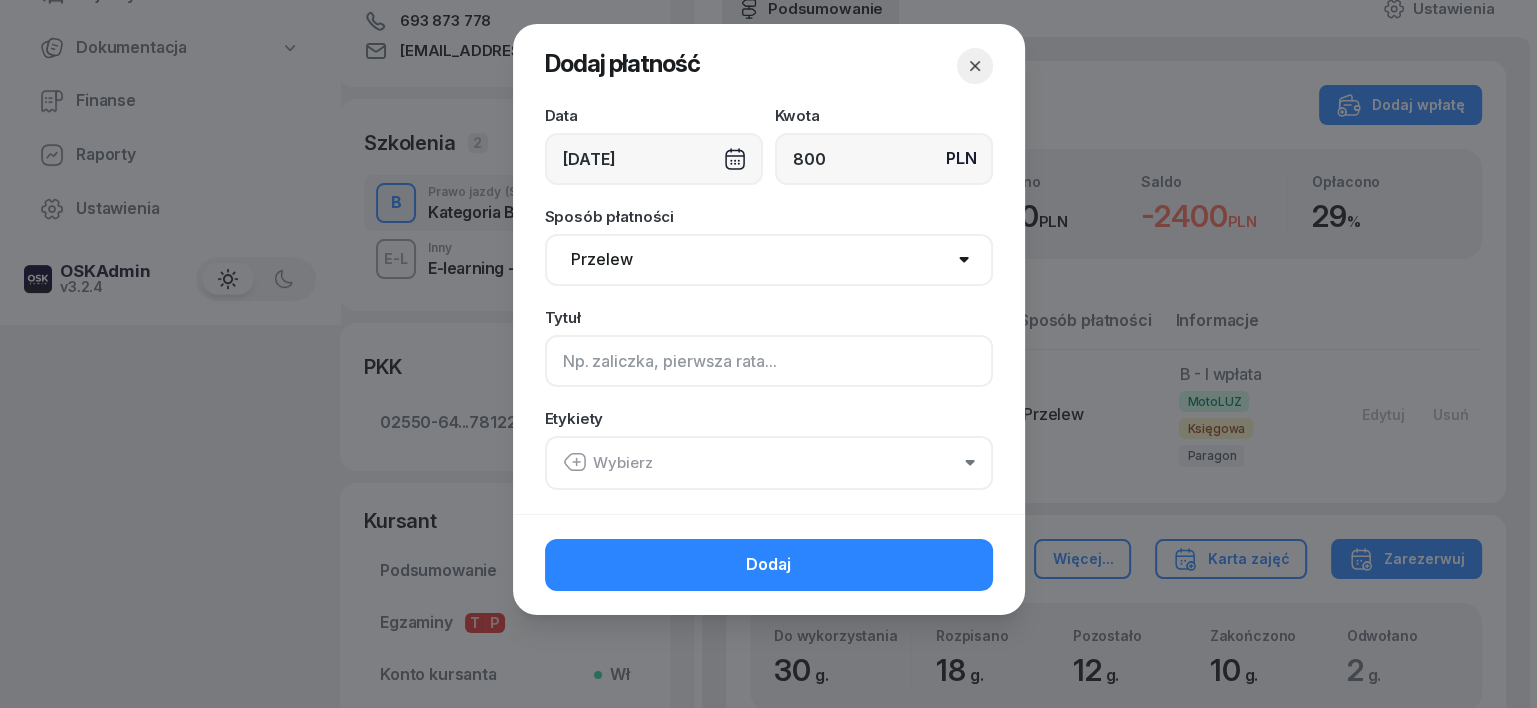 click 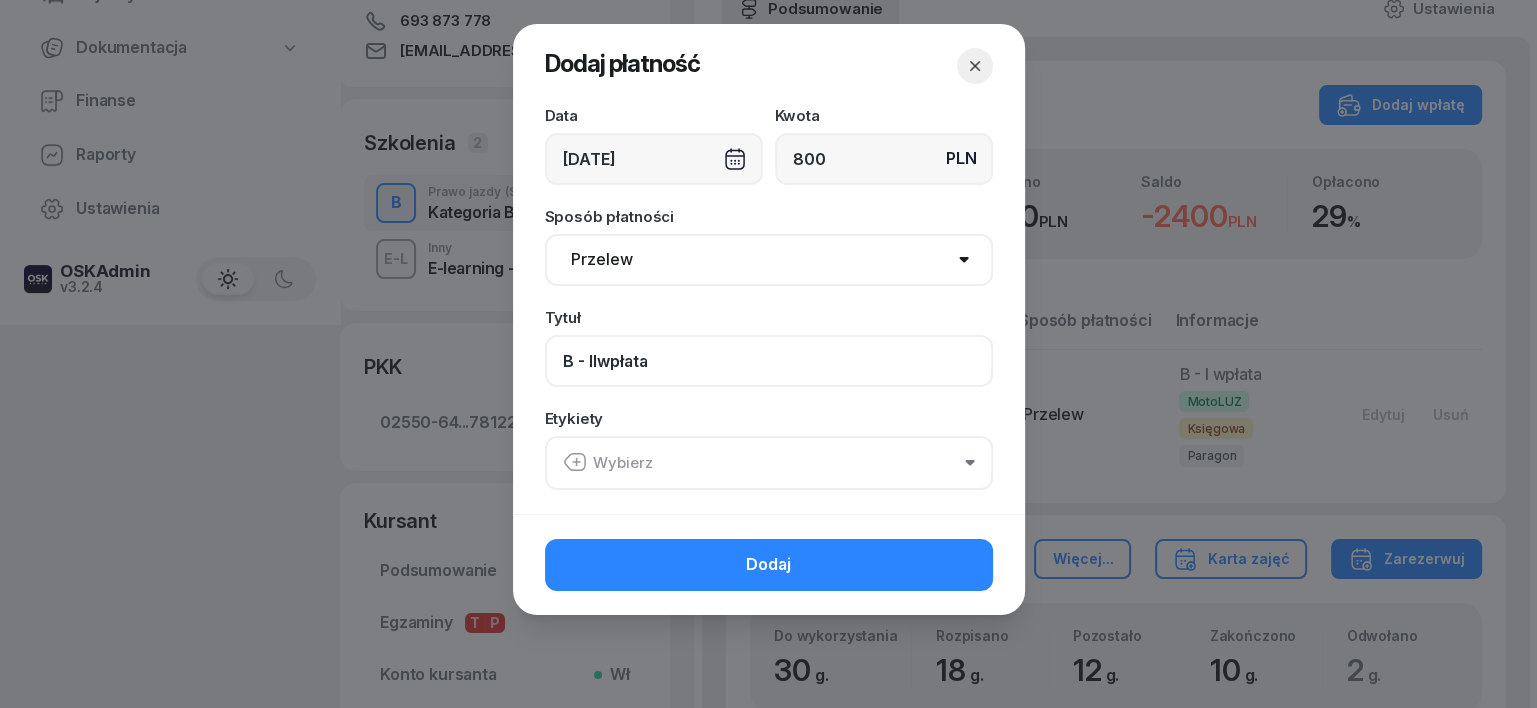 type on "B - IIwpłata" 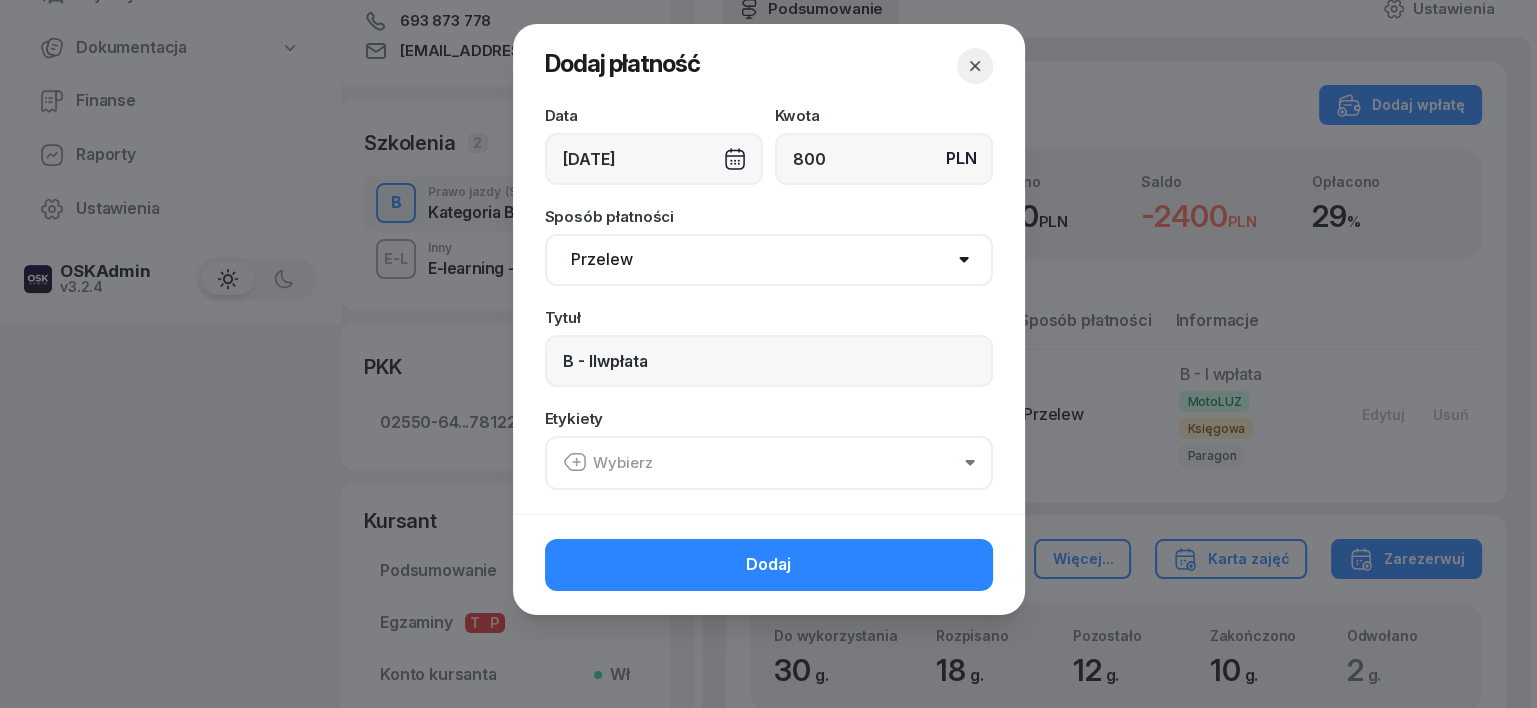 click 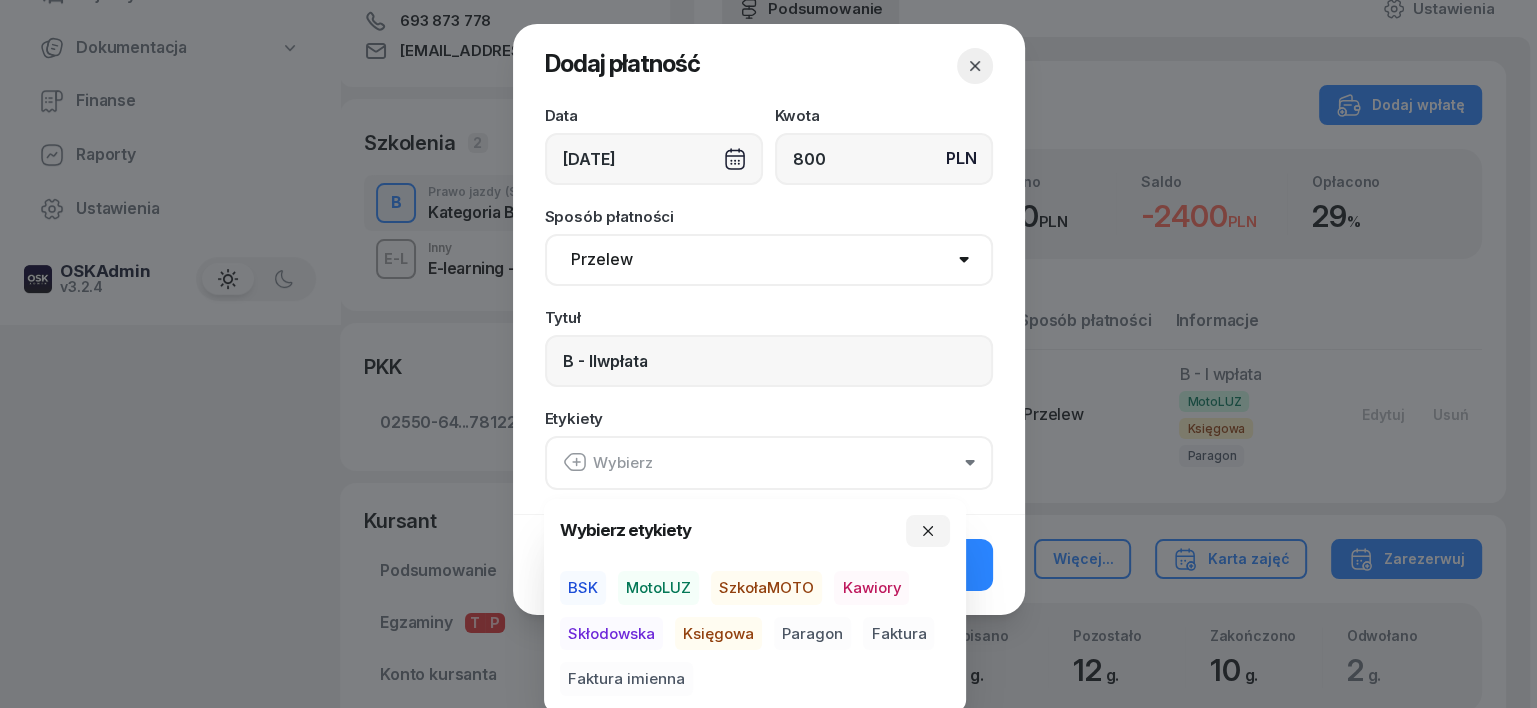 drag, startPoint x: 644, startPoint y: 593, endPoint x: 636, endPoint y: 611, distance: 19.697716 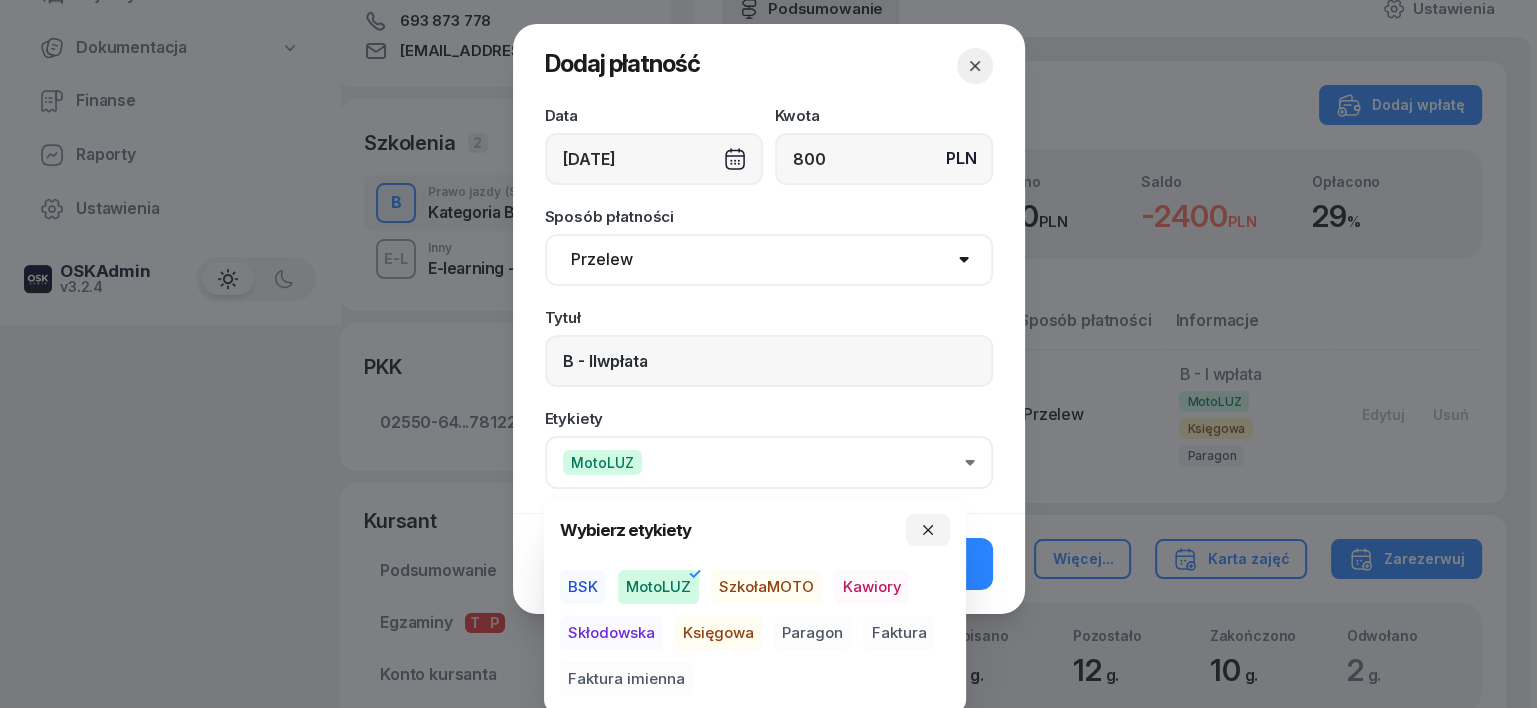 drag, startPoint x: 624, startPoint y: 635, endPoint x: 715, endPoint y: 633, distance: 91.02197 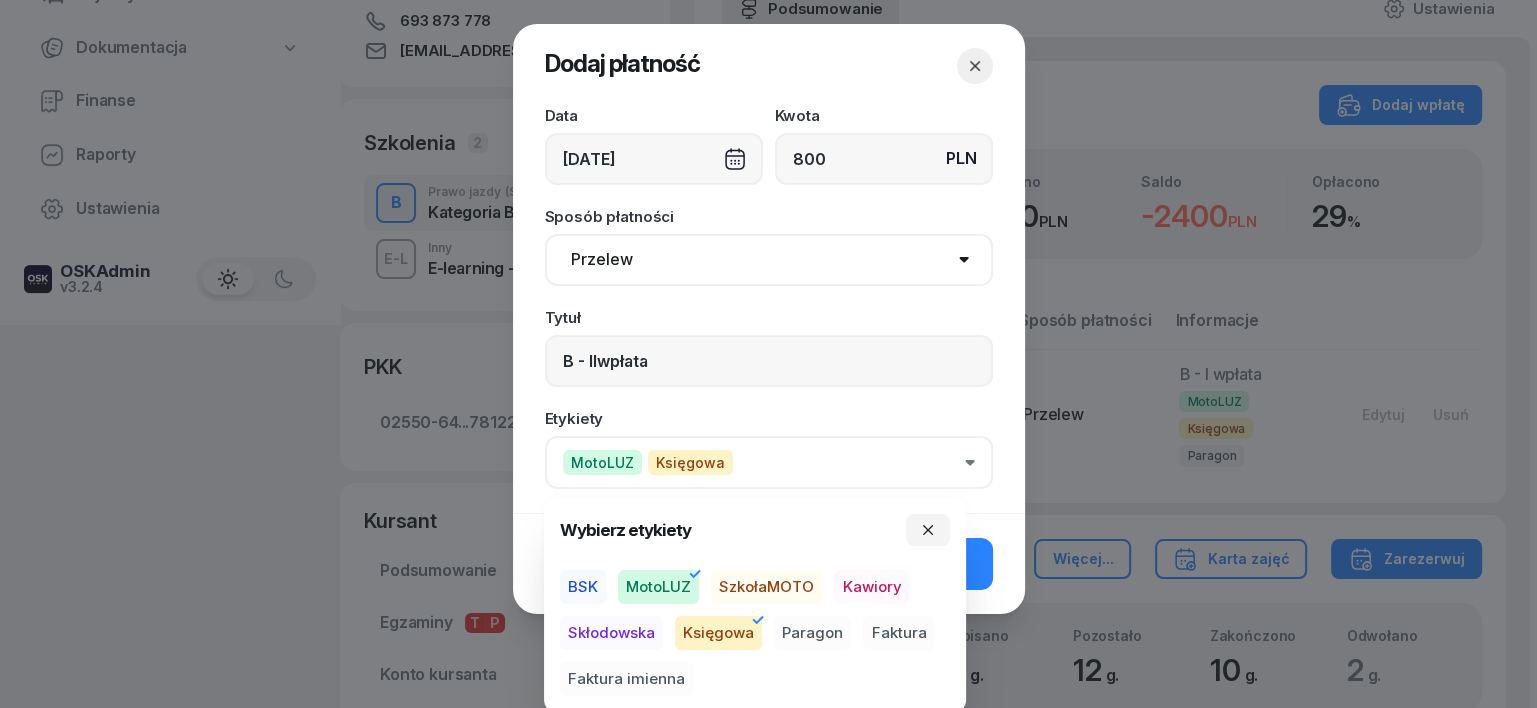 click on "Paragon" at bounding box center [812, 633] 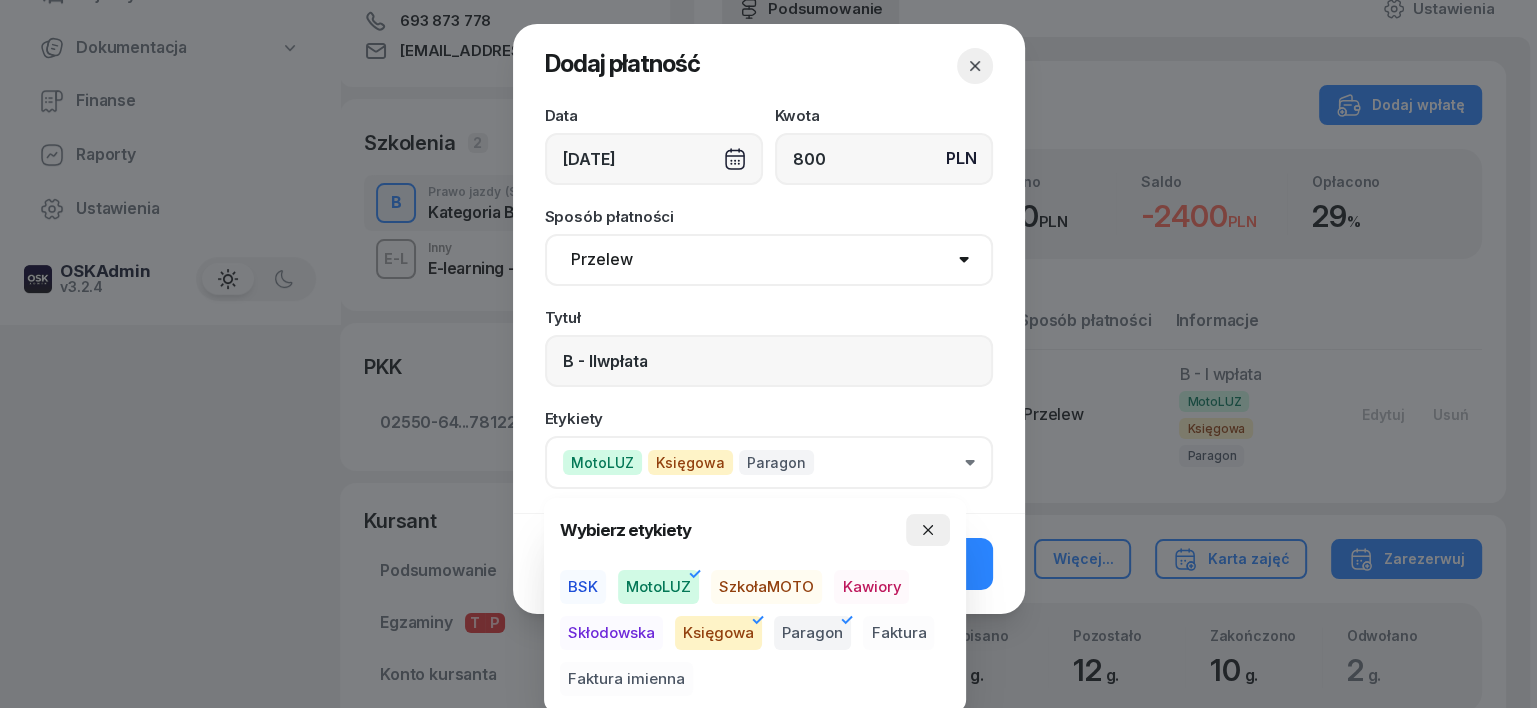 click at bounding box center (928, 530) 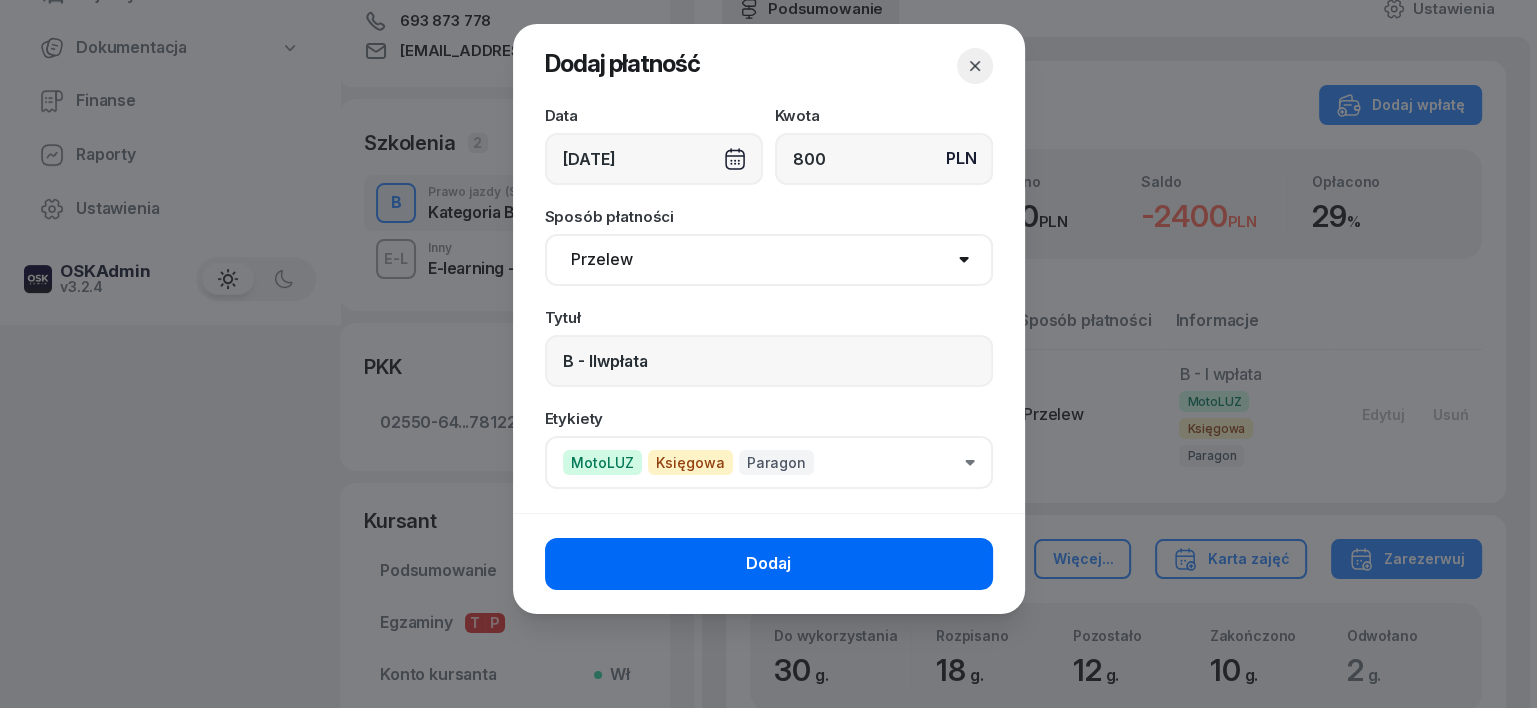 click on "Dodaj" 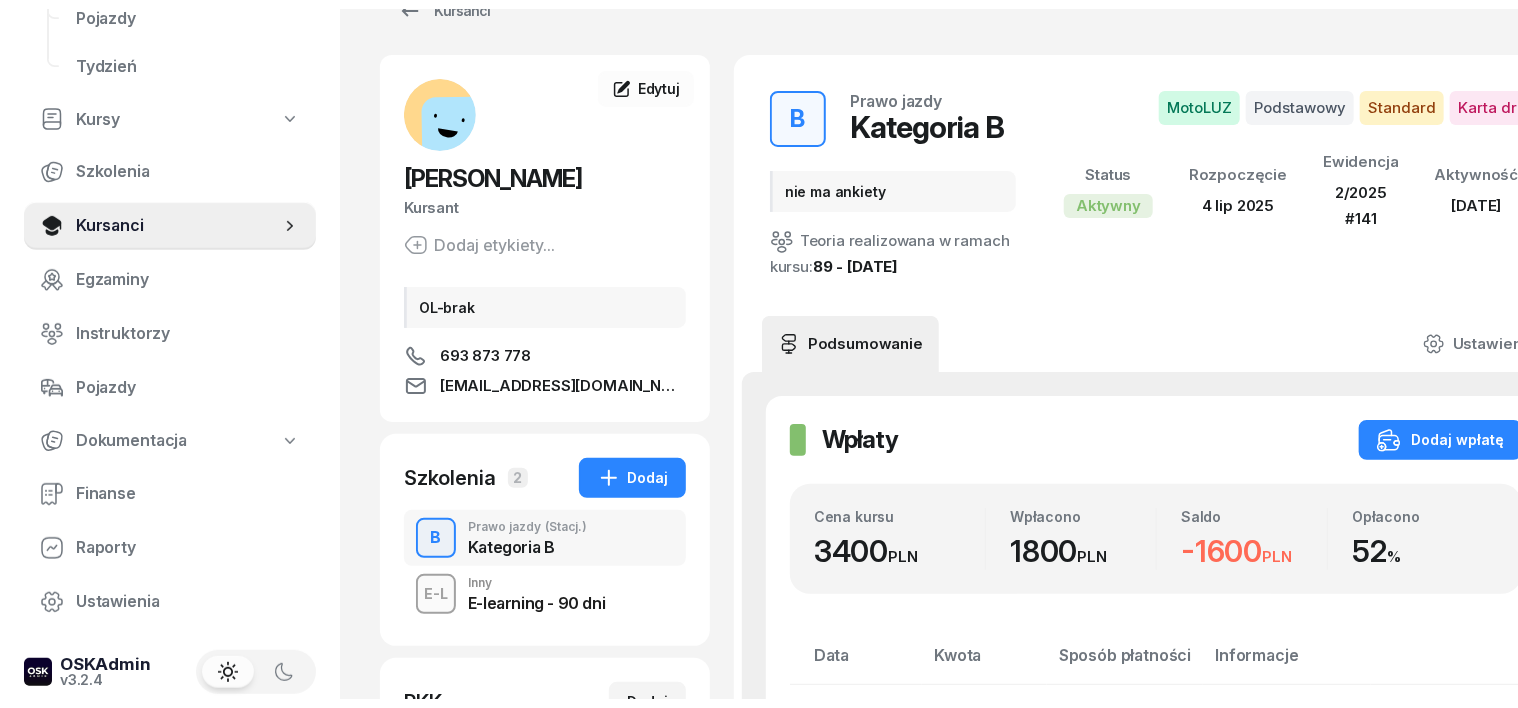 scroll, scrollTop: 0, scrollLeft: 0, axis: both 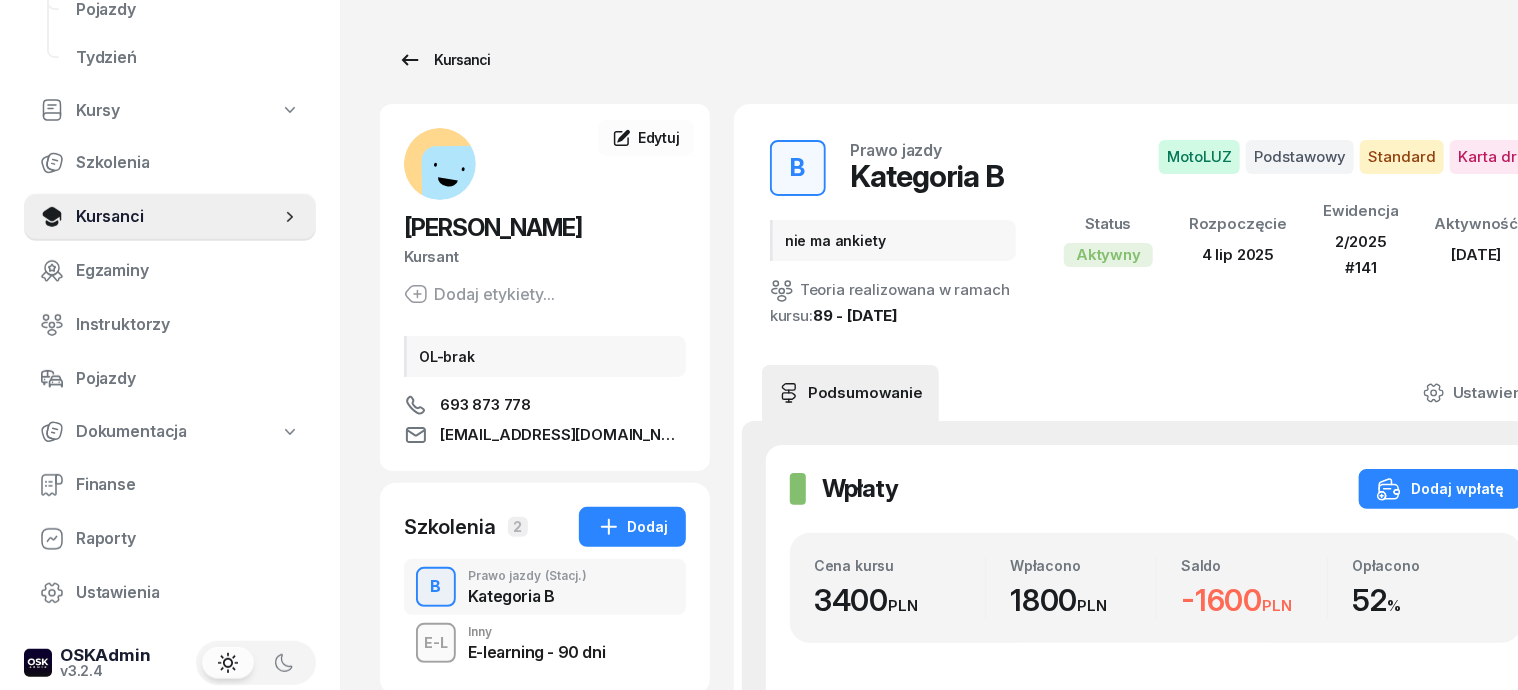 click on "Kursanci" at bounding box center (444, 60) 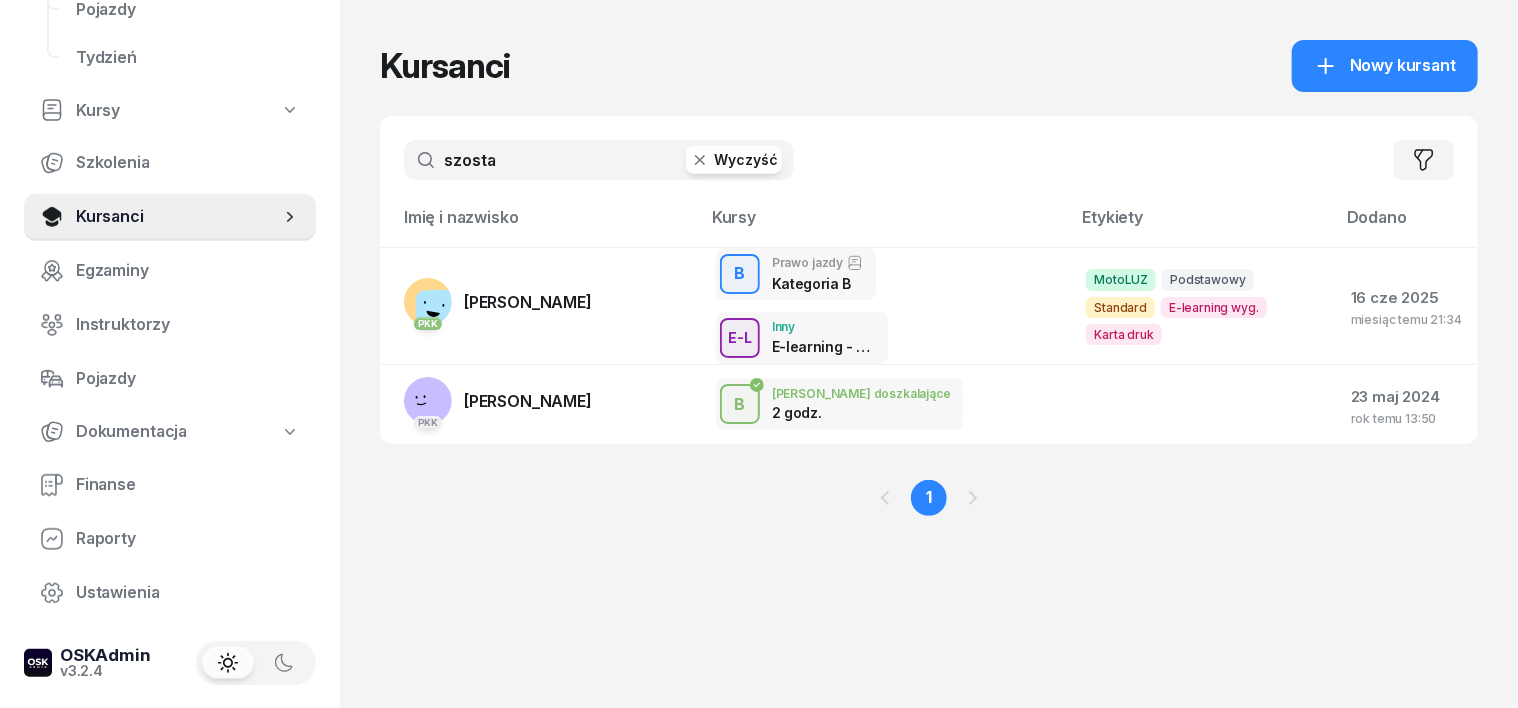click 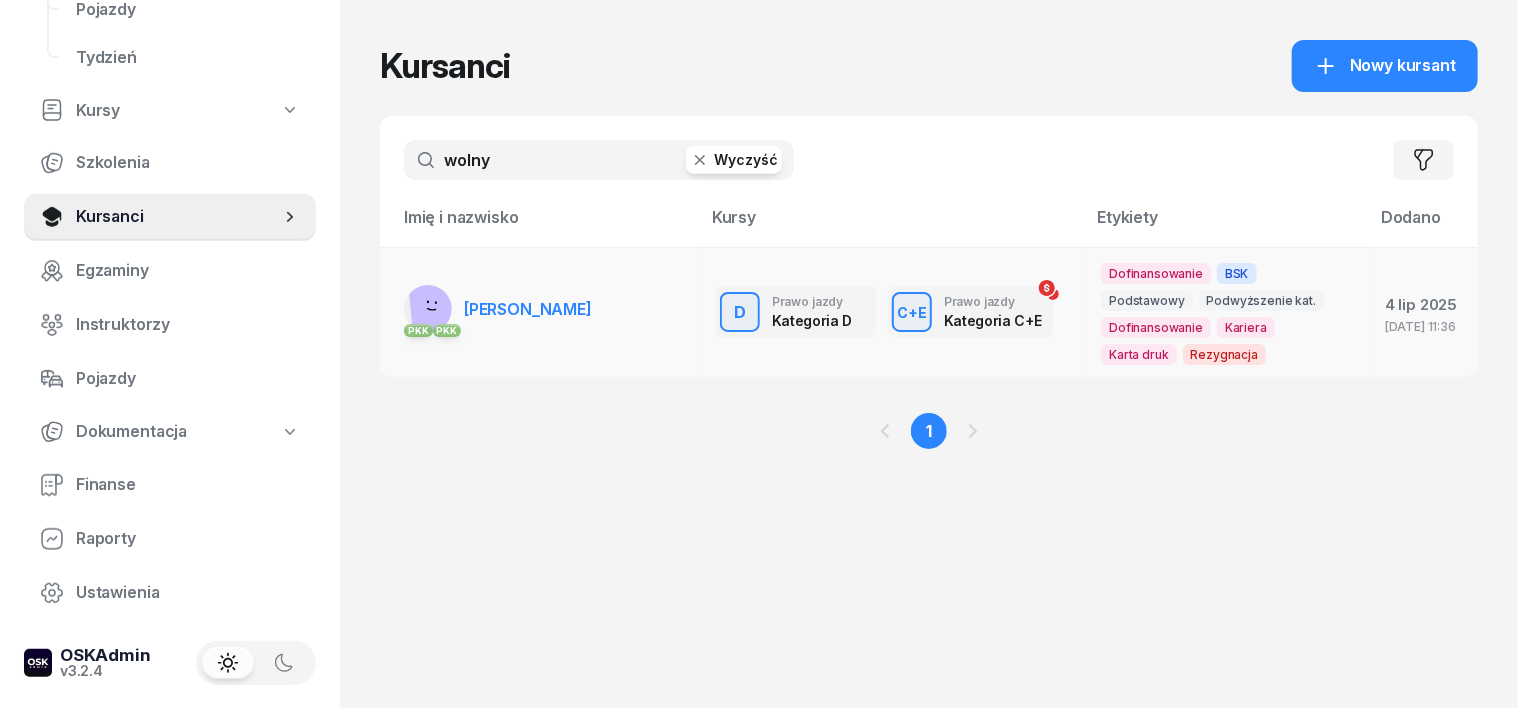 type on "wolny" 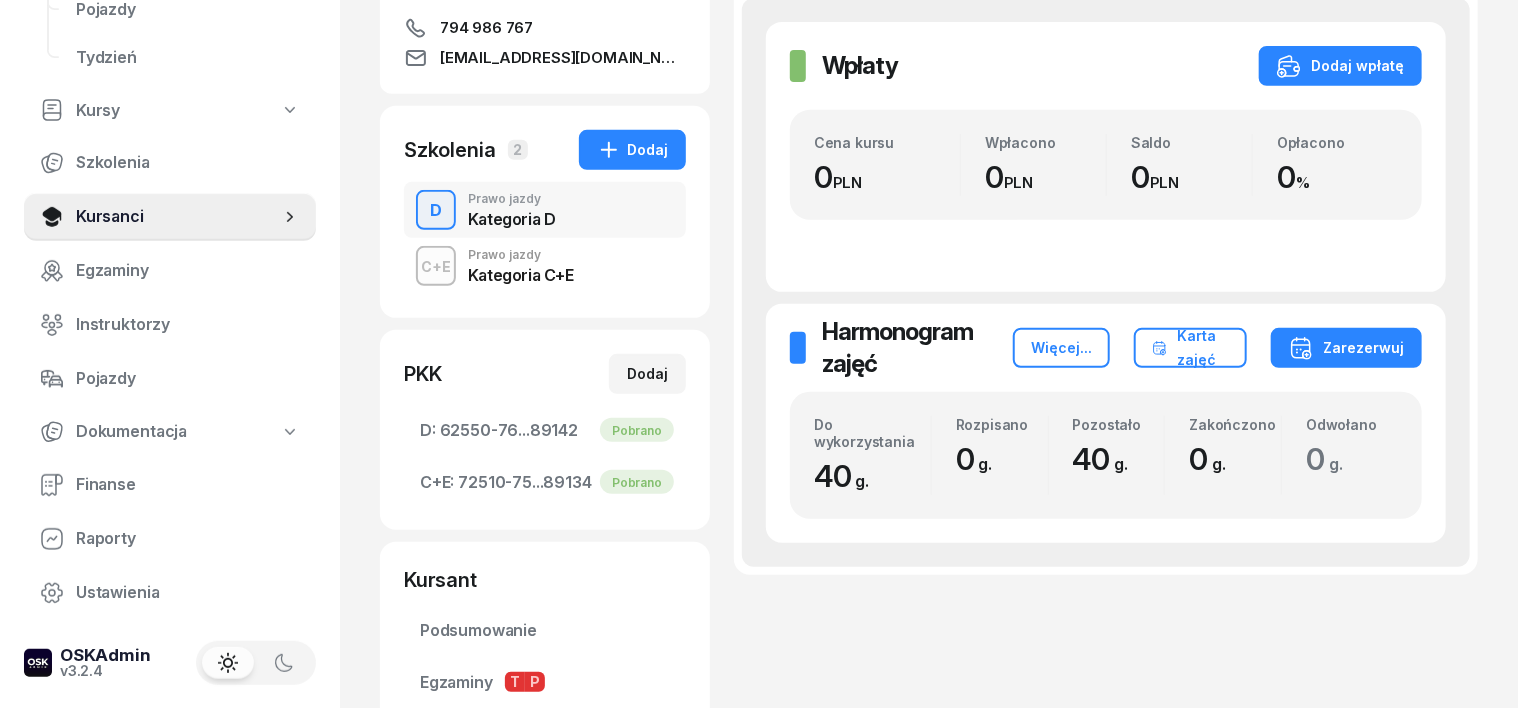 scroll, scrollTop: 0, scrollLeft: 0, axis: both 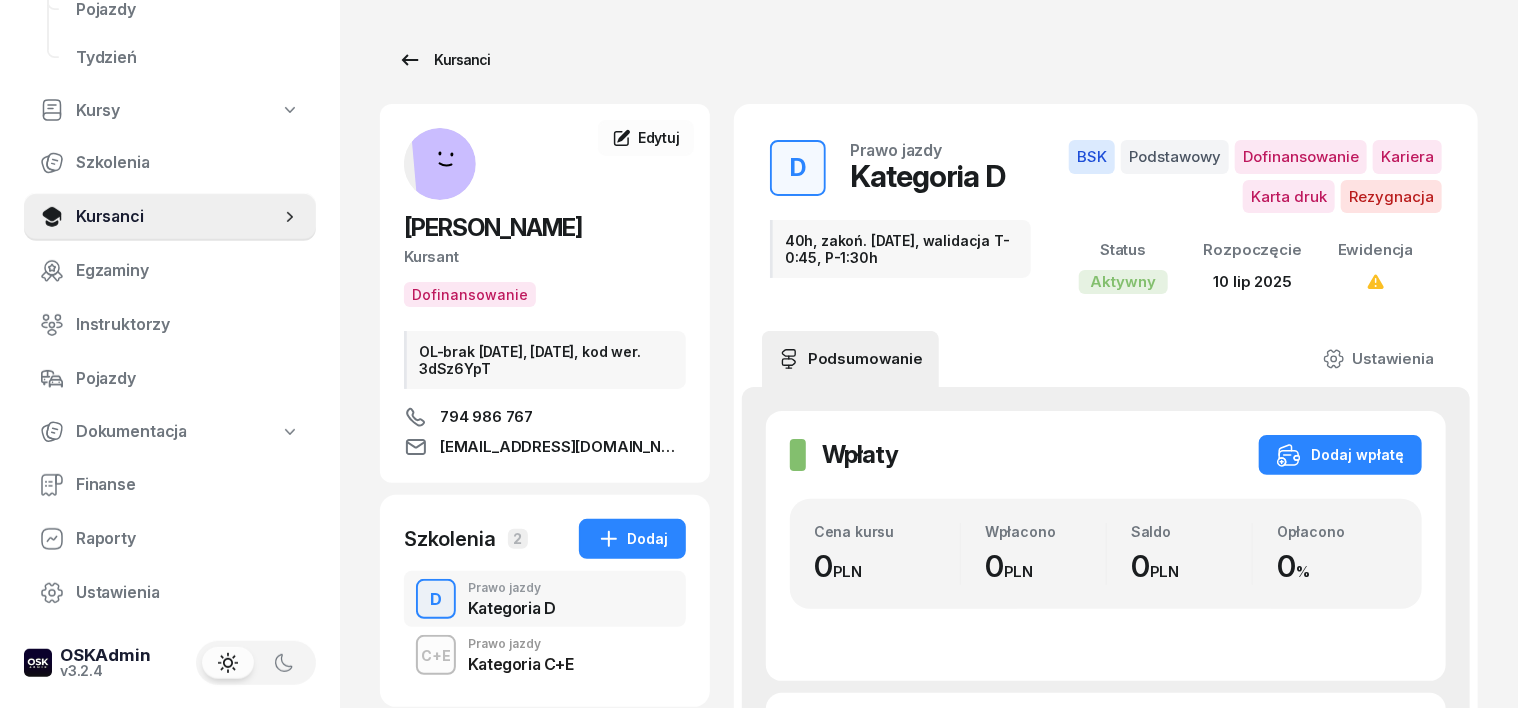 click on "Kursanci" at bounding box center (444, 60) 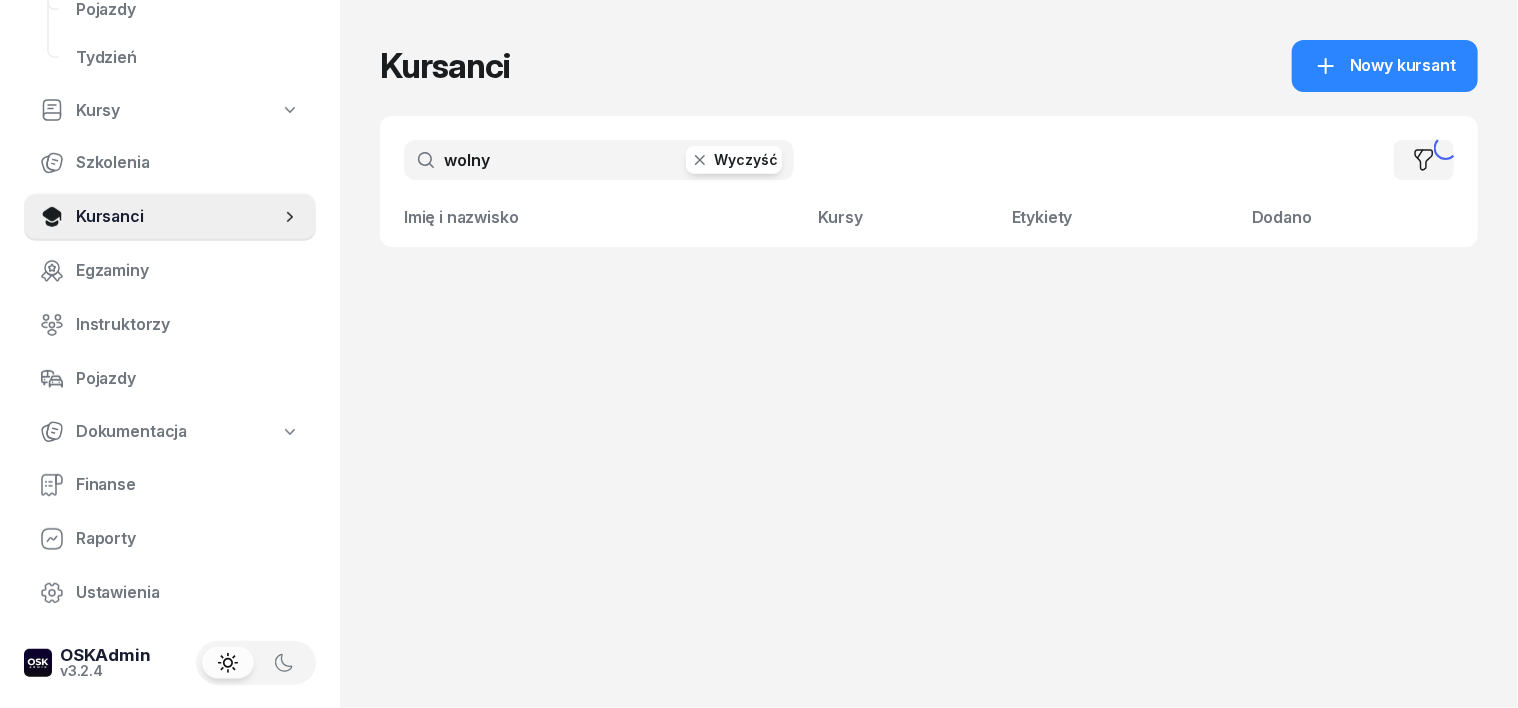 click 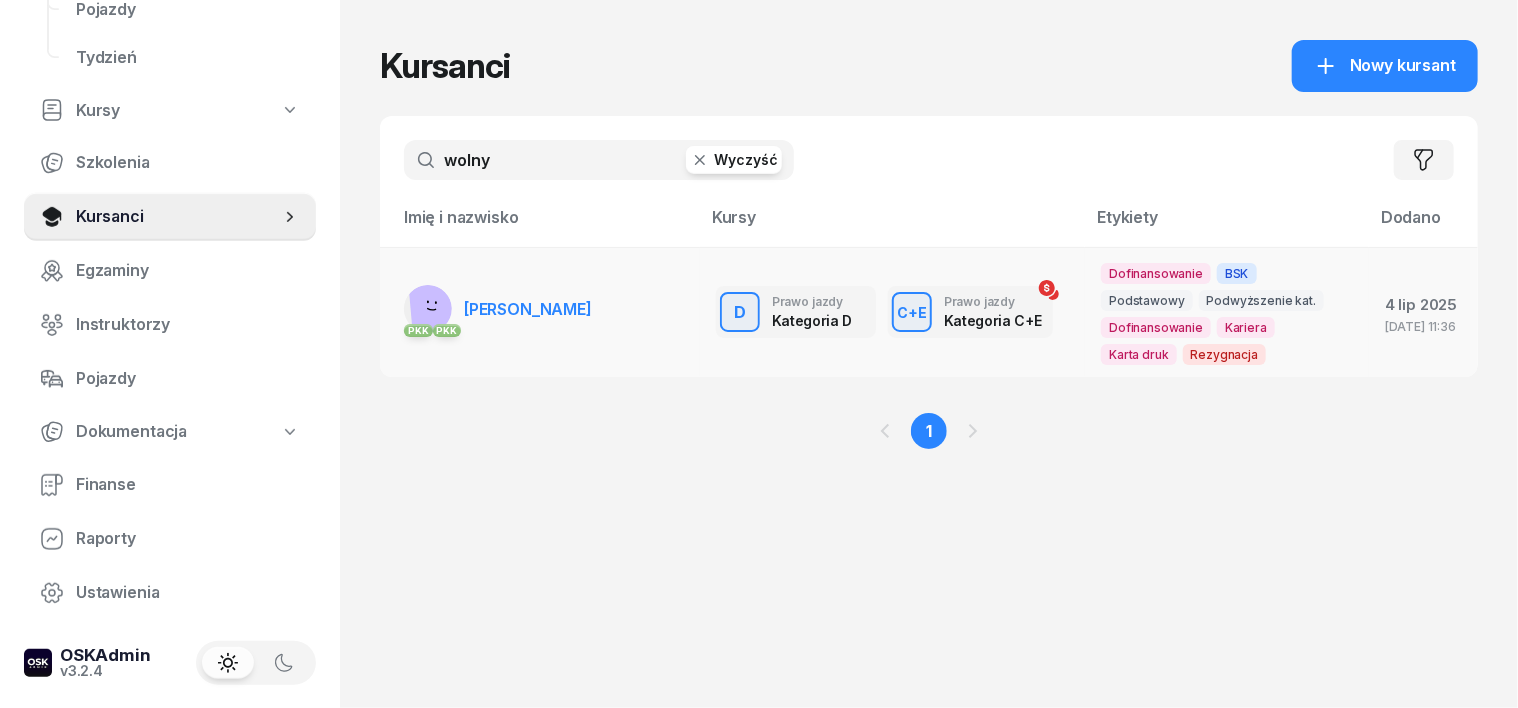 type on "wolny" 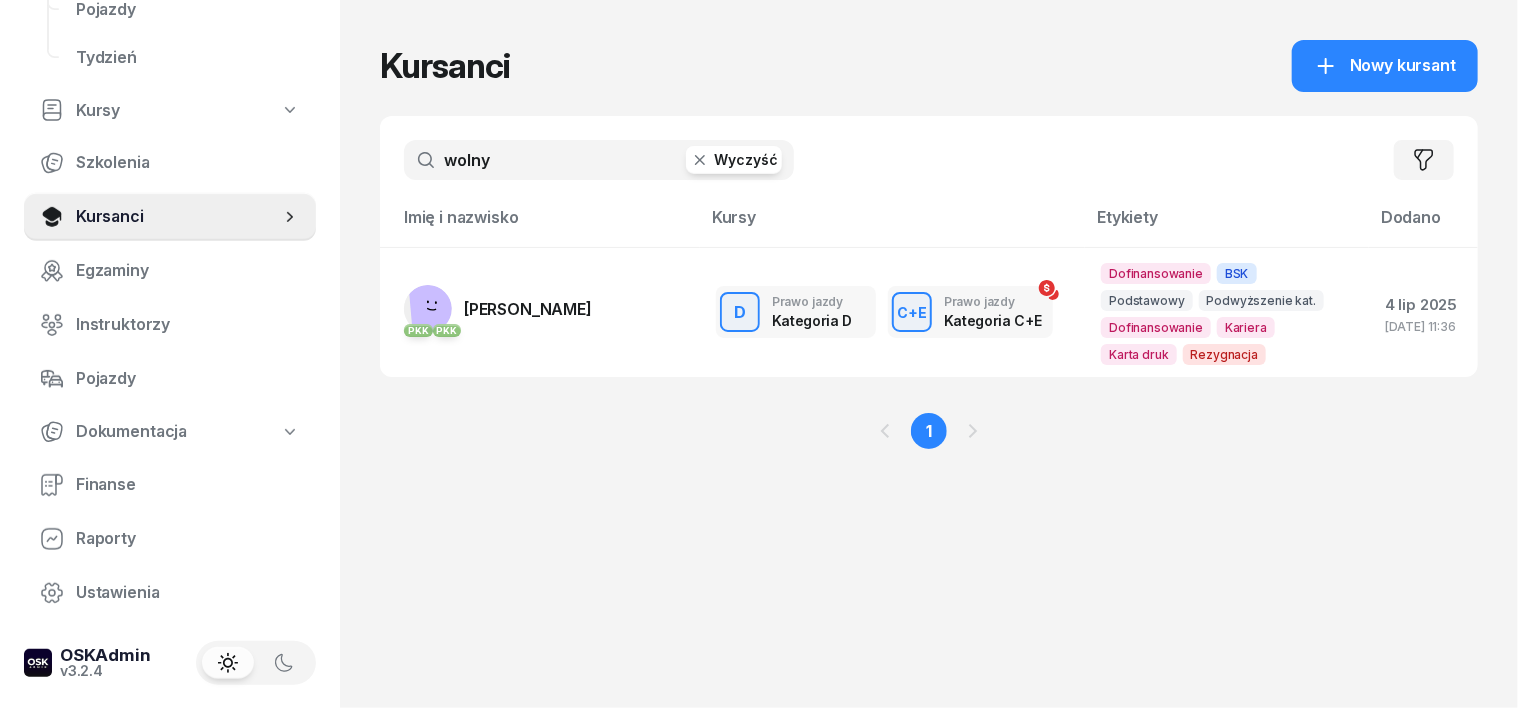 click 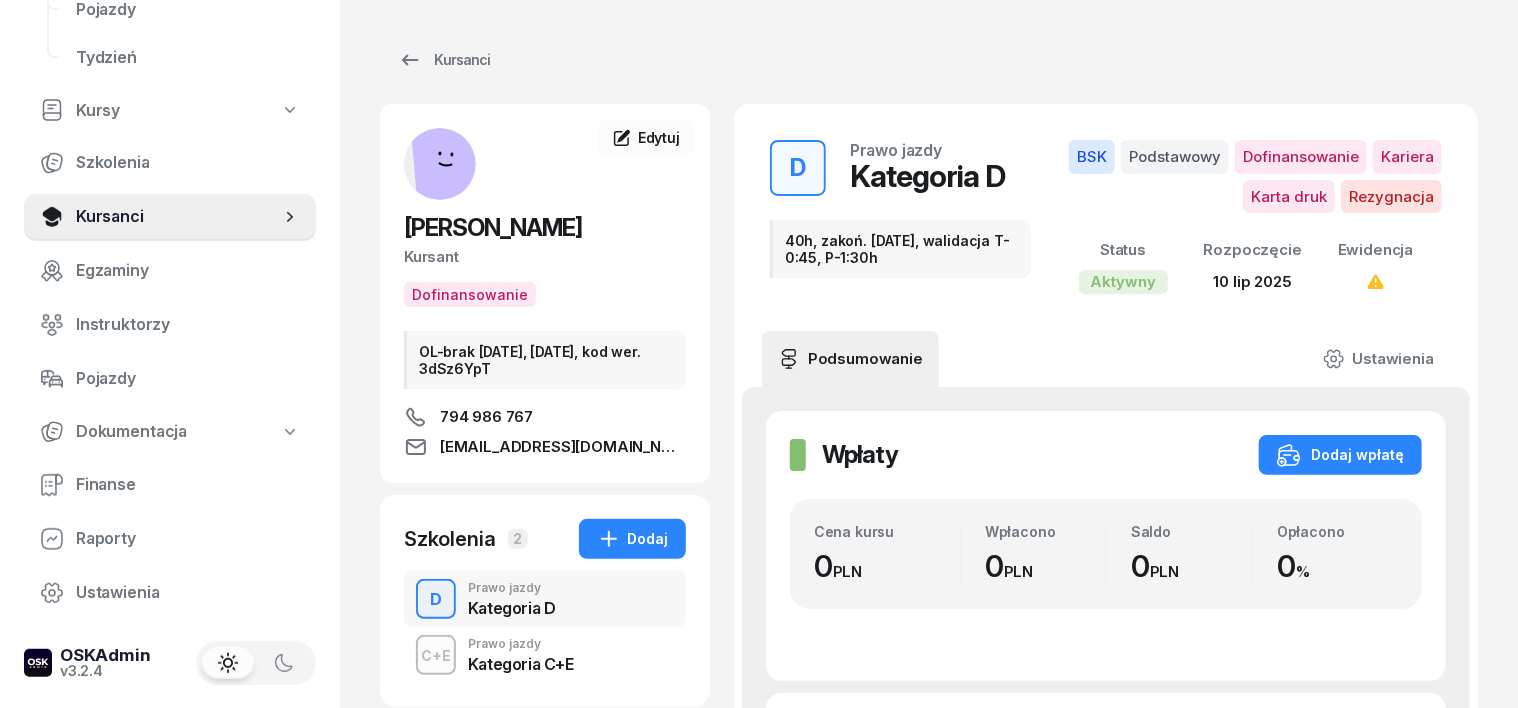 scroll, scrollTop: 124, scrollLeft: 0, axis: vertical 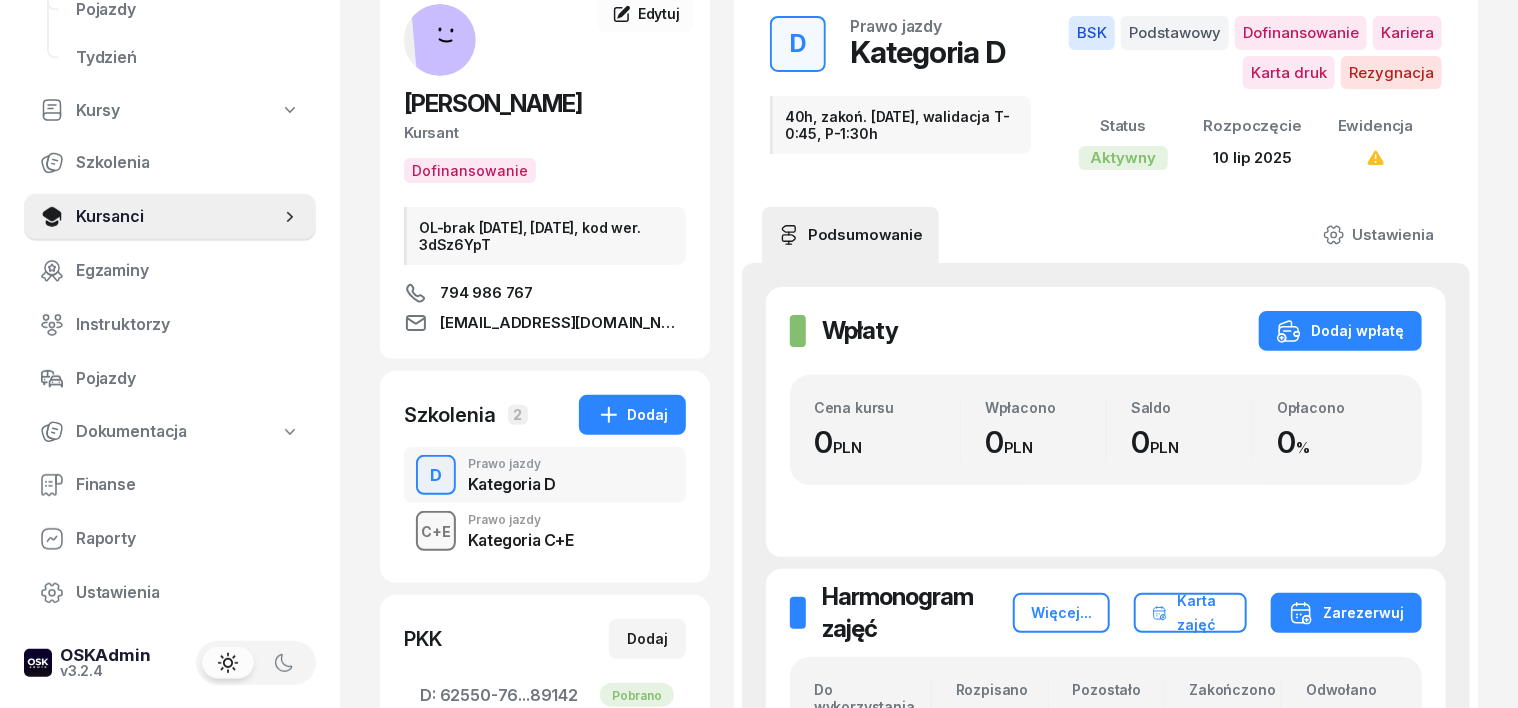 click on "C+E" at bounding box center (436, 531) 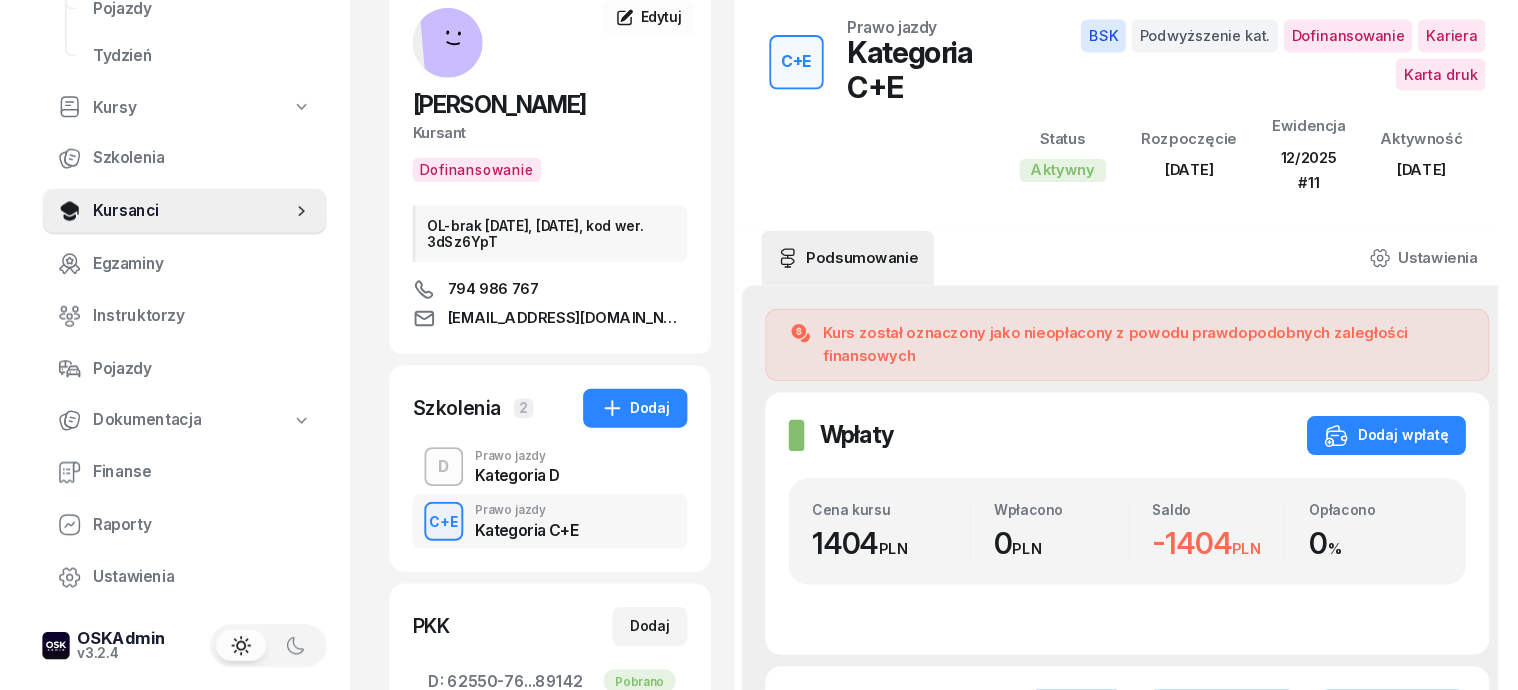 scroll, scrollTop: 250, scrollLeft: 0, axis: vertical 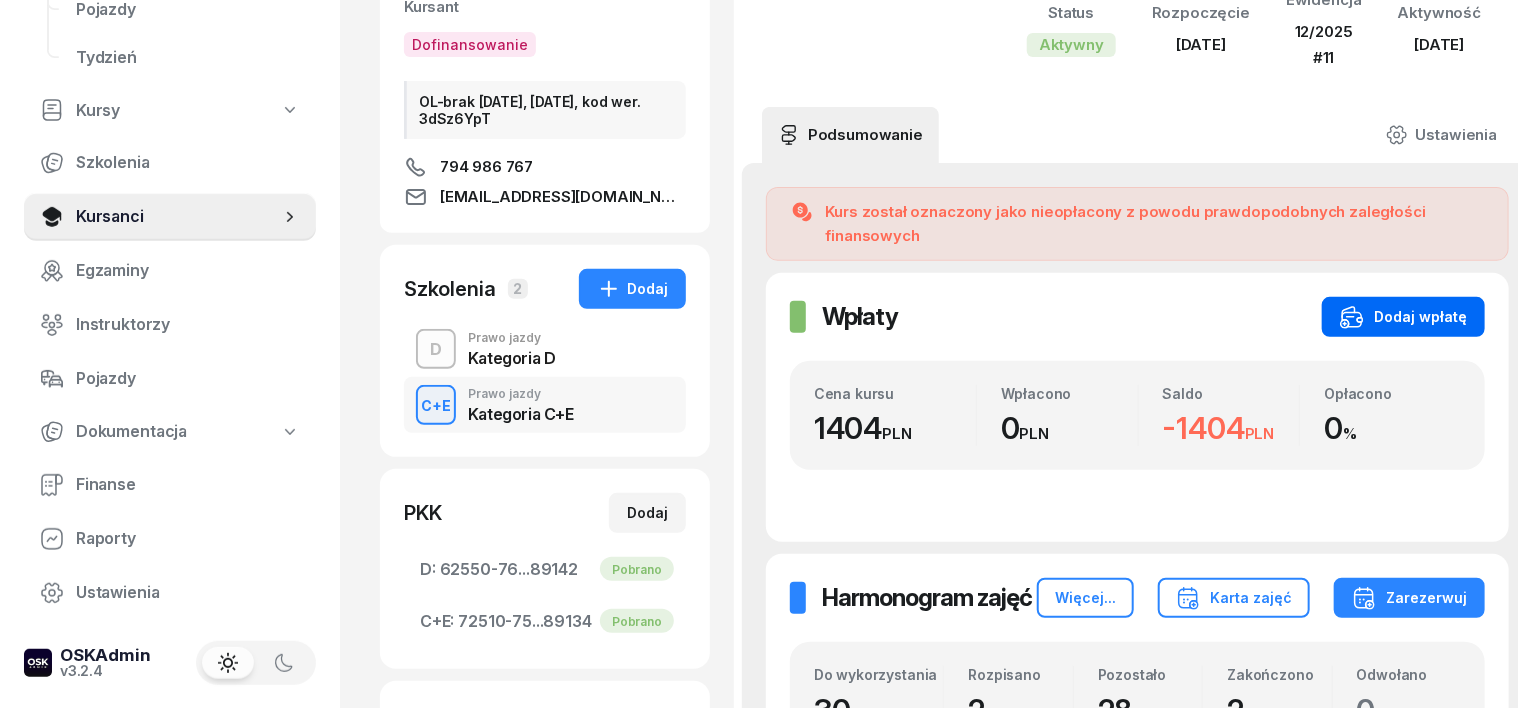click on "Dodaj wpłatę" at bounding box center (1403, 317) 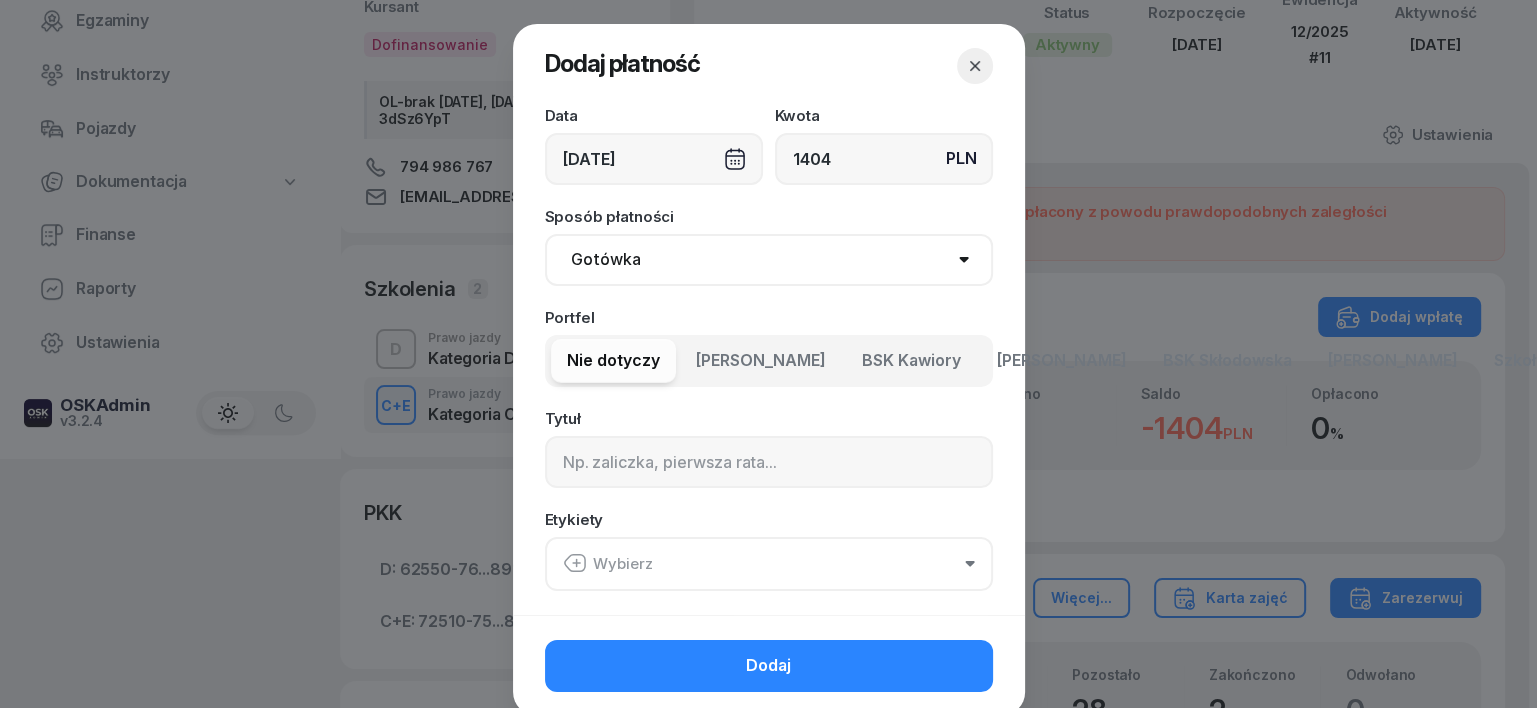 type on "1404" 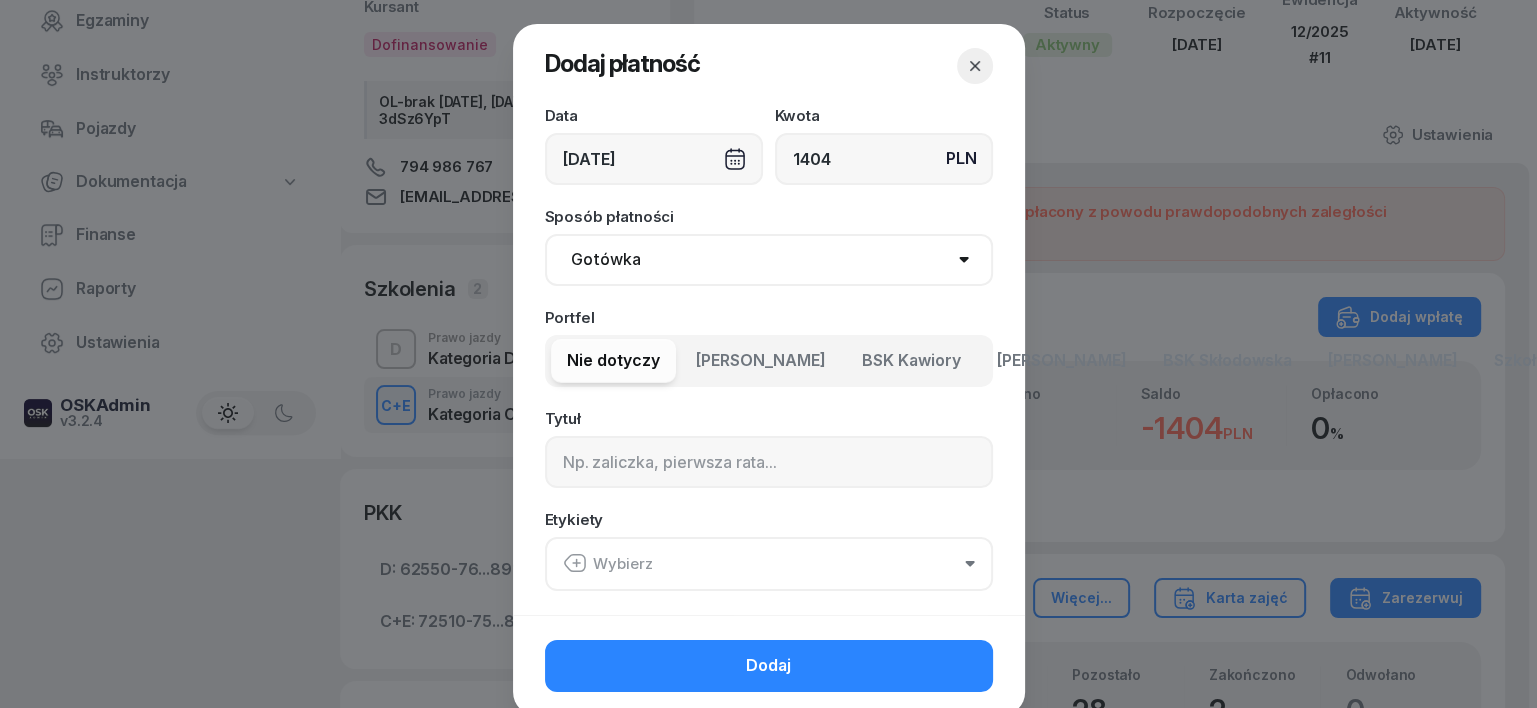 select on "transfer" 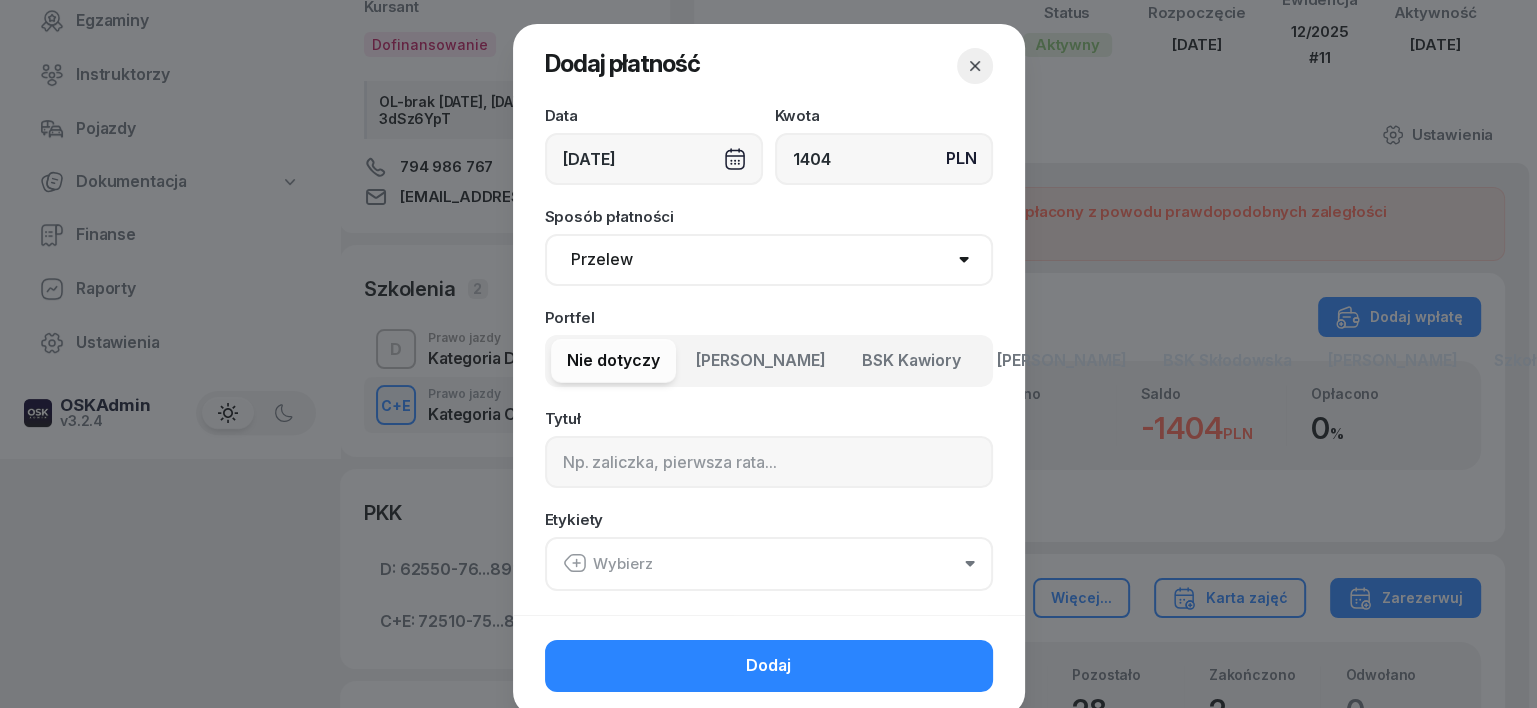 click on "Gotówka Karta Przelew Płatności online BLIK" at bounding box center [769, 260] 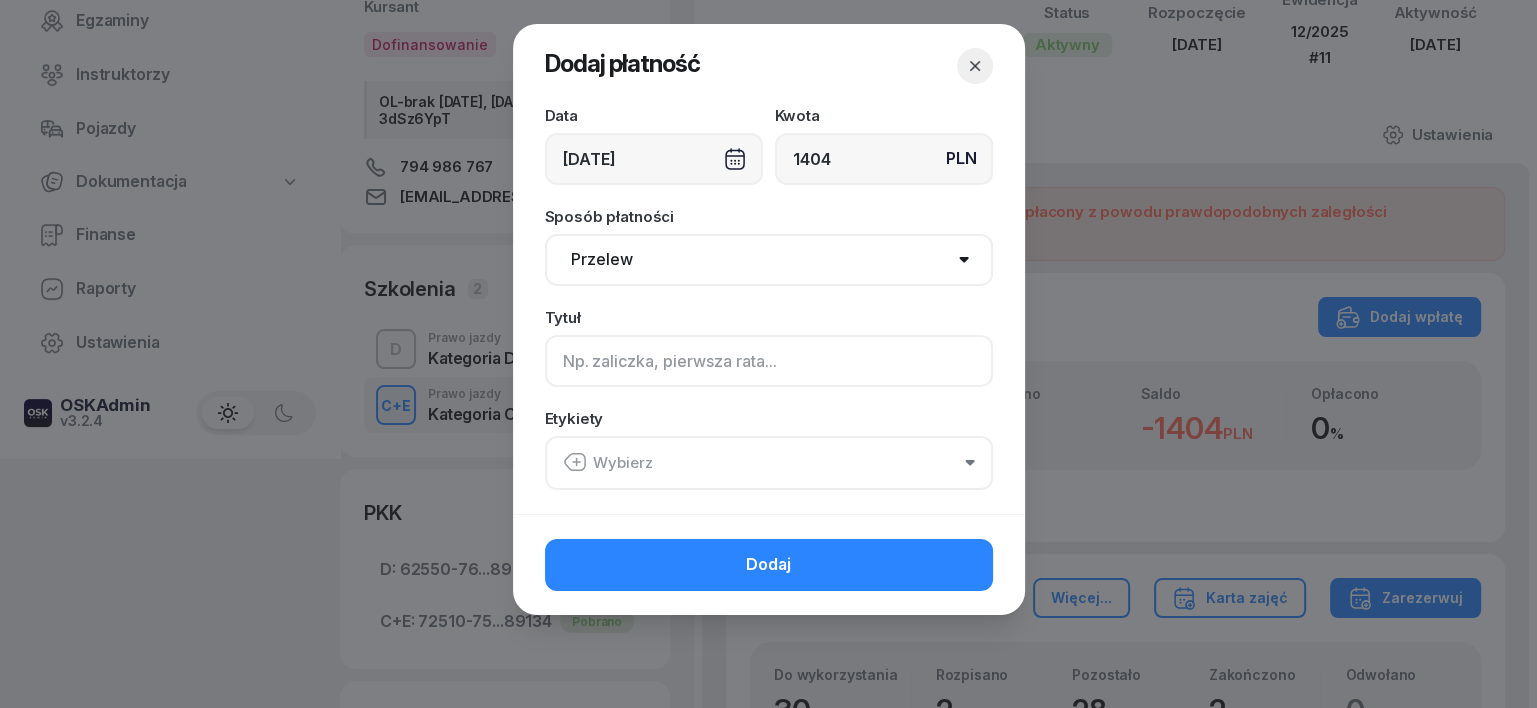 drag, startPoint x: 572, startPoint y: 354, endPoint x: 585, endPoint y: 343, distance: 17.029387 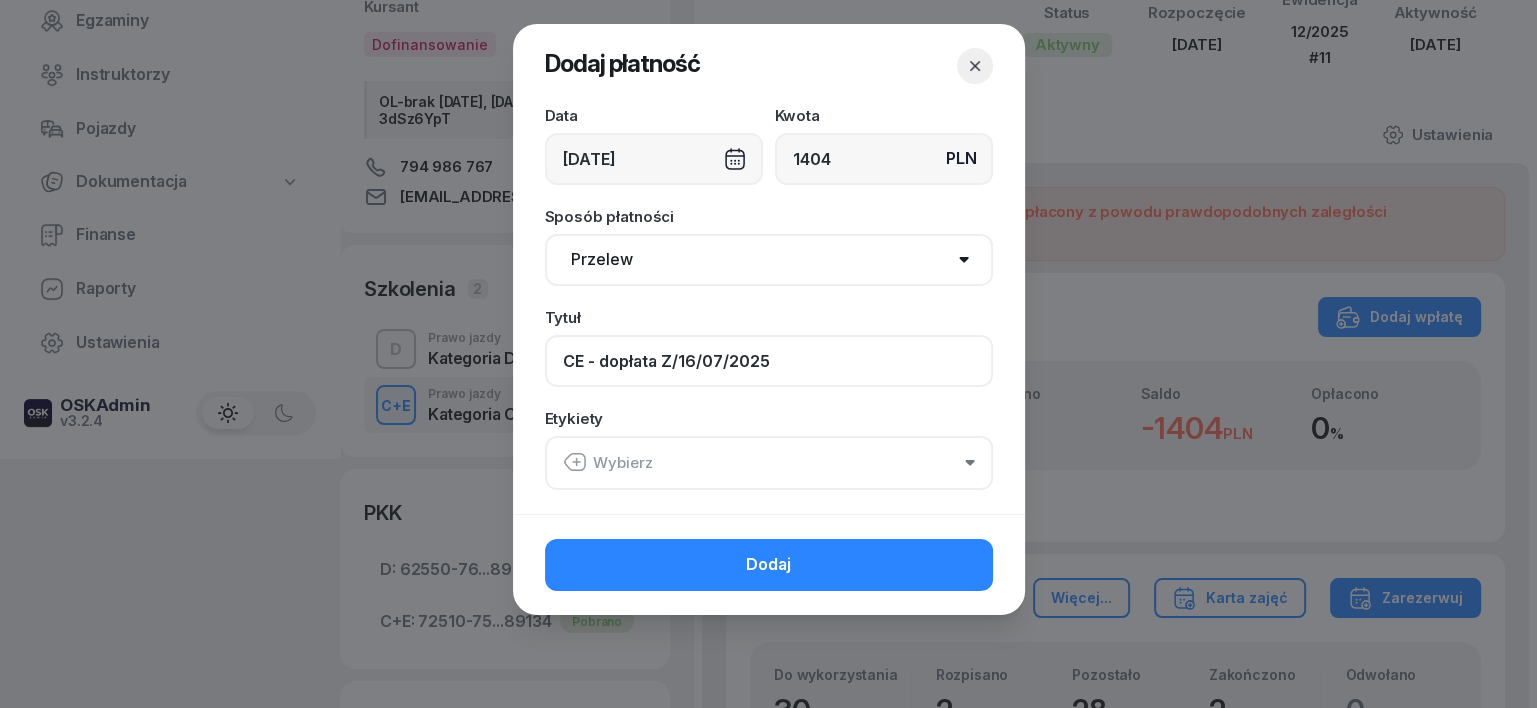 type on "CE - dopłata Z/16/07/2025" 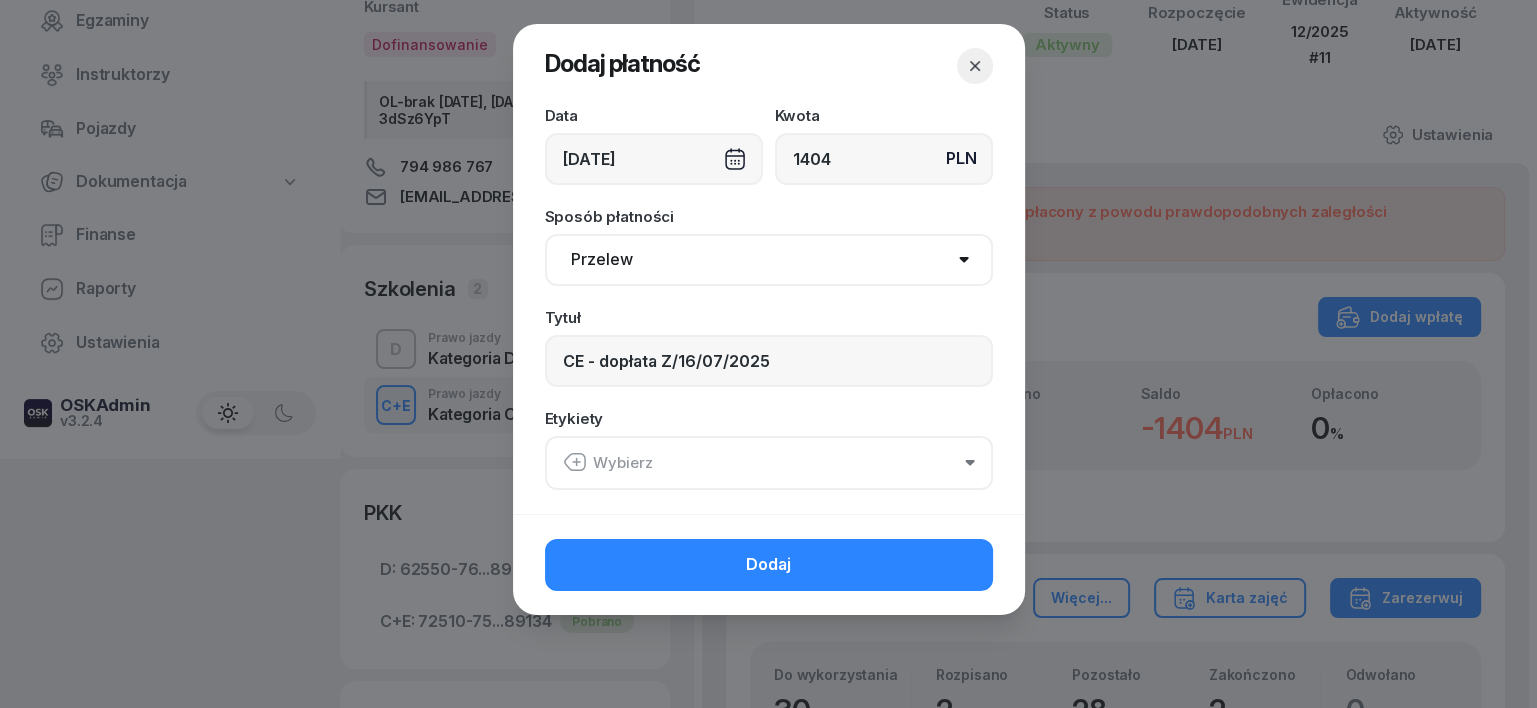 click 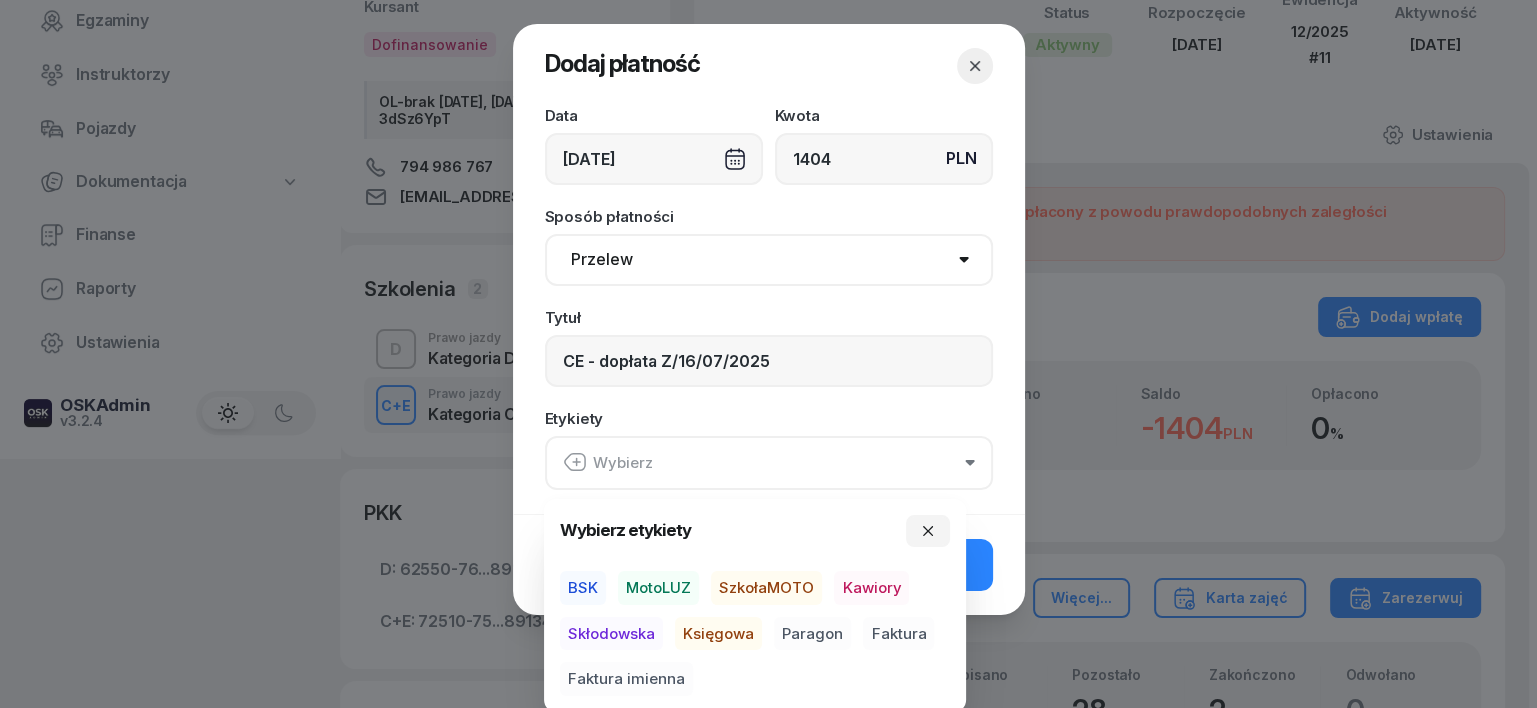 click on "BSK" at bounding box center (583, 588) 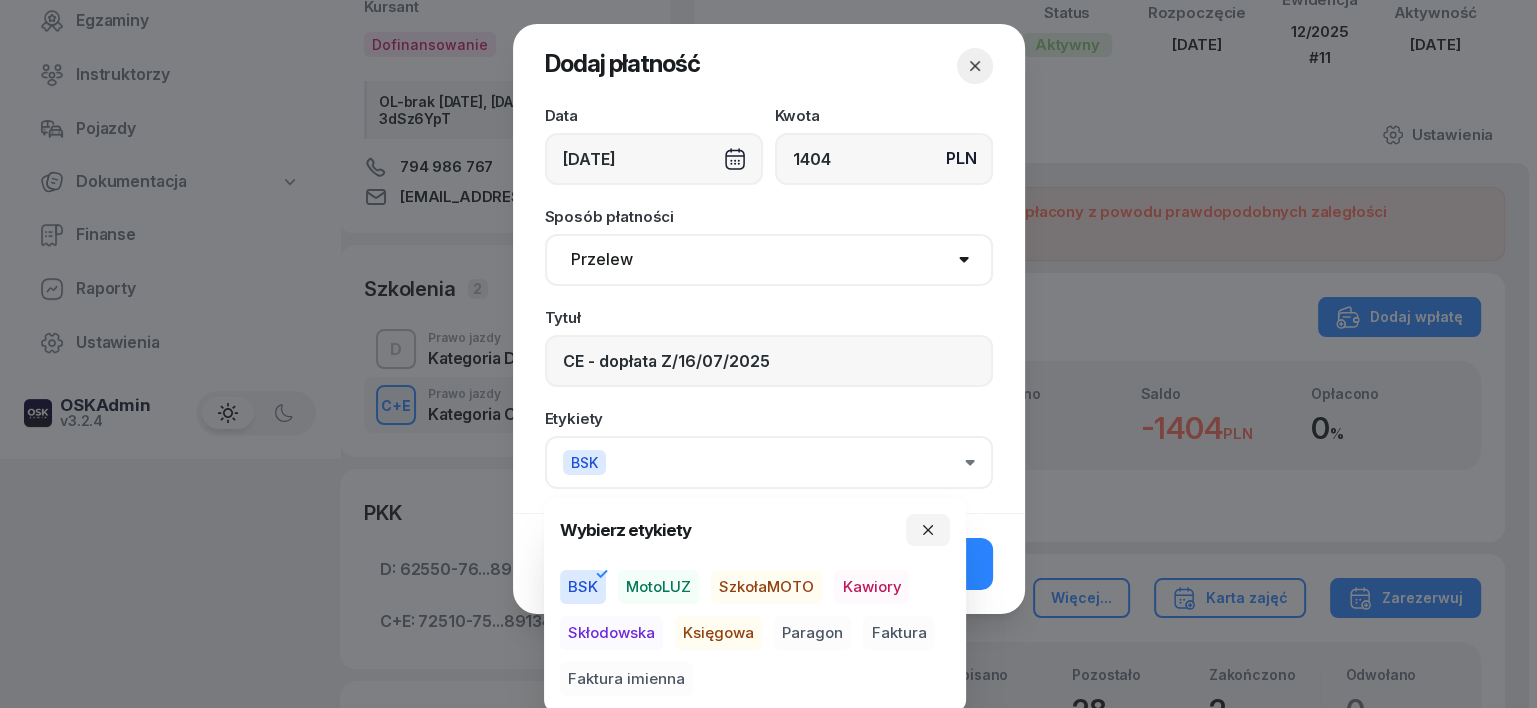 drag, startPoint x: 716, startPoint y: 630, endPoint x: 697, endPoint y: 644, distance: 23.600847 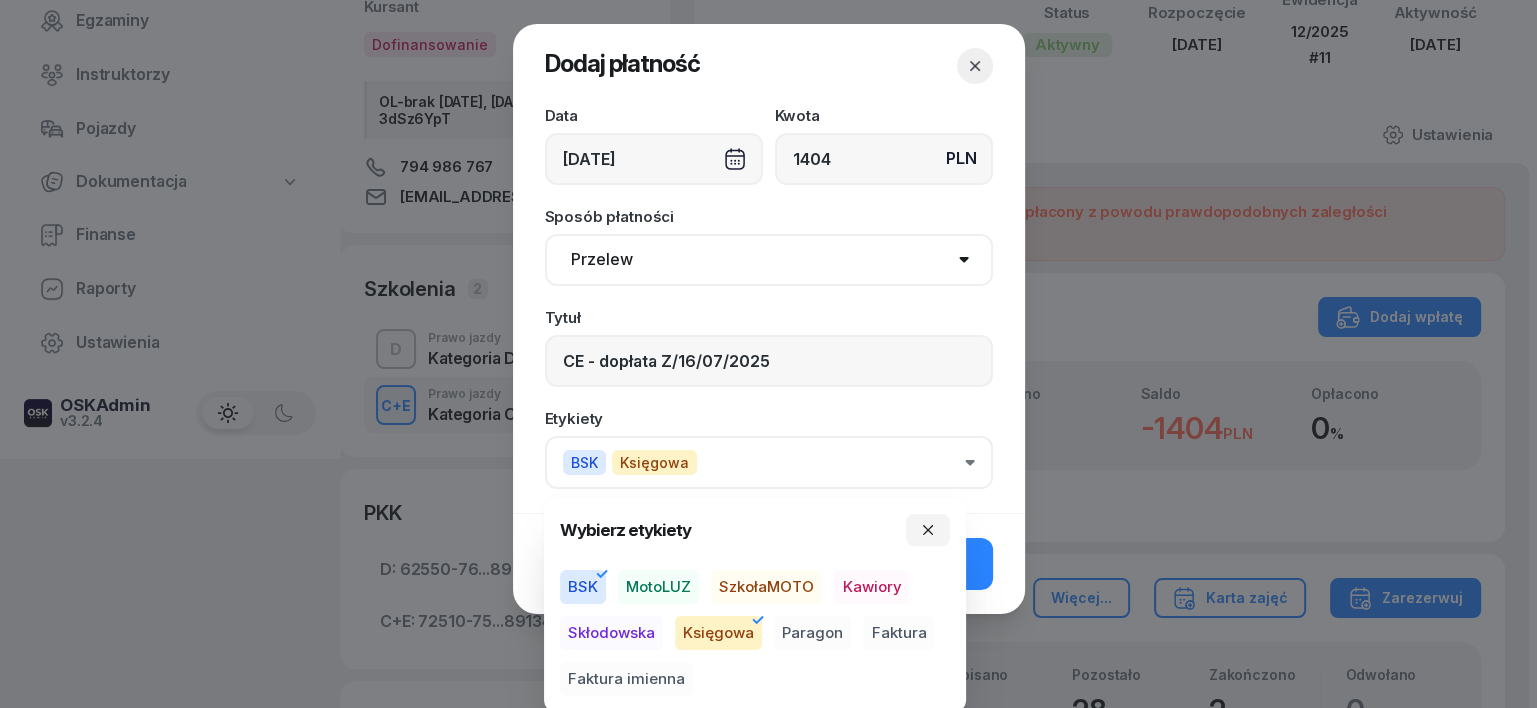 click on "Faktura imienna" at bounding box center (626, 679) 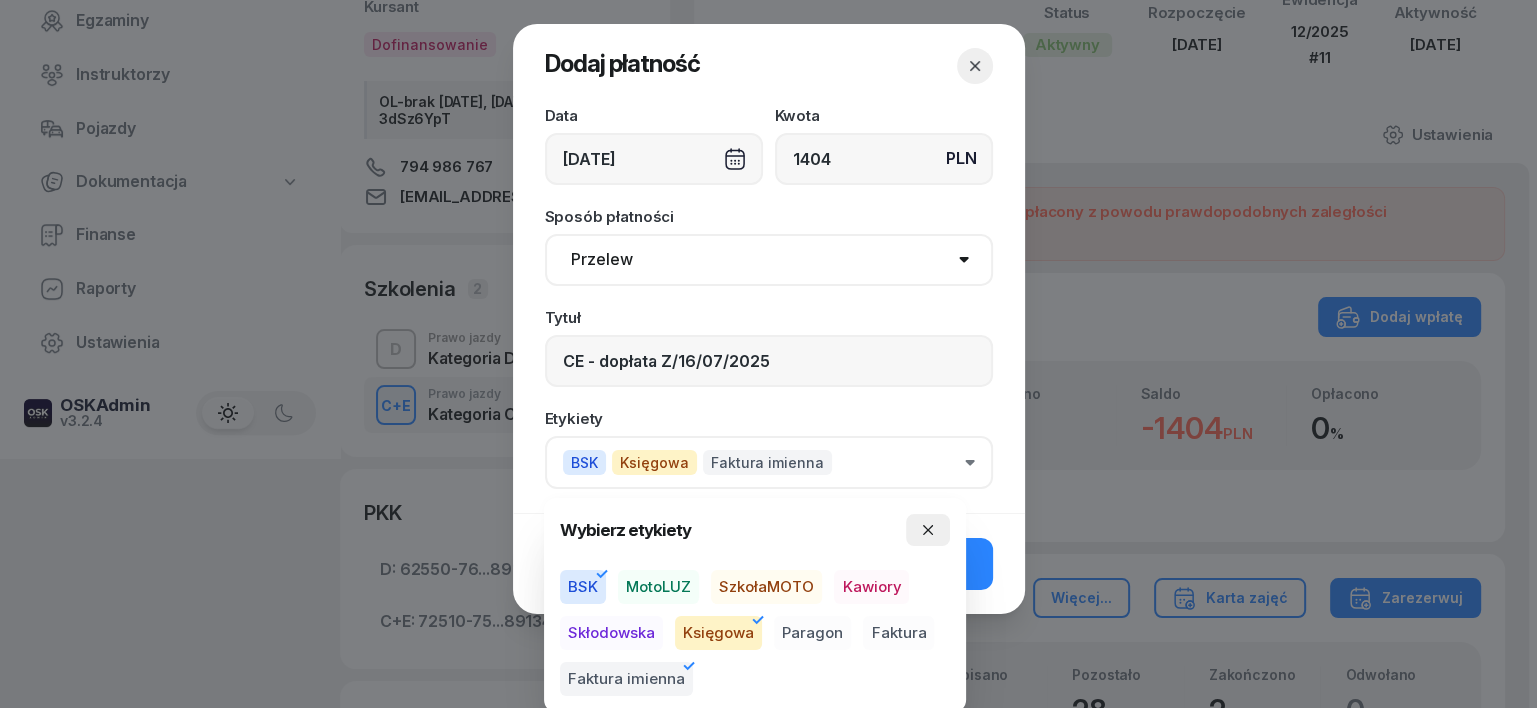click 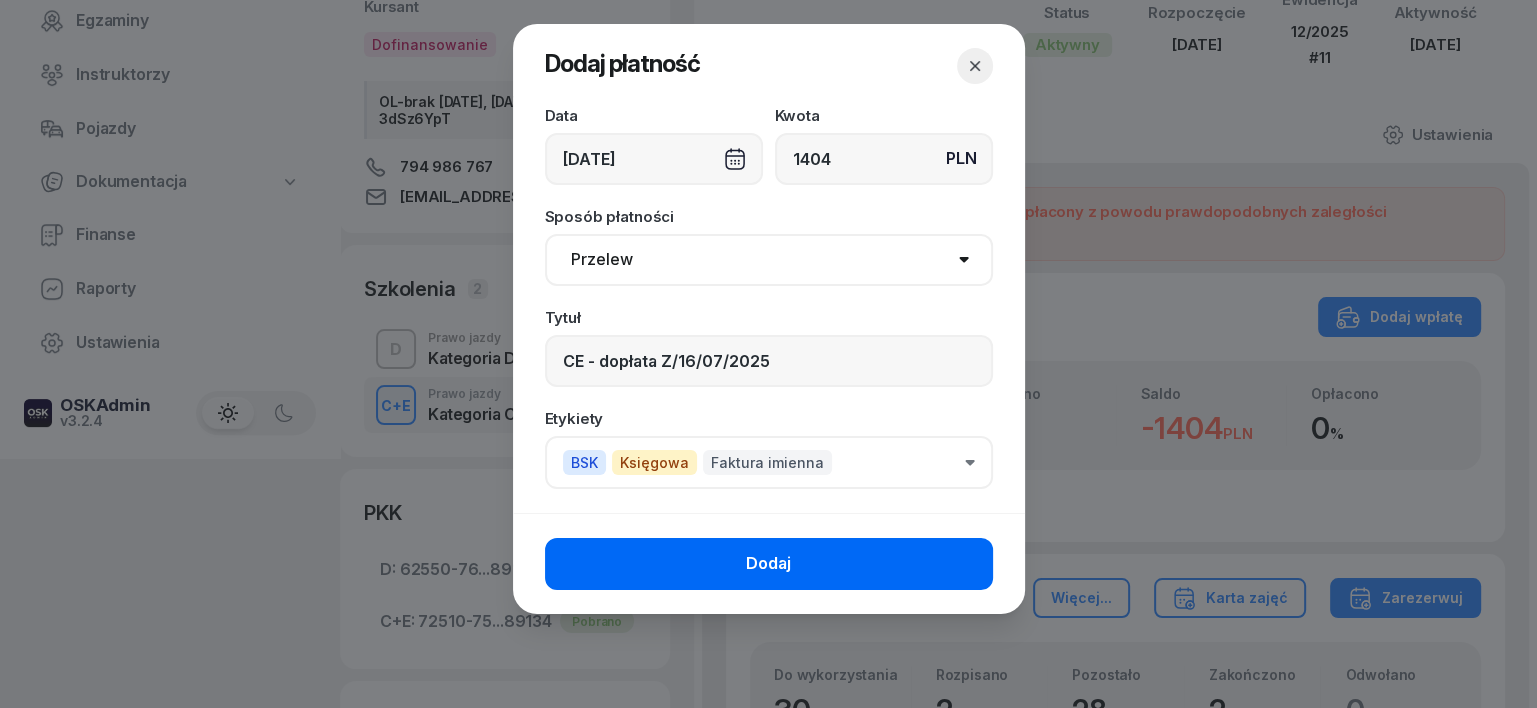 drag, startPoint x: 946, startPoint y: 548, endPoint x: 963, endPoint y: 547, distance: 17.029387 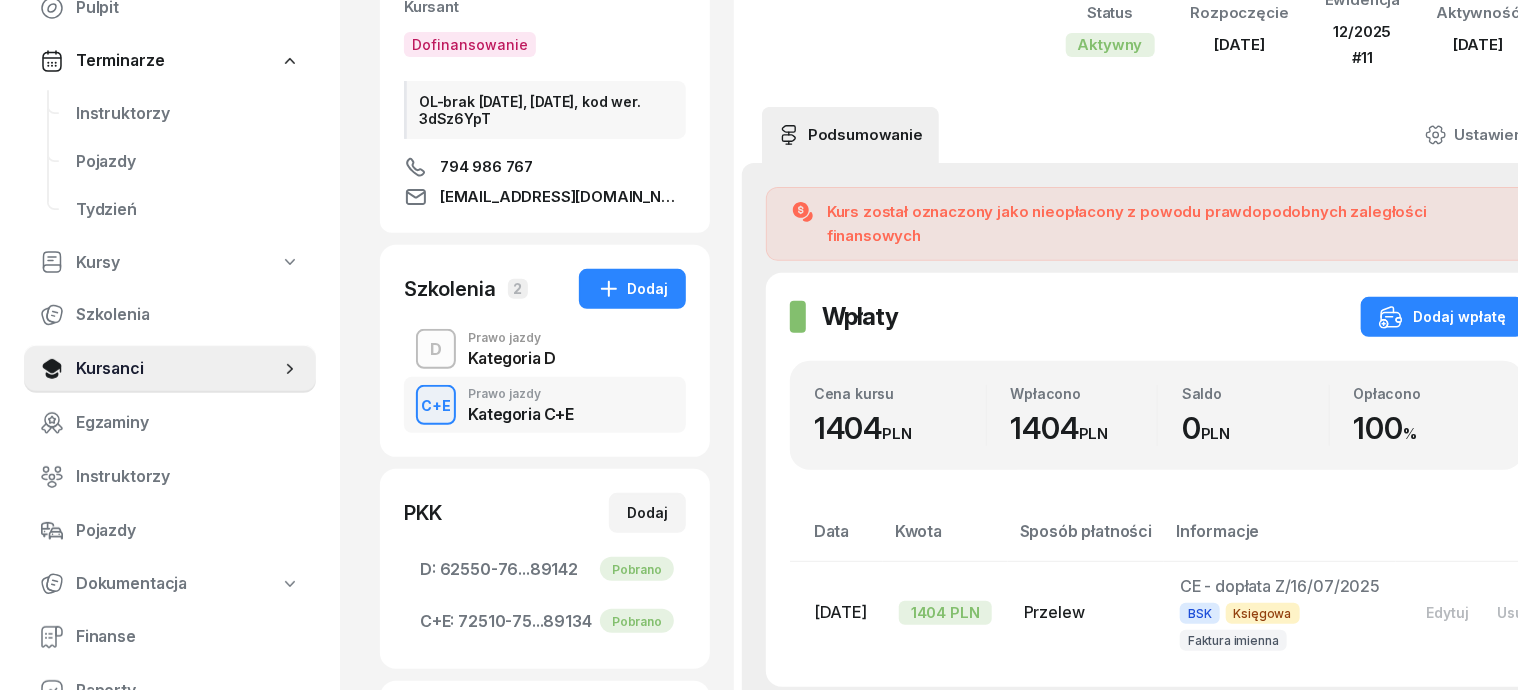 scroll, scrollTop: 0, scrollLeft: 0, axis: both 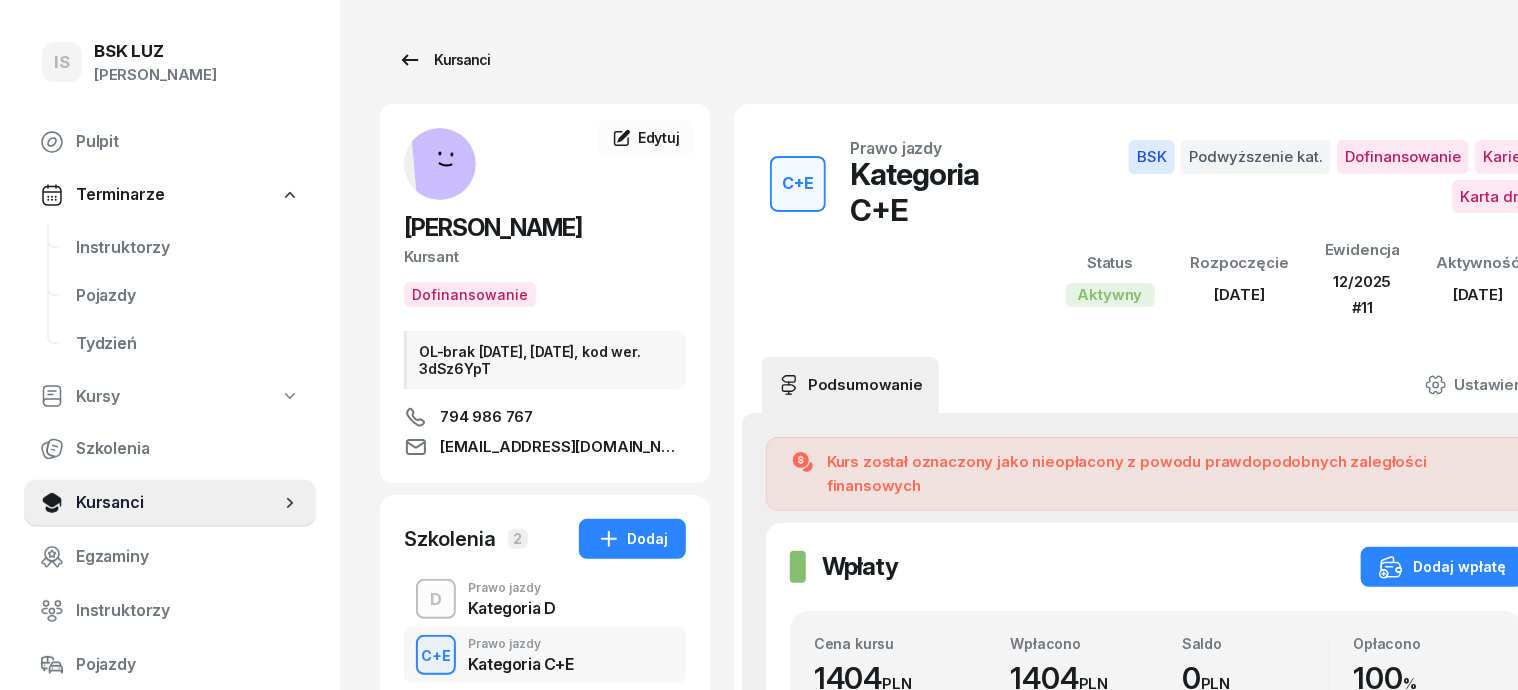 click on "Kursanci" at bounding box center (444, 60) 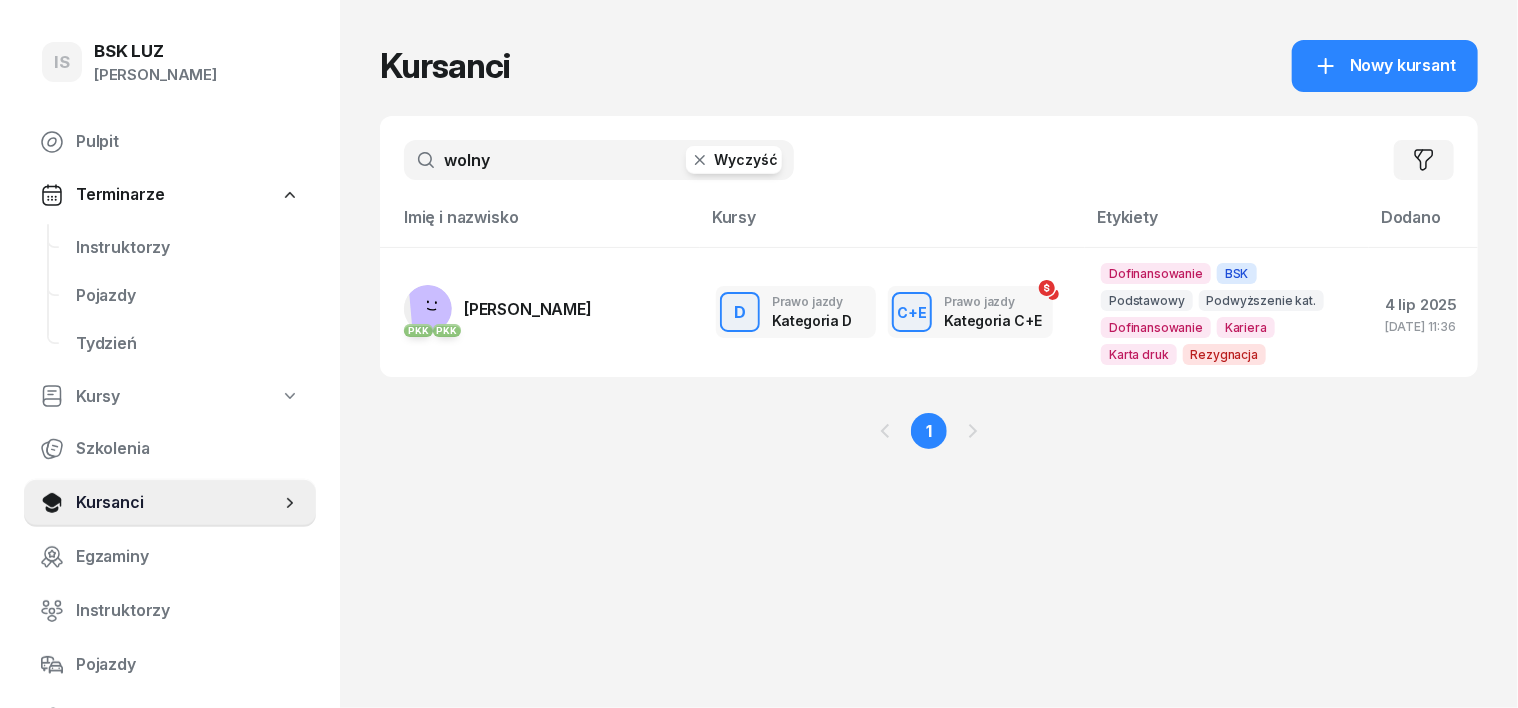 click 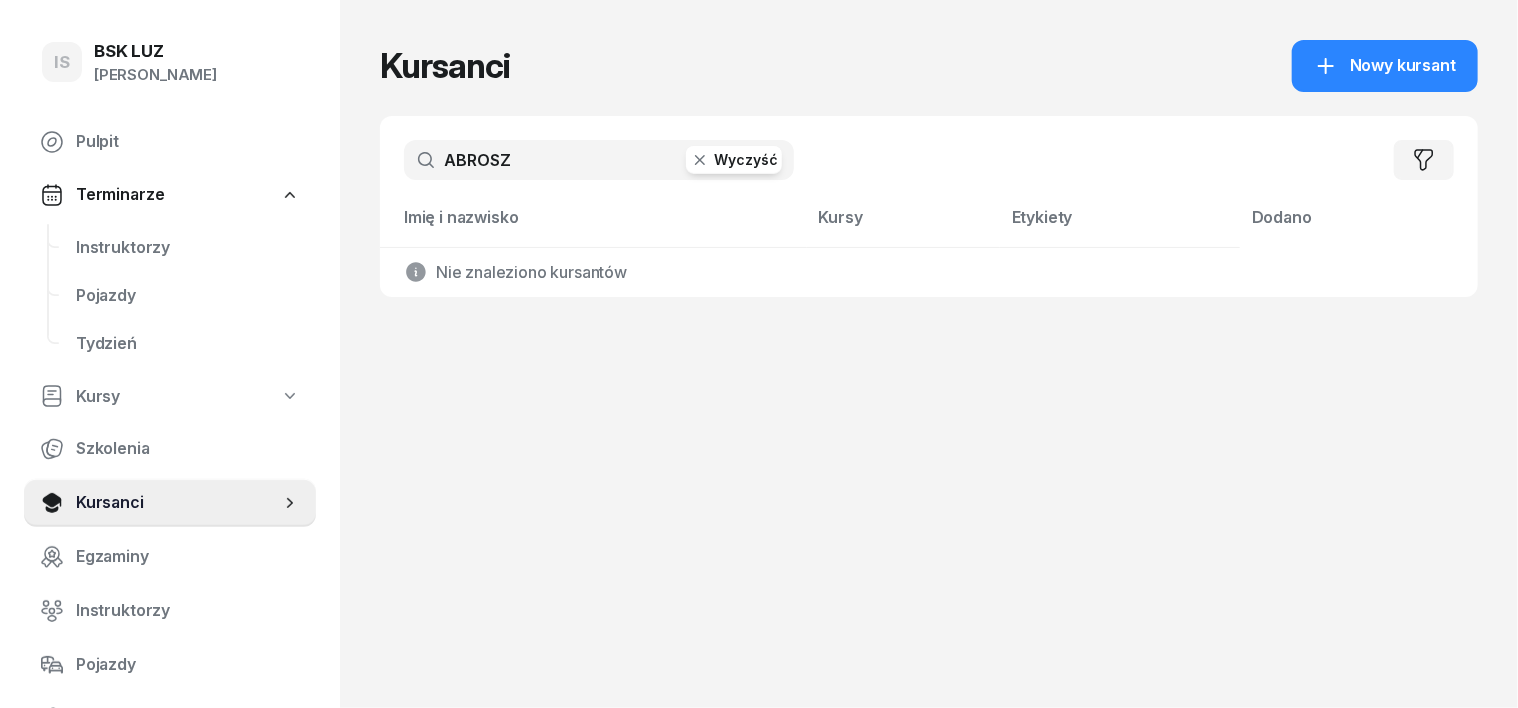 click on "ABROSZ" at bounding box center (599, 160) 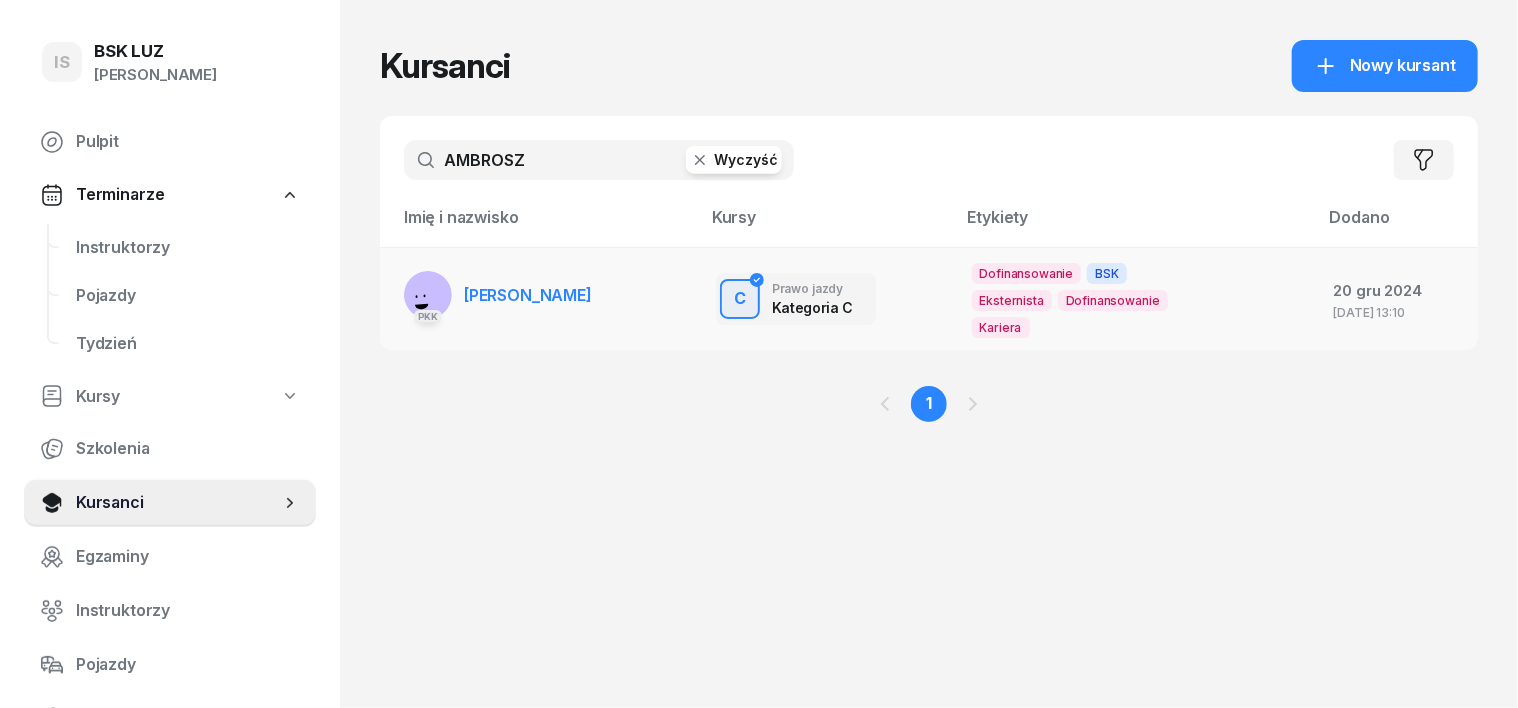 type on "AMBROSZ" 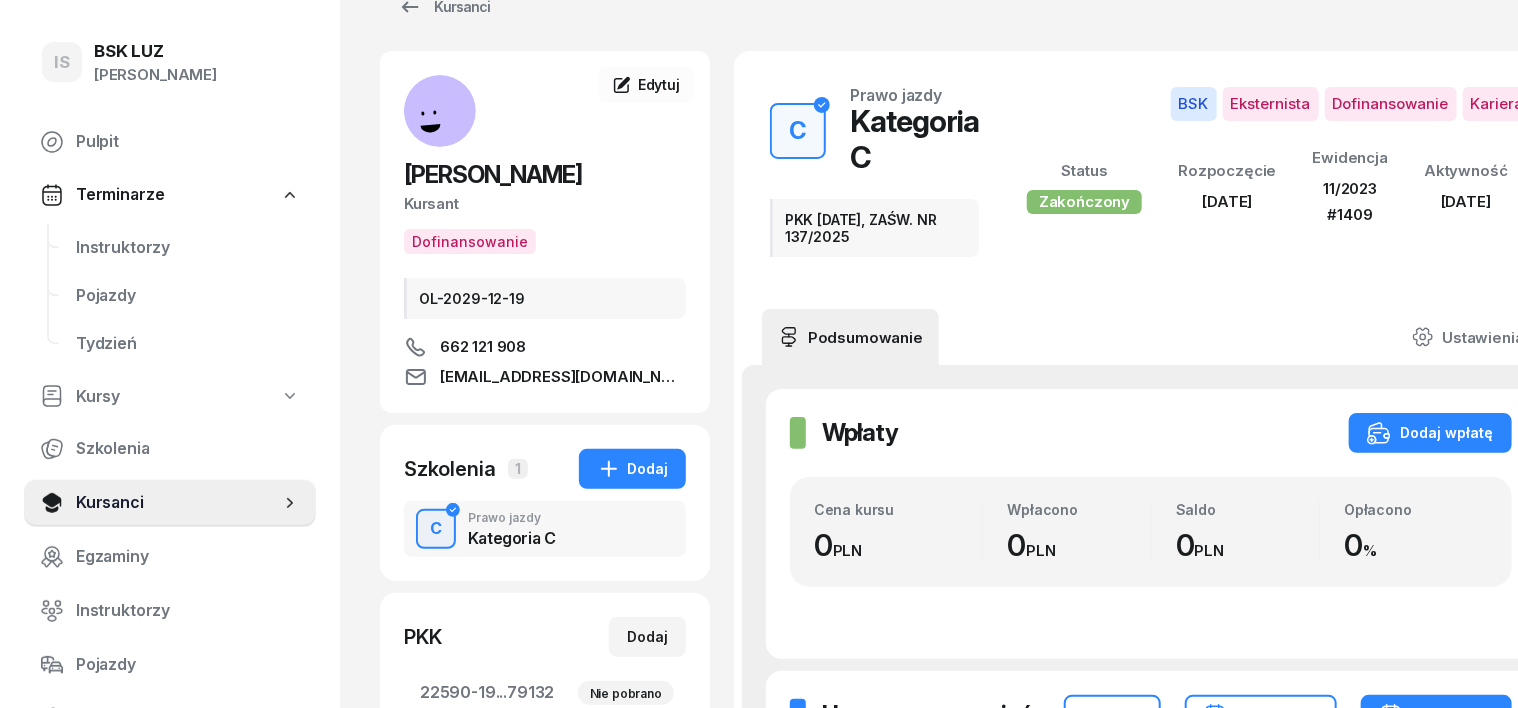 scroll, scrollTop: 0, scrollLeft: 0, axis: both 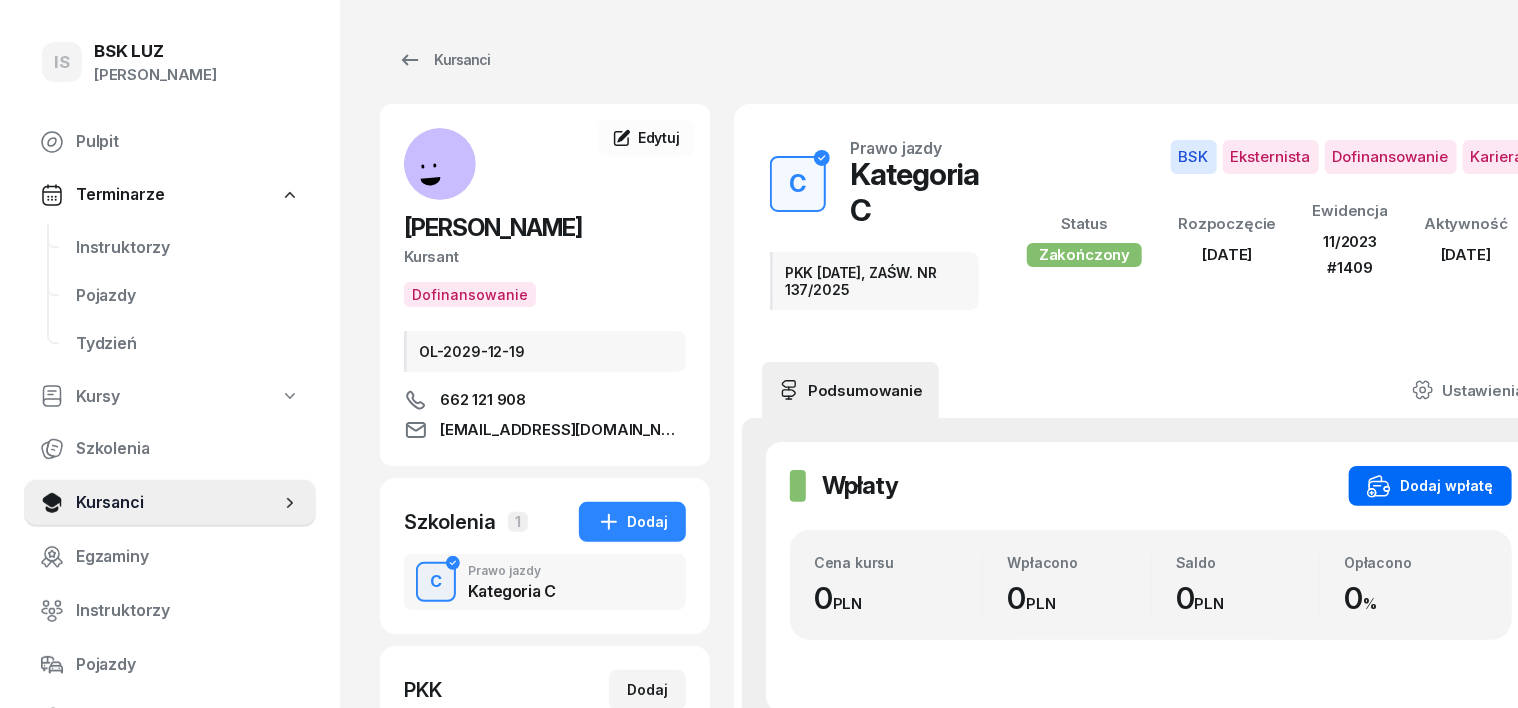 click on "Dodaj wpłatę" at bounding box center [1430, 486] 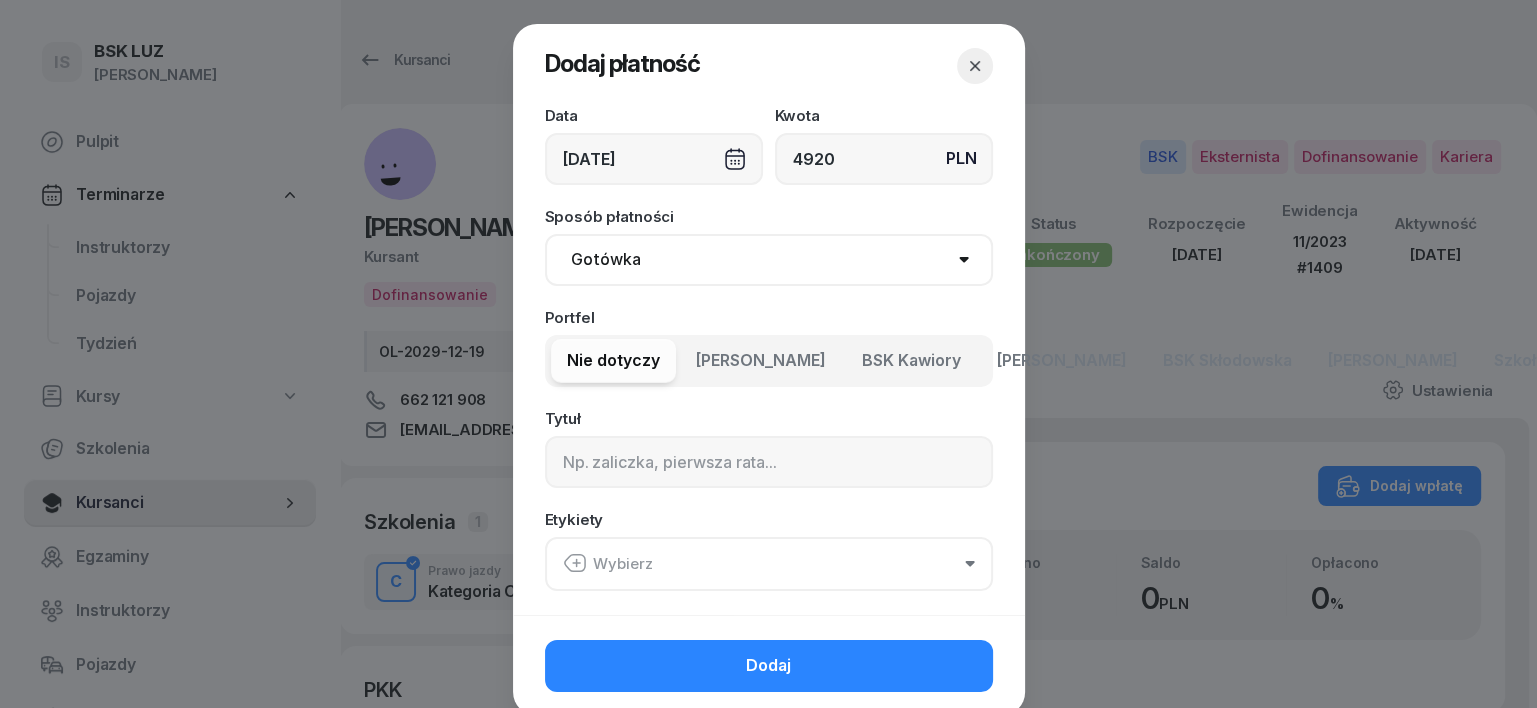 type on "4920" 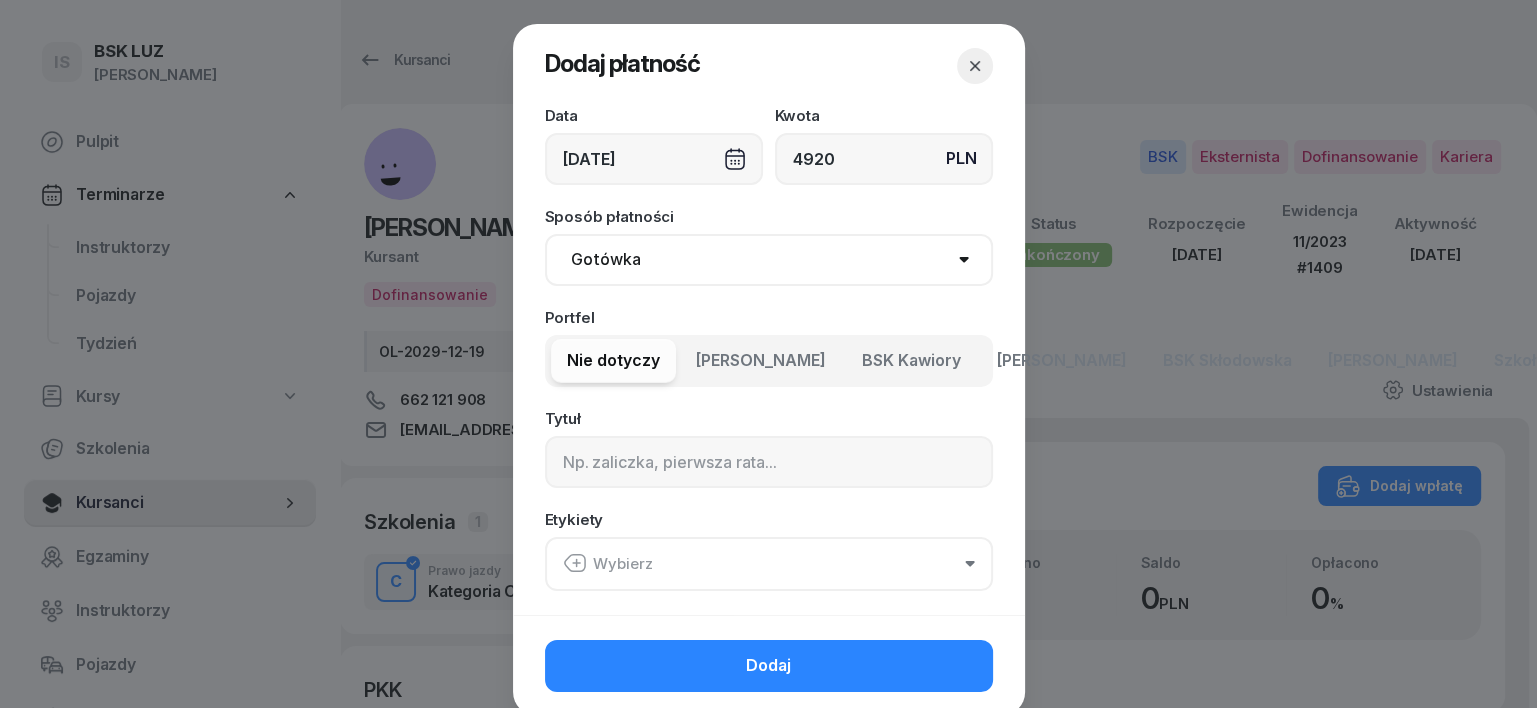 select on "transfer" 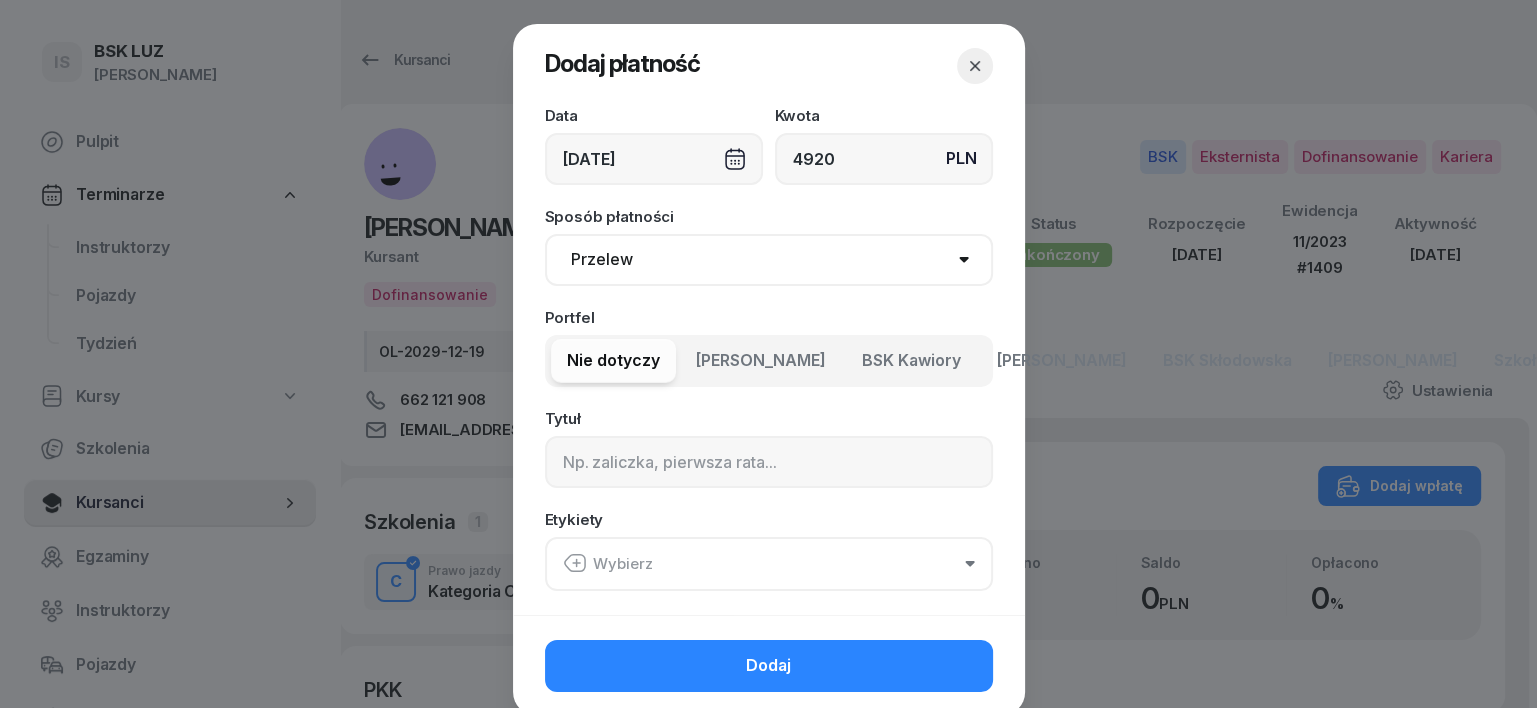 click on "Gotówka Karta Przelew Płatności online BLIK" at bounding box center (769, 260) 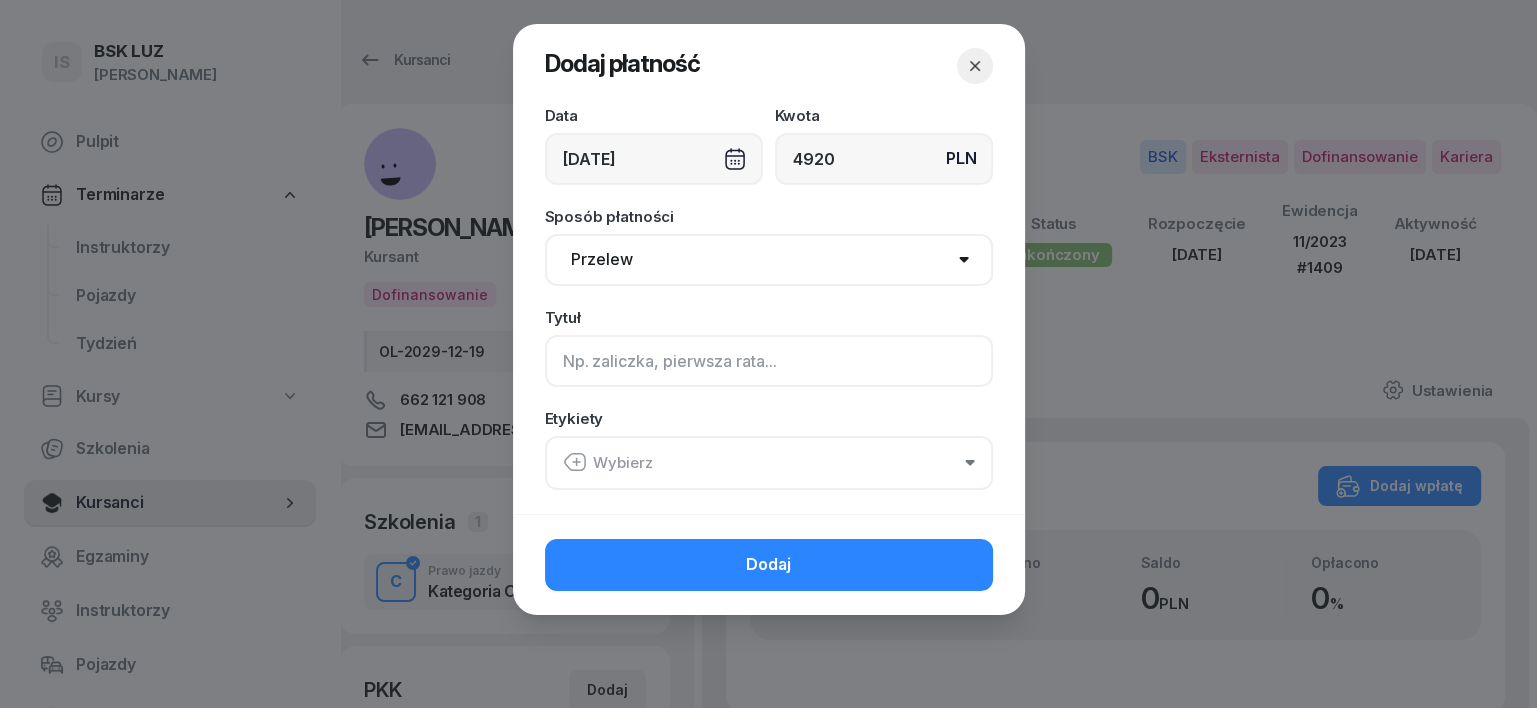 click 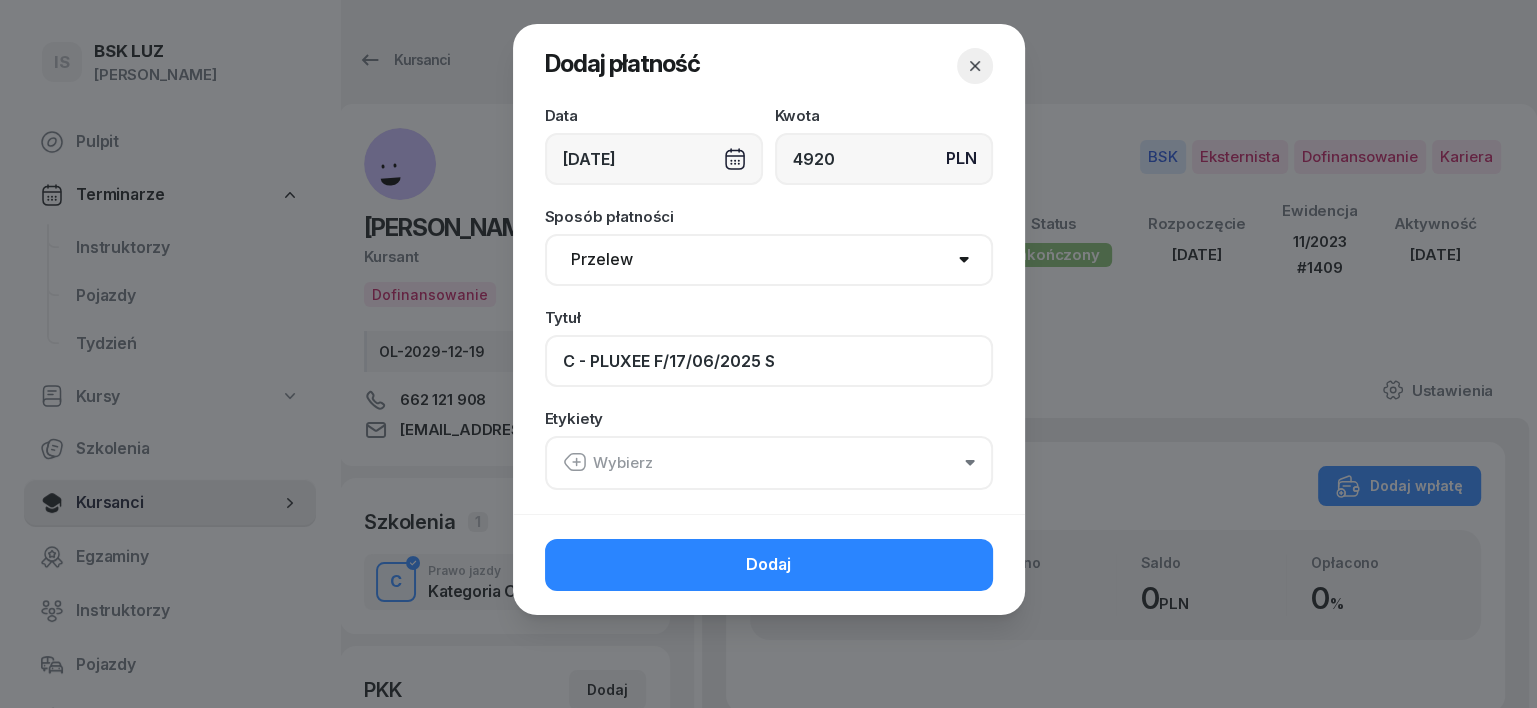 type on "C - PLUXEE F/17/06/2025 S" 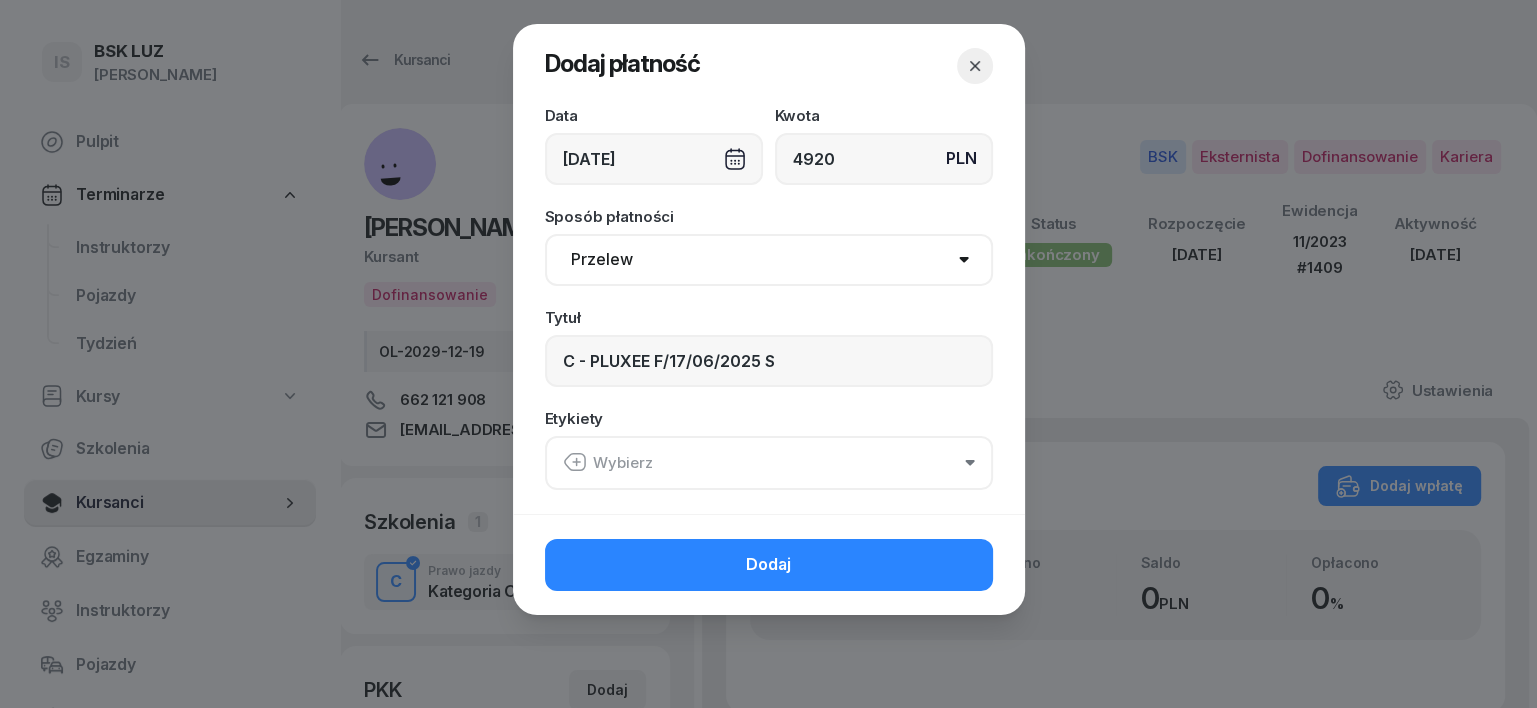 click 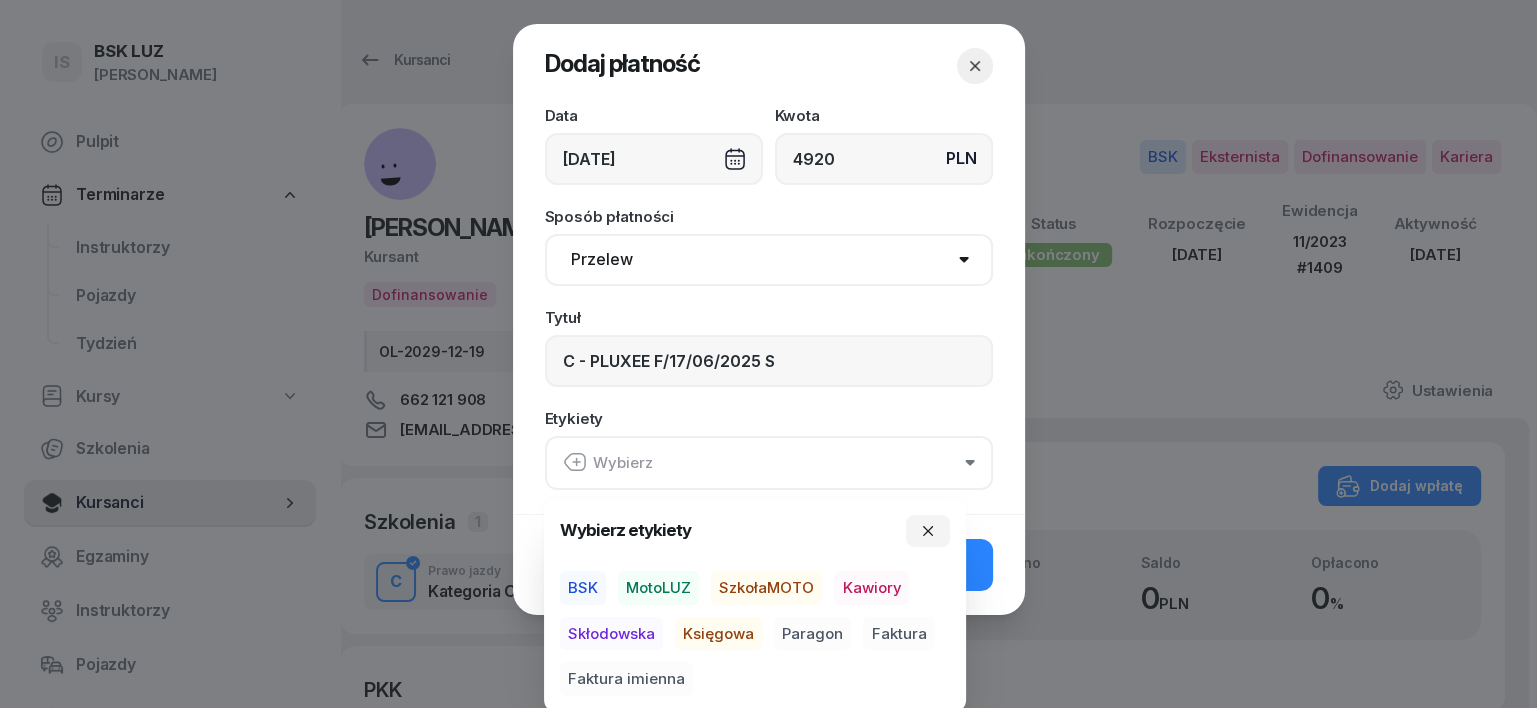 click on "Wybierz etykiety BSK MotoLUZ SzkołaMOTO Kawiory Skłodowska Księgowa Paragon Faktura Faktura imienna" 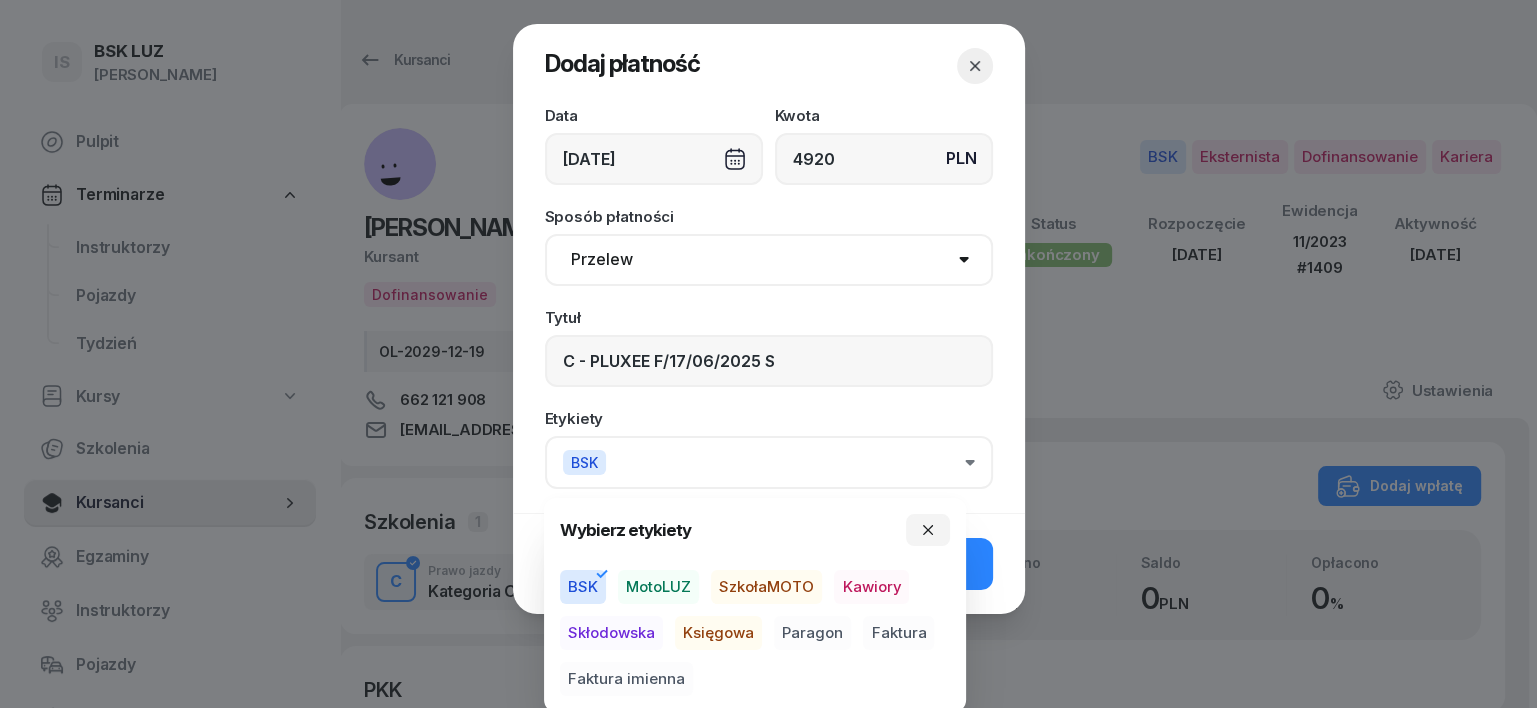 click on "Księgowa" at bounding box center (718, 633) 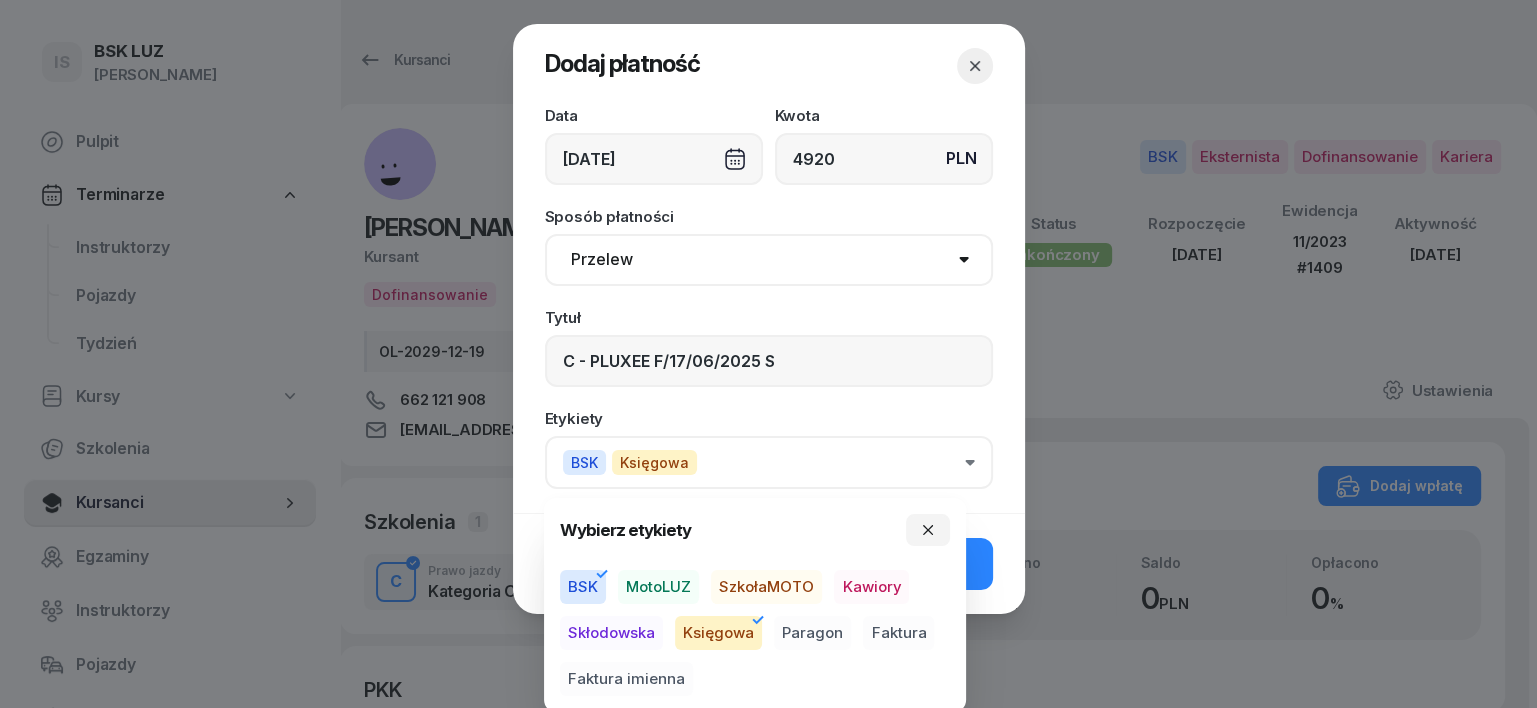 drag, startPoint x: 902, startPoint y: 625, endPoint x: 911, endPoint y: 620, distance: 10.29563 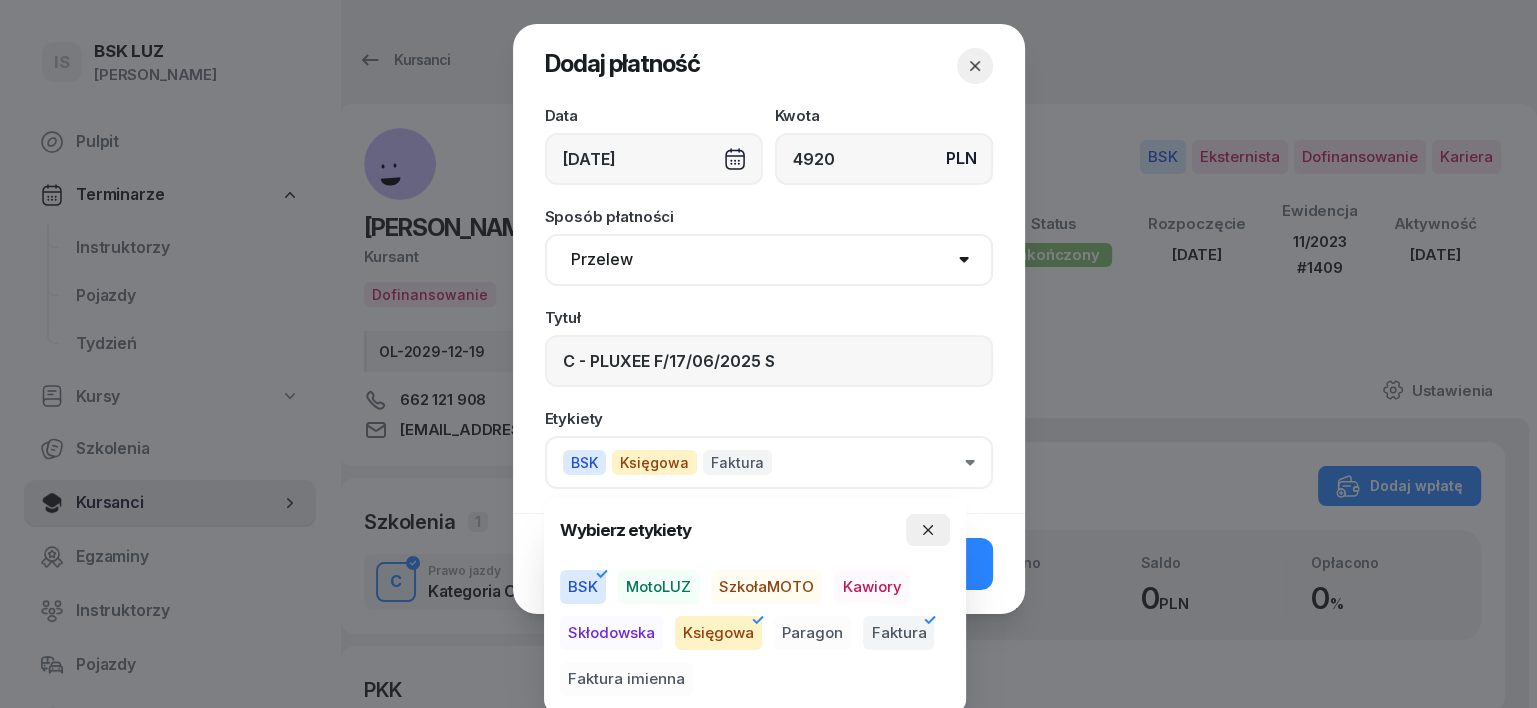 click 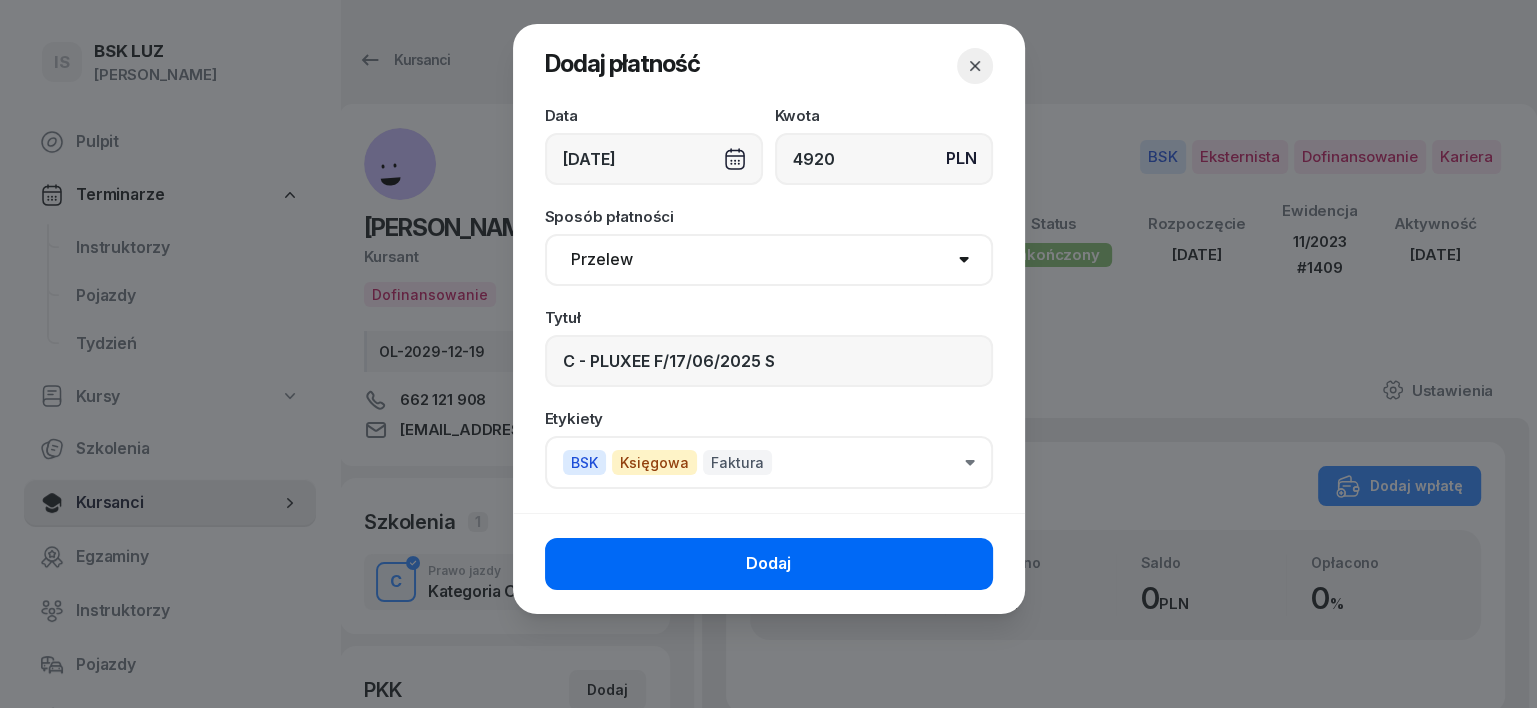 click on "Dodaj" 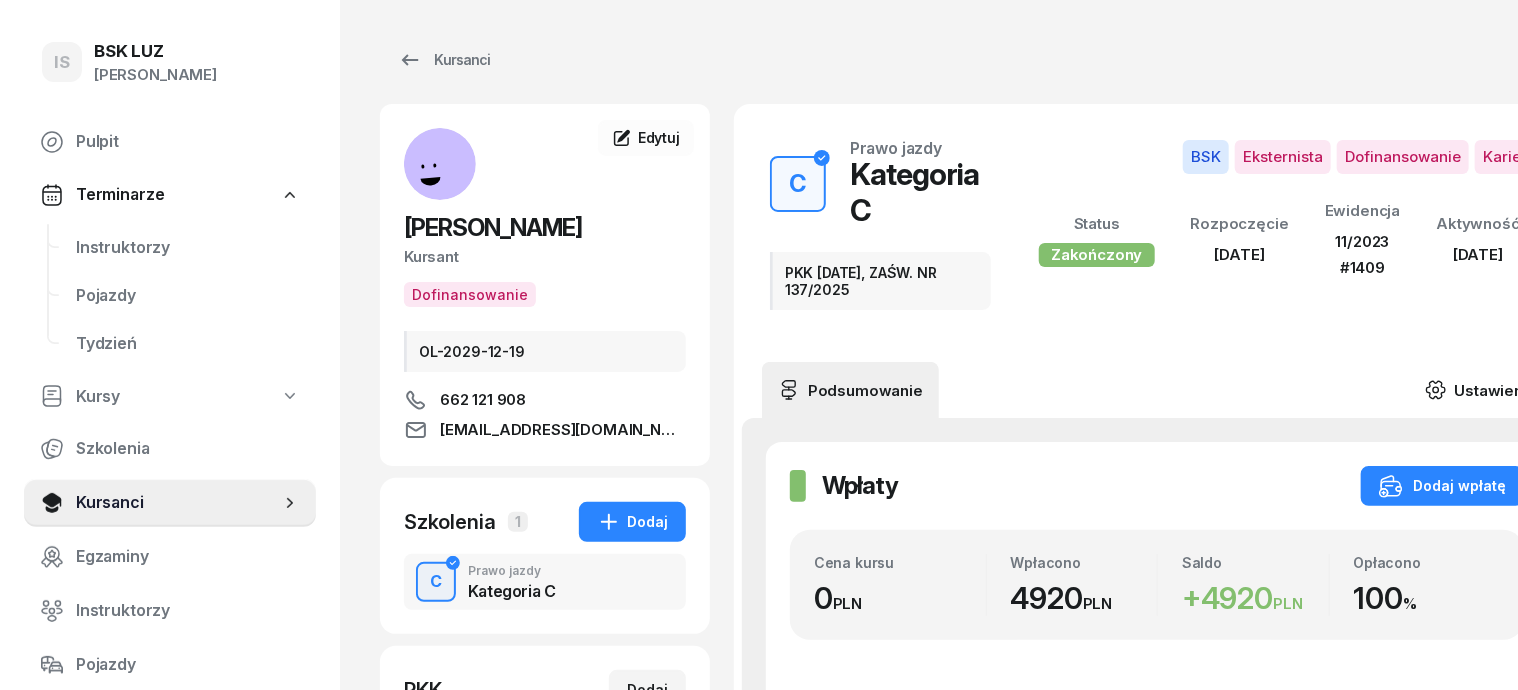 click 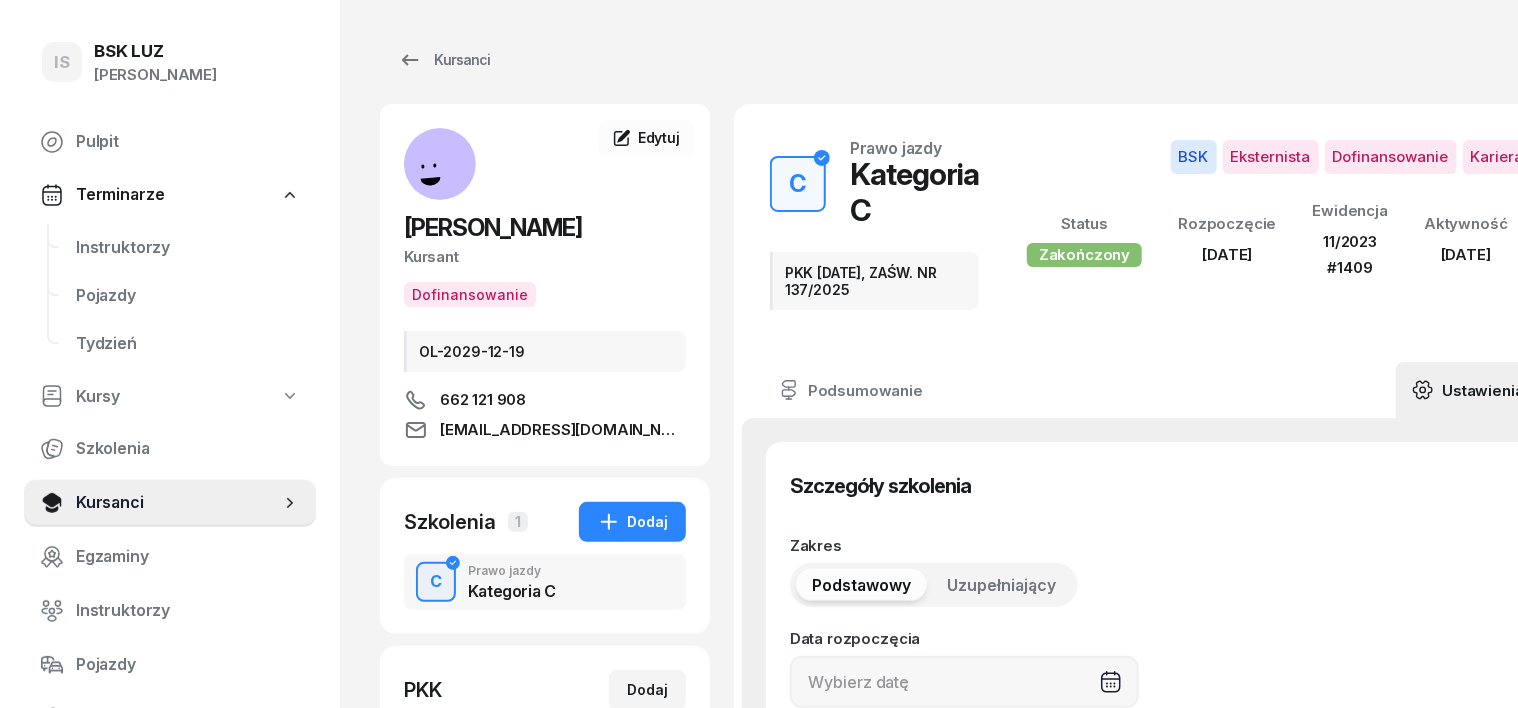 type on "[DATE]" 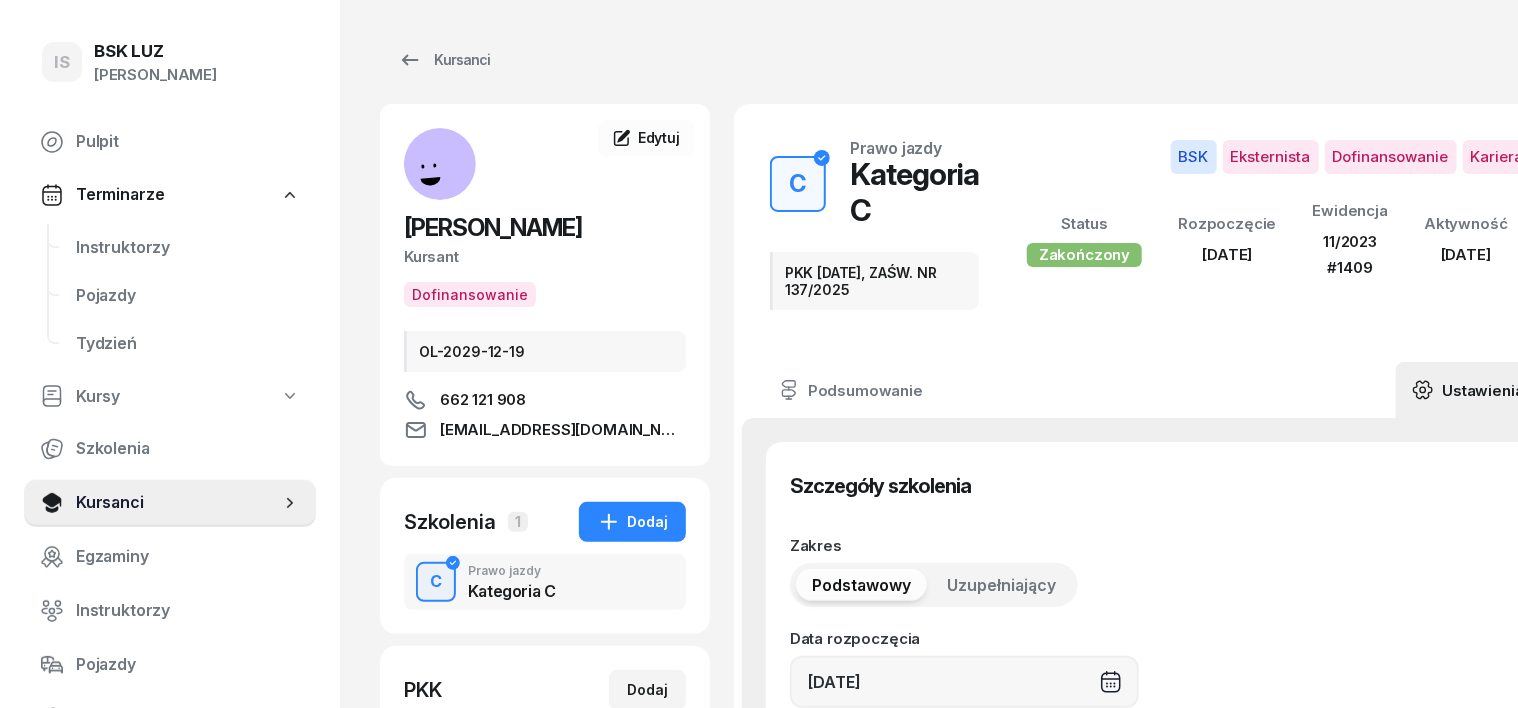 type on "1409" 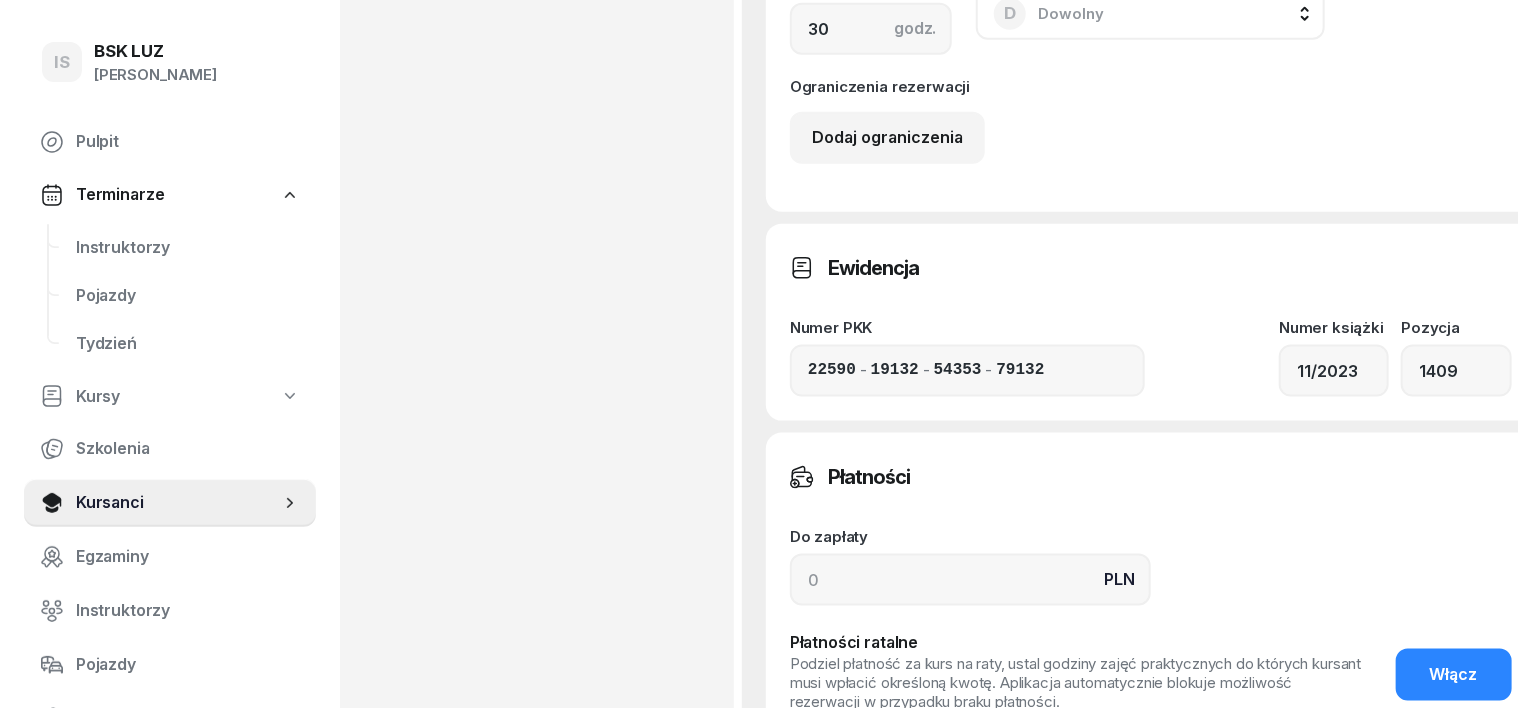 scroll, scrollTop: 1124, scrollLeft: 0, axis: vertical 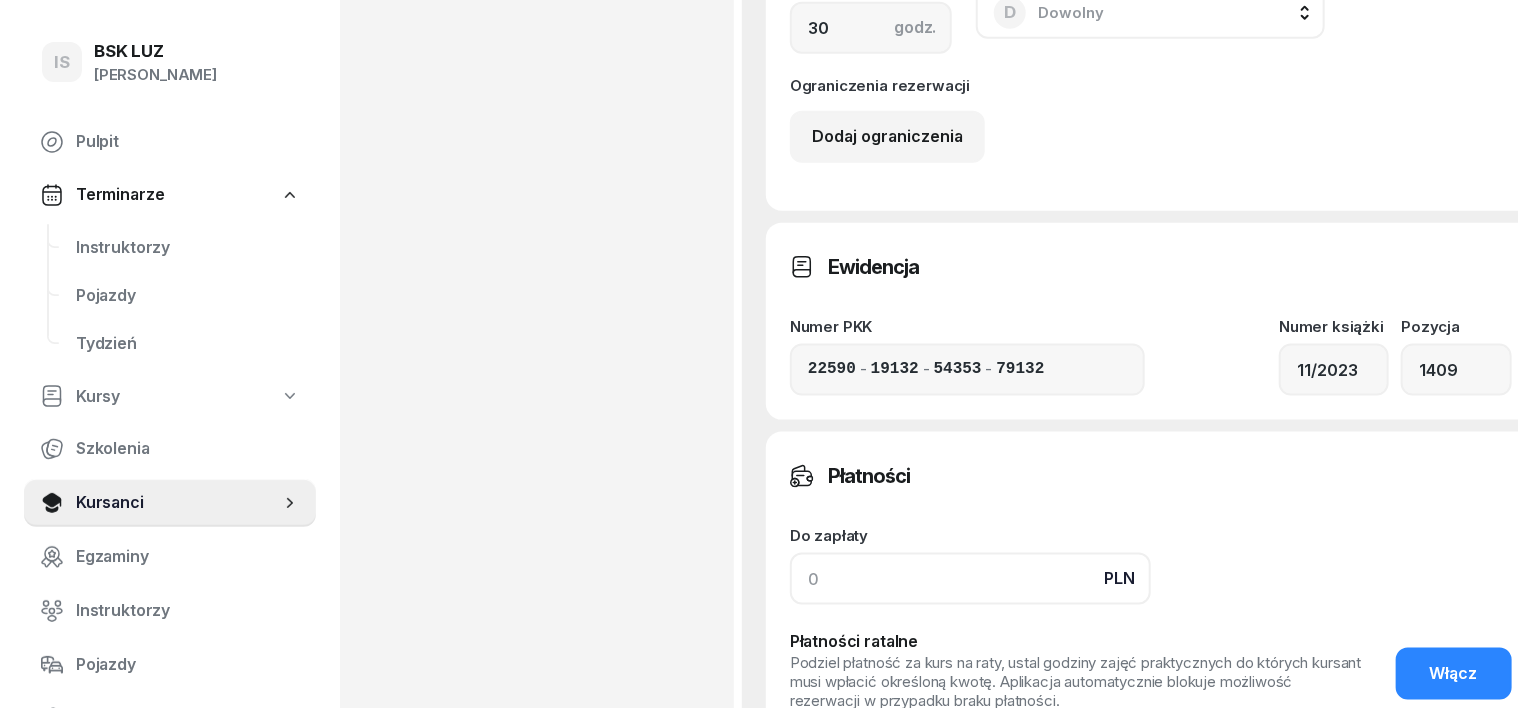 drag, startPoint x: 760, startPoint y: 576, endPoint x: 771, endPoint y: 567, distance: 14.21267 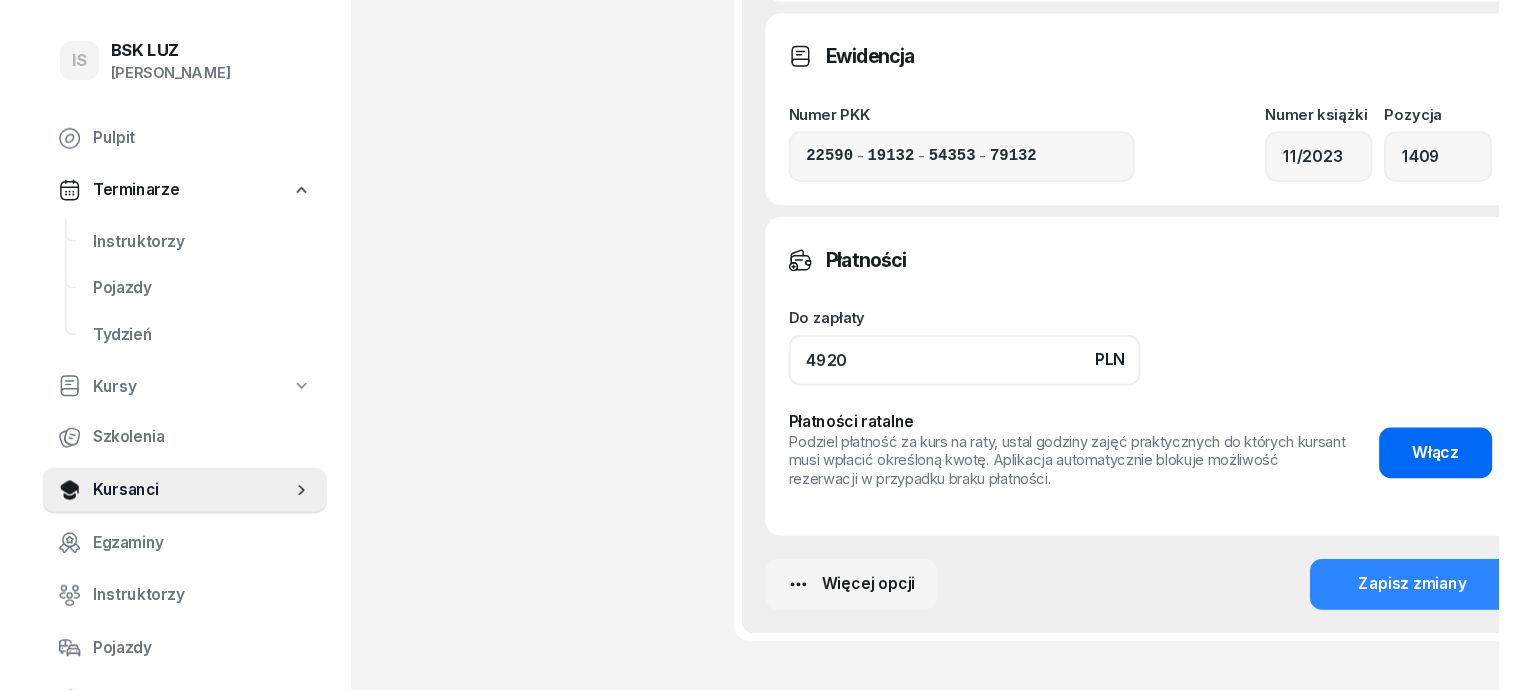 scroll, scrollTop: 1375, scrollLeft: 0, axis: vertical 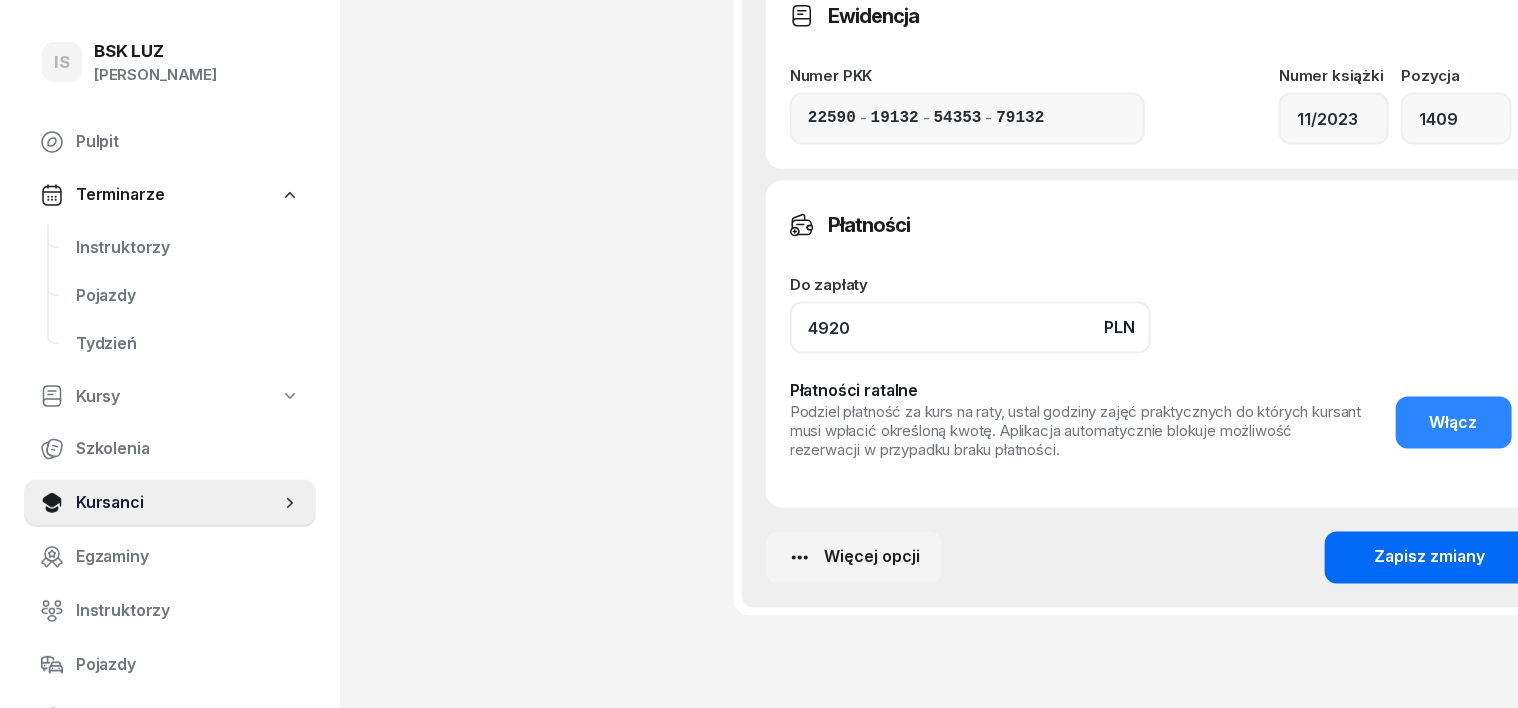 type on "4920" 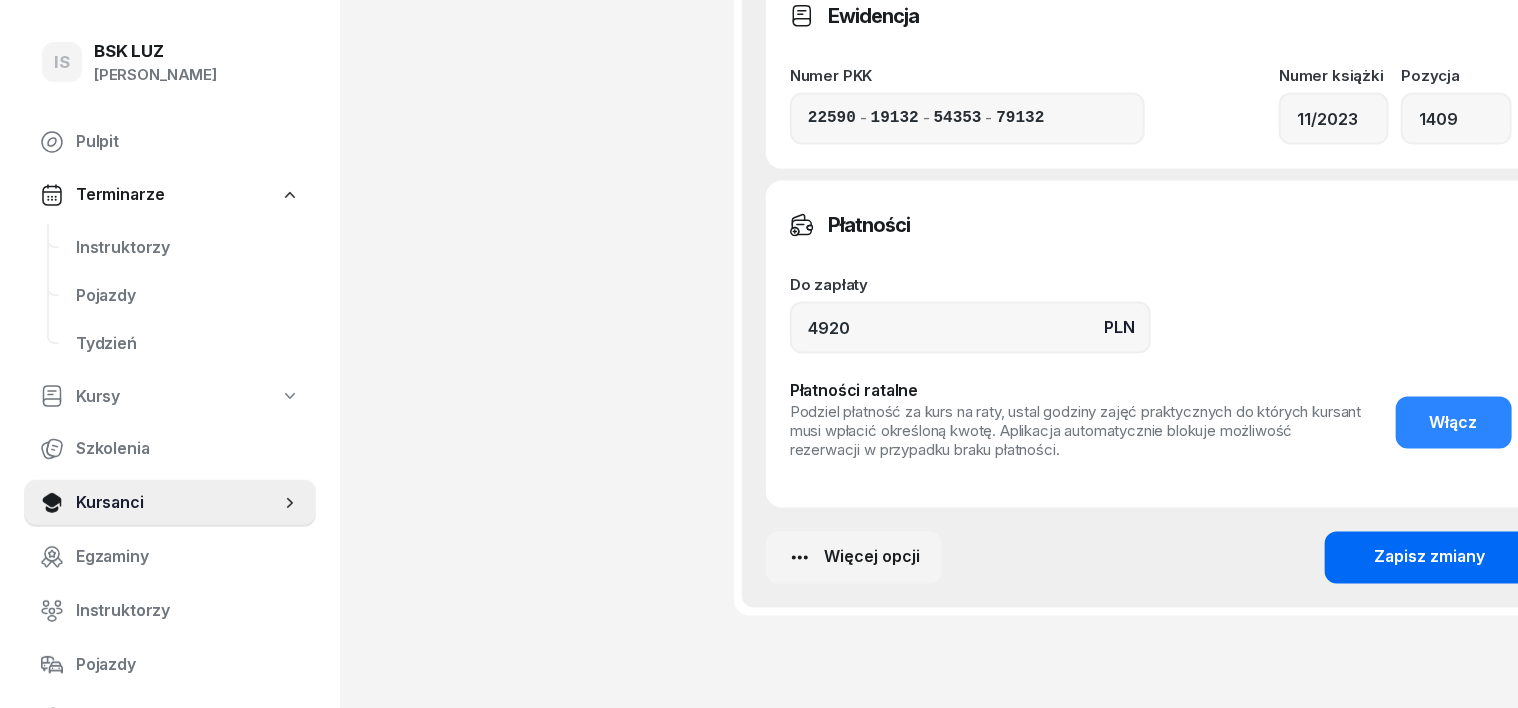 click on "Zapisz zmiany" 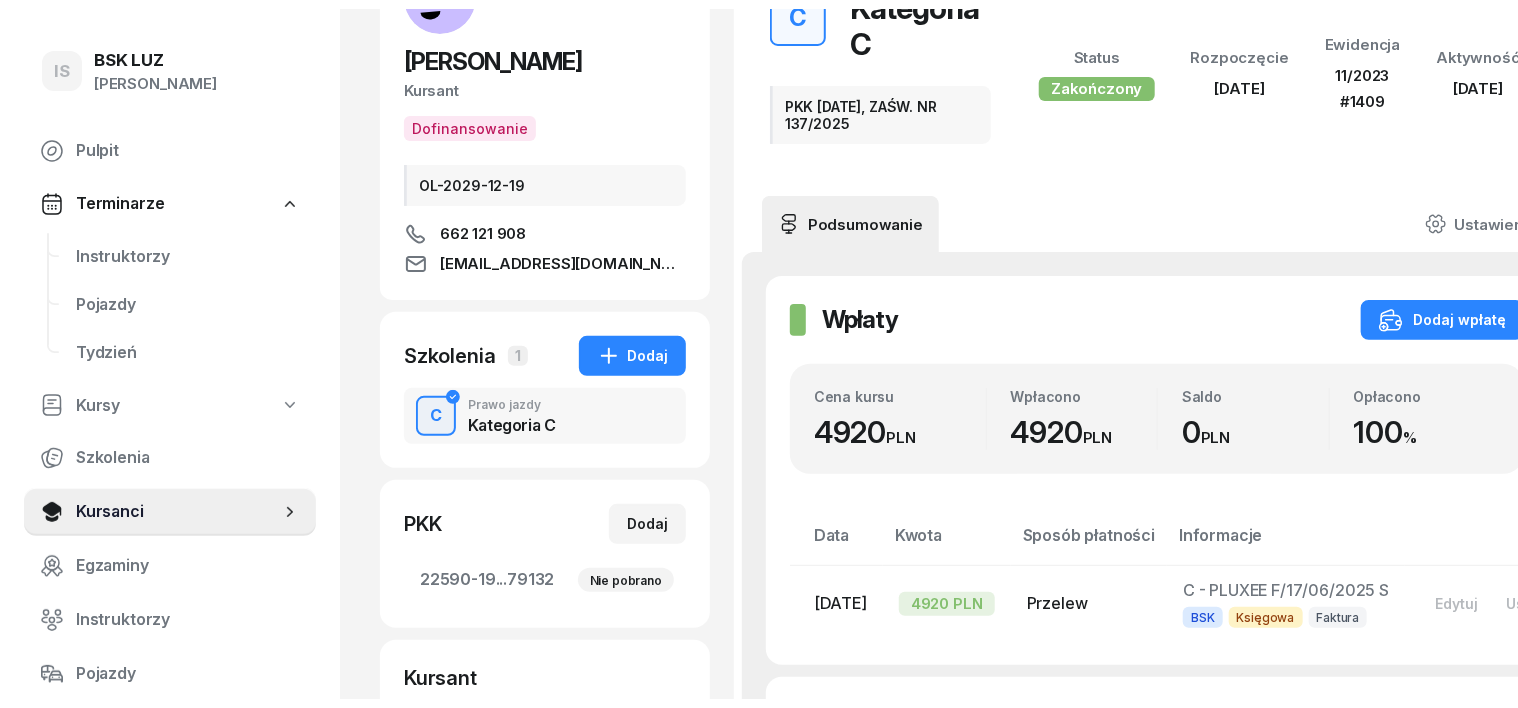 scroll, scrollTop: 0, scrollLeft: 0, axis: both 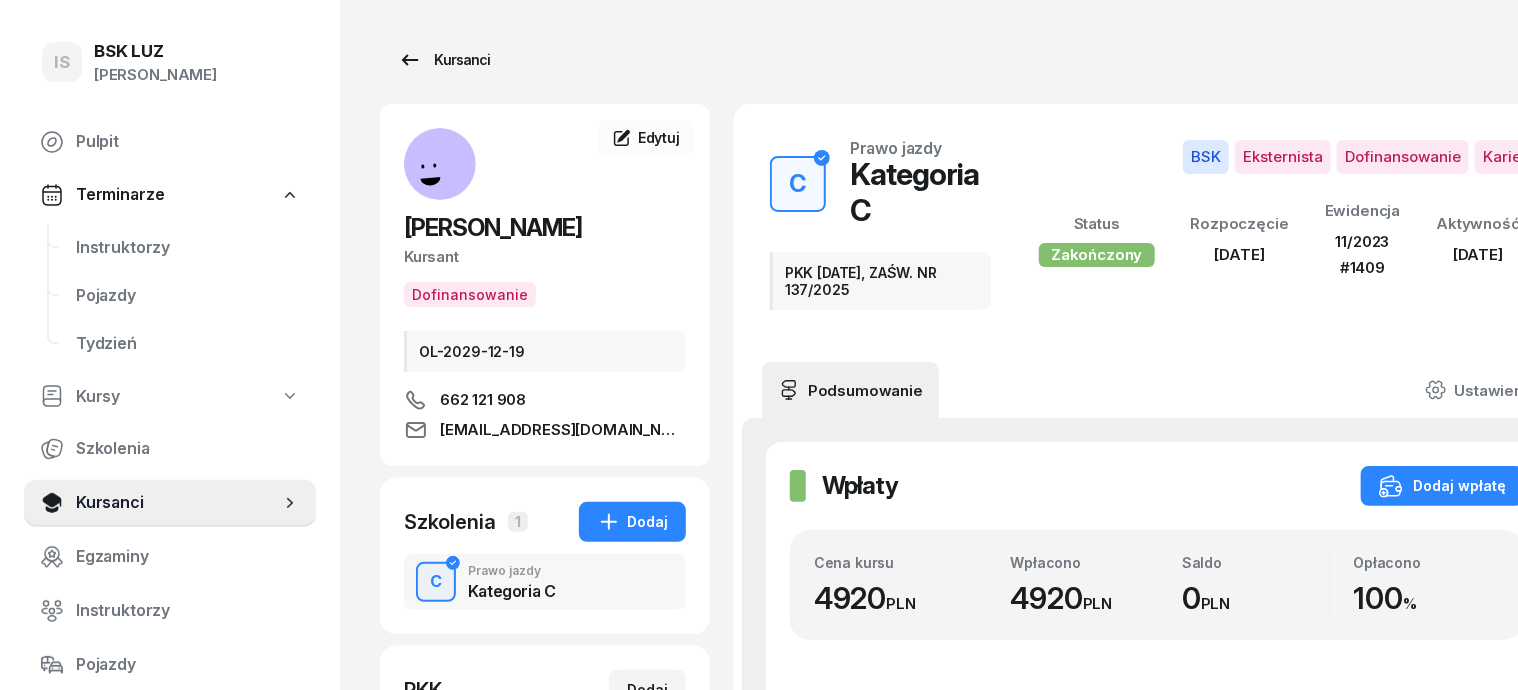 click on "Kursanci" at bounding box center (444, 60) 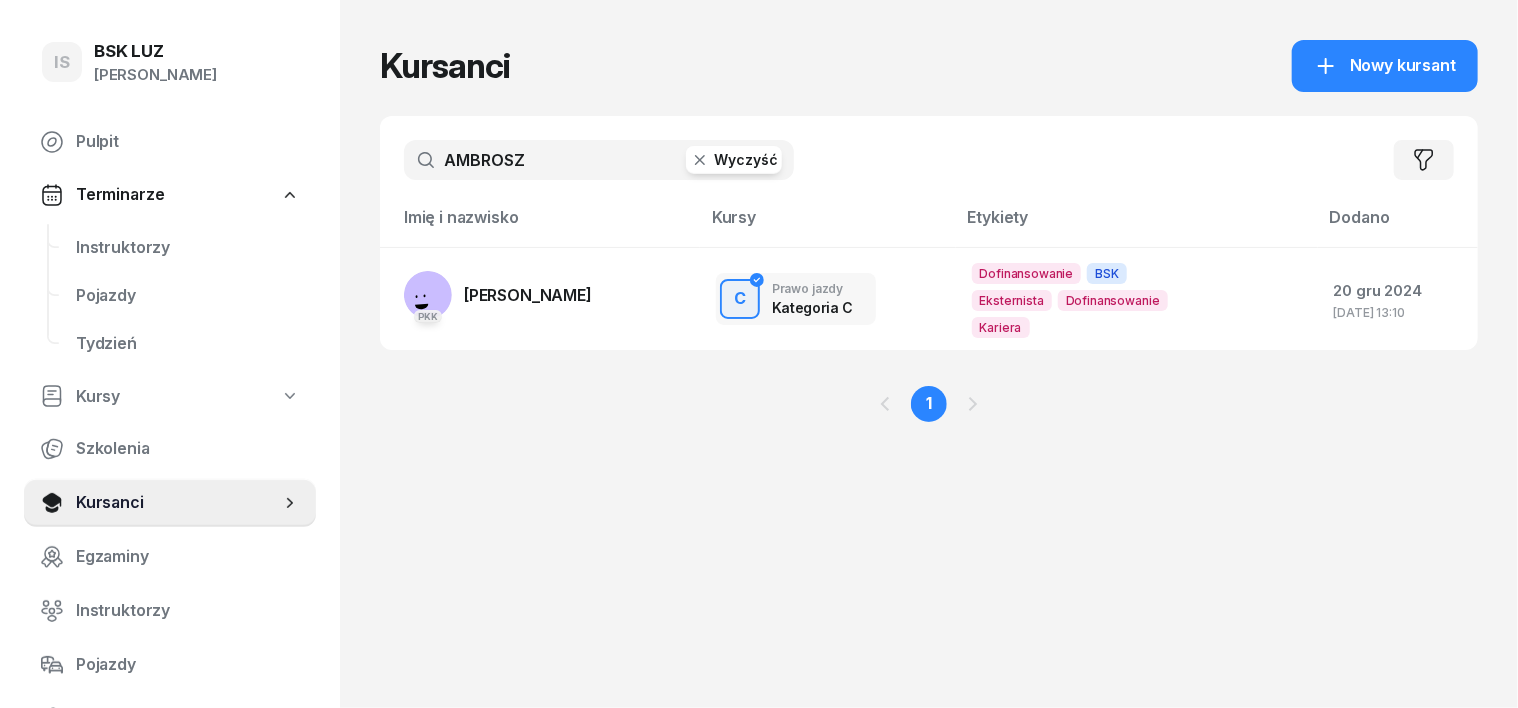 click 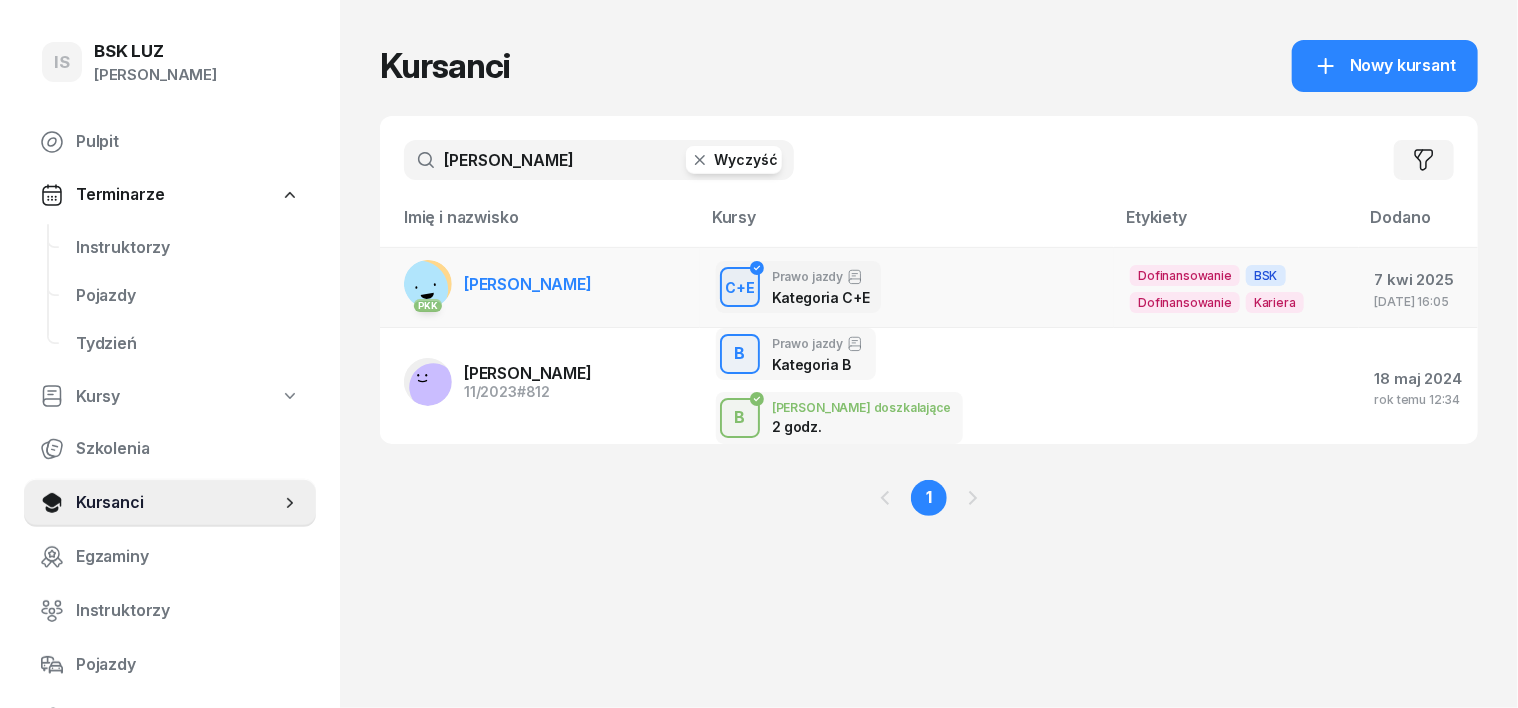 type on "[PERSON_NAME]" 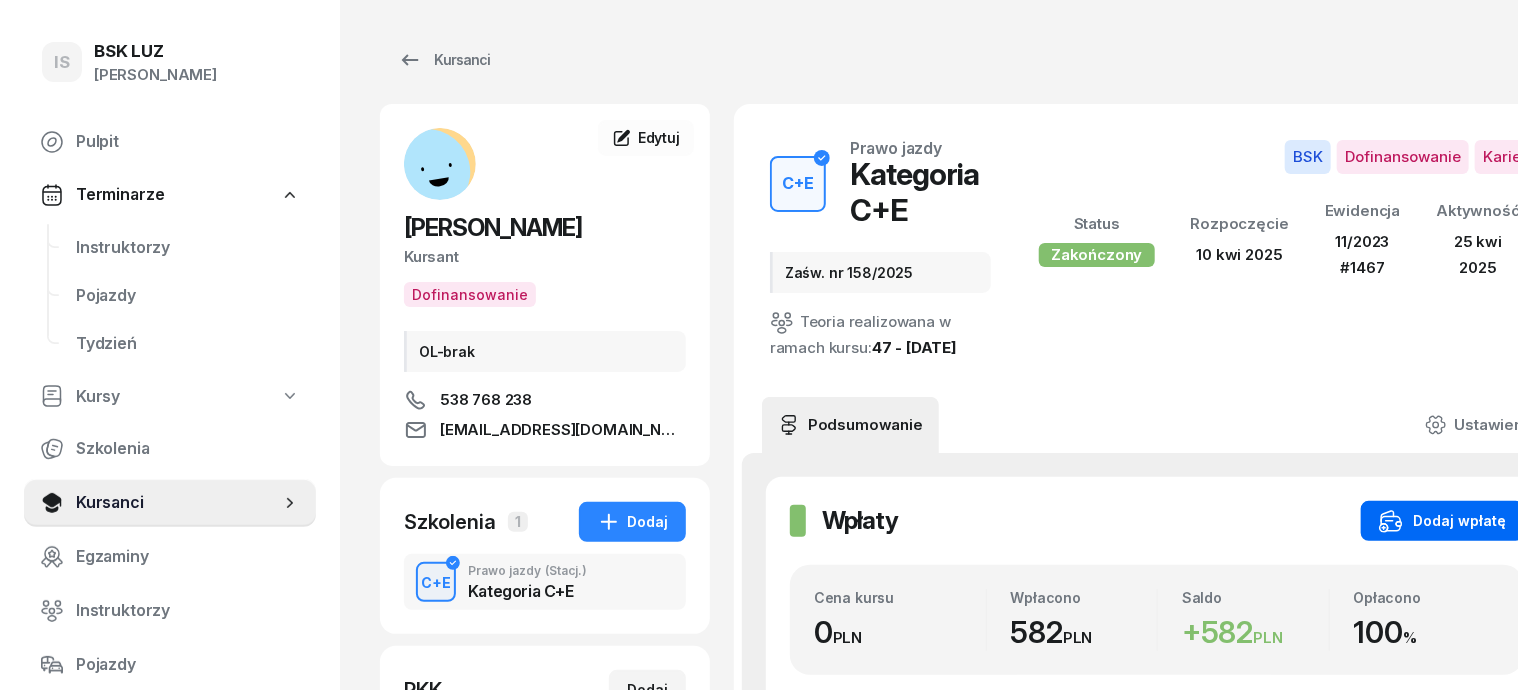 click on "Dodaj wpłatę" at bounding box center (1442, 521) 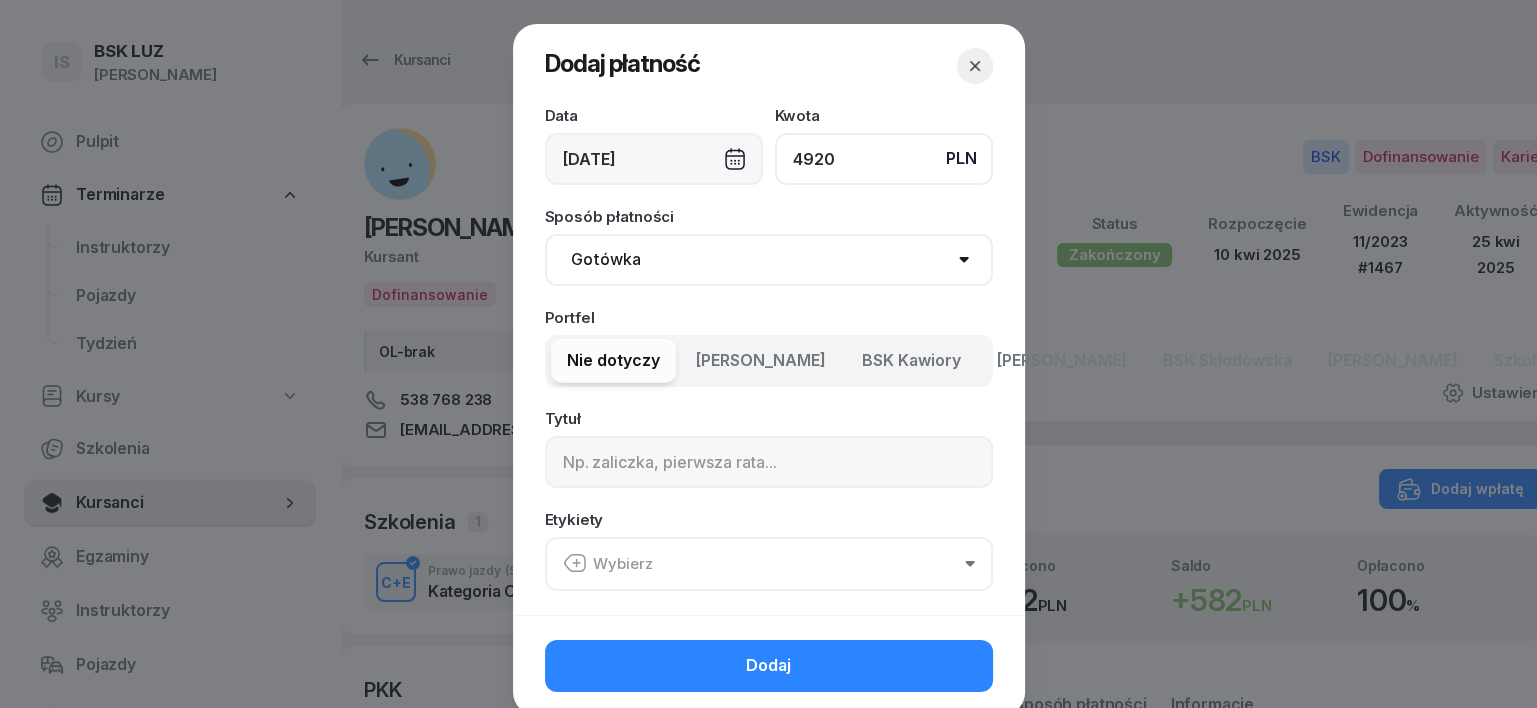 type on "4920" 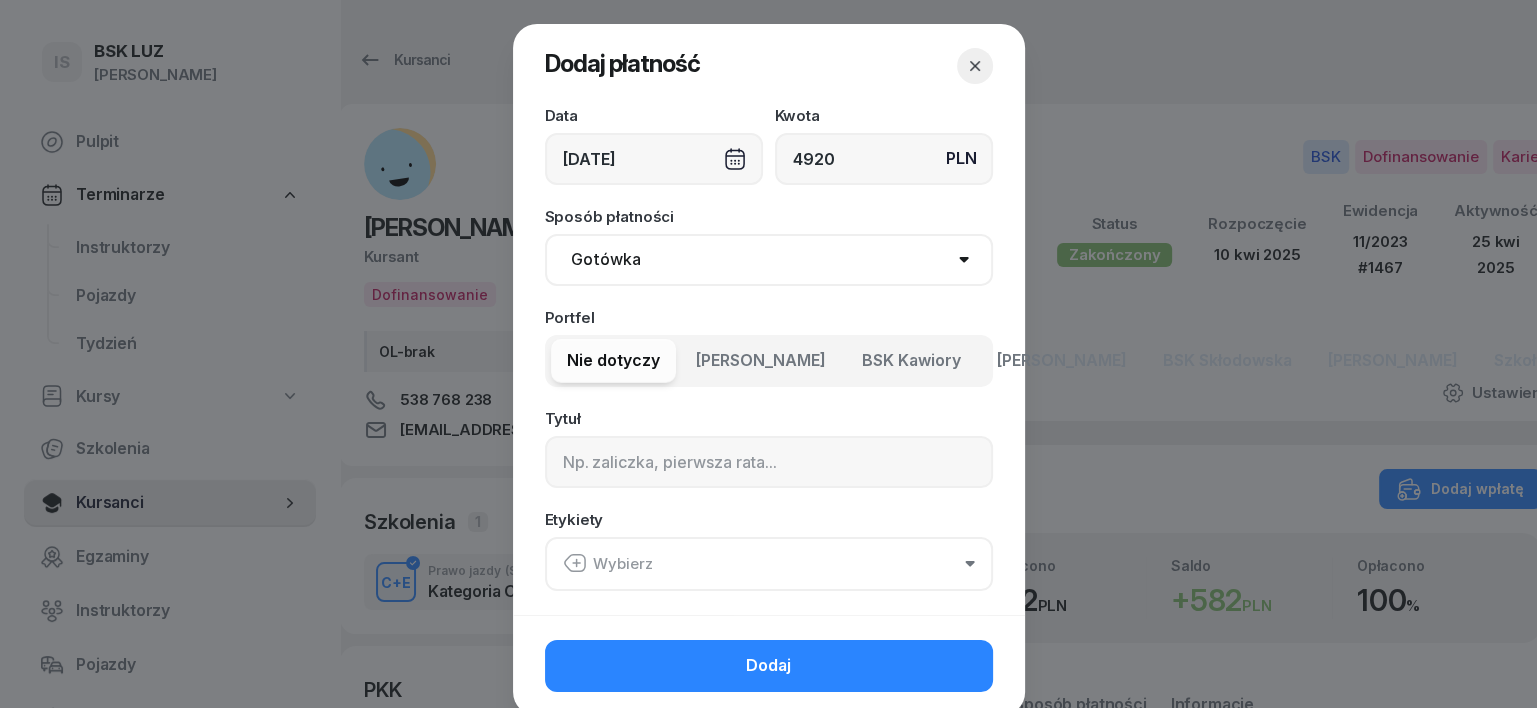 click on "Gotówka Karta Przelew Płatności online BLIK" at bounding box center (769, 260) 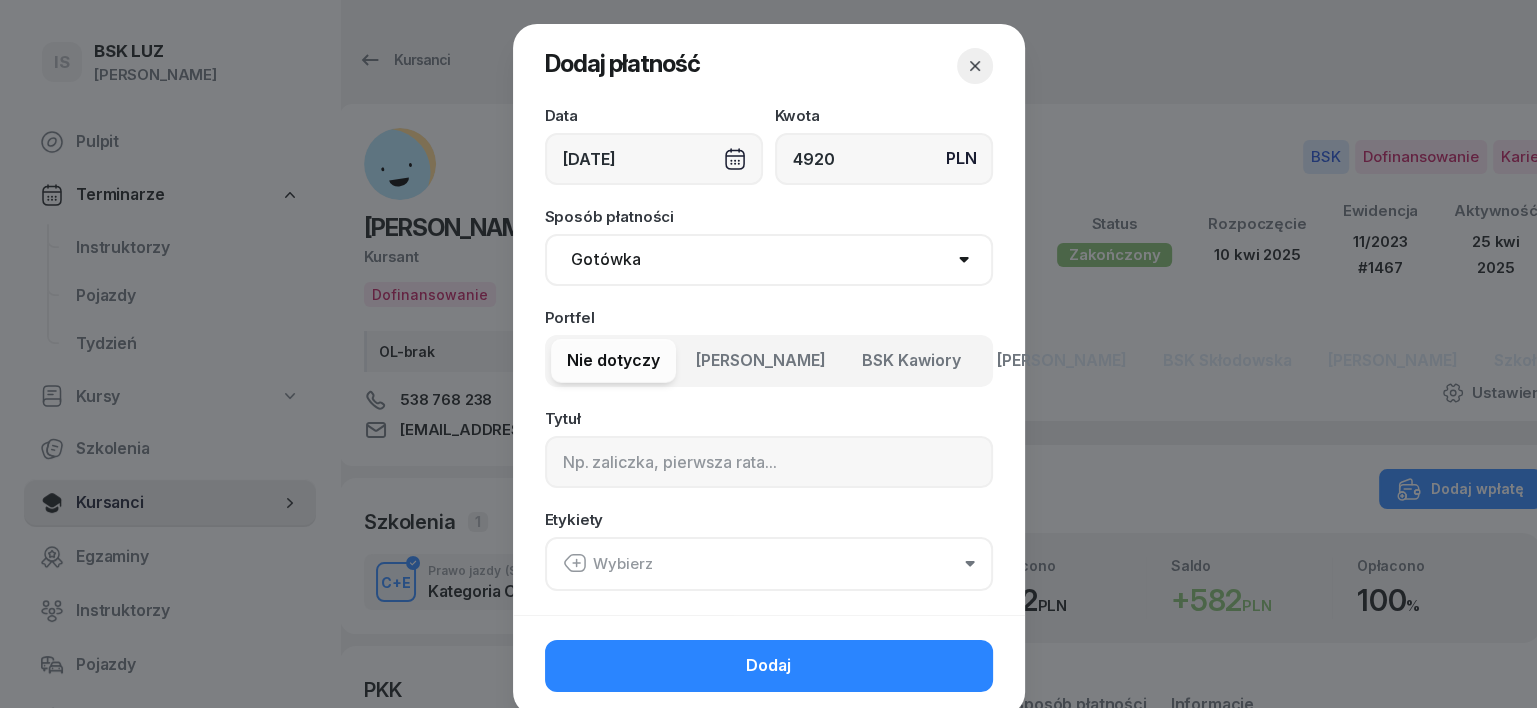 select on "transfer" 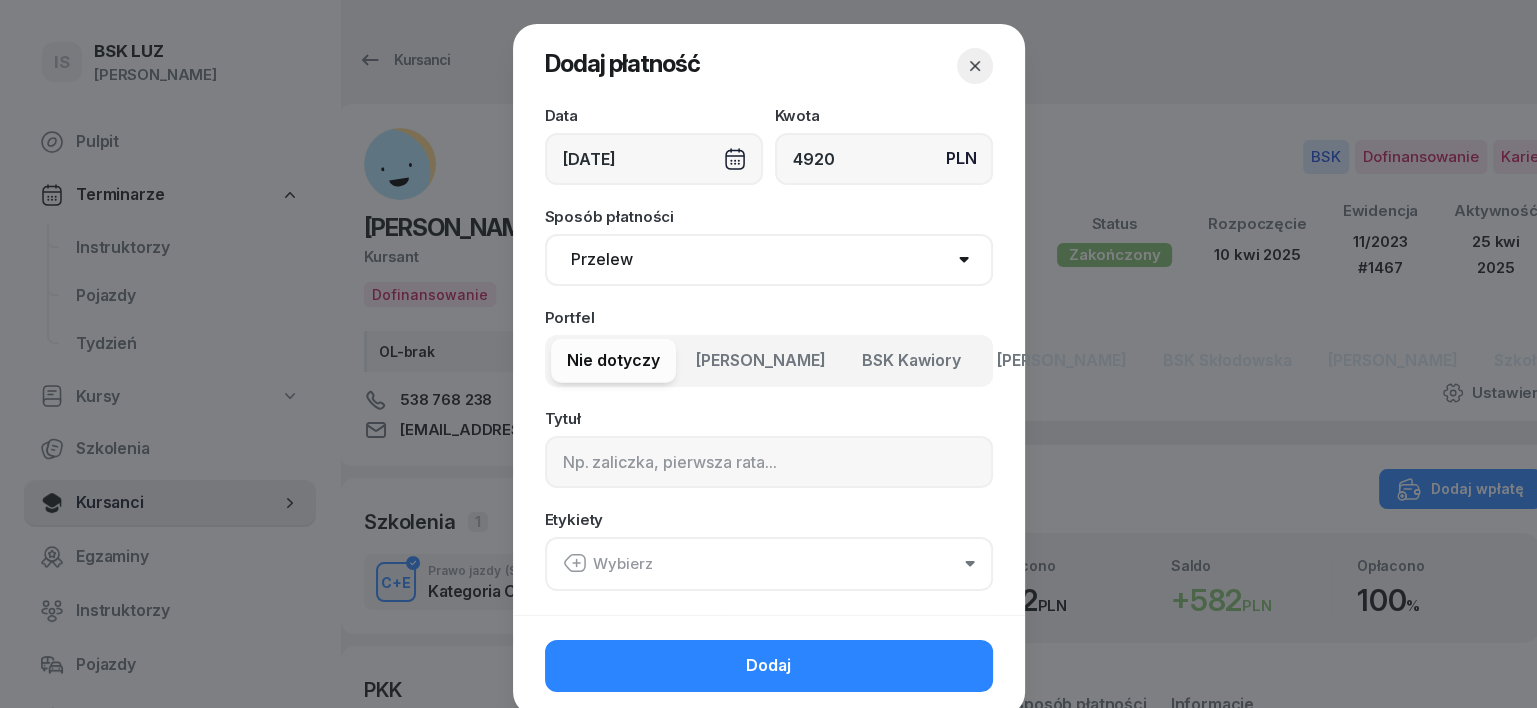 click on "Gotówka Karta Przelew Płatności online BLIK" at bounding box center [769, 260] 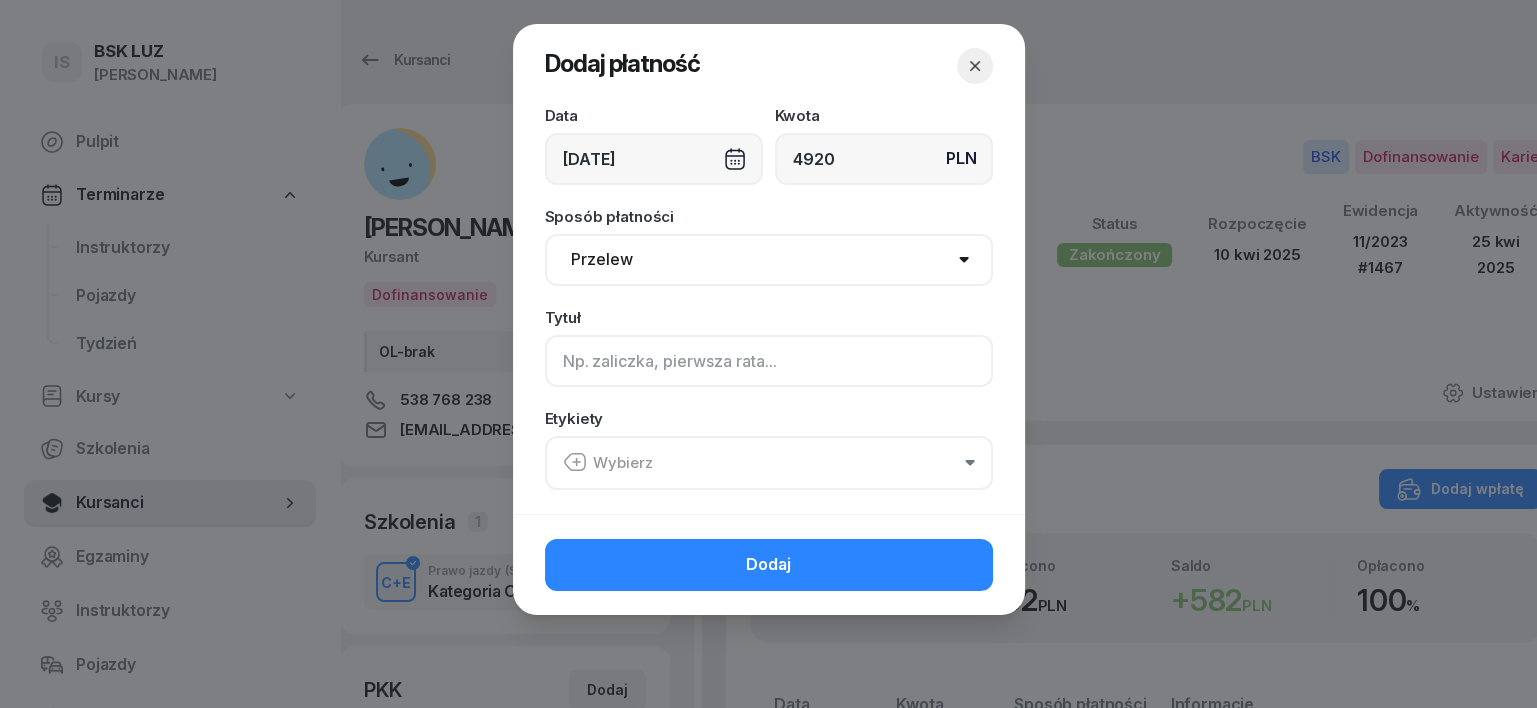 click 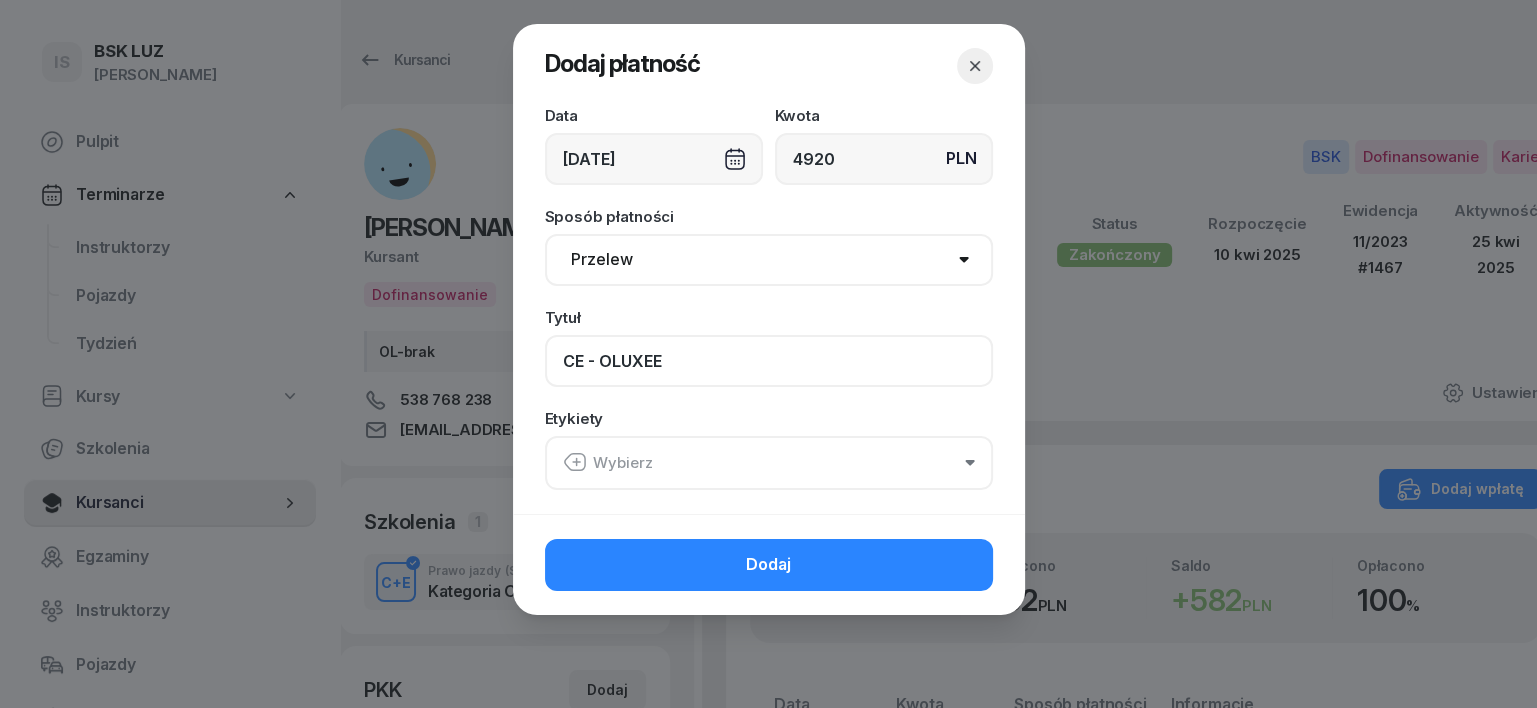 click on "CE - OLUXEE" 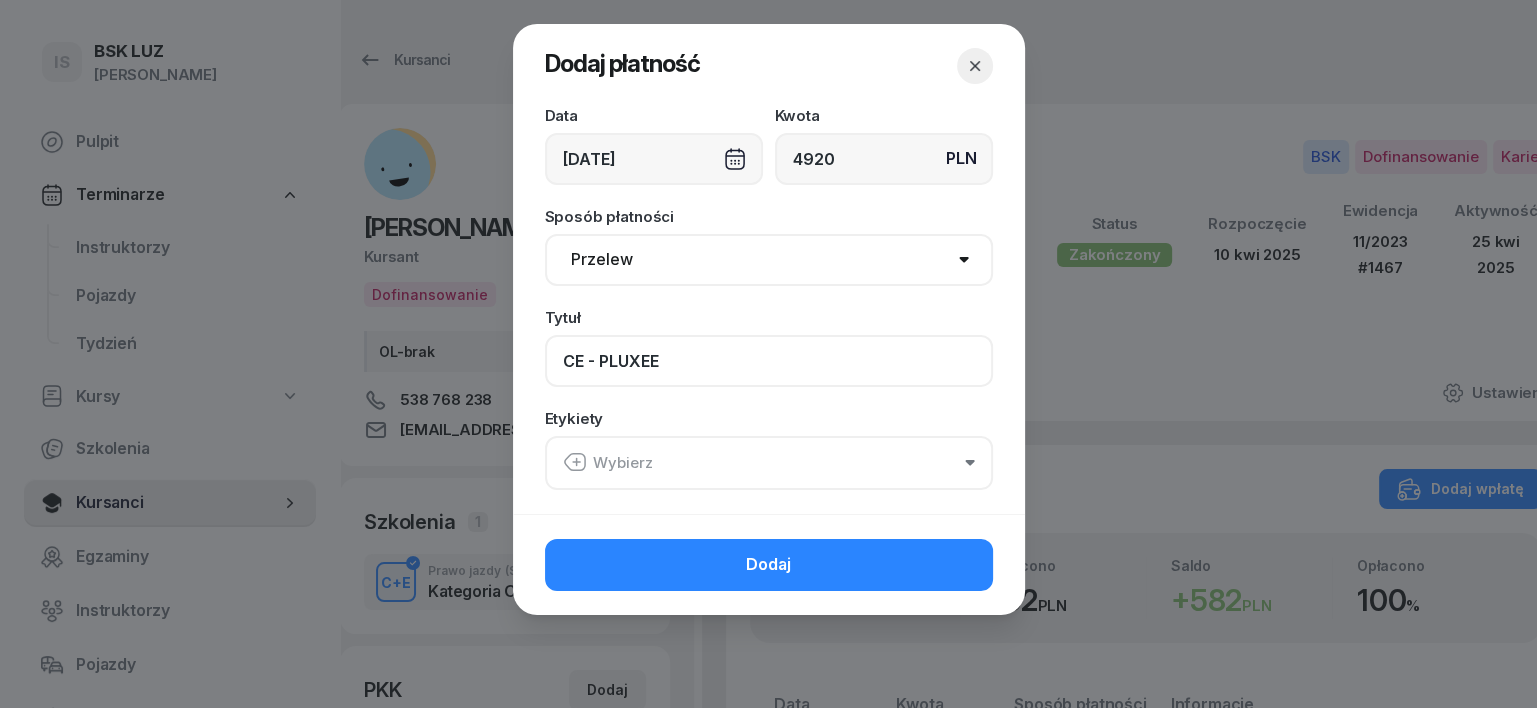 click on "CE - PLUXEE" 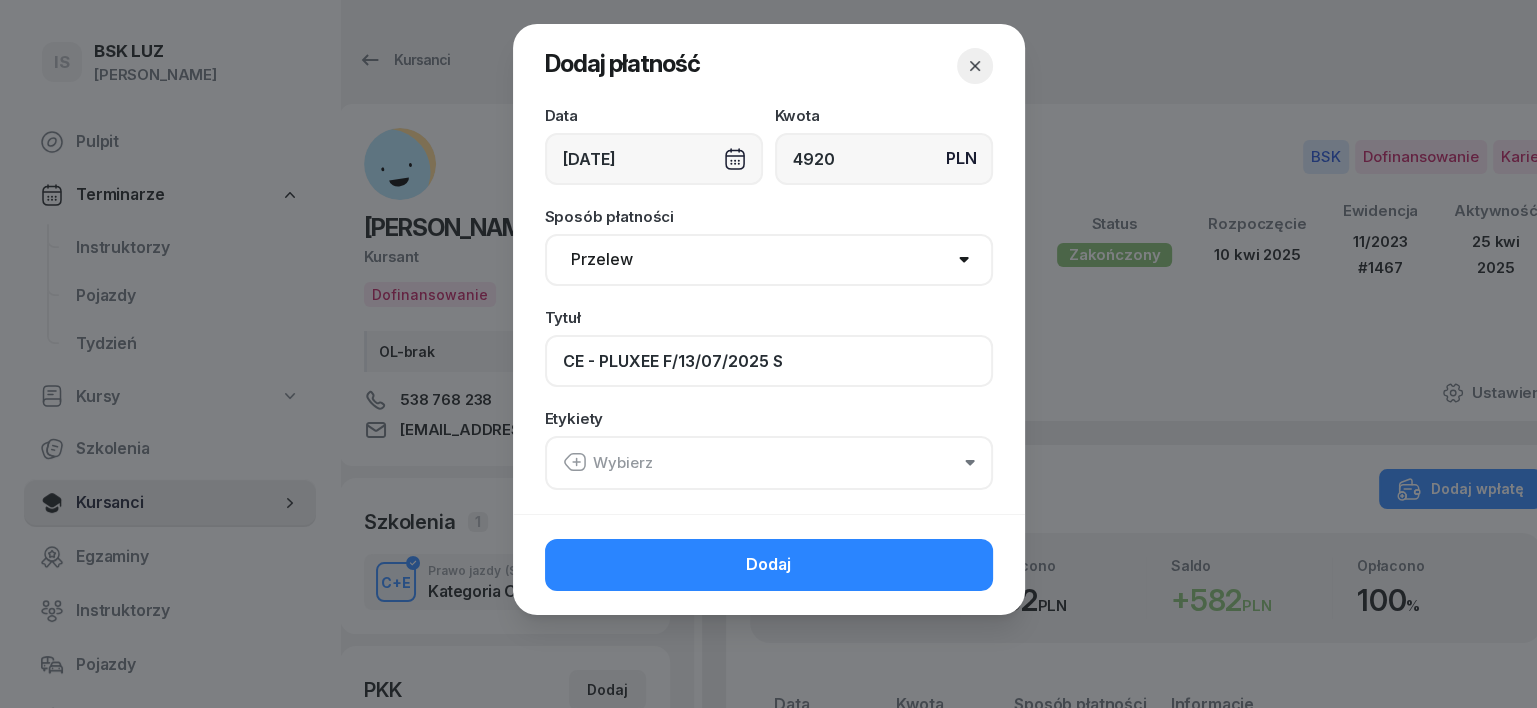 type on "CE - PLUXEE F/13/07/2025 S" 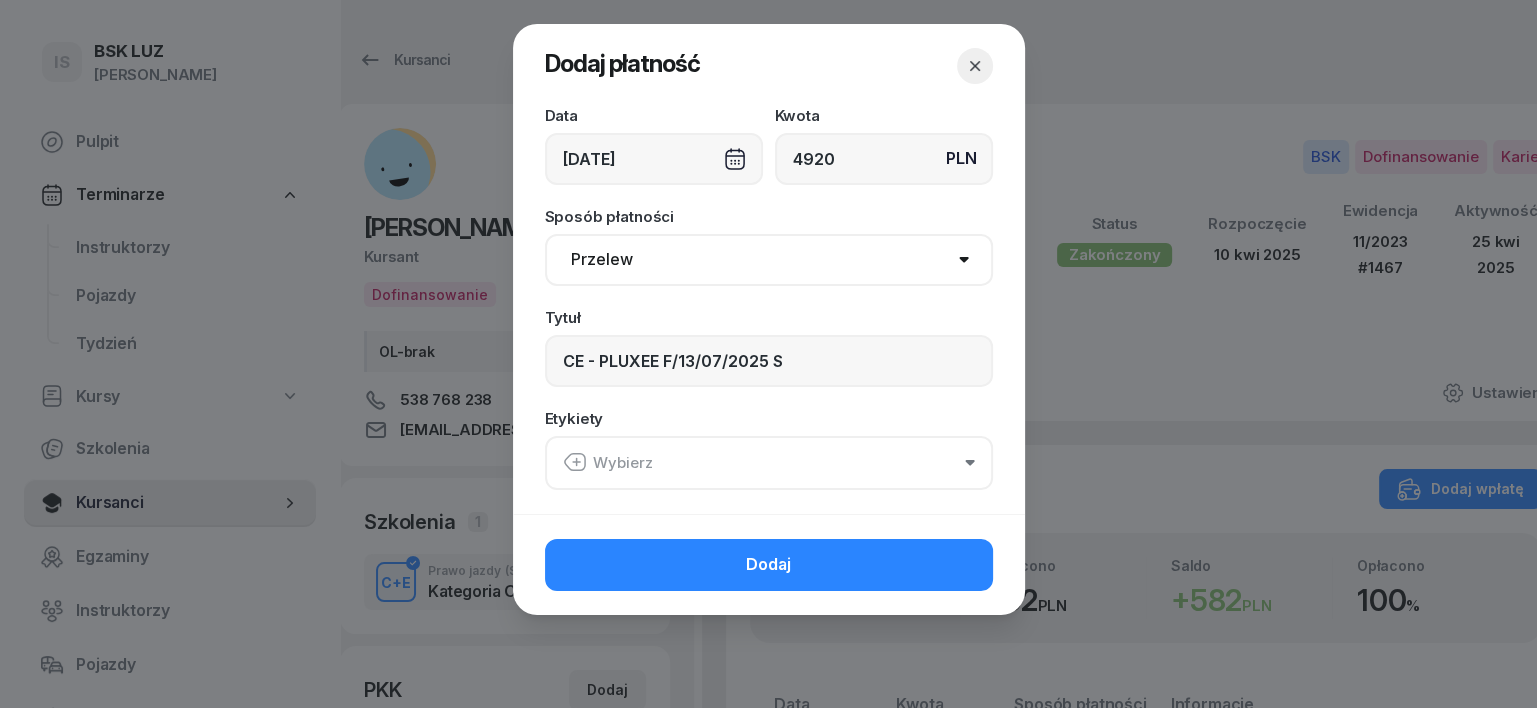 click 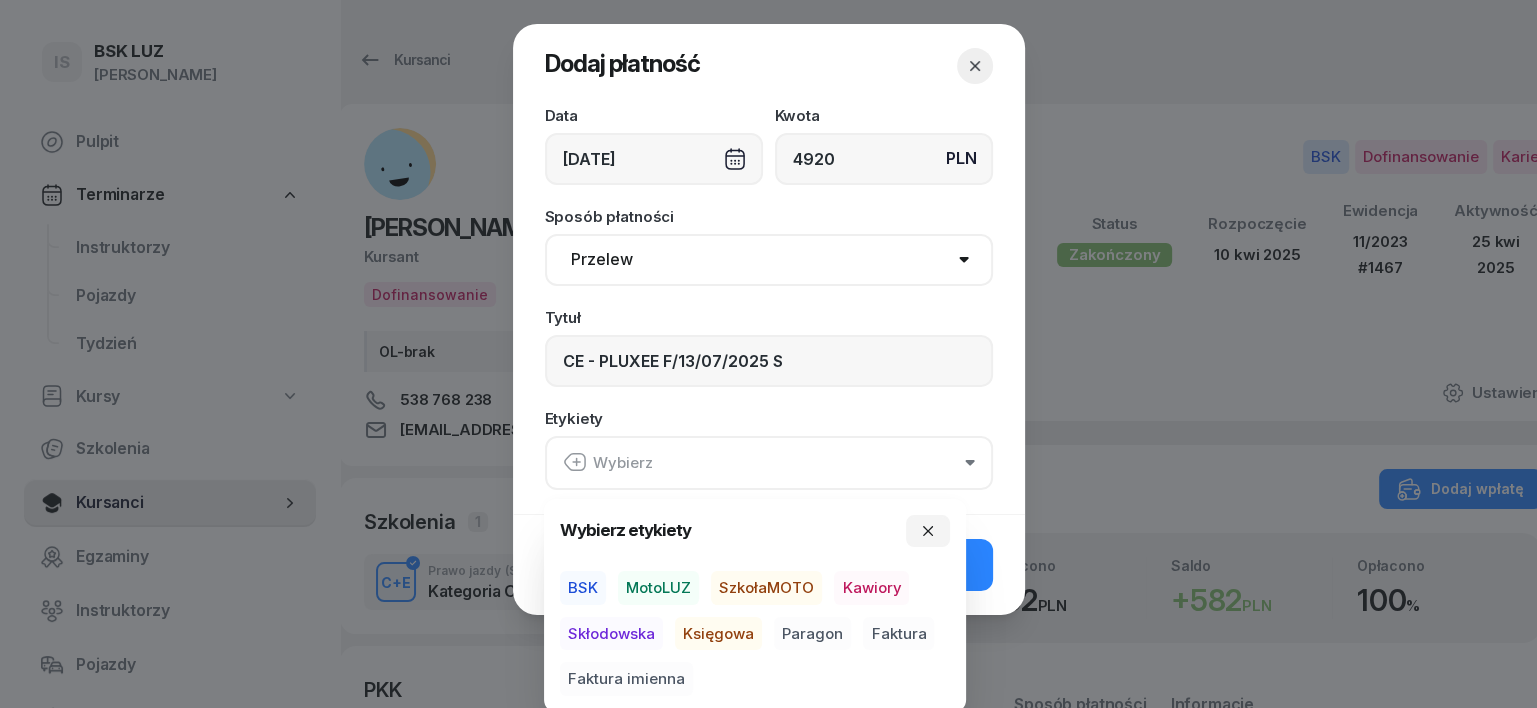drag, startPoint x: 585, startPoint y: 592, endPoint x: 589, endPoint y: 612, distance: 20.396078 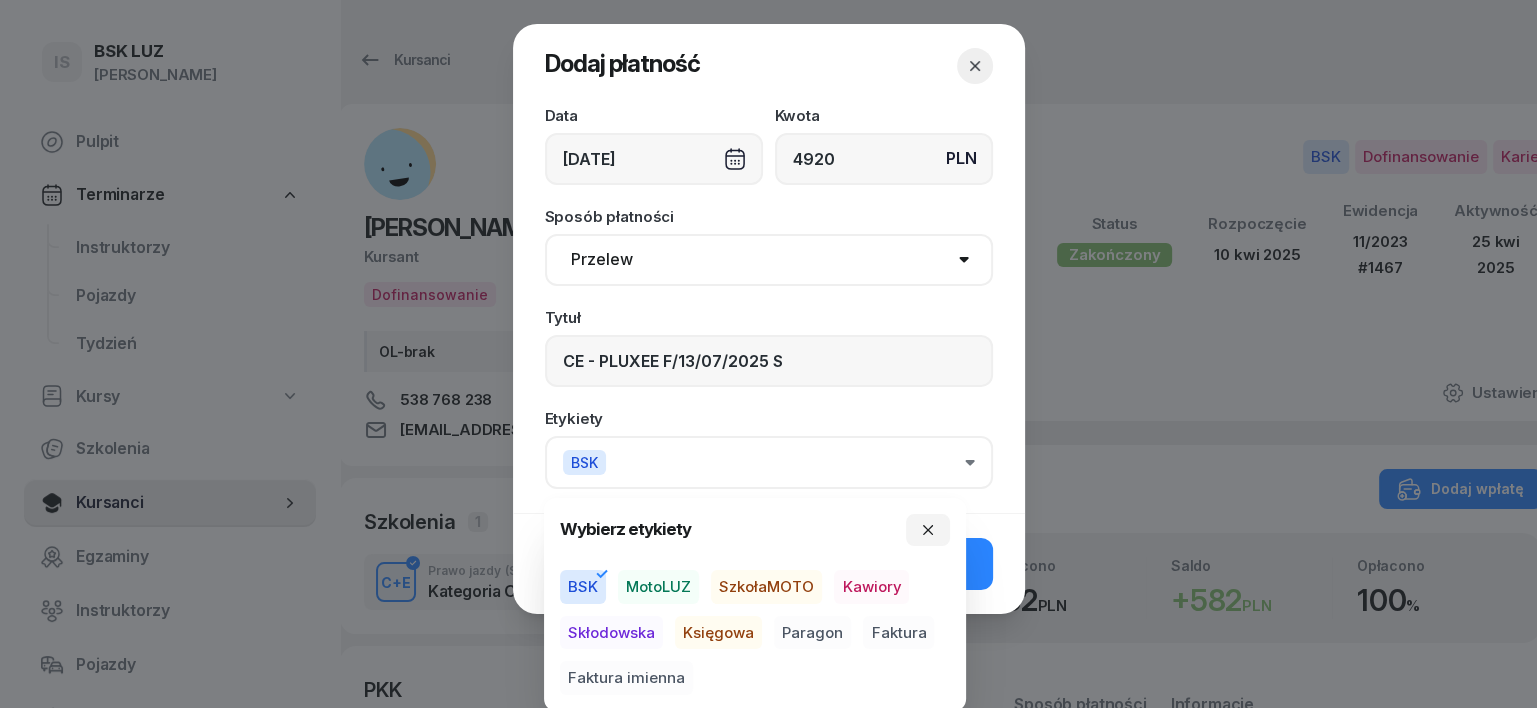 drag, startPoint x: 688, startPoint y: 630, endPoint x: 736, endPoint y: 633, distance: 48.09366 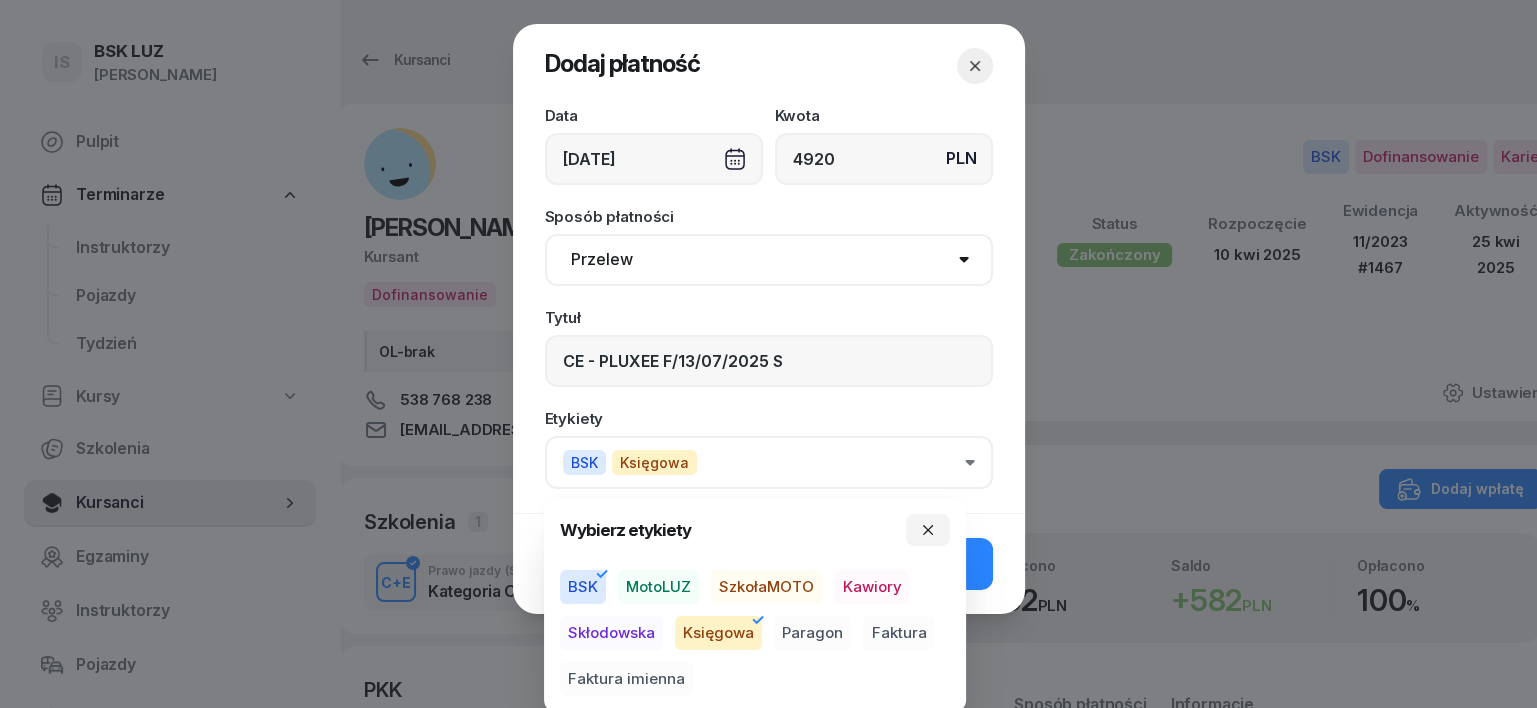 click on "Faktura" at bounding box center (898, 633) 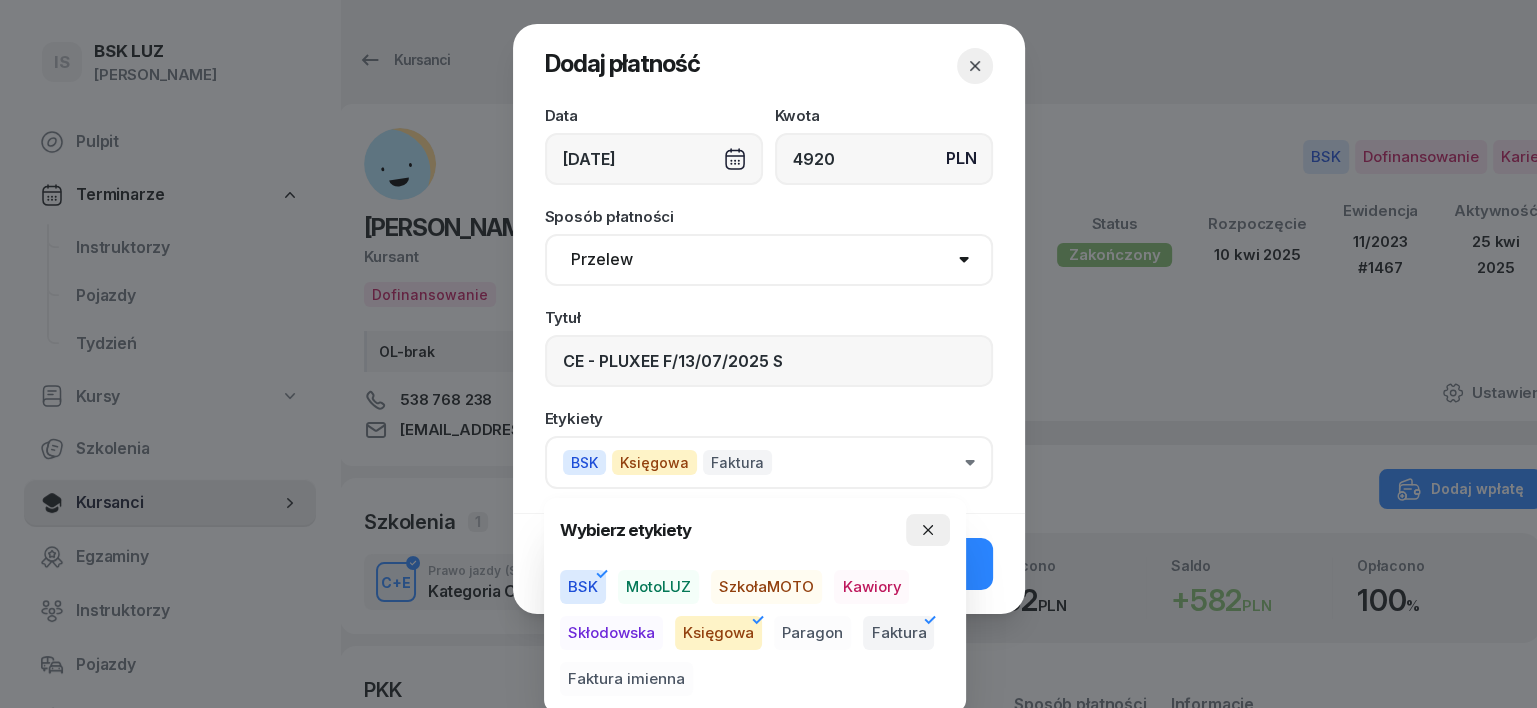 click 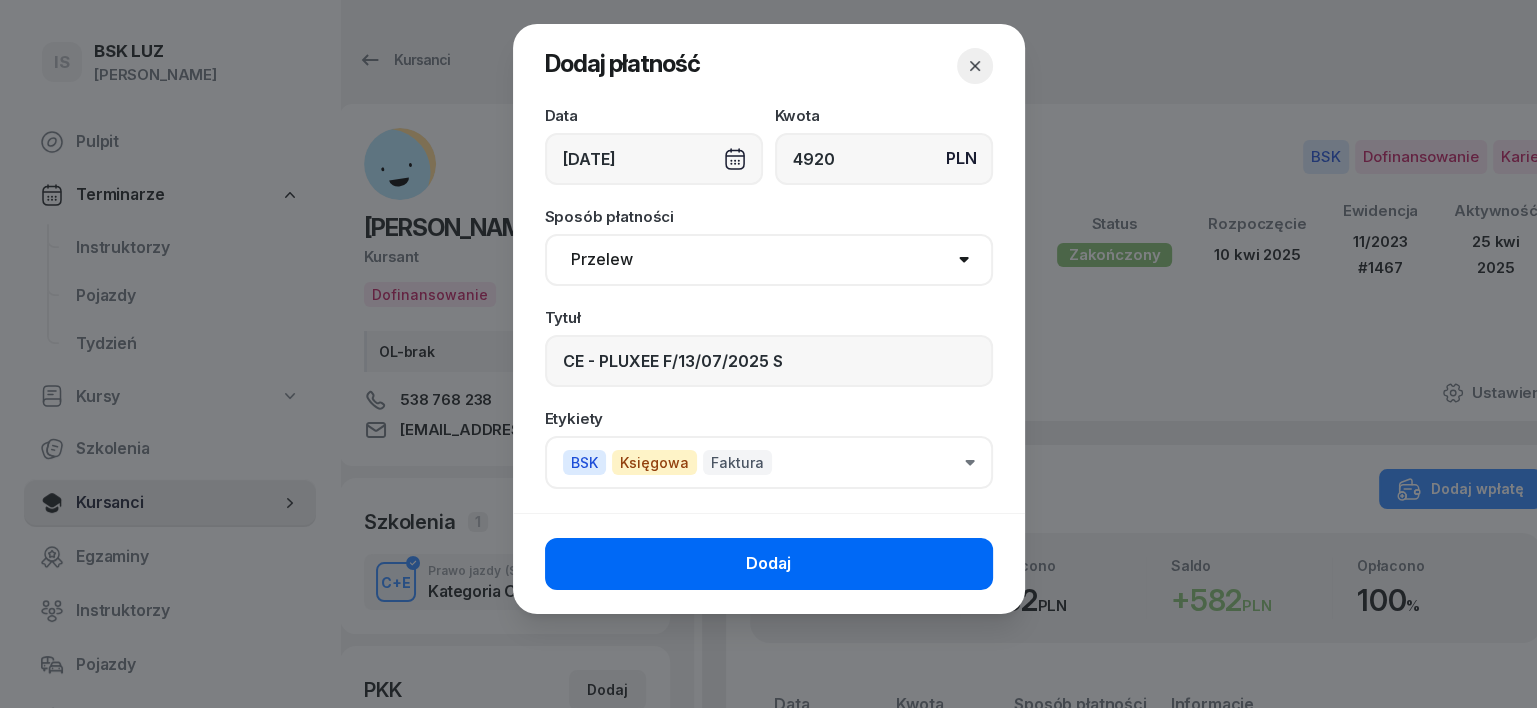 click on "Dodaj" 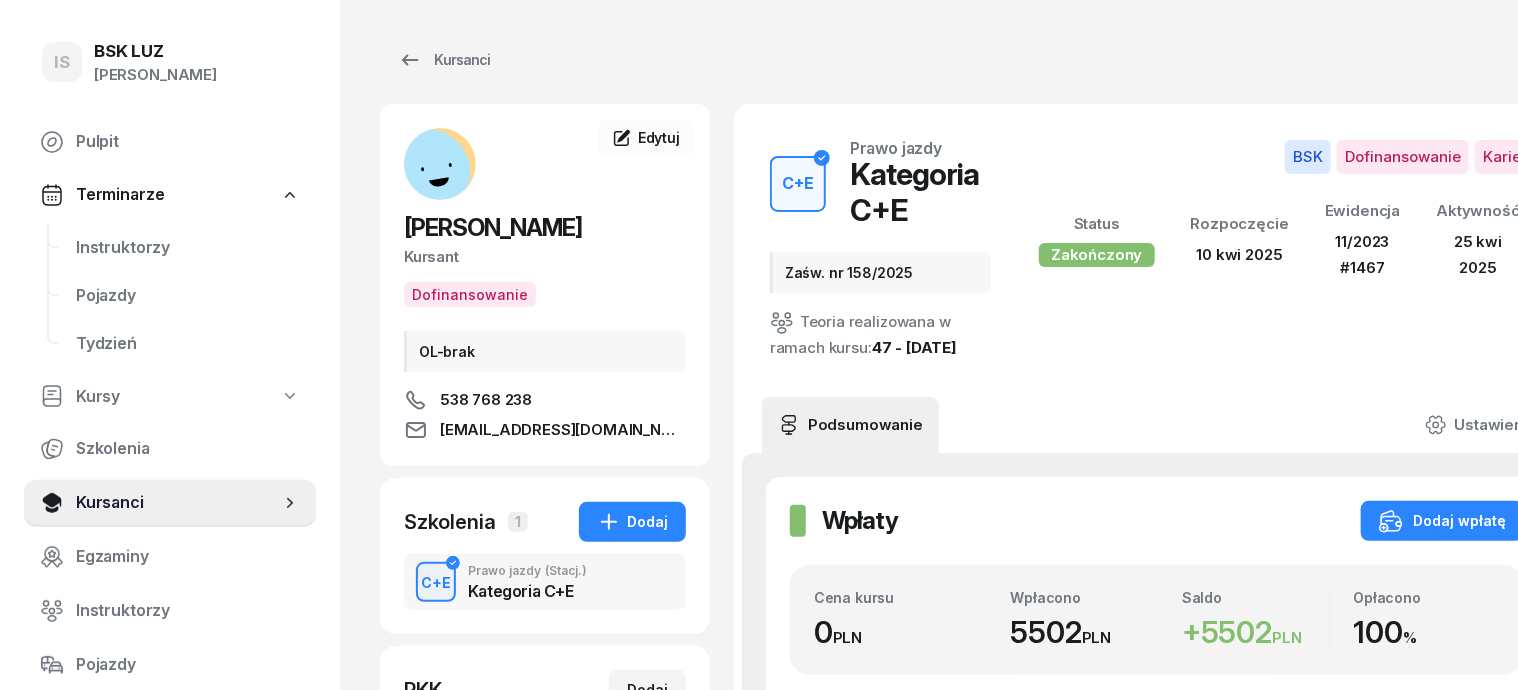 click 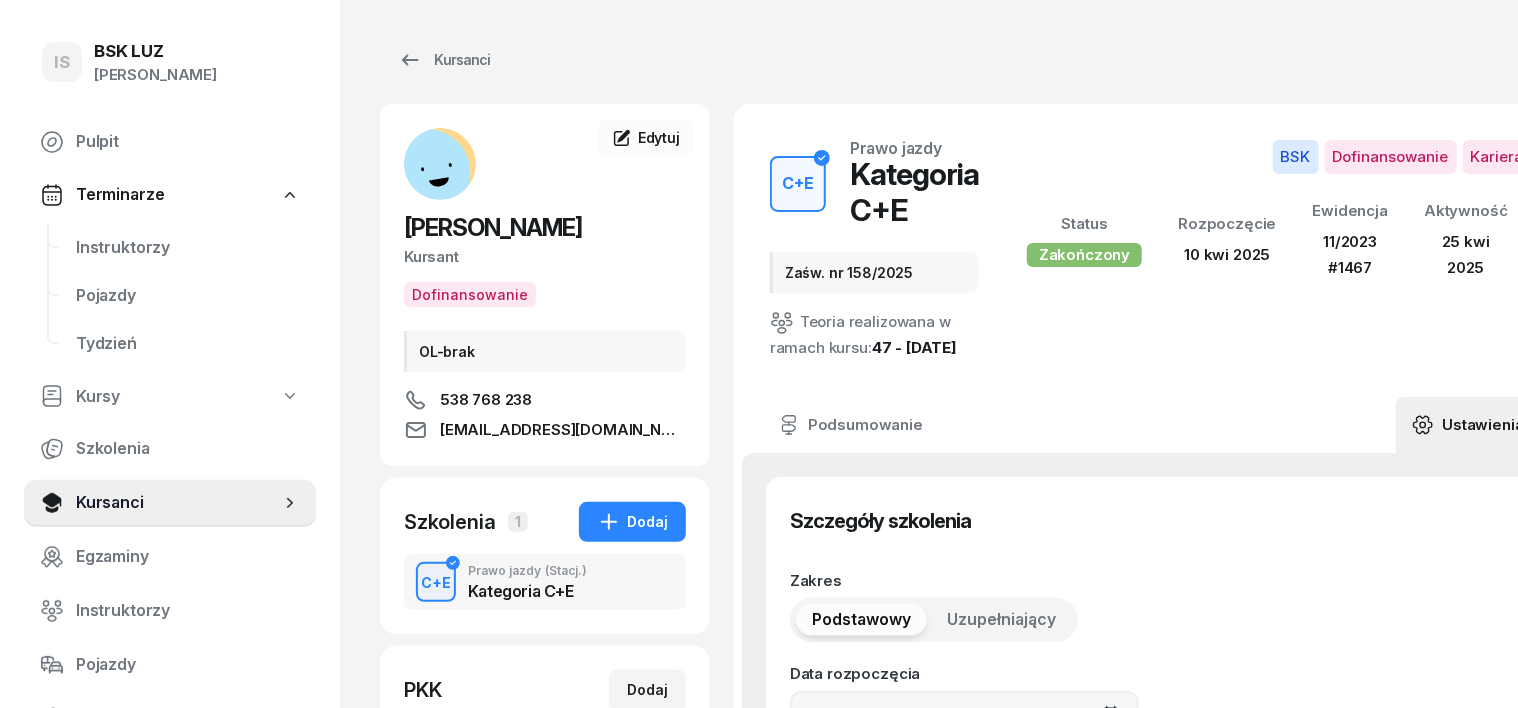 type on "[DATE]" 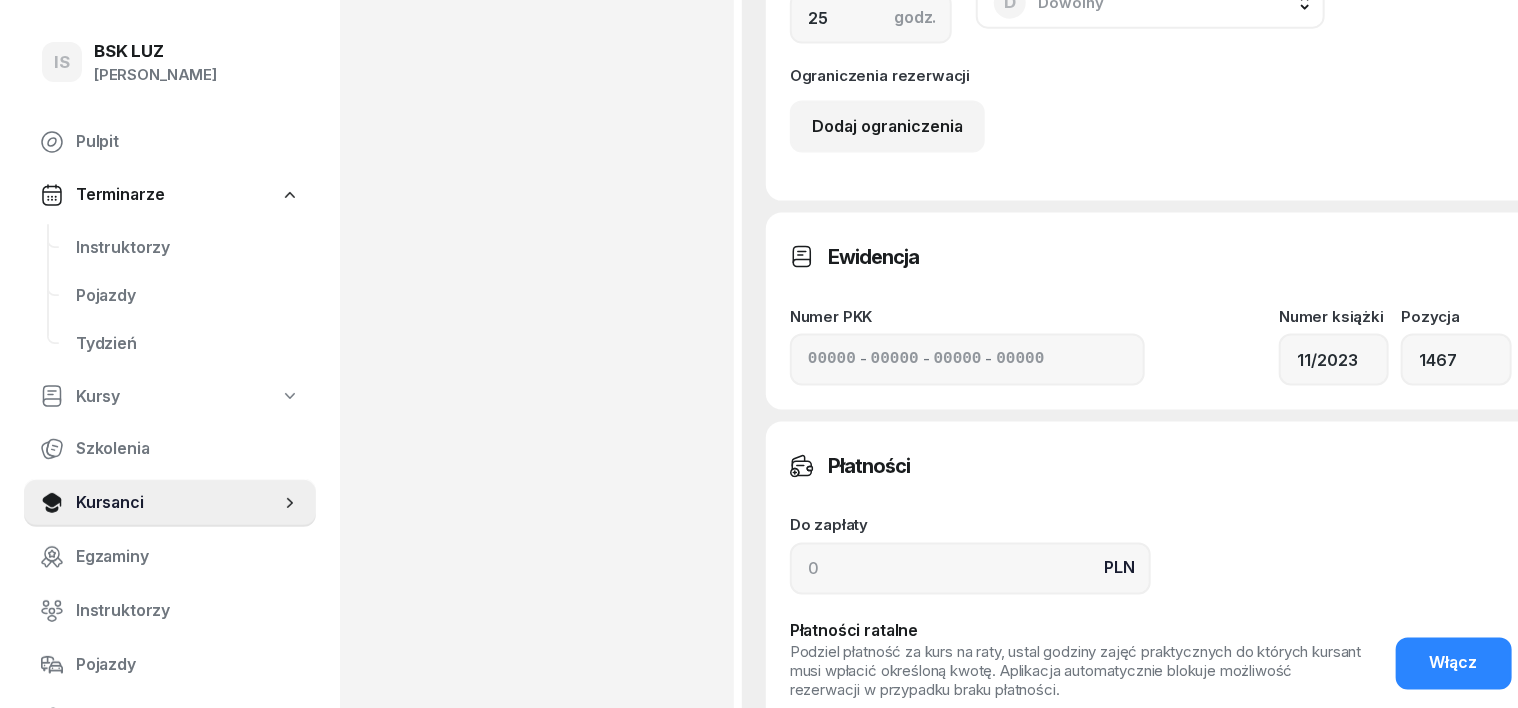 scroll, scrollTop: 1500, scrollLeft: 0, axis: vertical 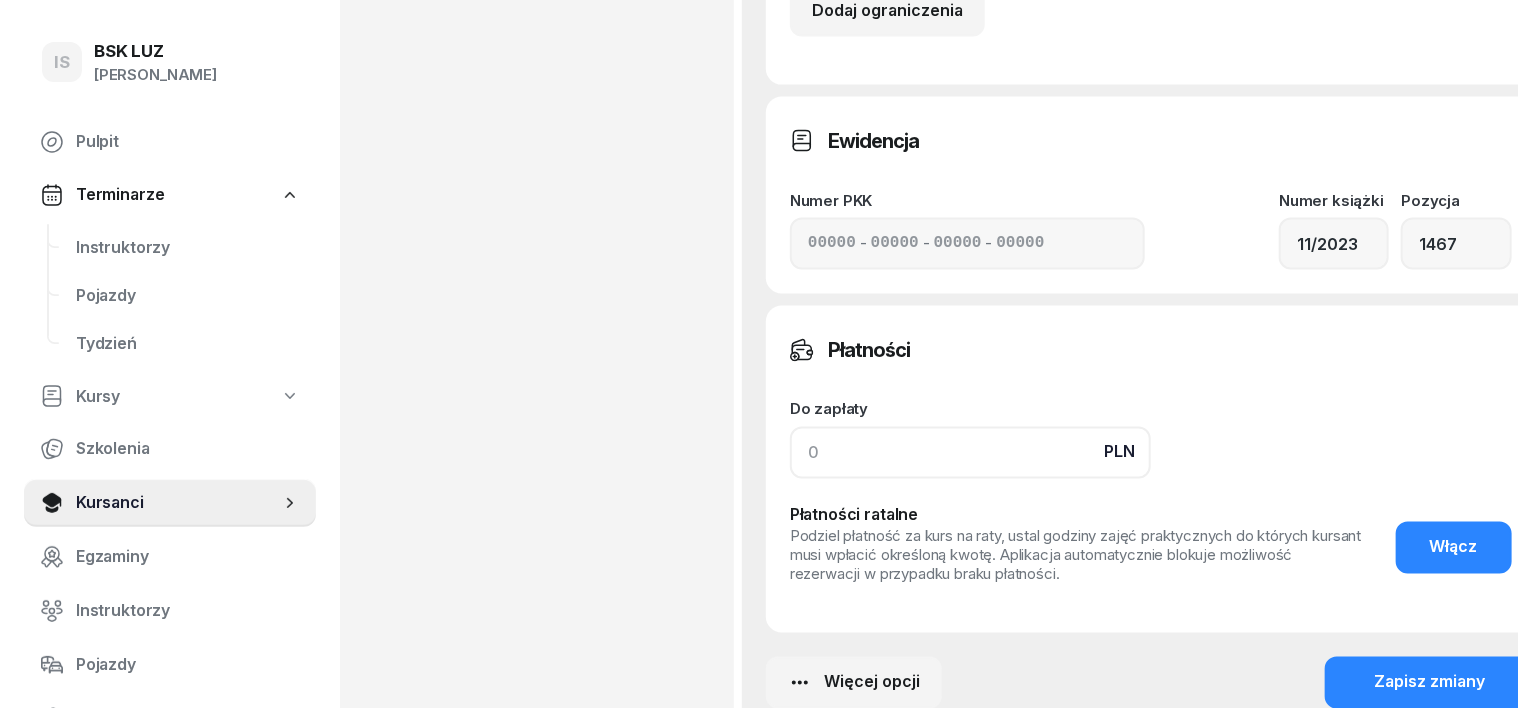 click 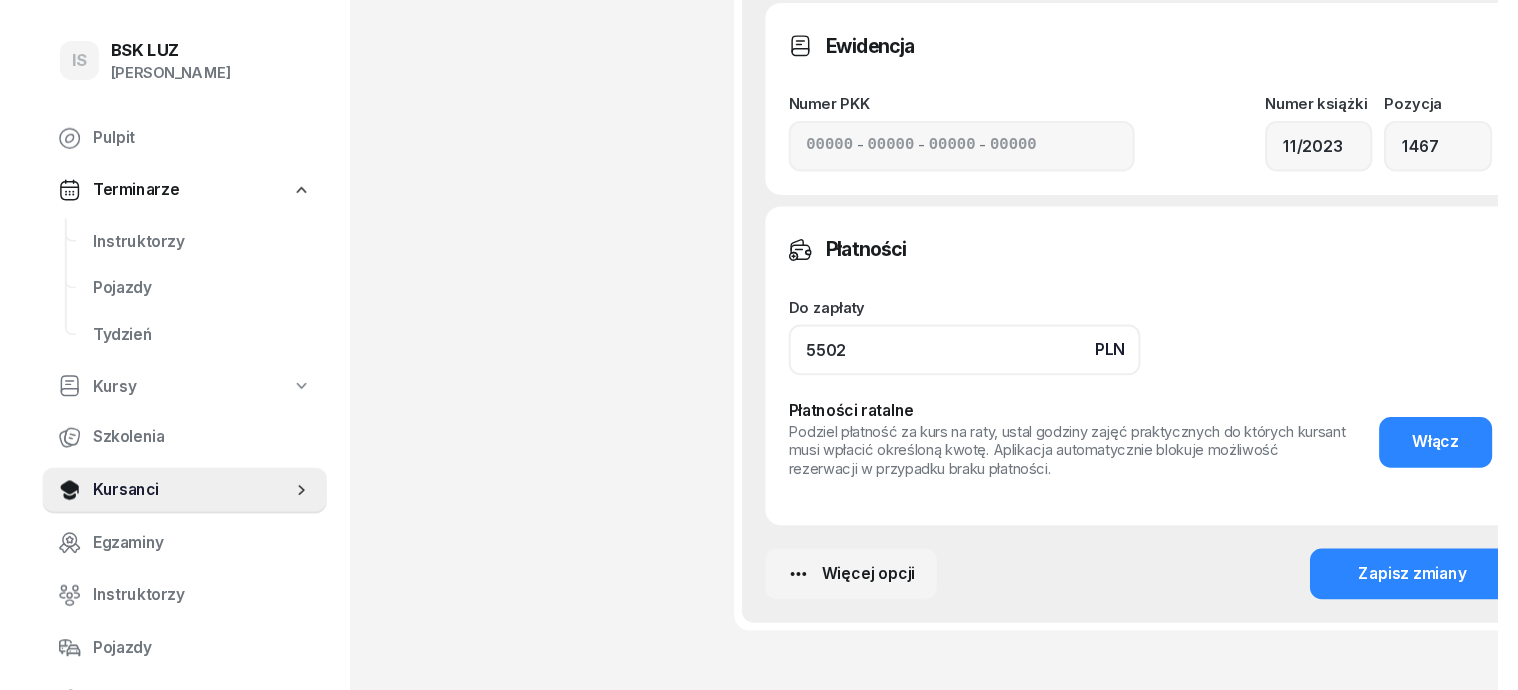 scroll, scrollTop: 1624, scrollLeft: 0, axis: vertical 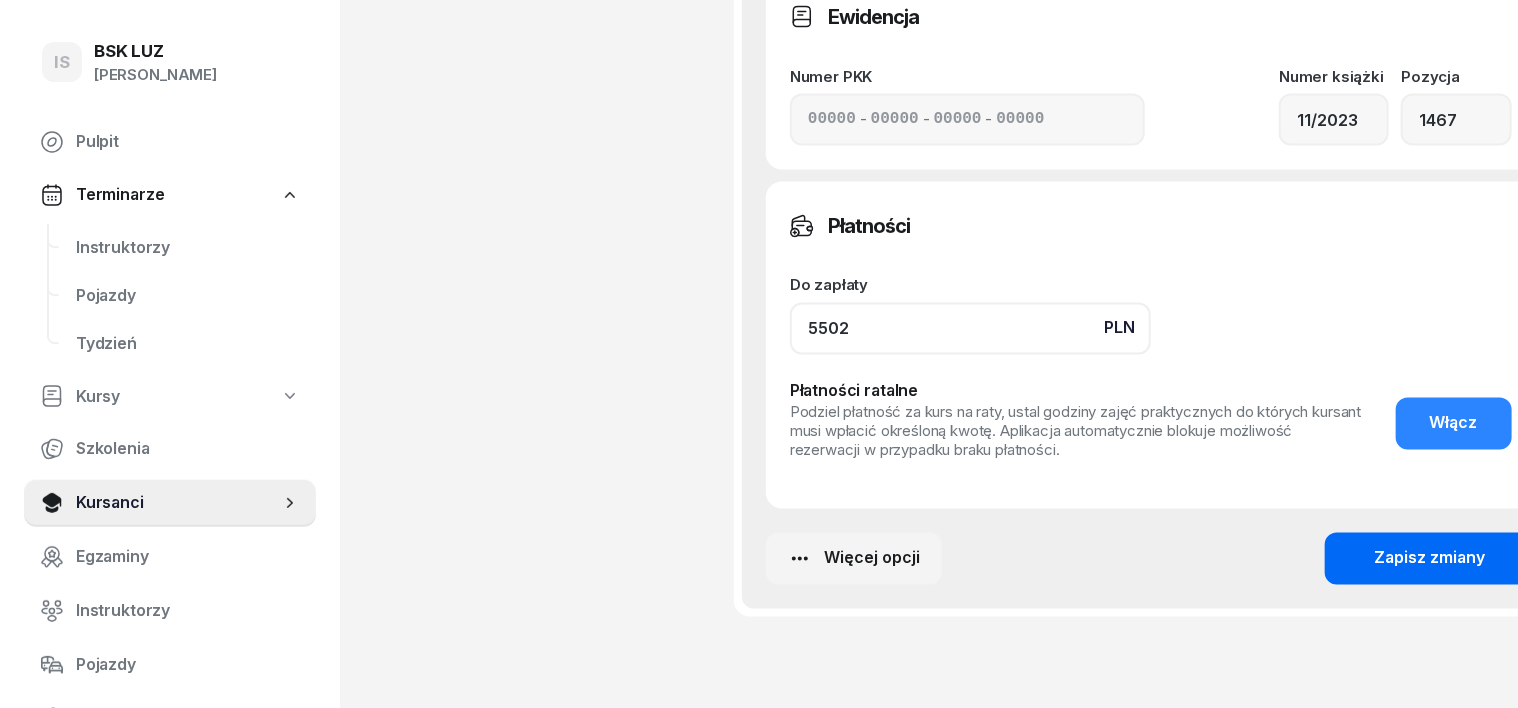type on "5502" 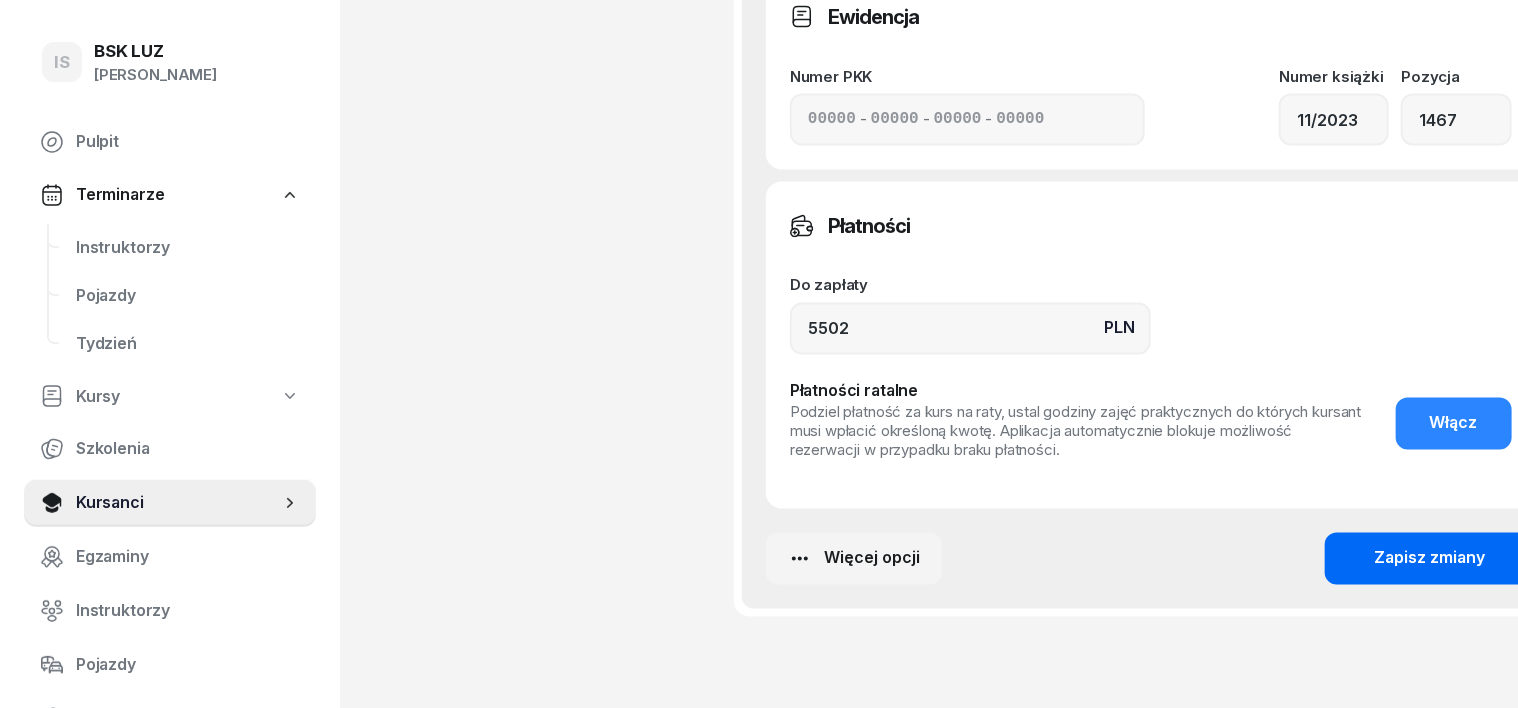 click on "Zapisz zmiany" 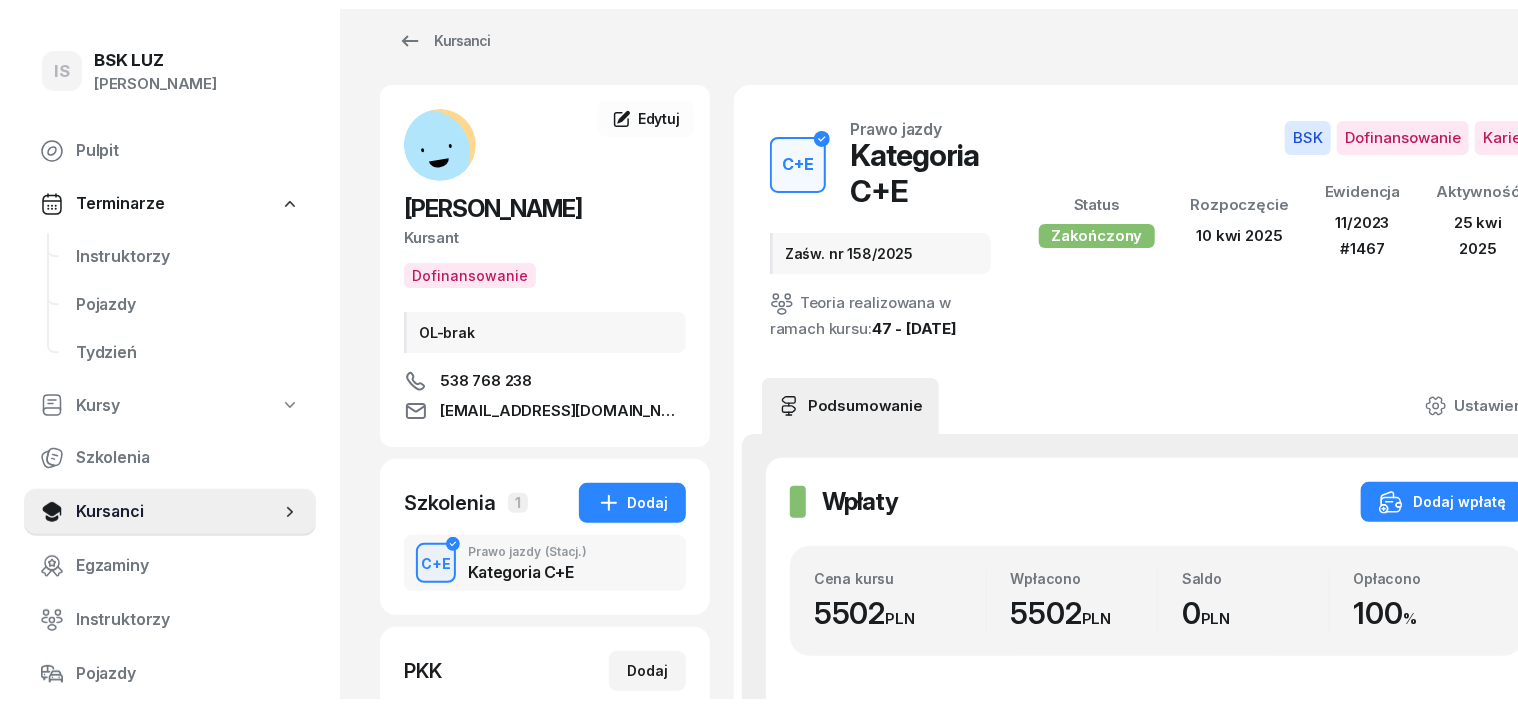 scroll, scrollTop: 0, scrollLeft: 0, axis: both 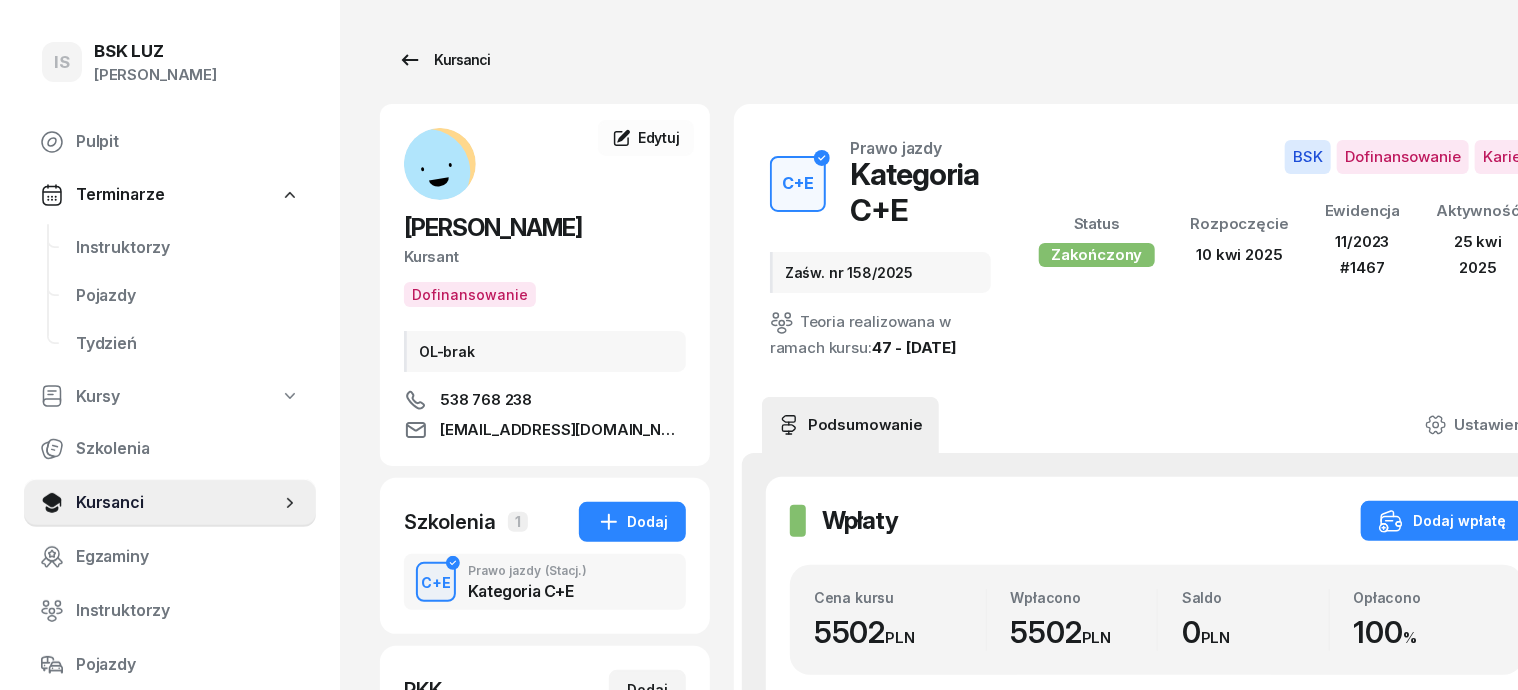 click on "Kursanci" at bounding box center [444, 60] 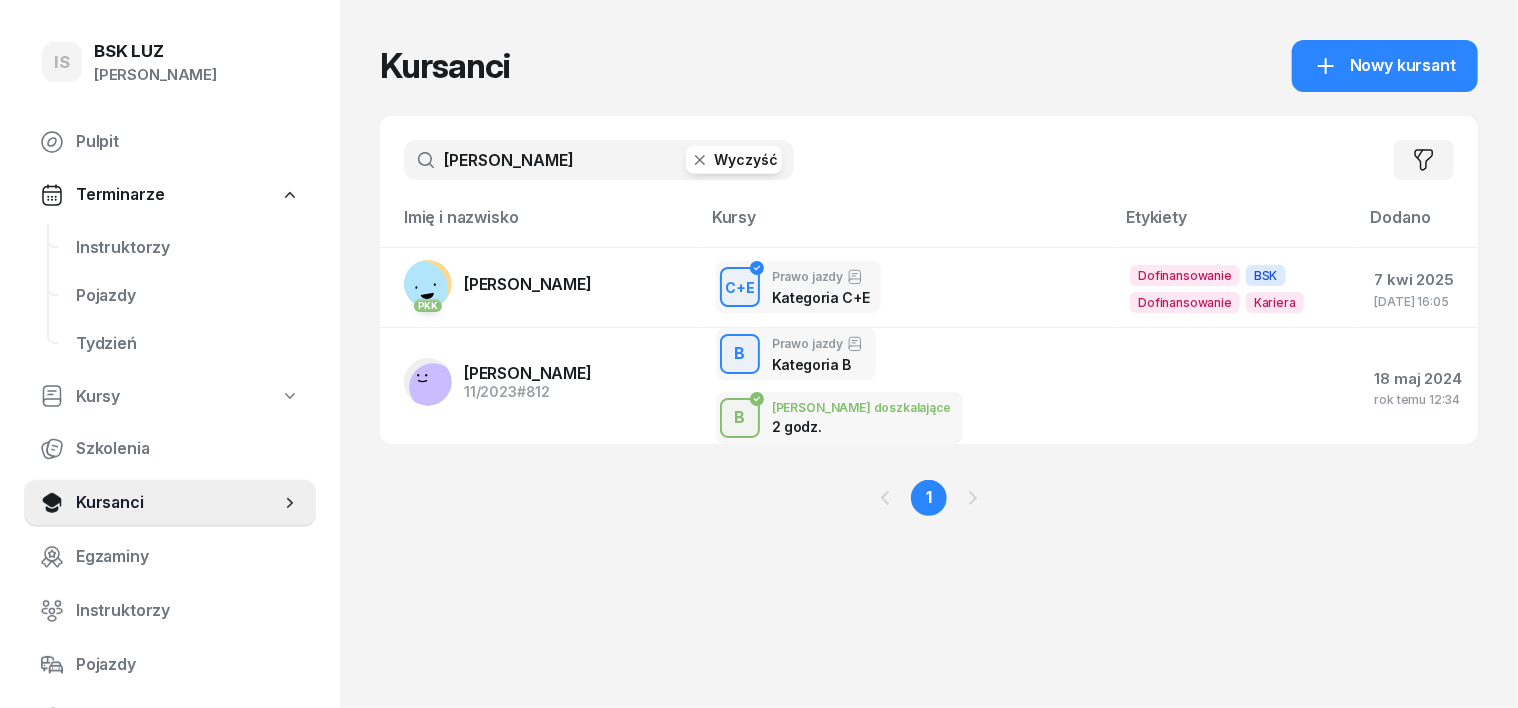 drag, startPoint x: 656, startPoint y: 158, endPoint x: 680, endPoint y: 143, distance: 28.301943 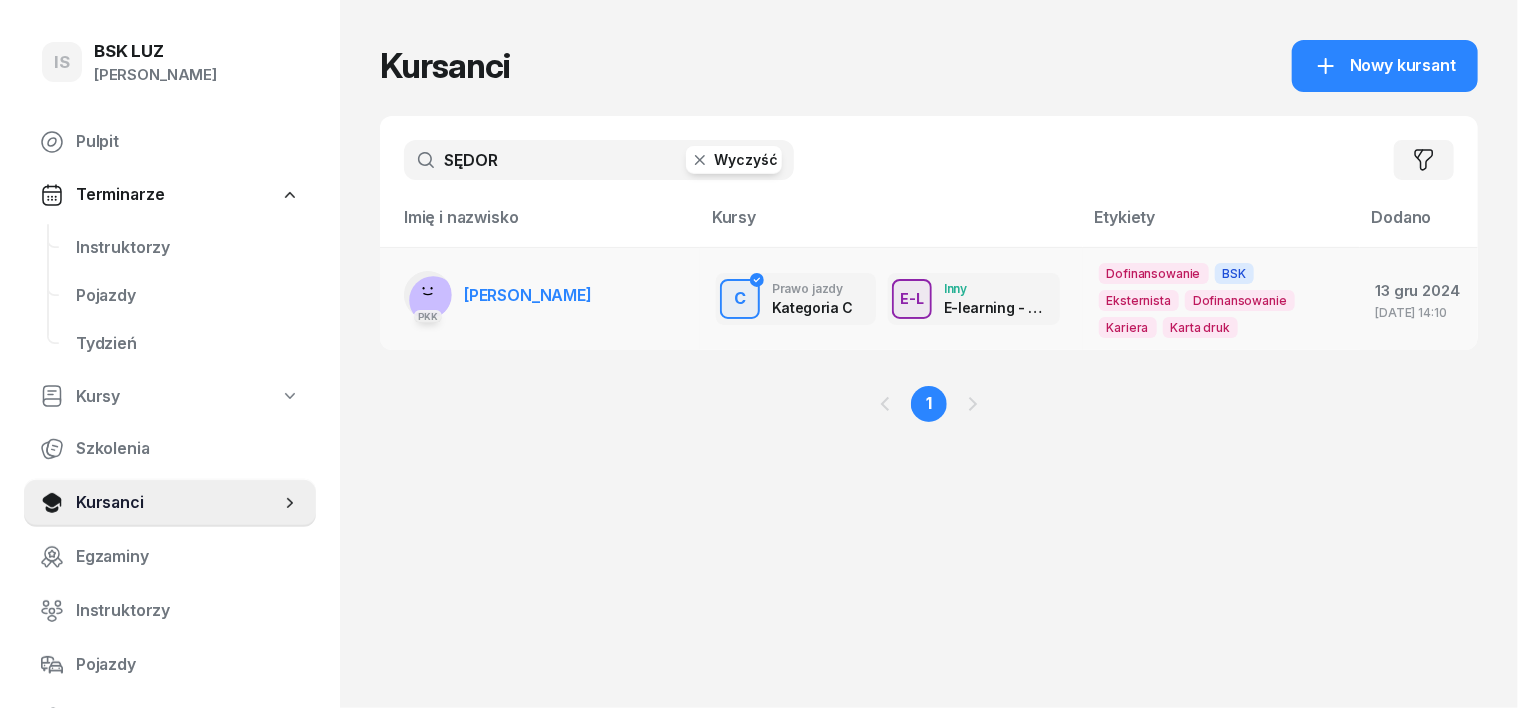 type on "SĘDOR" 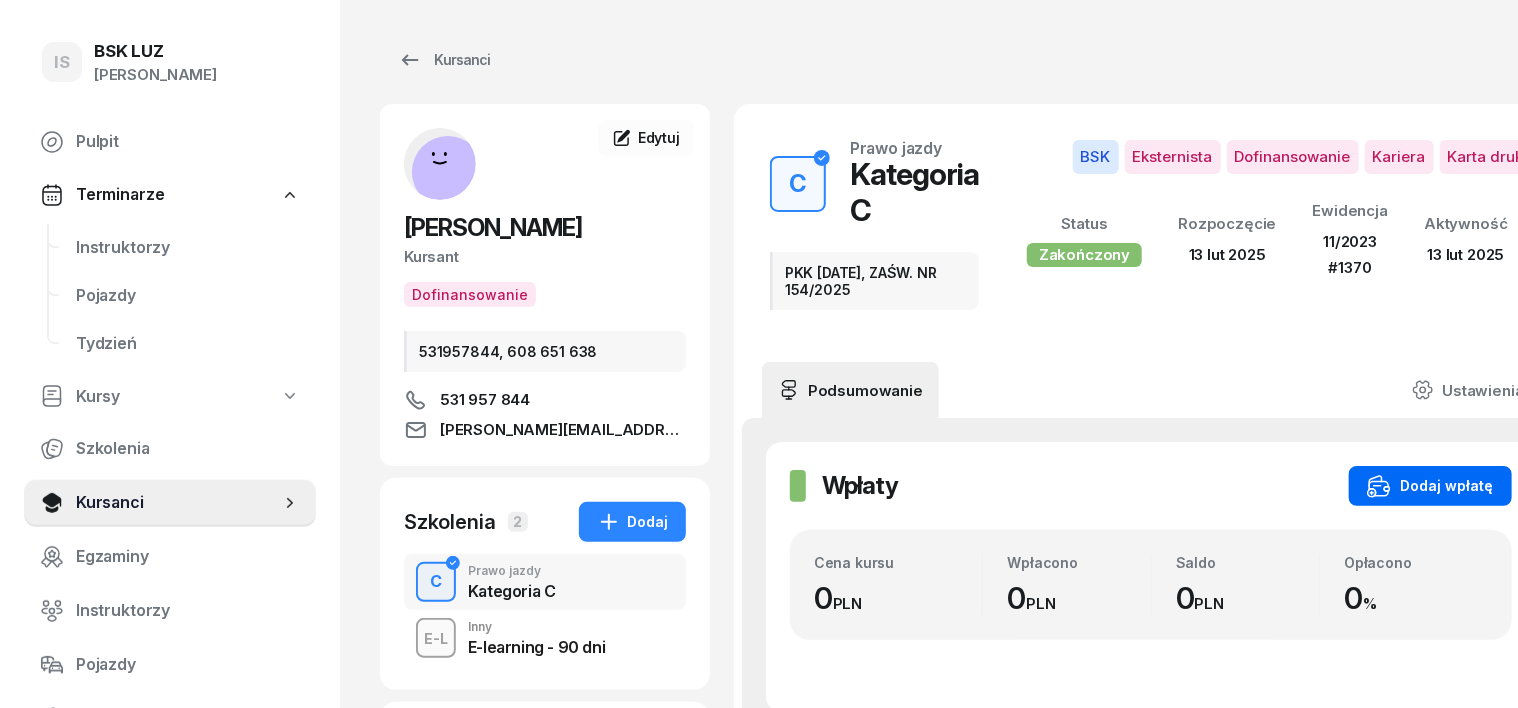 click on "Dodaj wpłatę" at bounding box center (1430, 486) 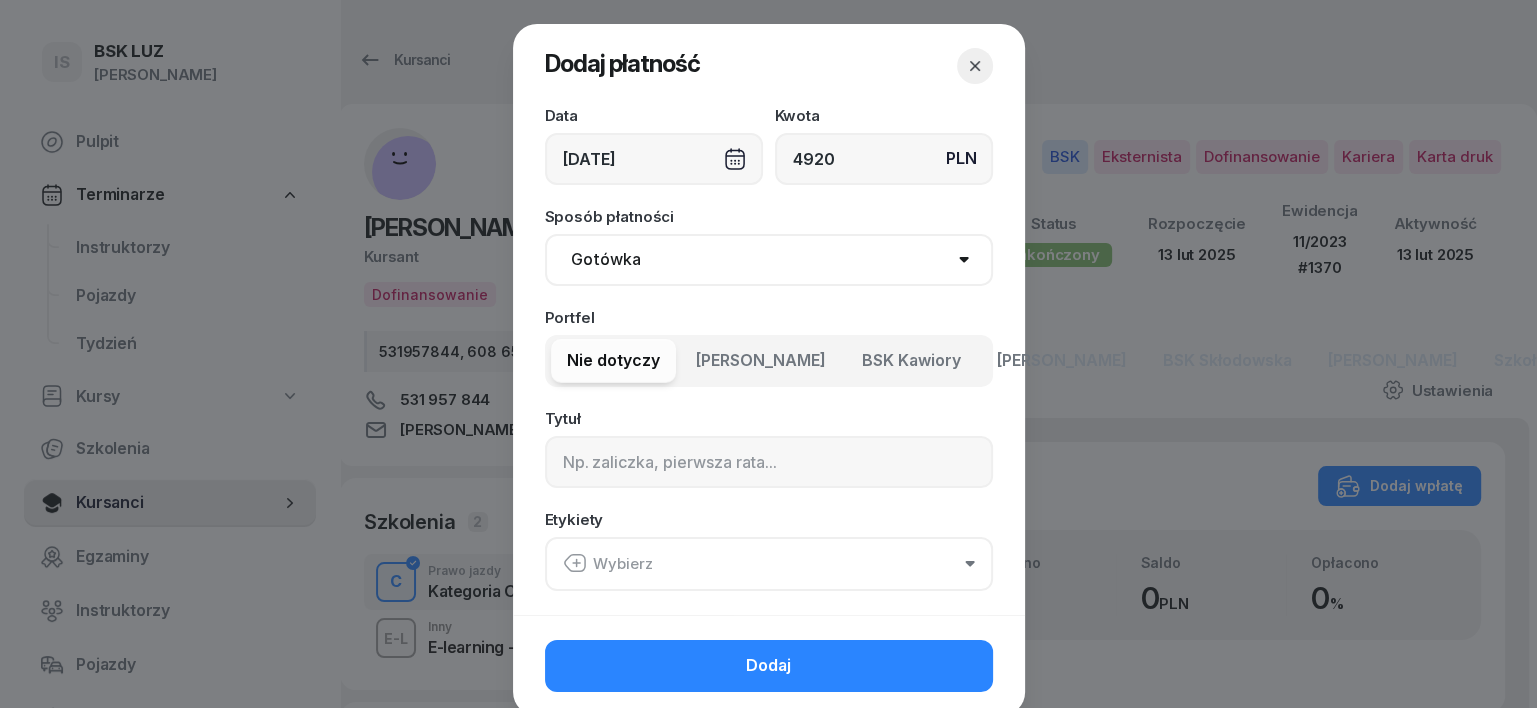 type on "4920" 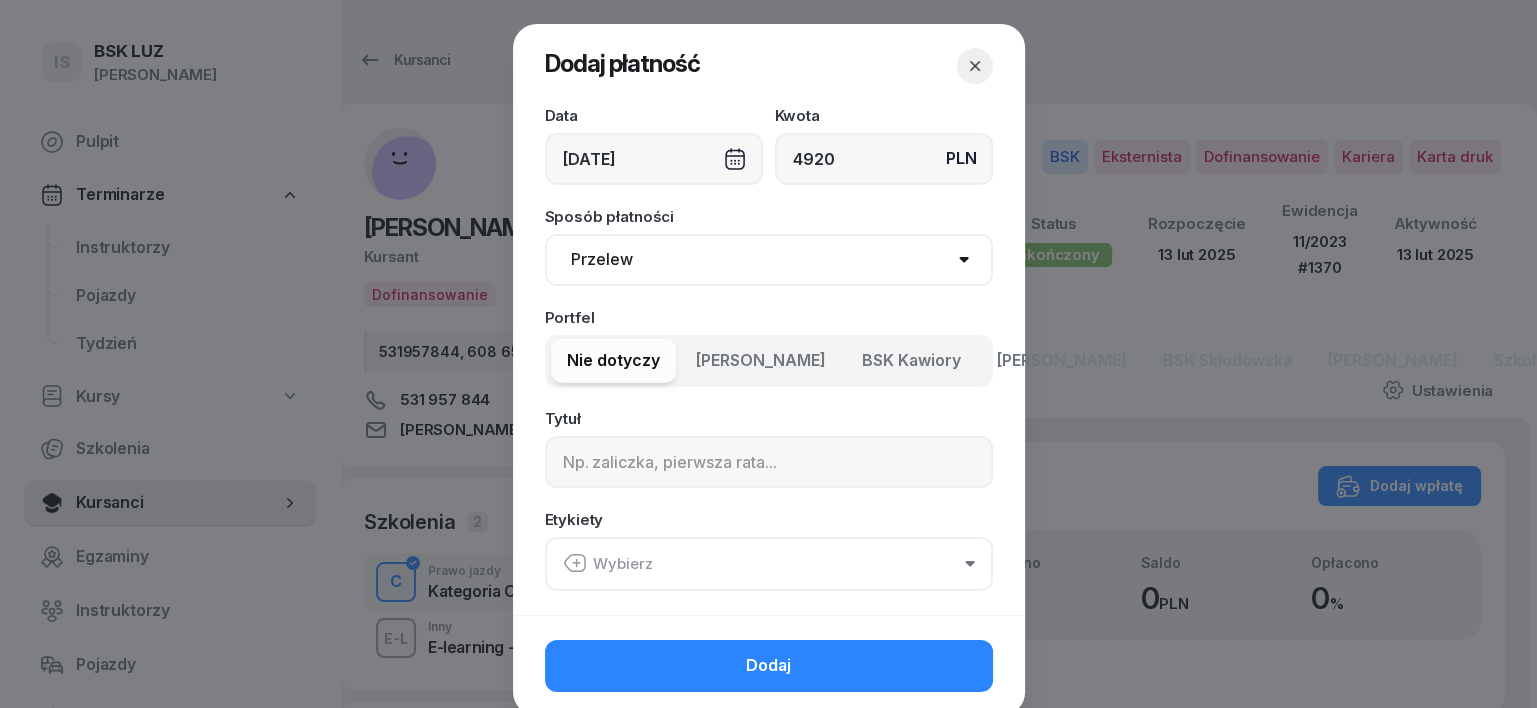 click on "Gotówka Karta Przelew Płatności online BLIK" at bounding box center (769, 260) 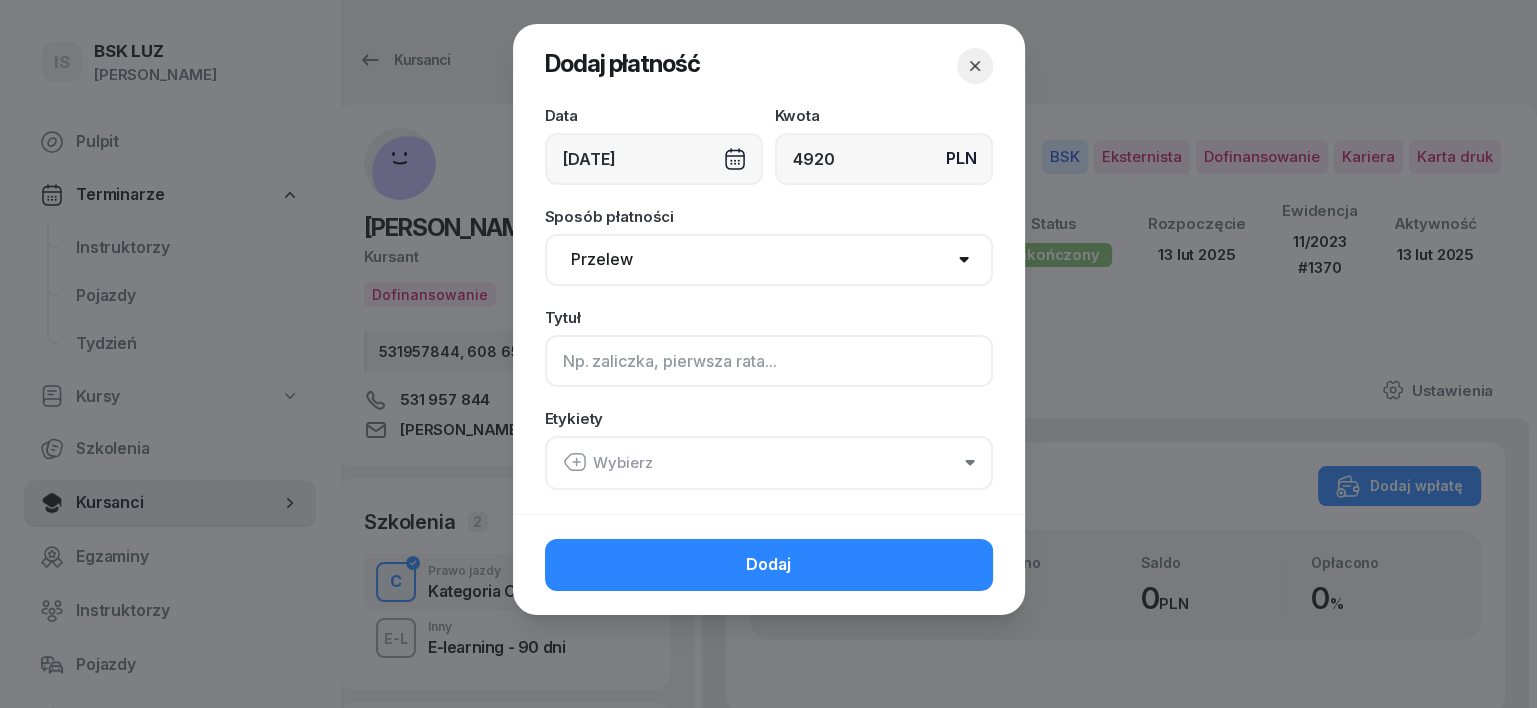click 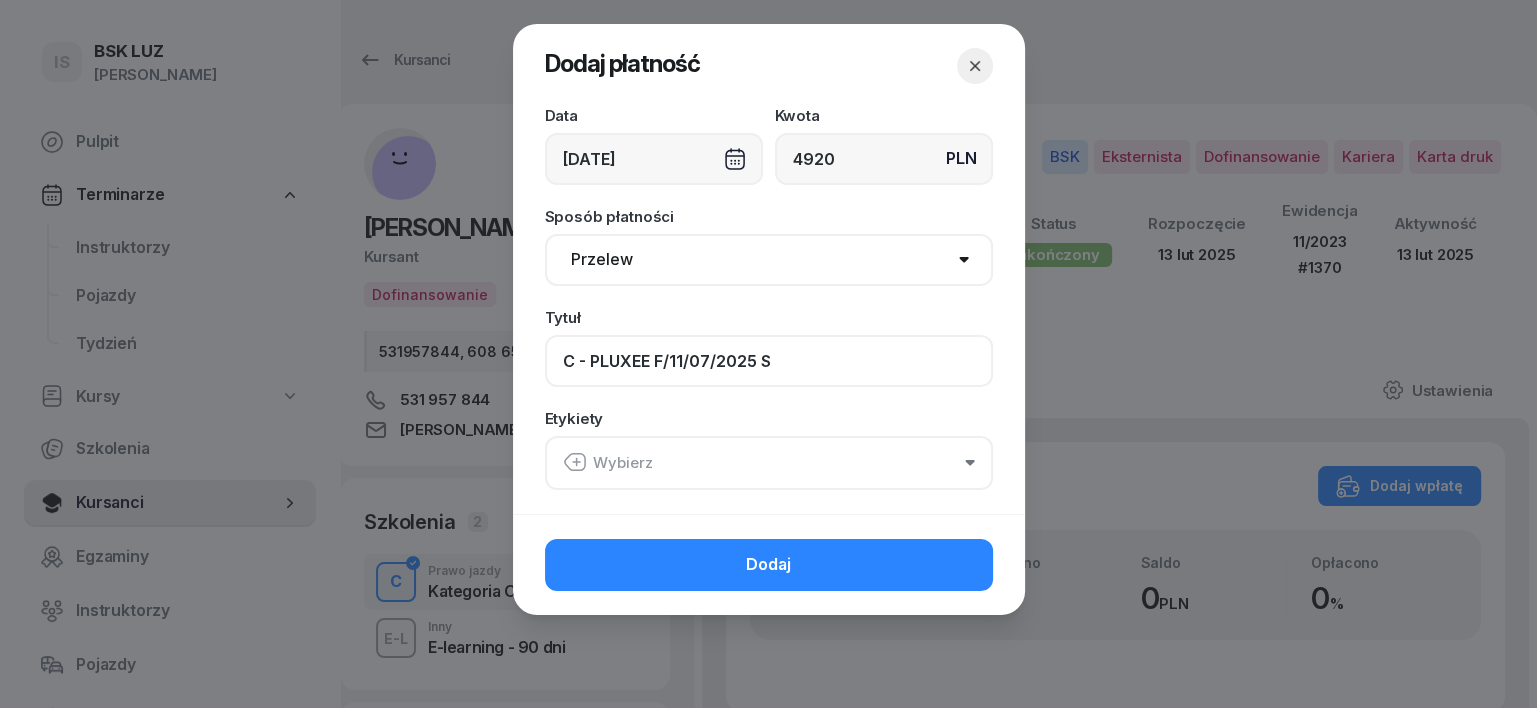 type on "C - PLUXEE F/11/07/2025 S" 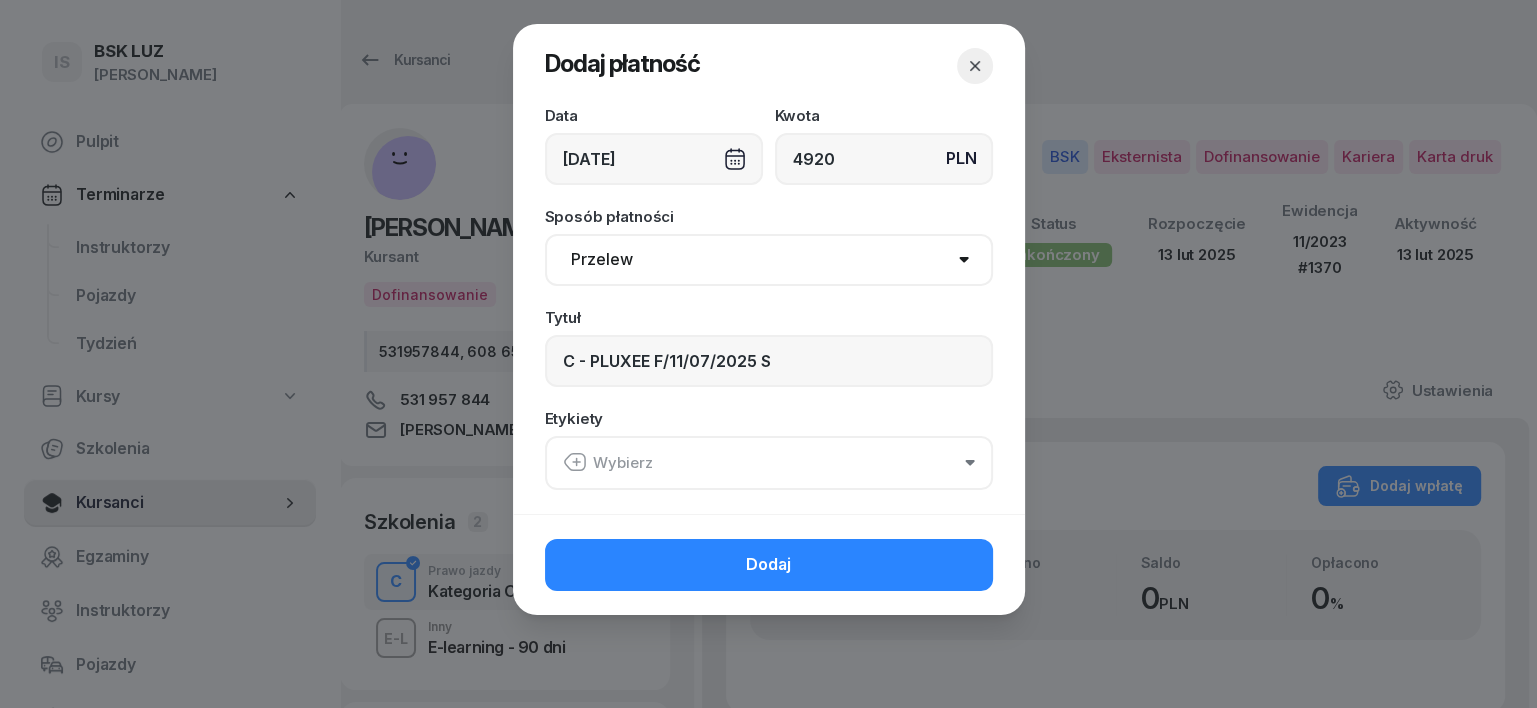 click 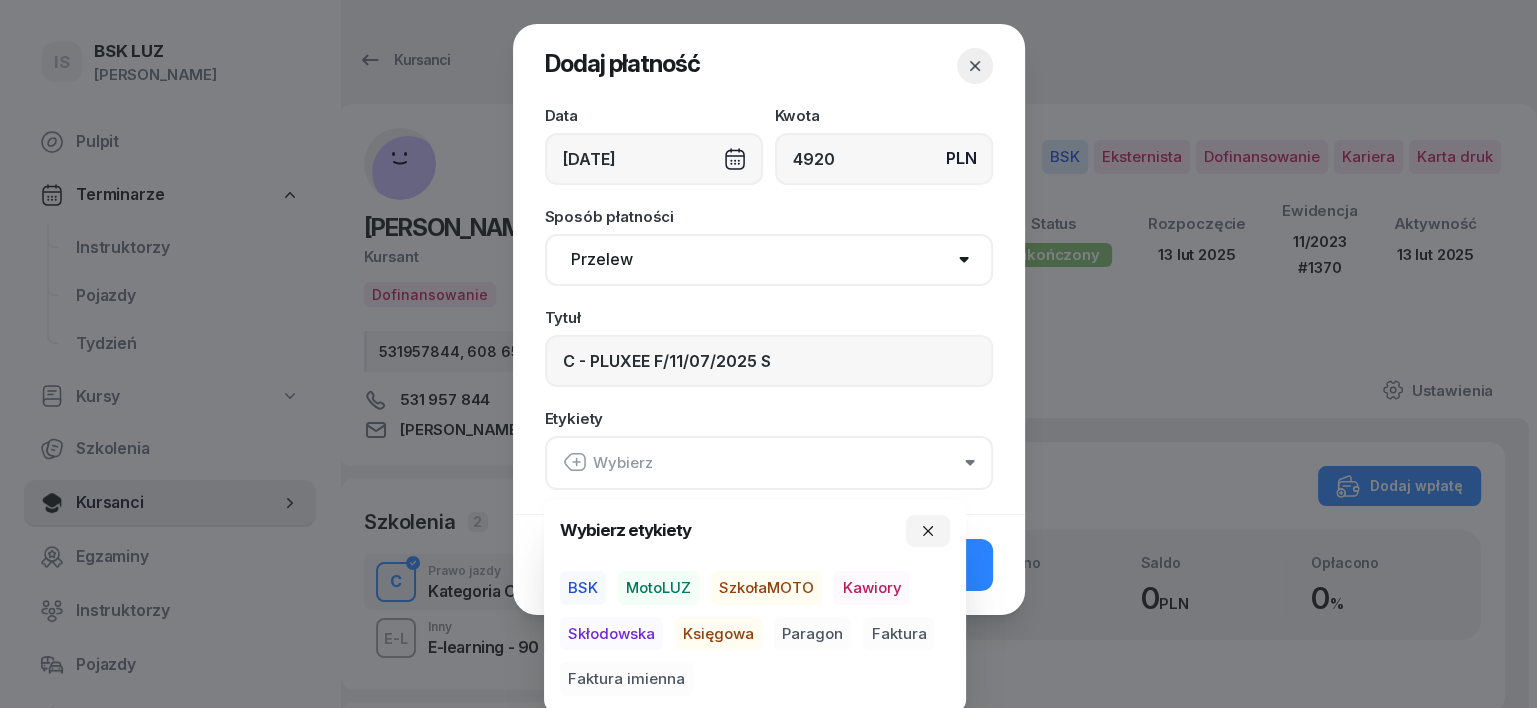 click on "BSK" at bounding box center (583, 588) 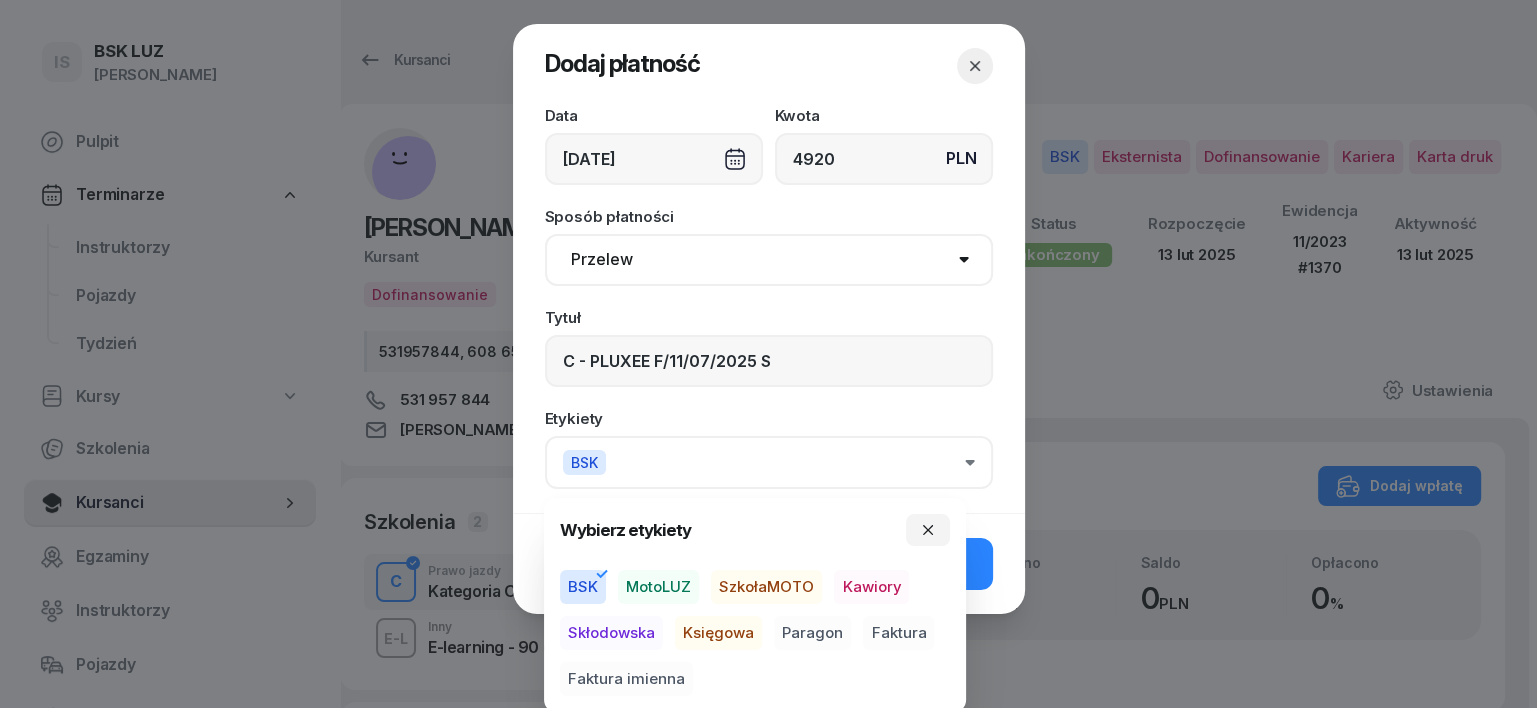 drag, startPoint x: 719, startPoint y: 632, endPoint x: 736, endPoint y: 630, distance: 17.117243 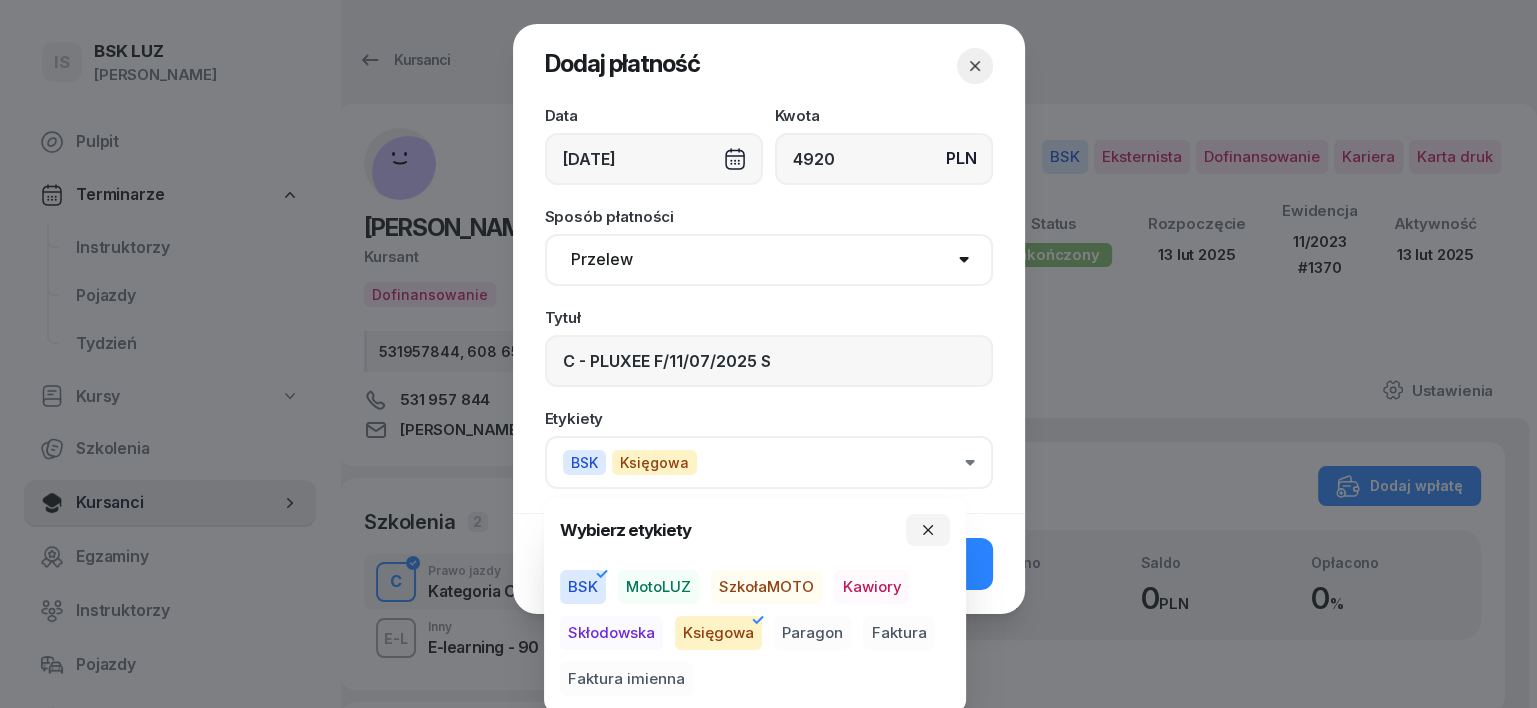drag, startPoint x: 803, startPoint y: 633, endPoint x: 827, endPoint y: 624, distance: 25.632011 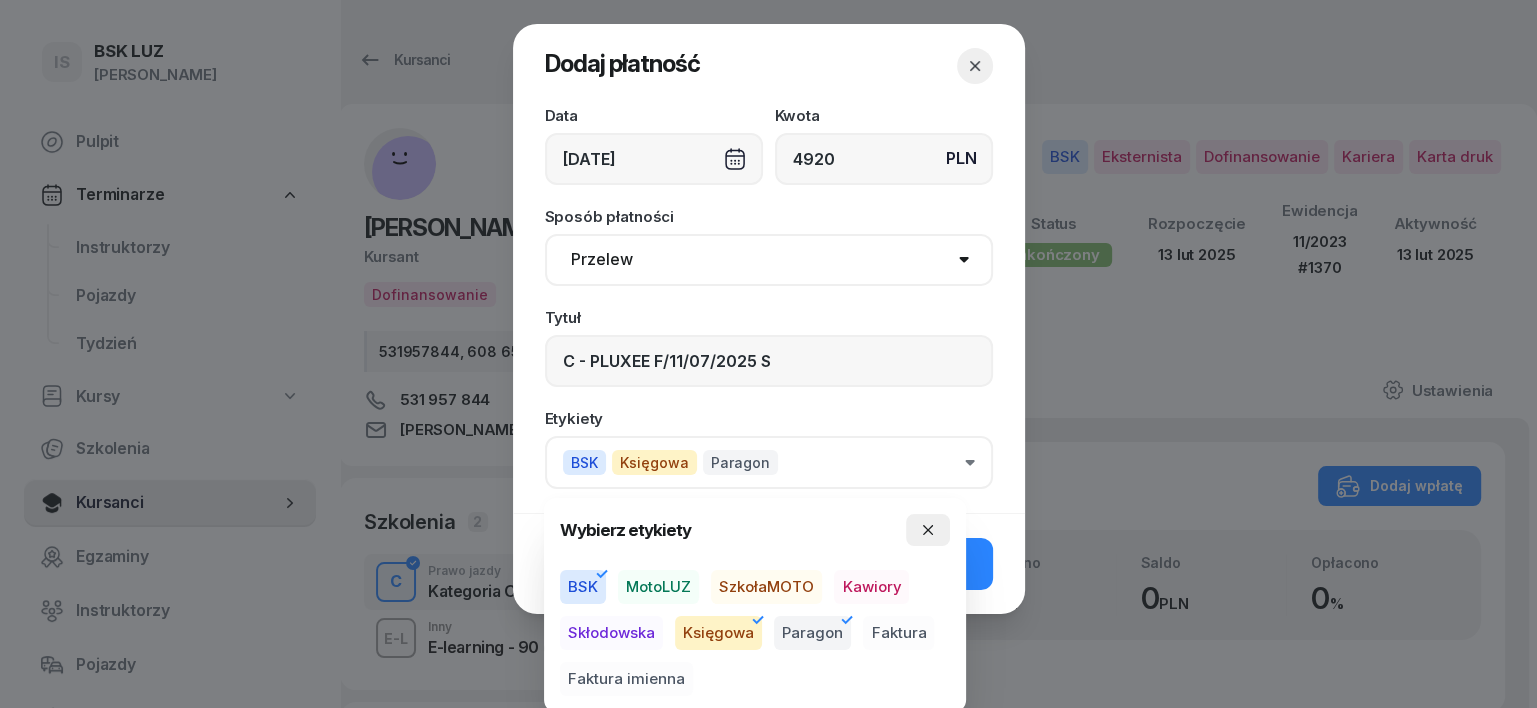 click 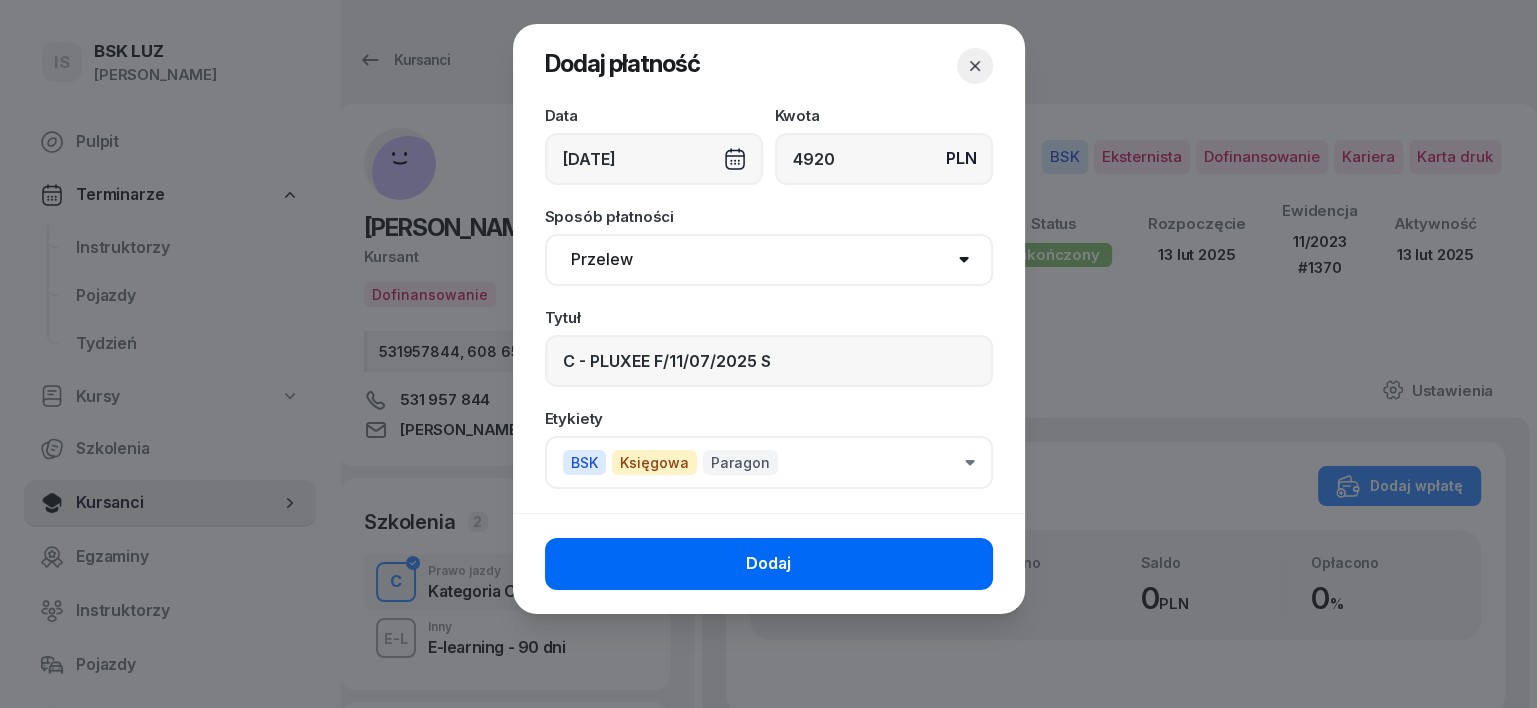 click on "Dodaj" 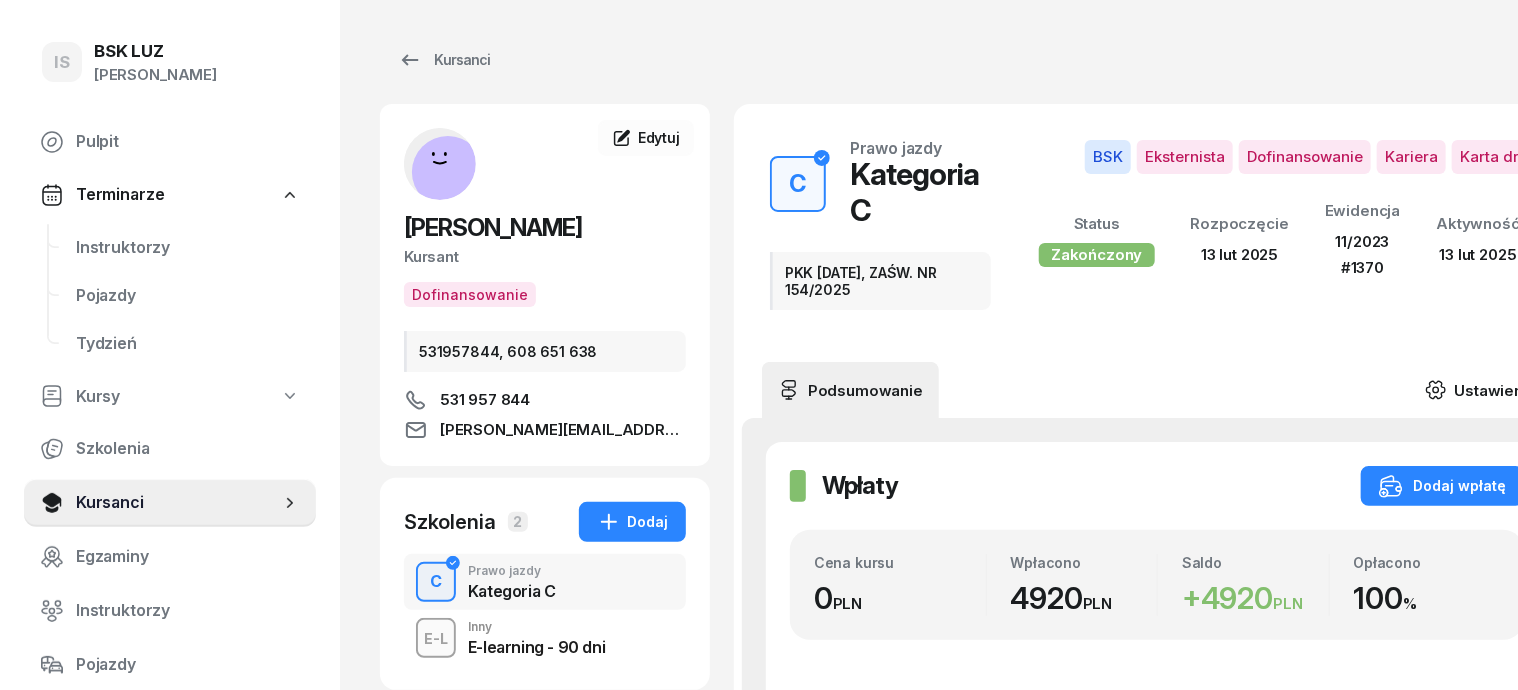 click 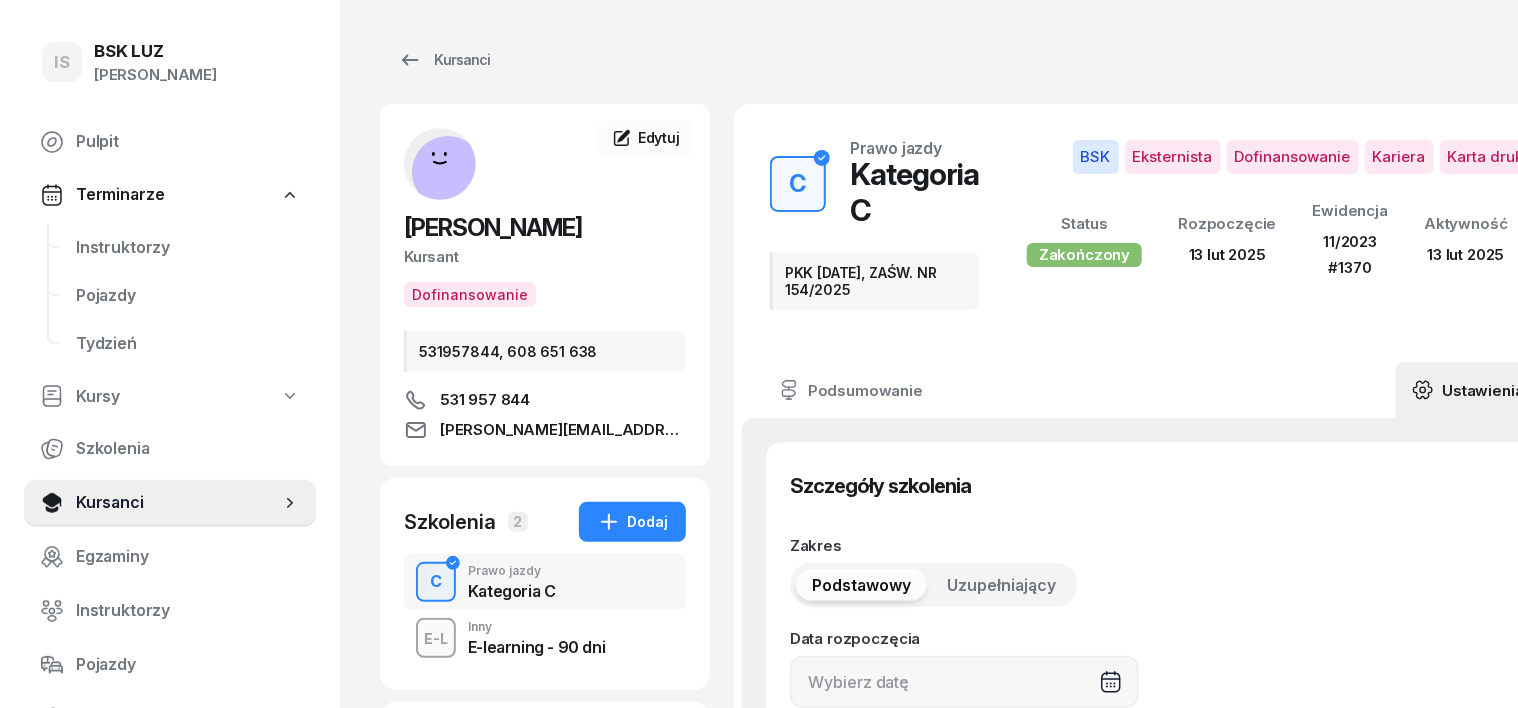 type on "[DATE]" 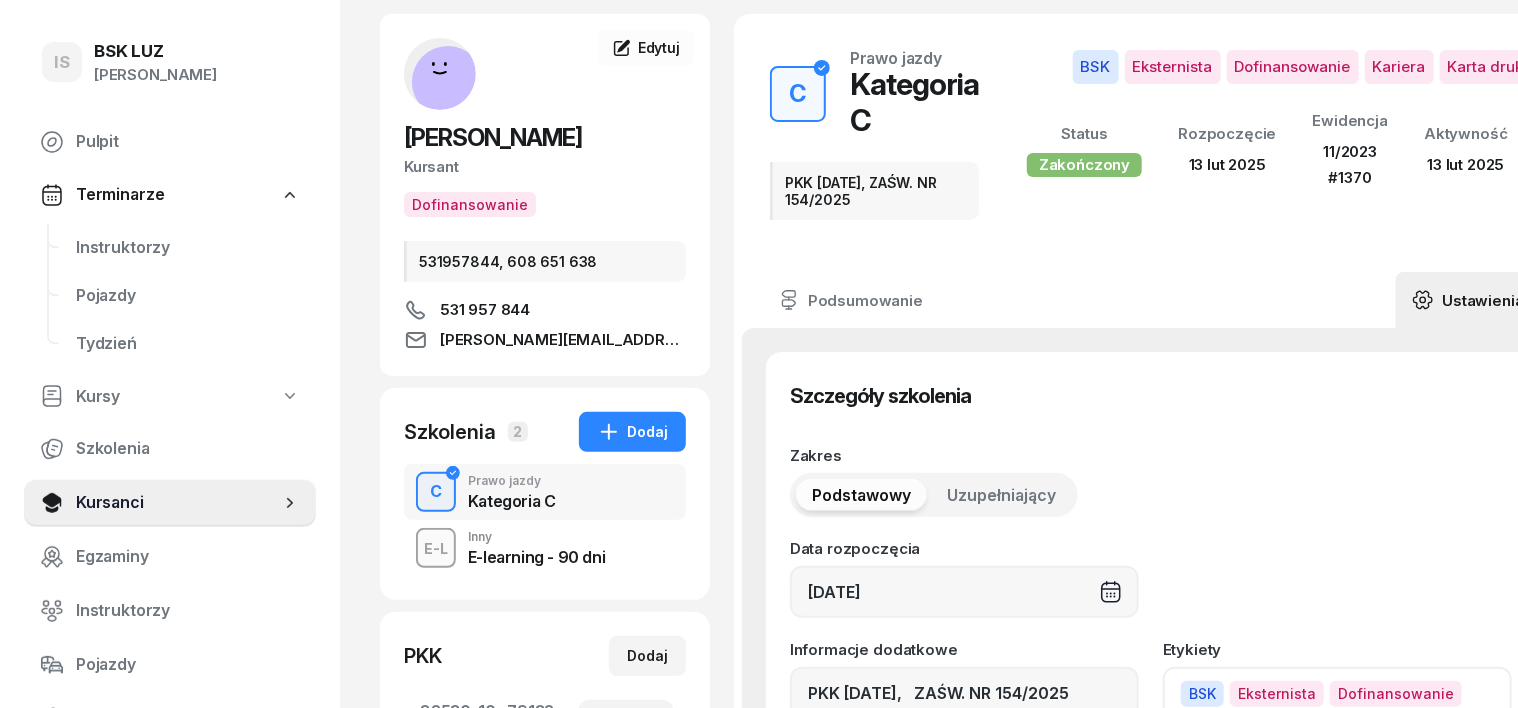 scroll, scrollTop: 124, scrollLeft: 0, axis: vertical 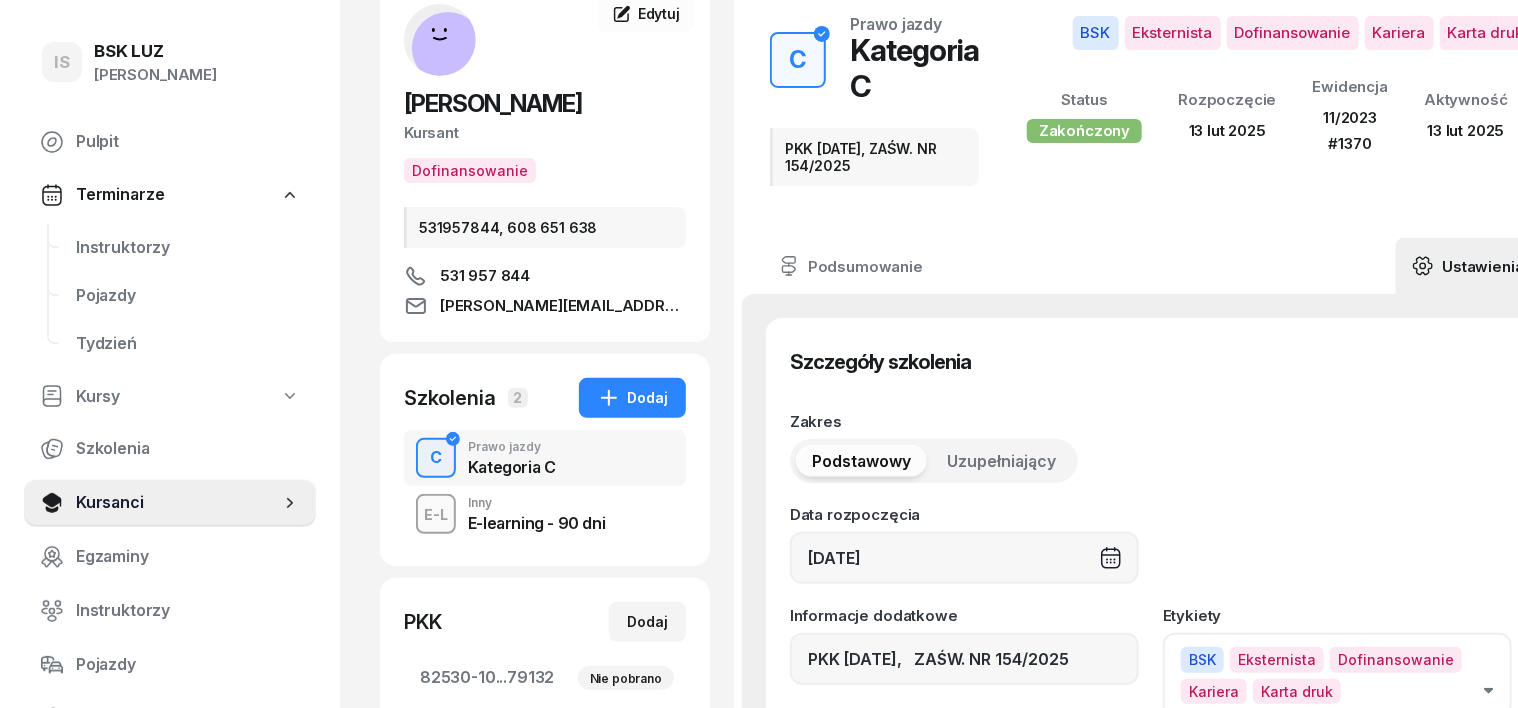 click 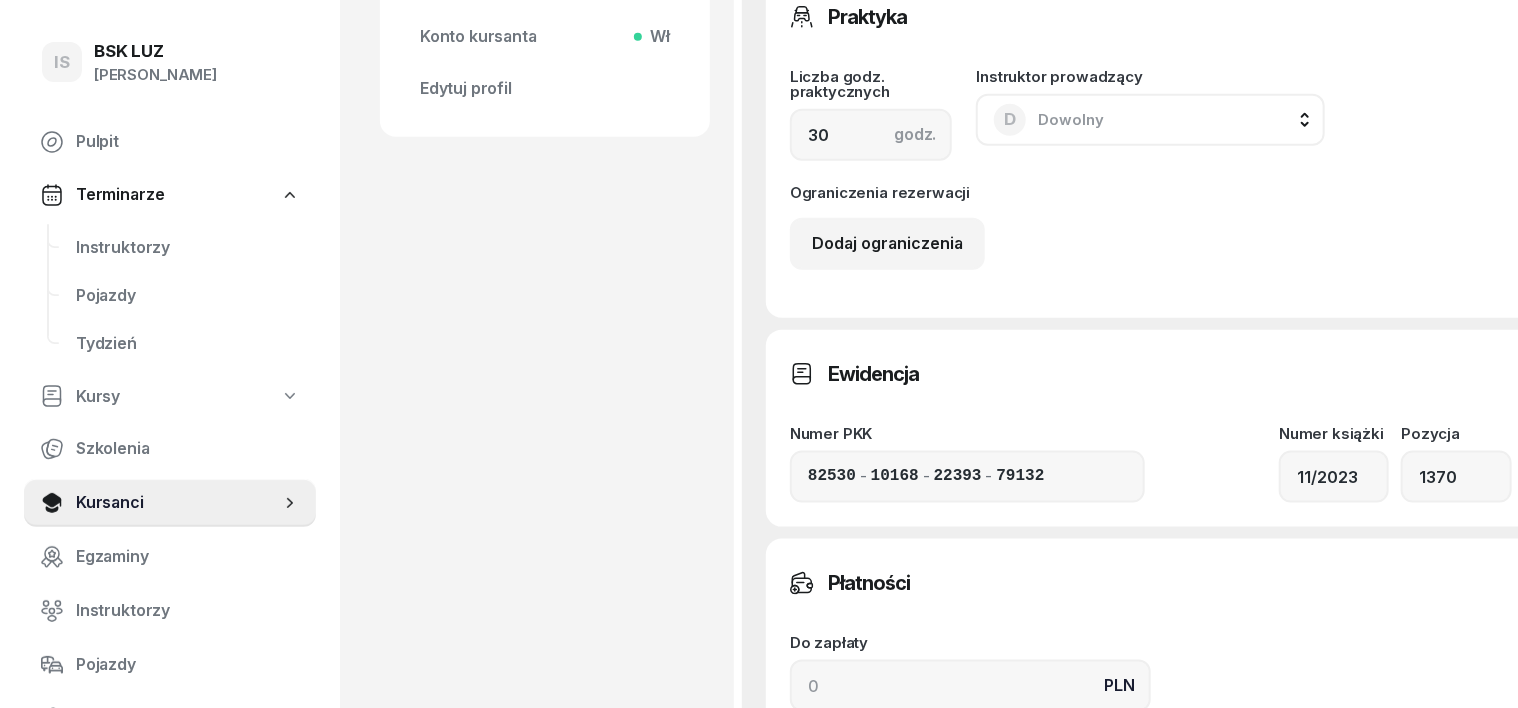 scroll, scrollTop: 1124, scrollLeft: 0, axis: vertical 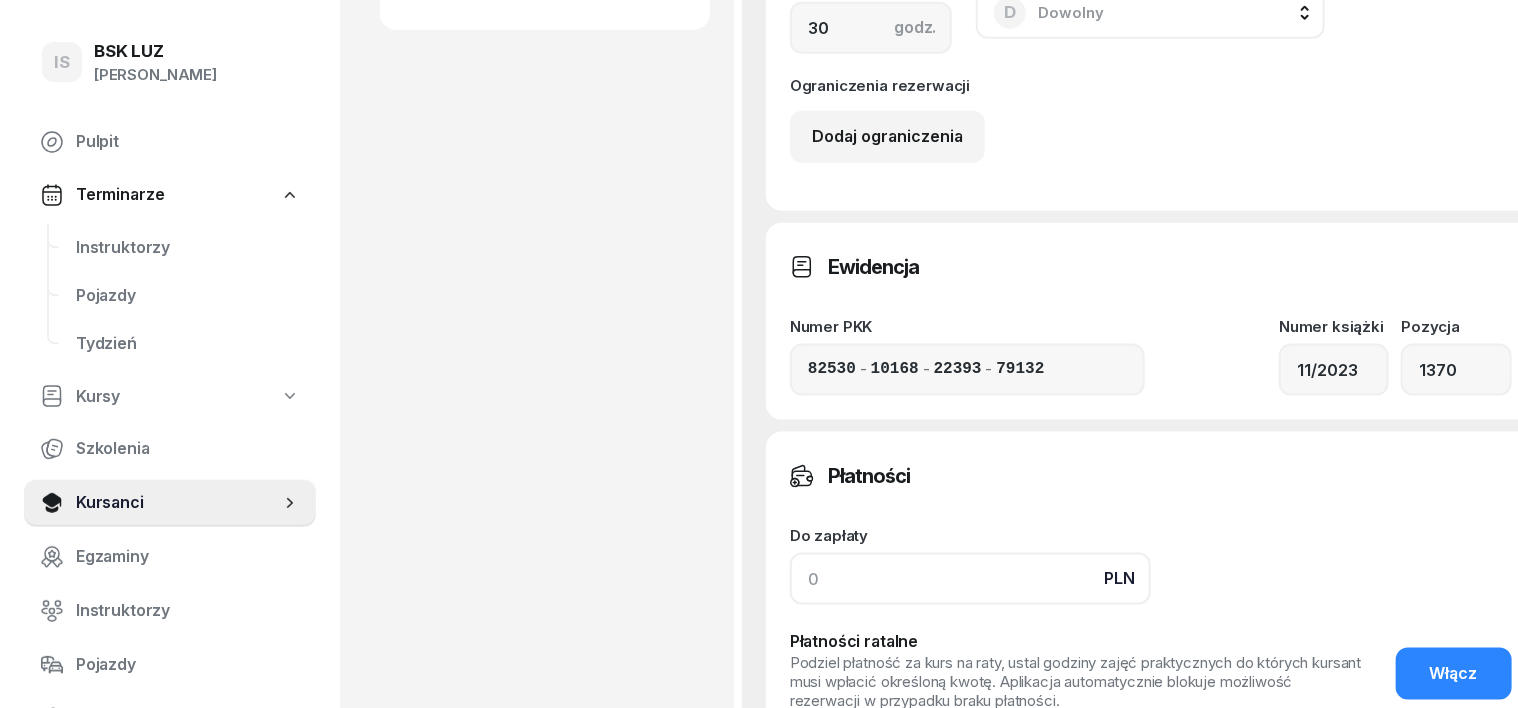 click 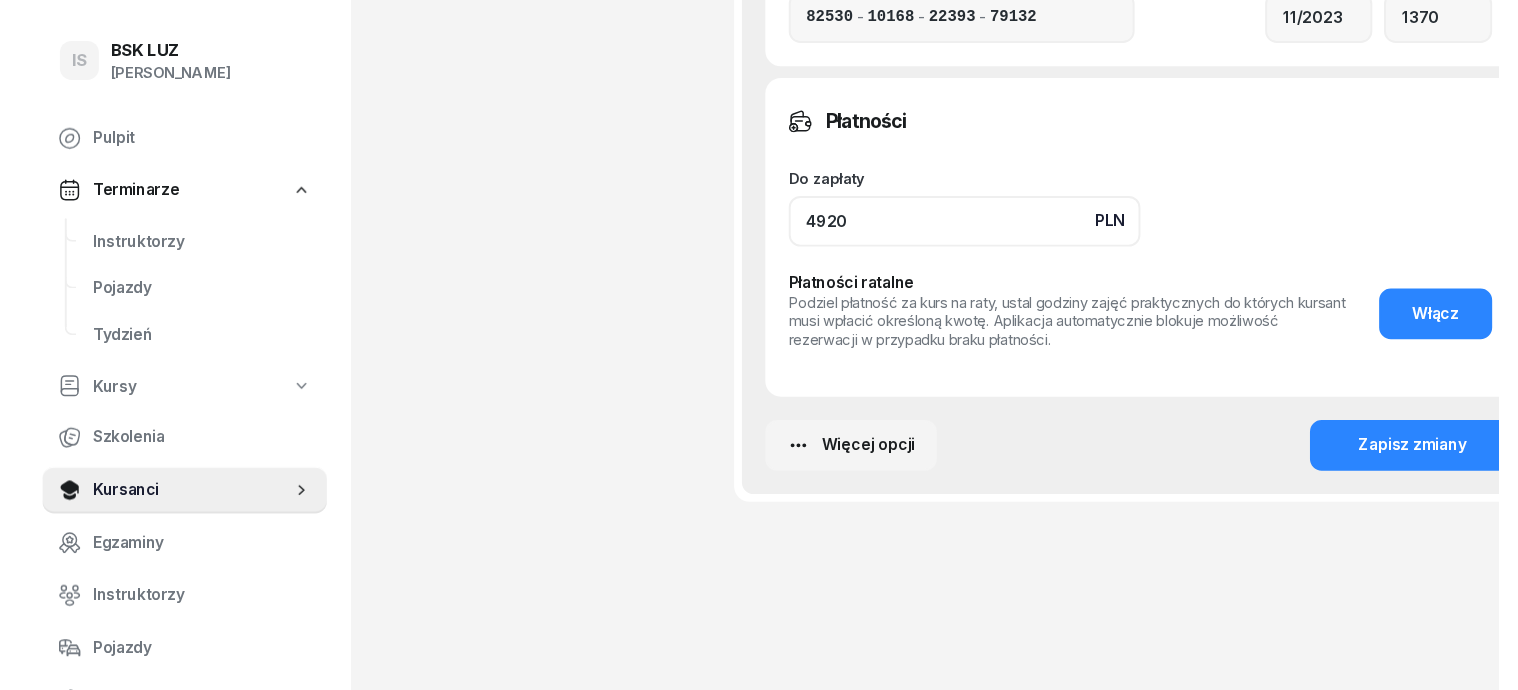 scroll, scrollTop: 1477, scrollLeft: 0, axis: vertical 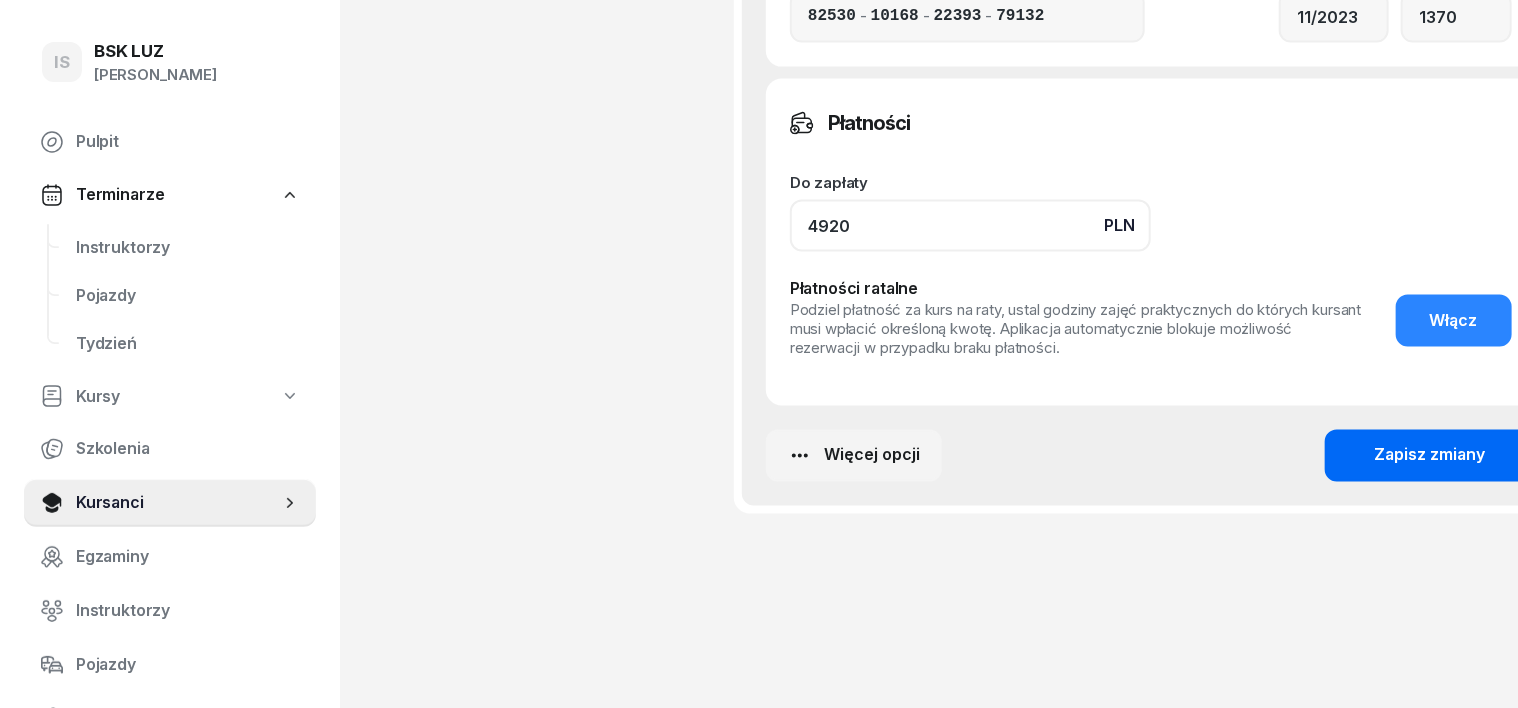 type on "4920" 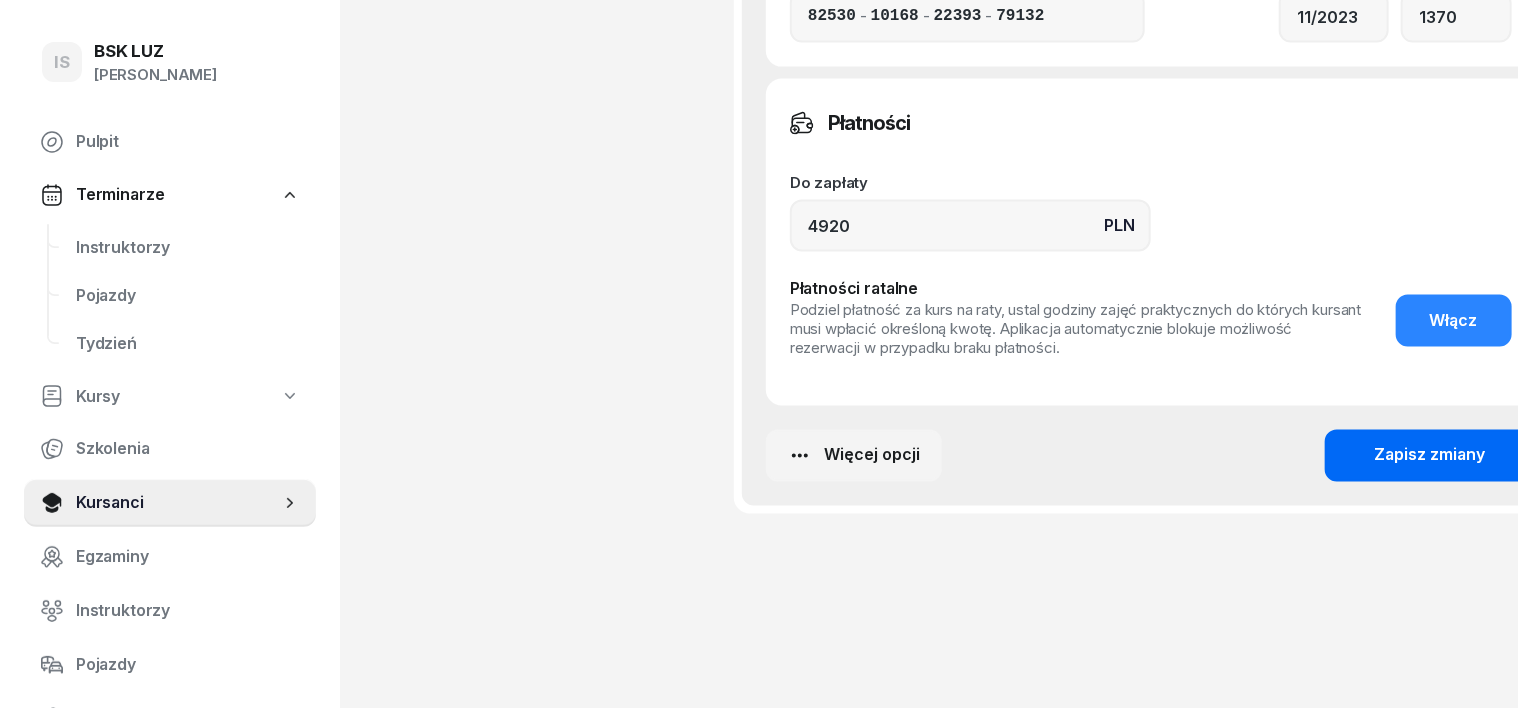 click on "Zapisz zmiany" 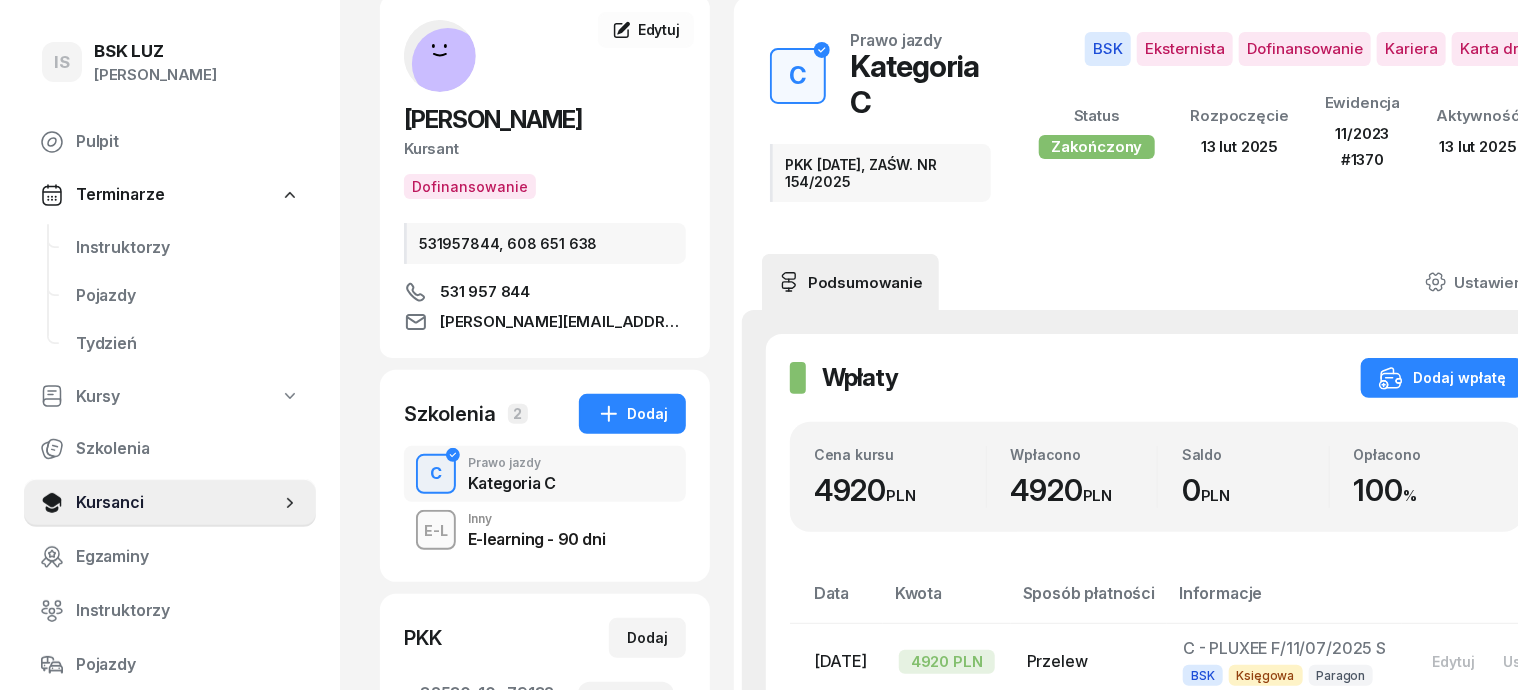 scroll, scrollTop: 0, scrollLeft: 0, axis: both 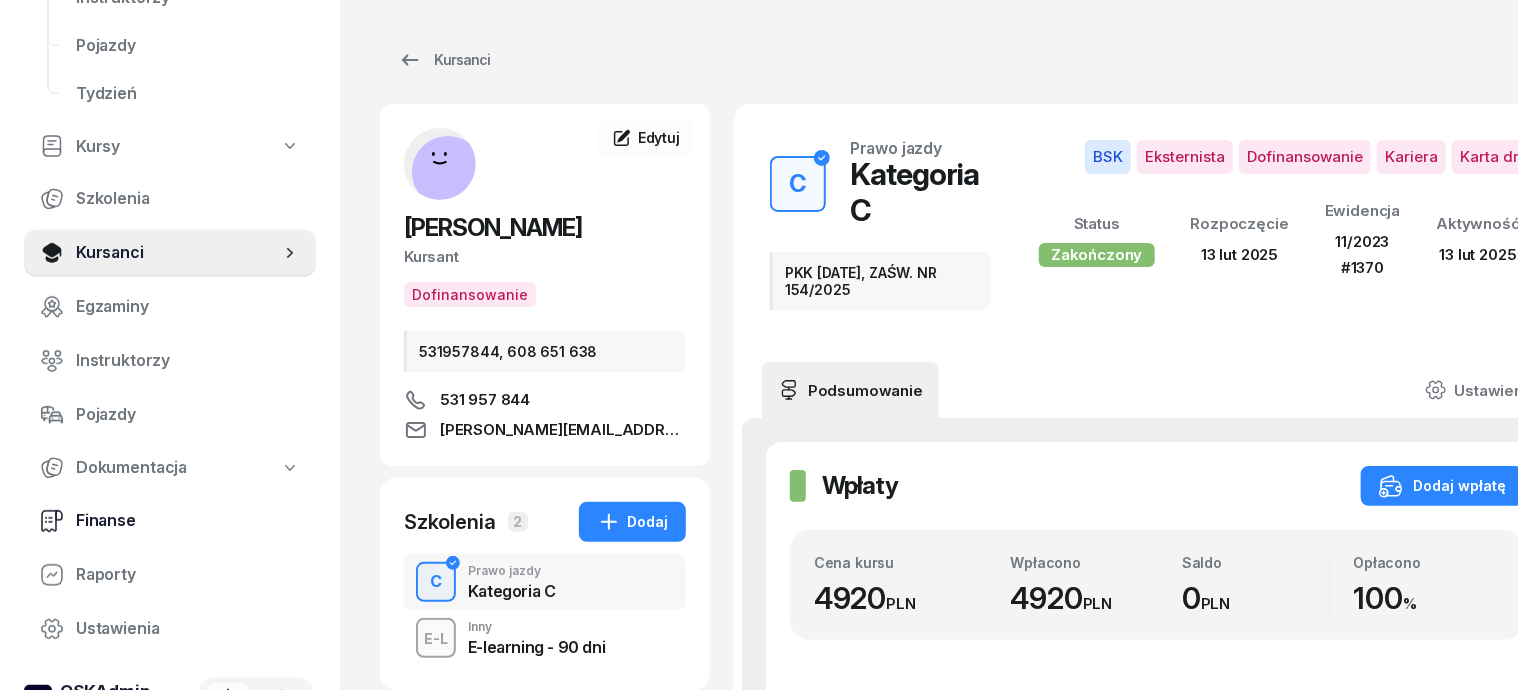 click on "Finanse" at bounding box center [188, 521] 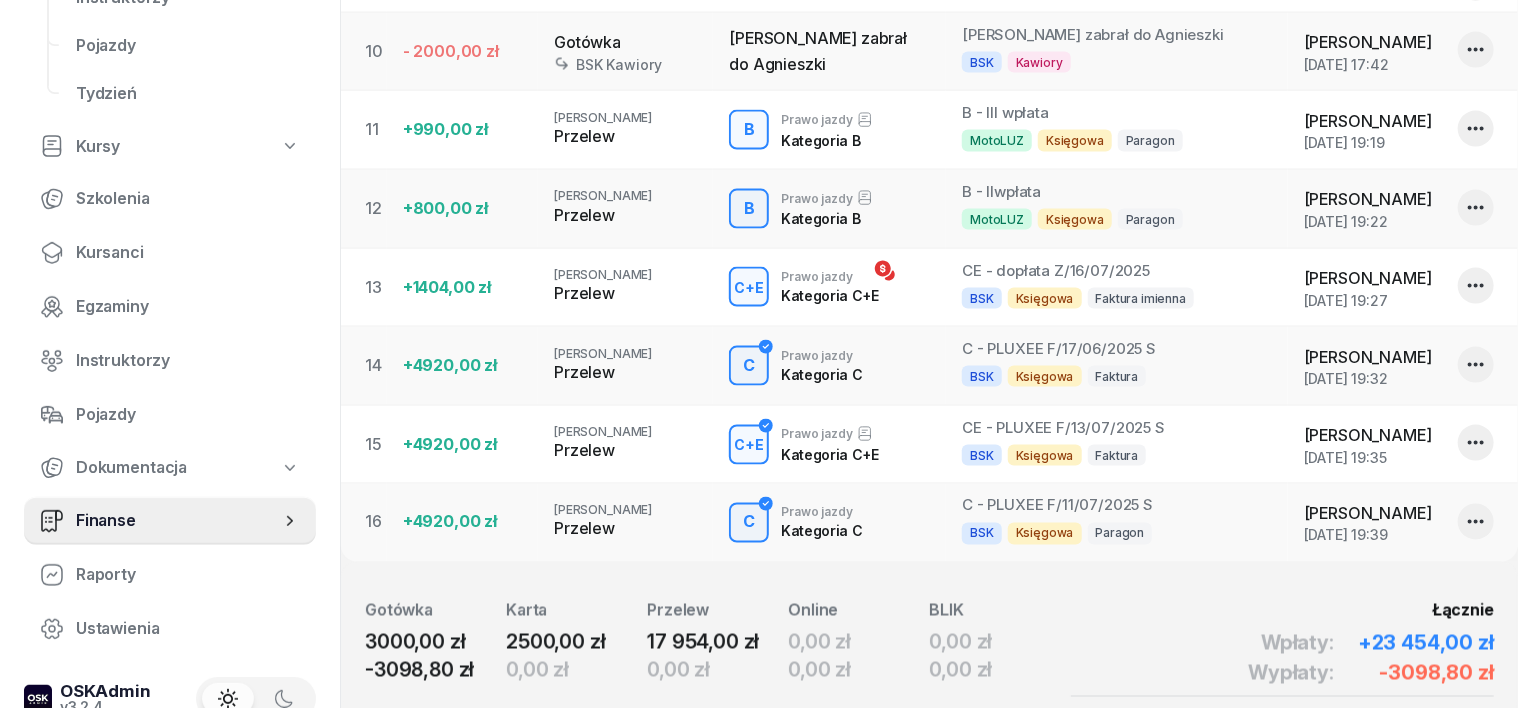 scroll, scrollTop: 1281, scrollLeft: 0, axis: vertical 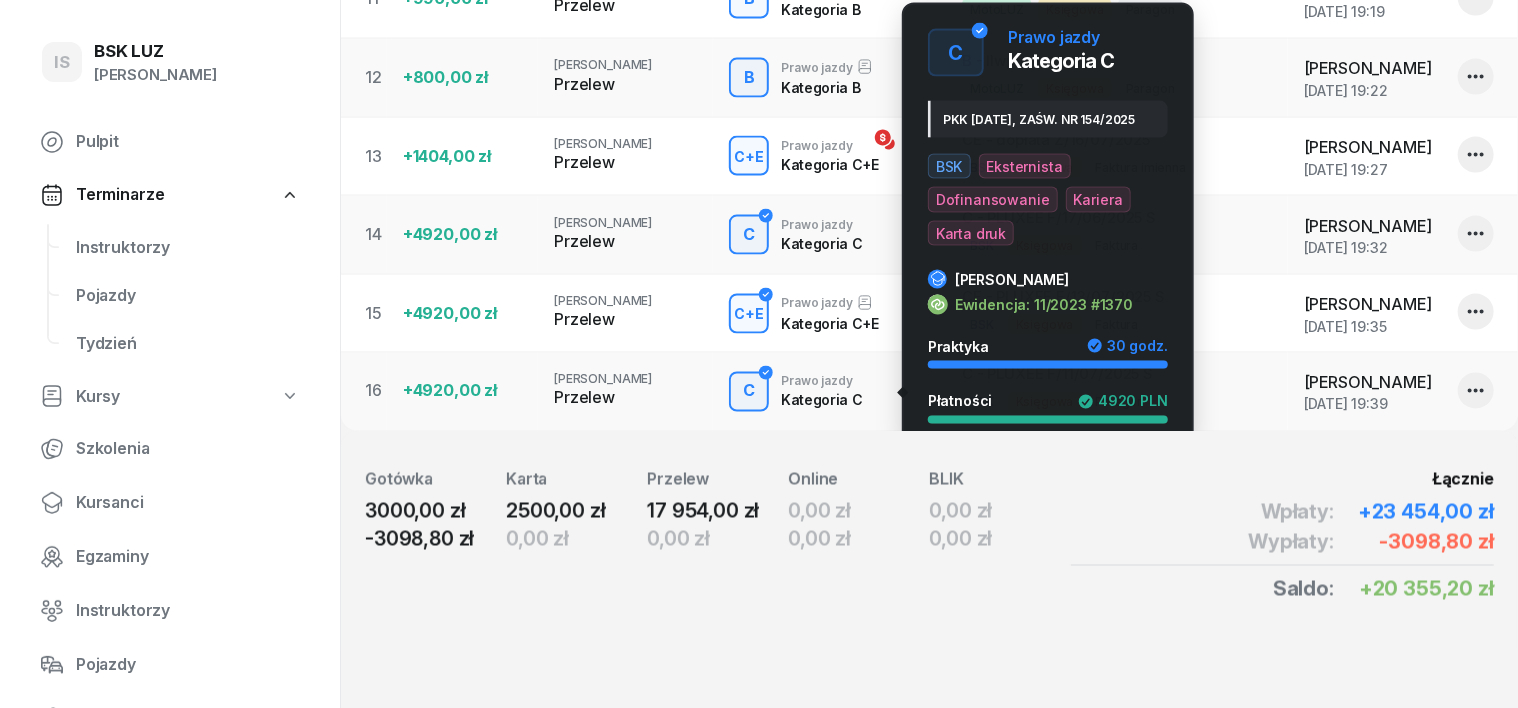 click on "C" at bounding box center [749, 392] 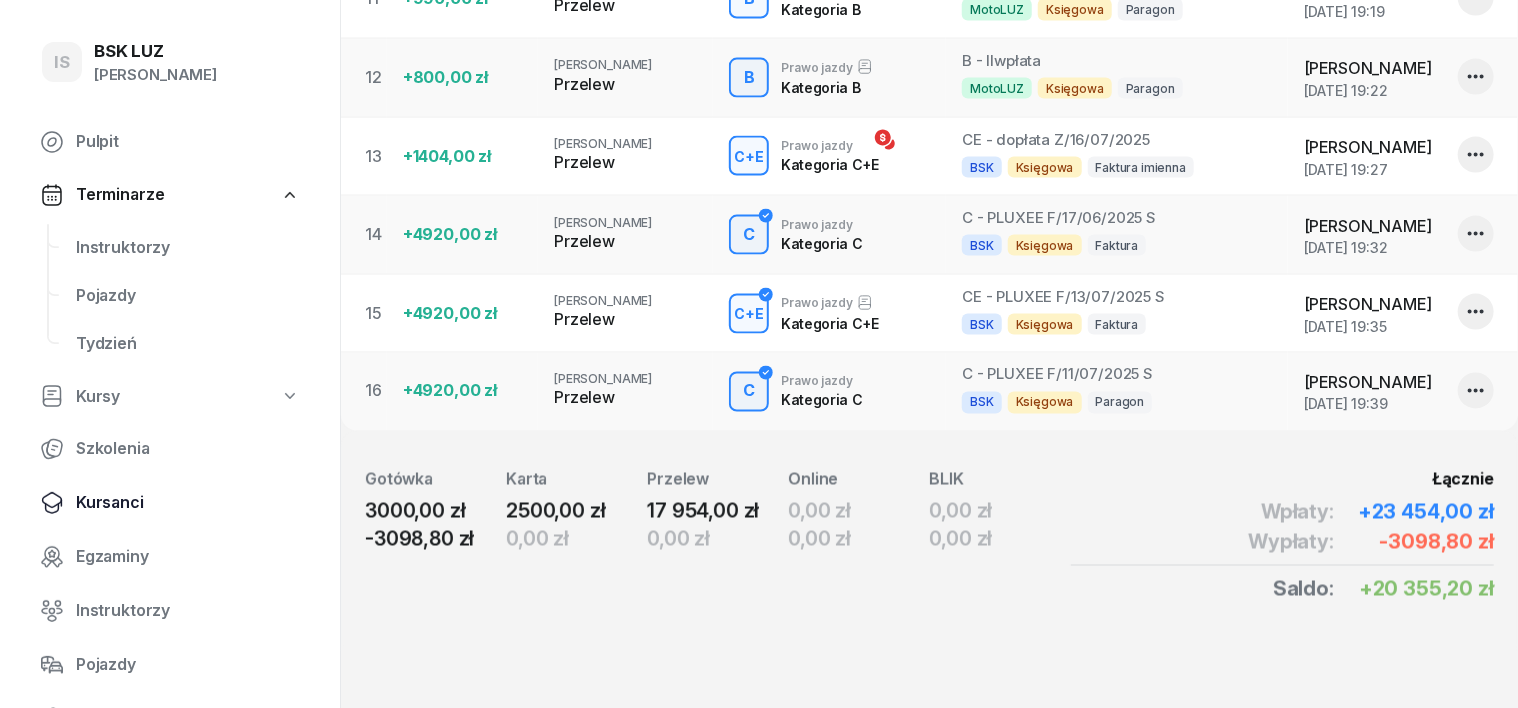 click on "Kursanci" at bounding box center (188, 503) 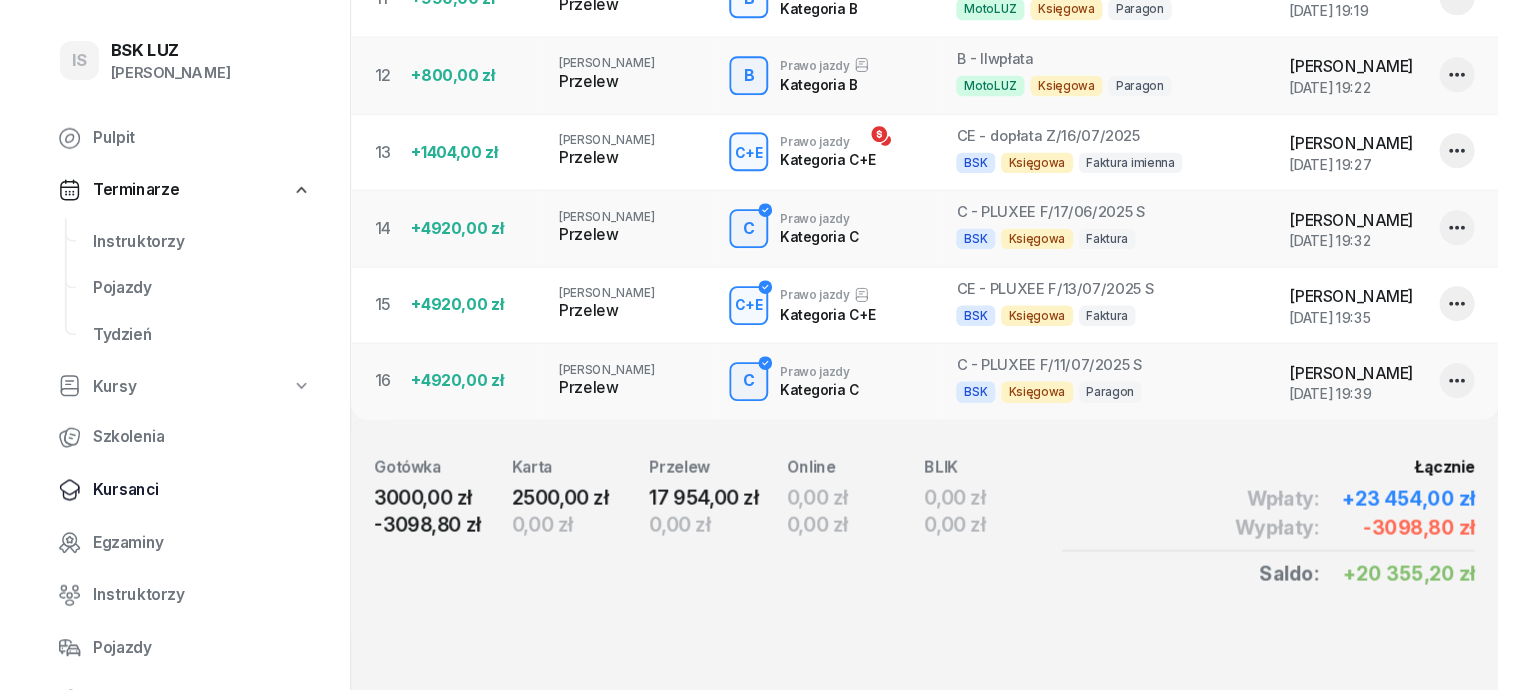 scroll, scrollTop: 0, scrollLeft: 0, axis: both 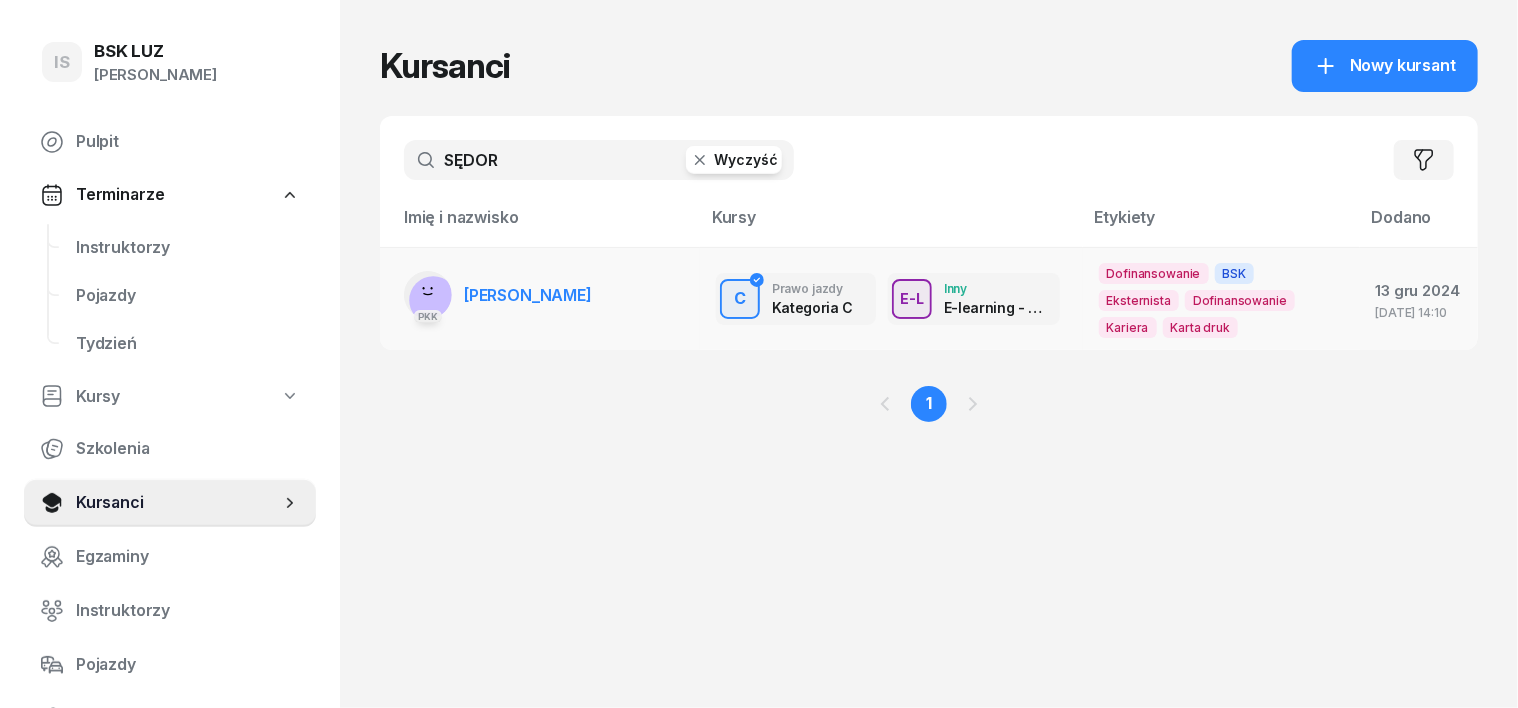 click 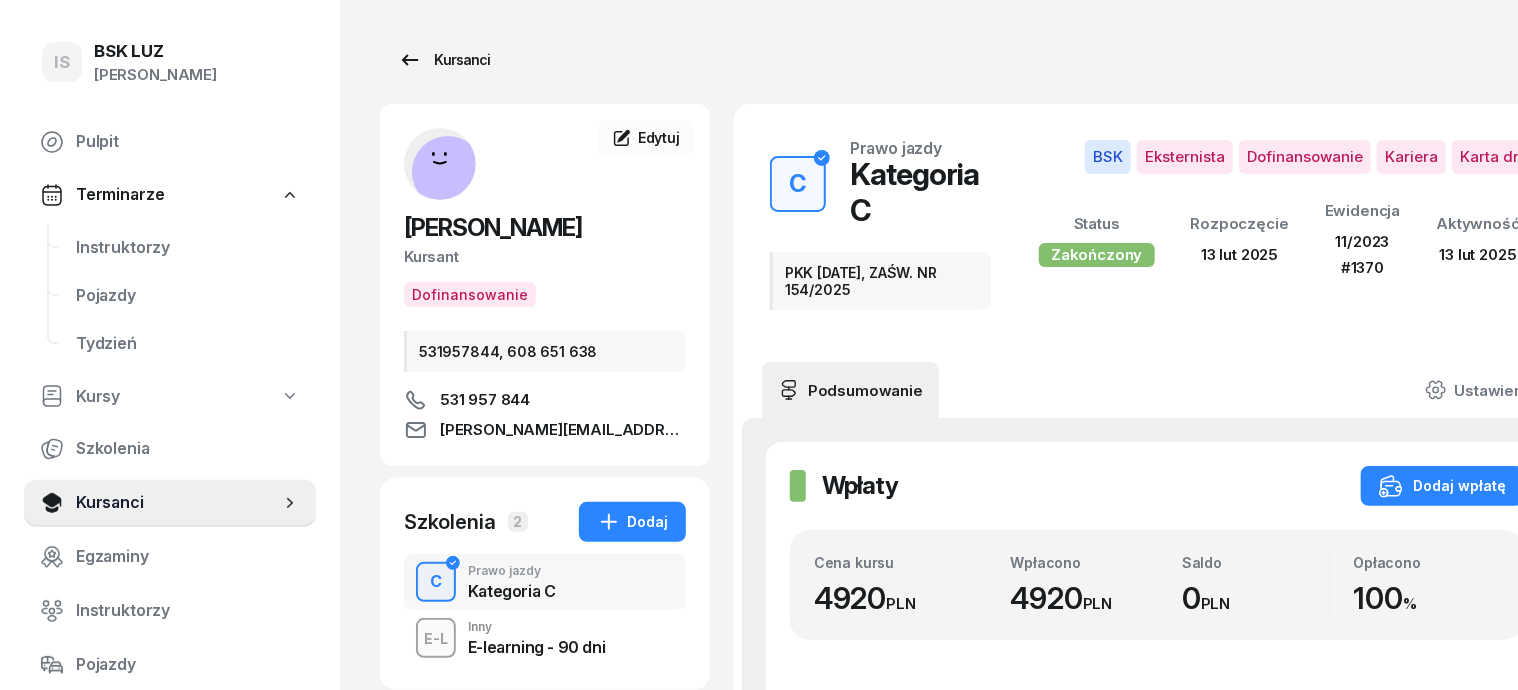 click on "Kursanci" at bounding box center [444, 60] 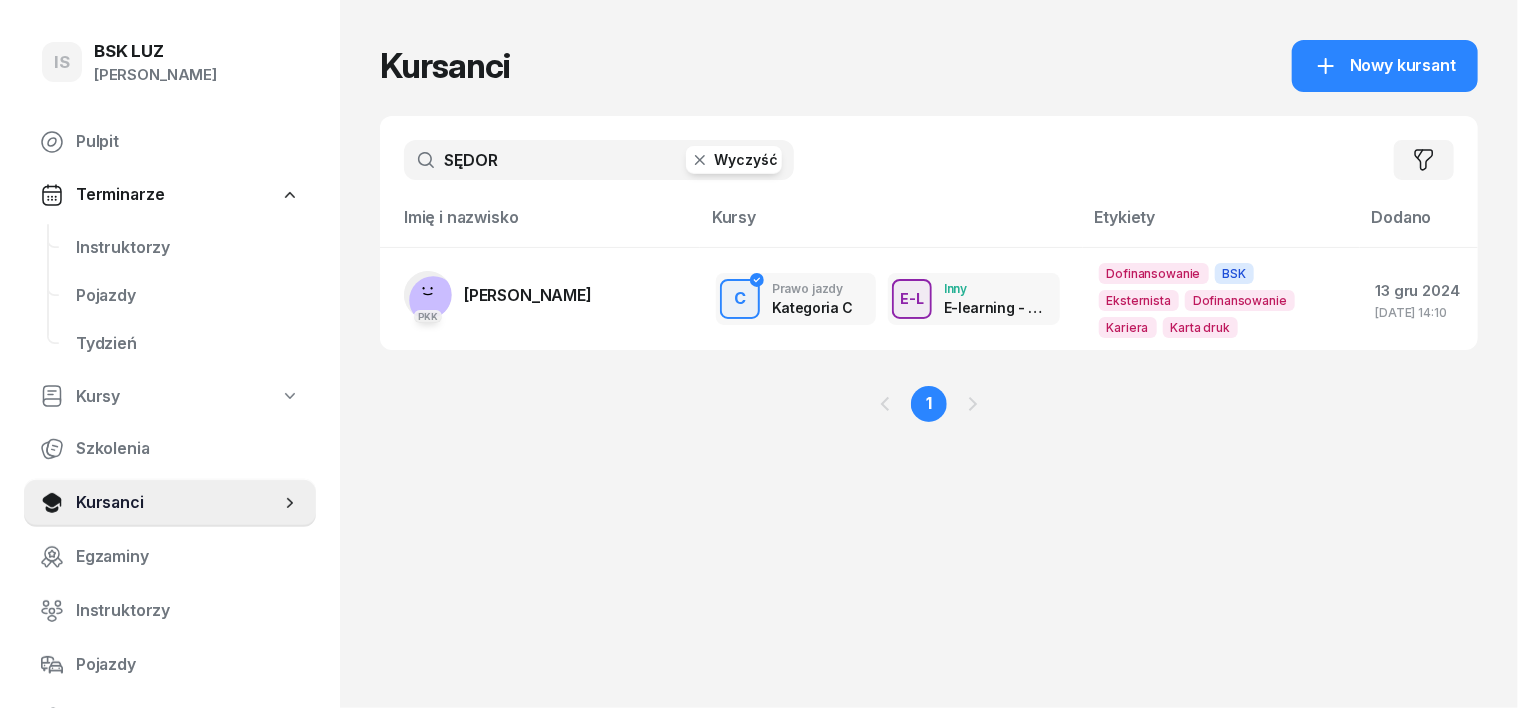 click 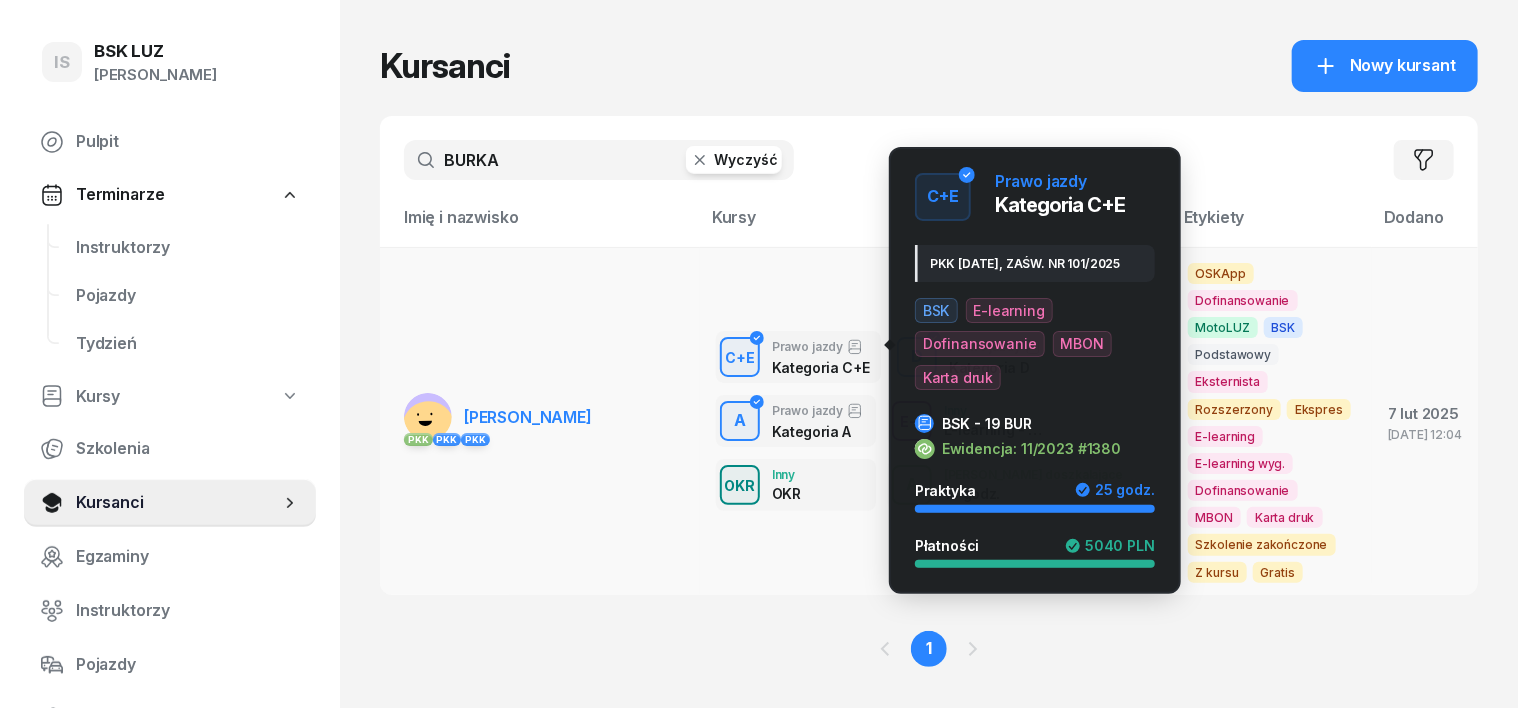 type on "BURKA" 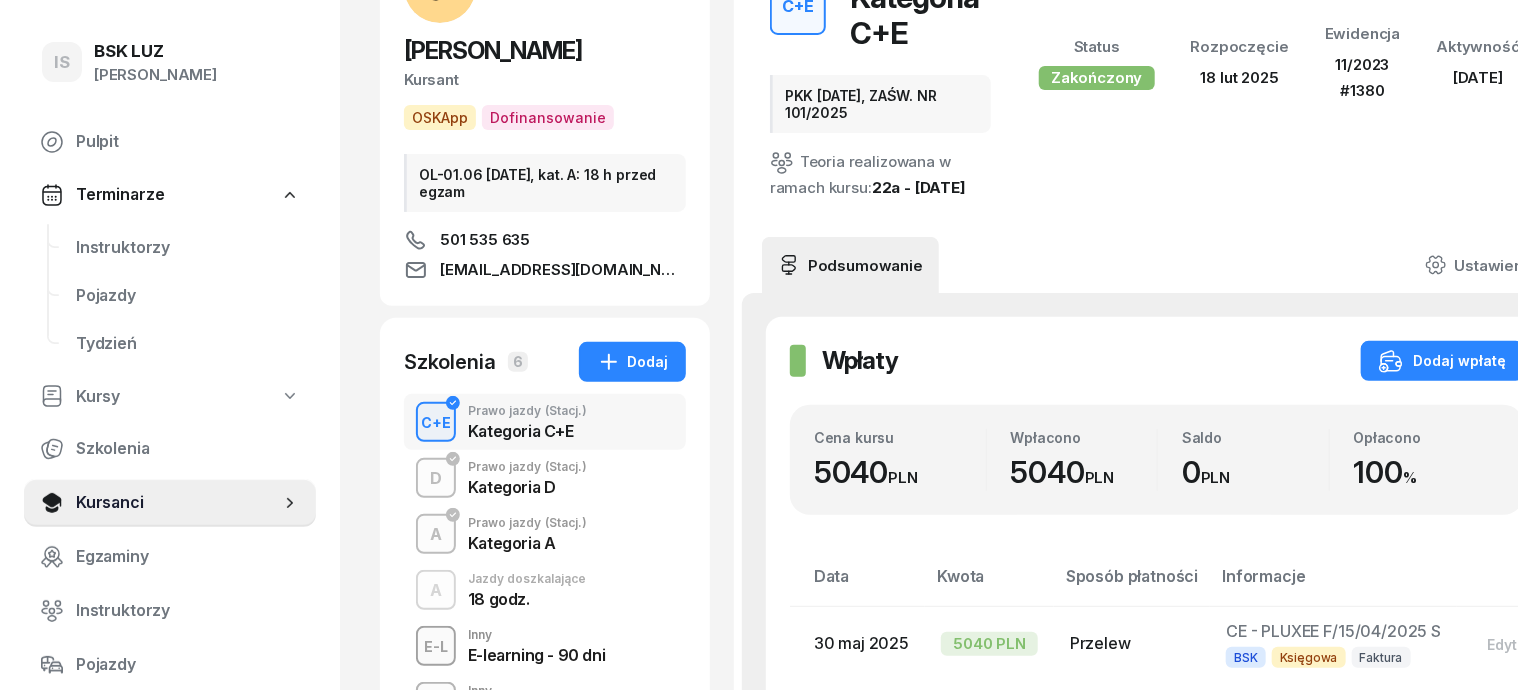 scroll, scrollTop: 124, scrollLeft: 0, axis: vertical 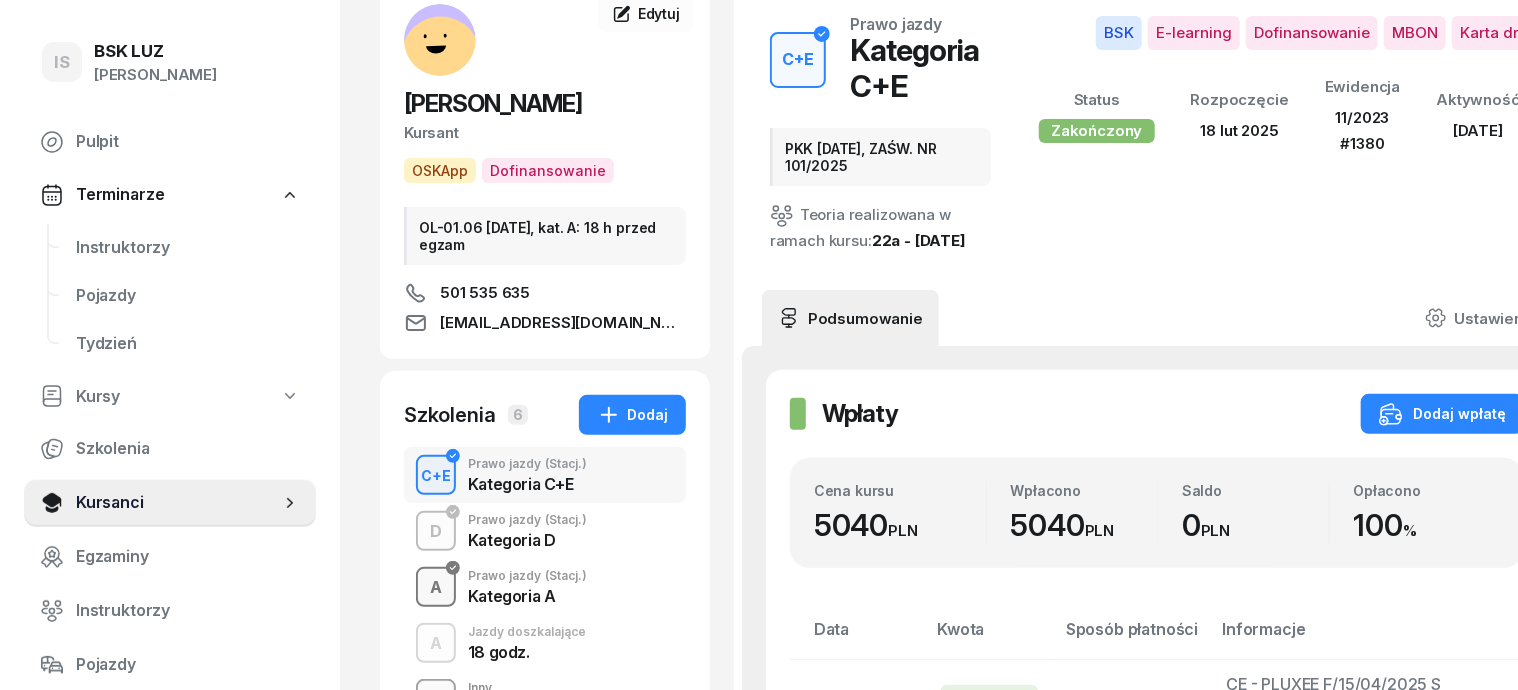 click on "A" at bounding box center (436, 588) 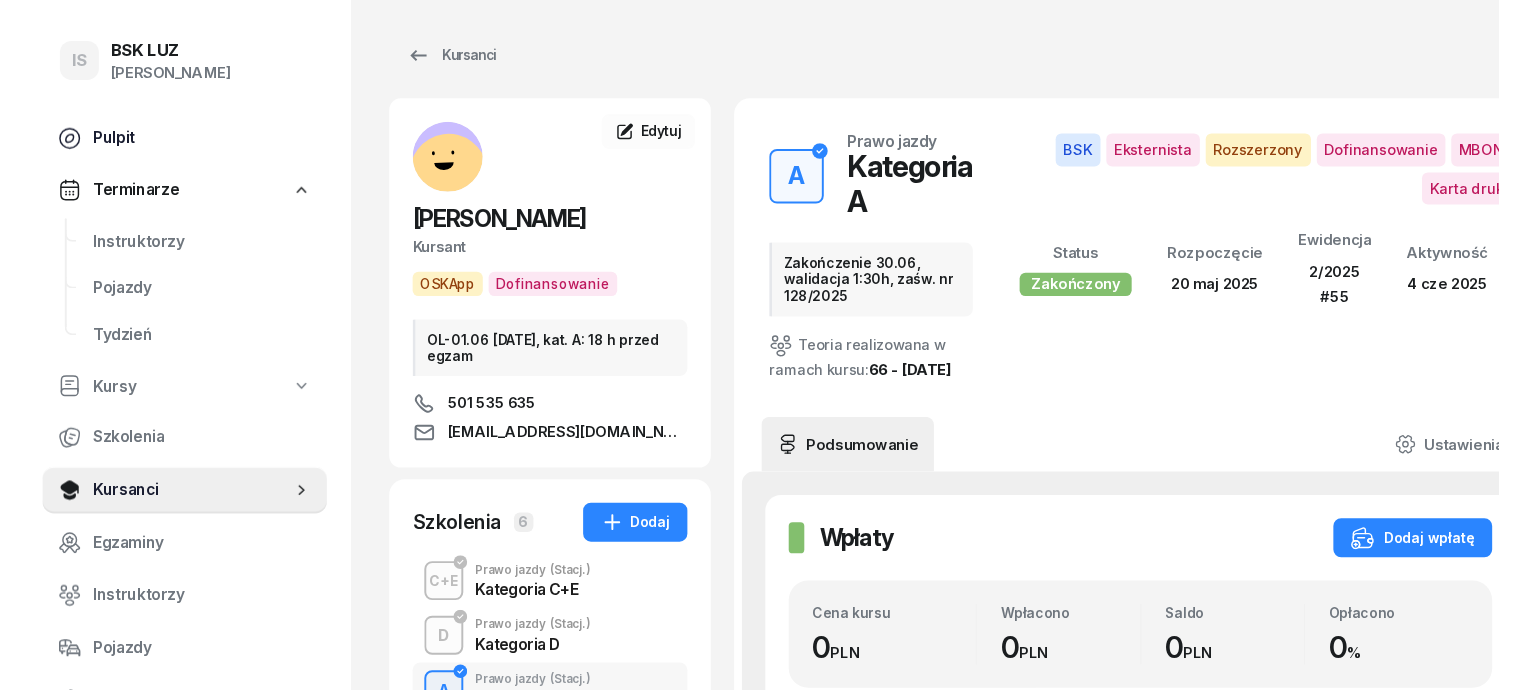 scroll, scrollTop: 0, scrollLeft: 0, axis: both 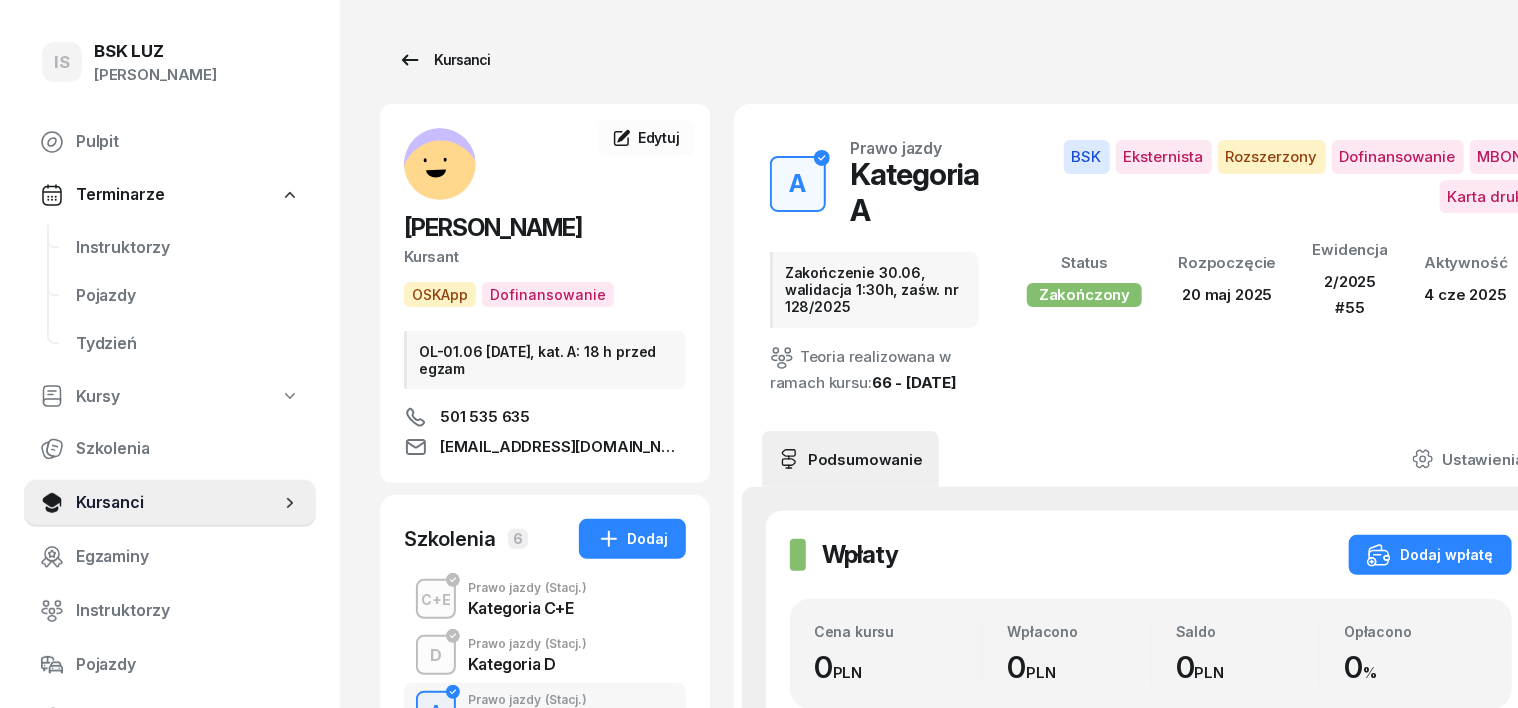 click on "Kursanci" at bounding box center (444, 60) 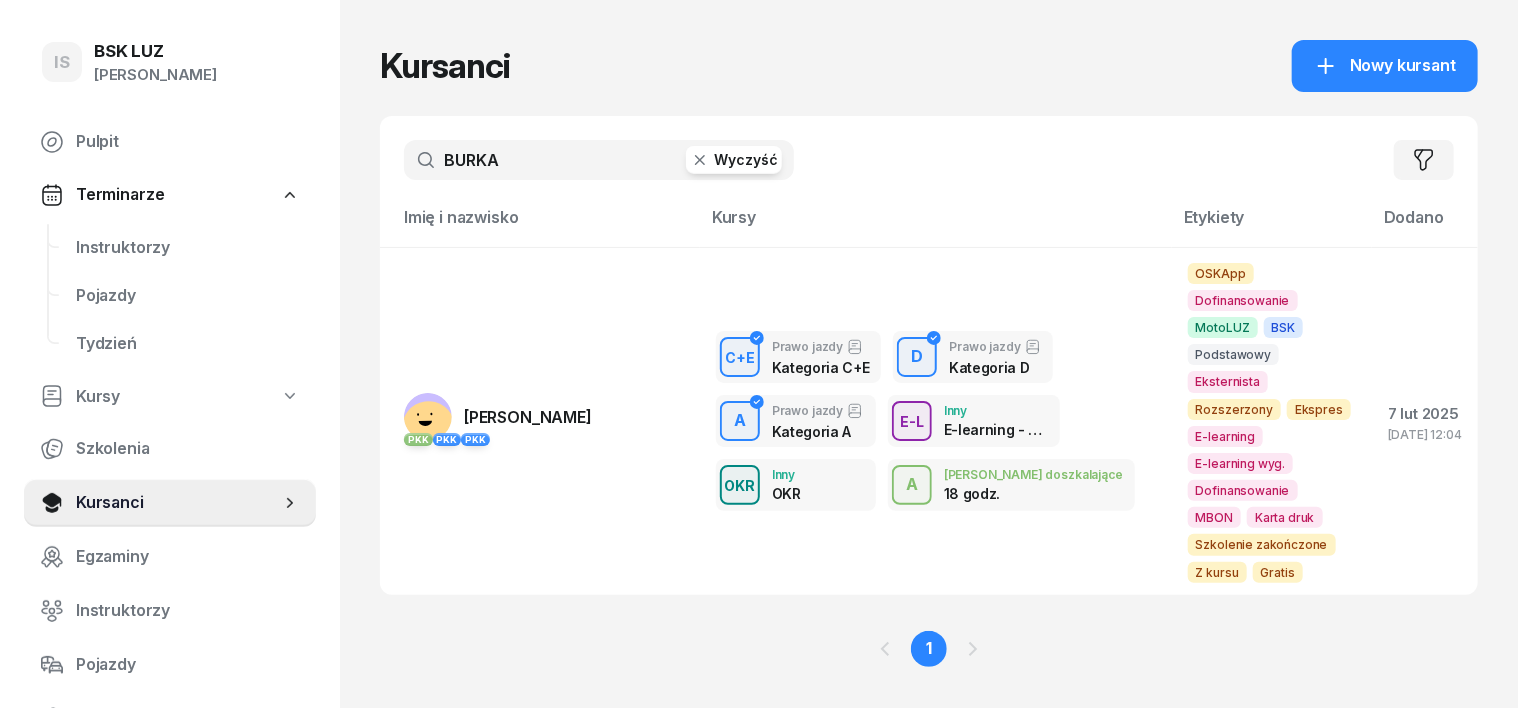 click 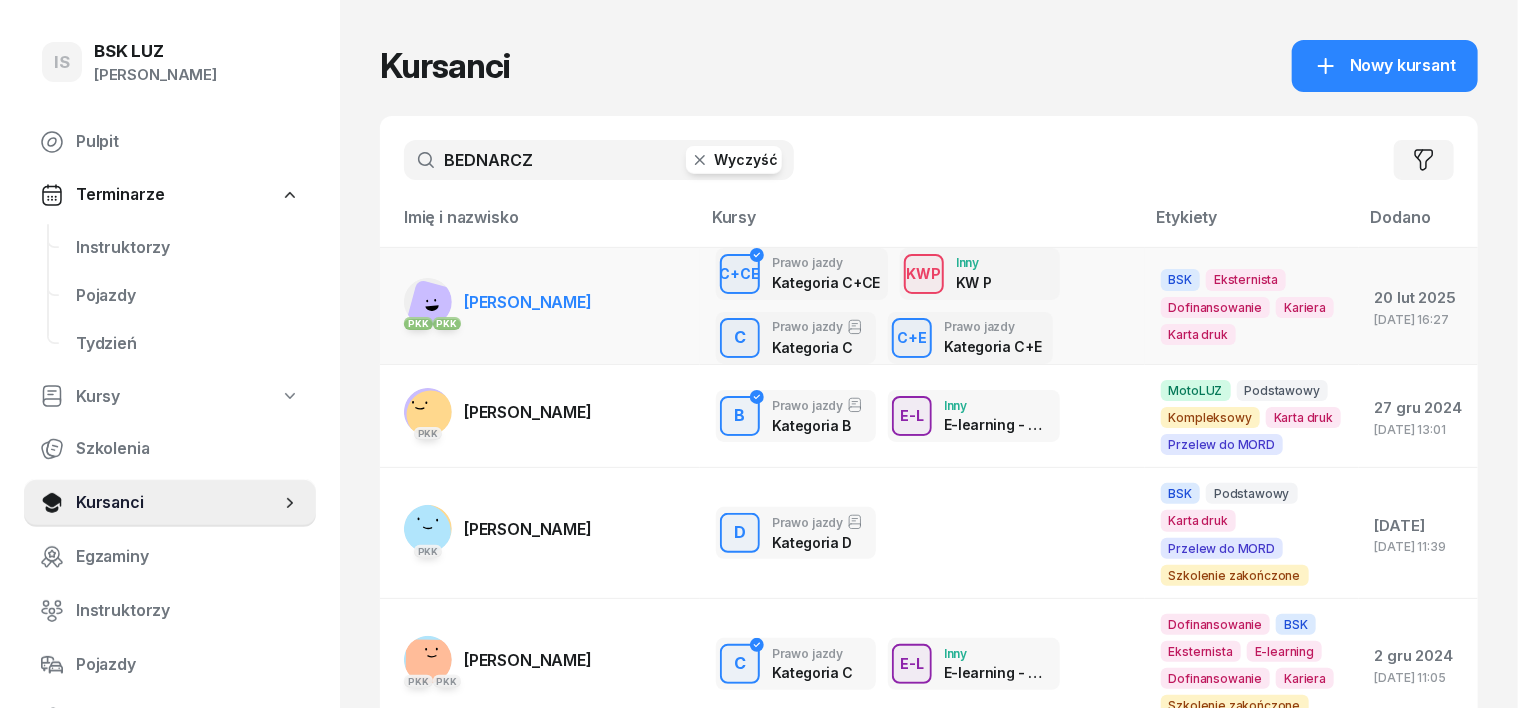 type on "BEDNARCZ" 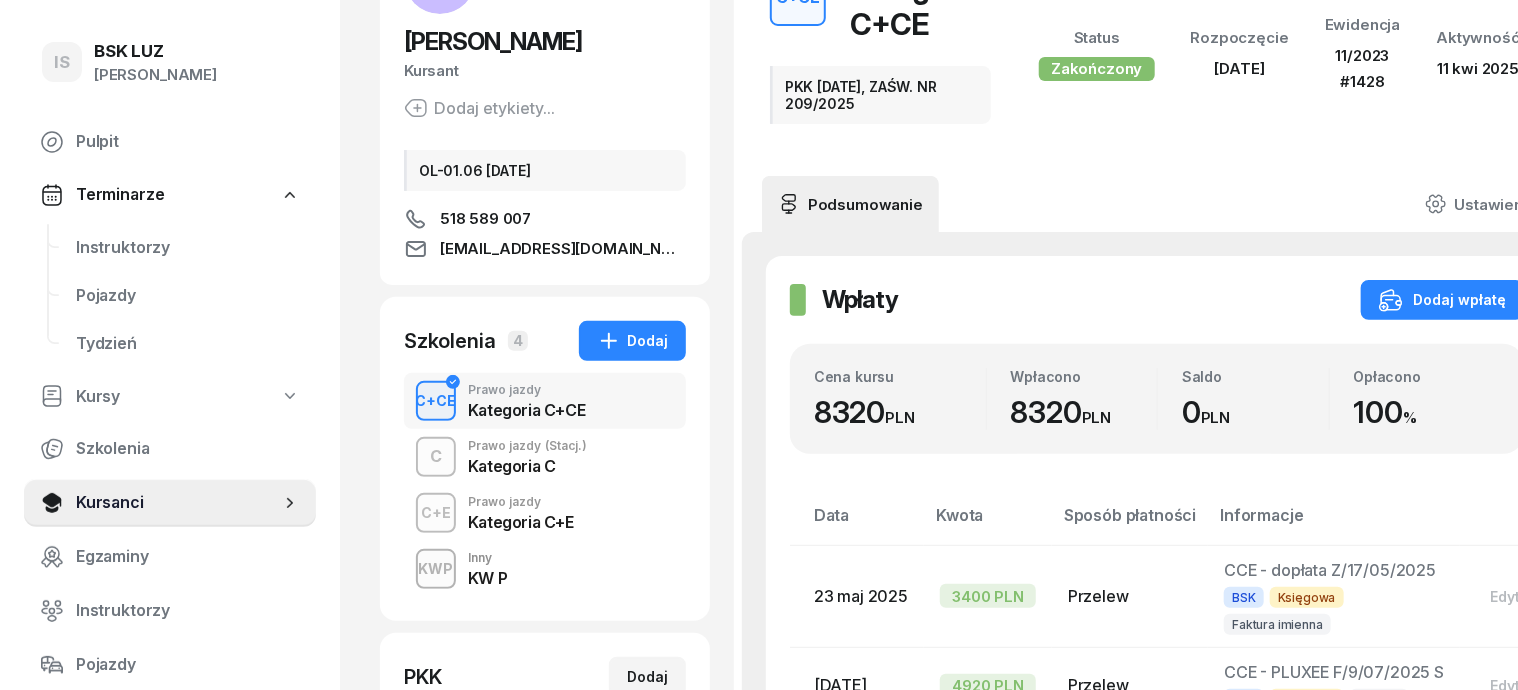 scroll, scrollTop: 0, scrollLeft: 0, axis: both 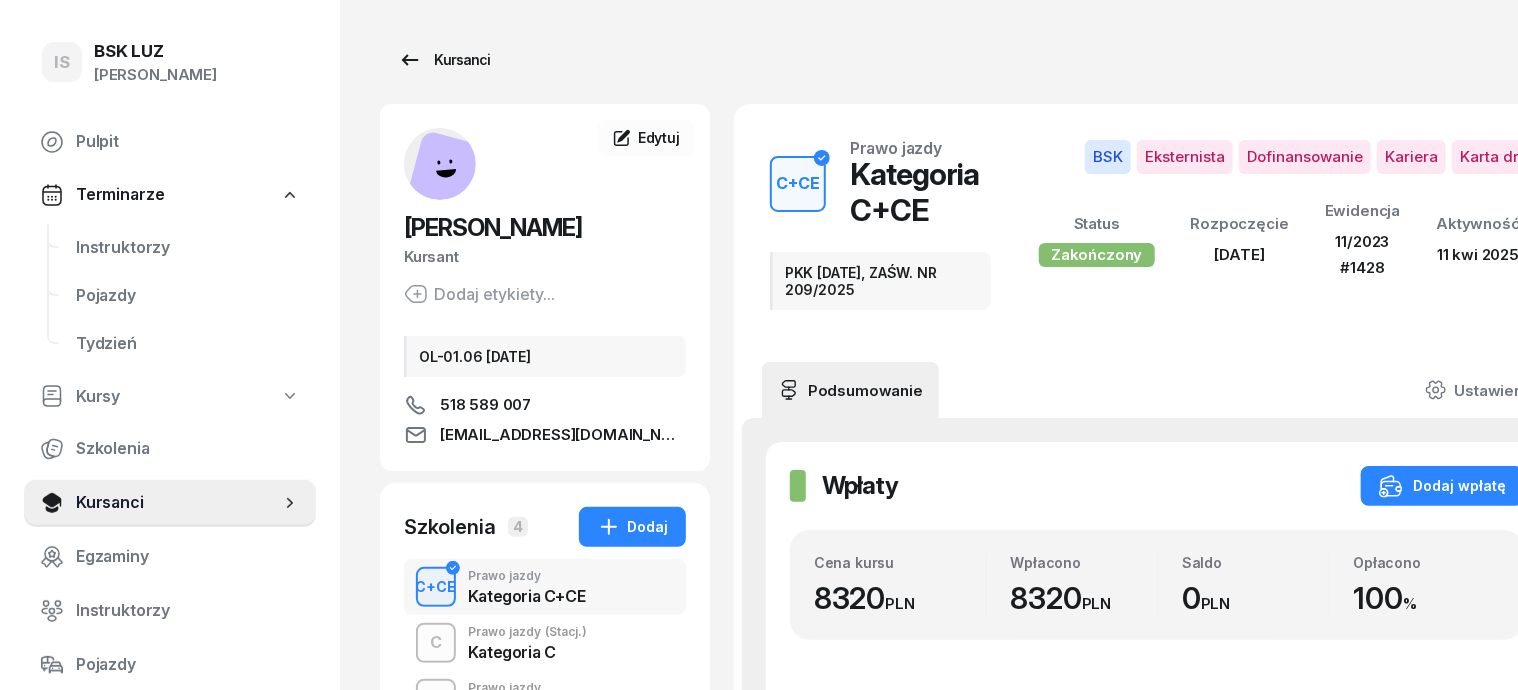 click on "Kursanci" at bounding box center (444, 60) 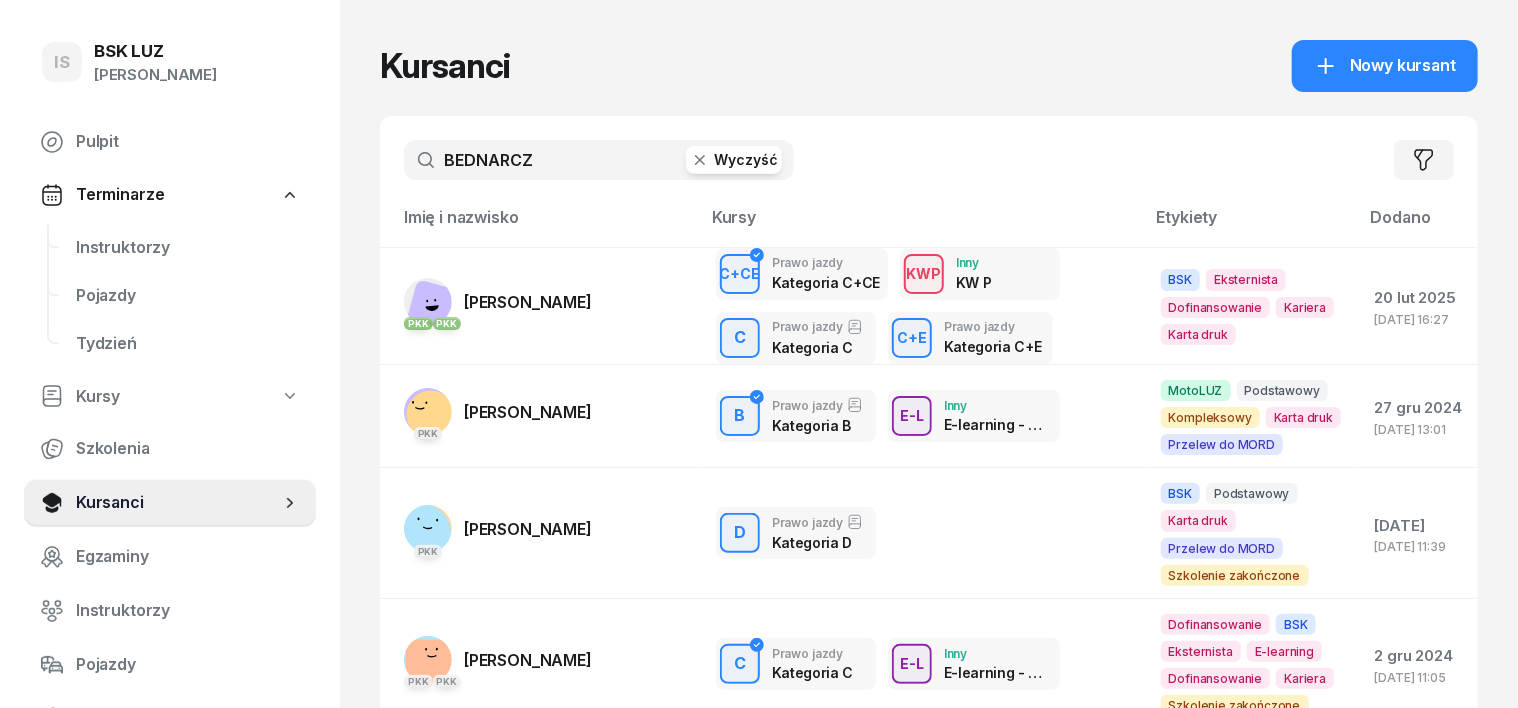 click 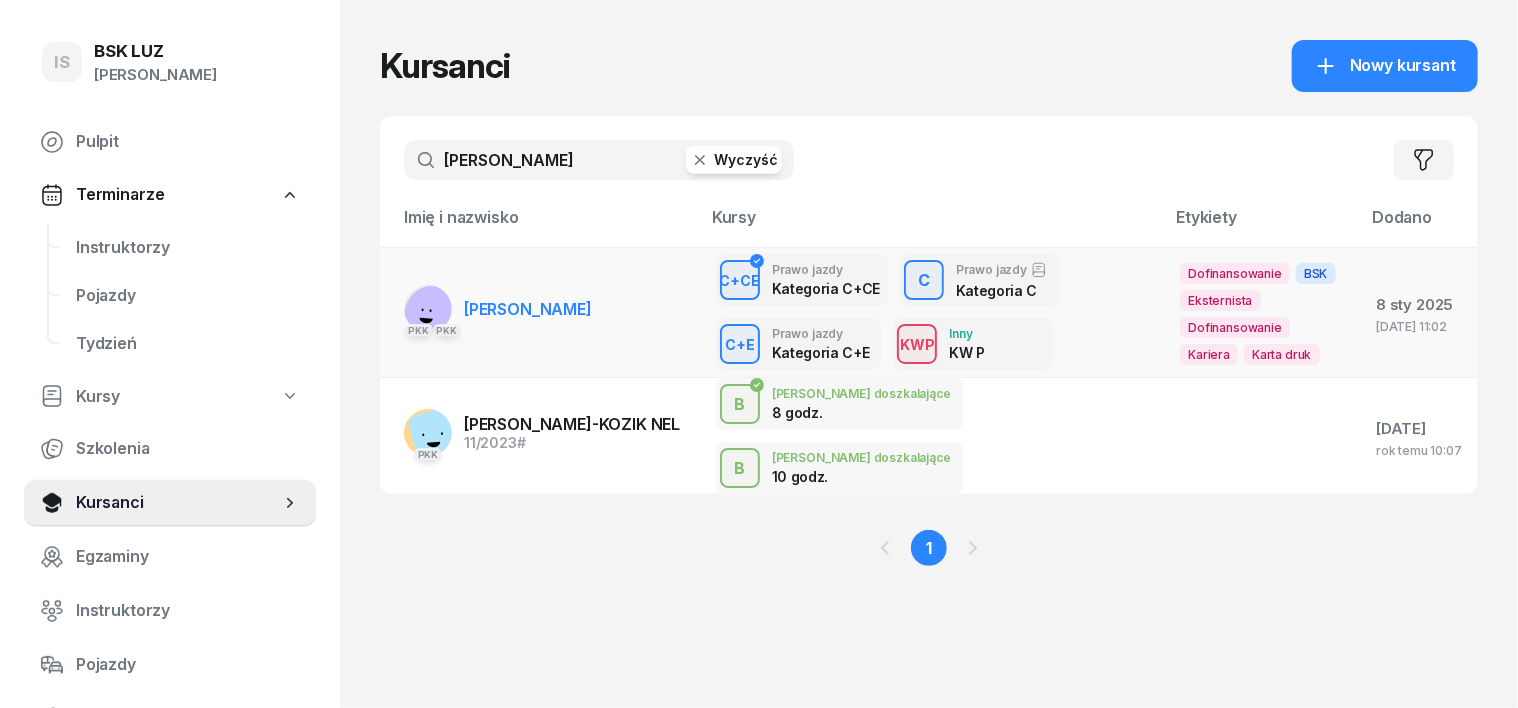 type on "[PERSON_NAME]" 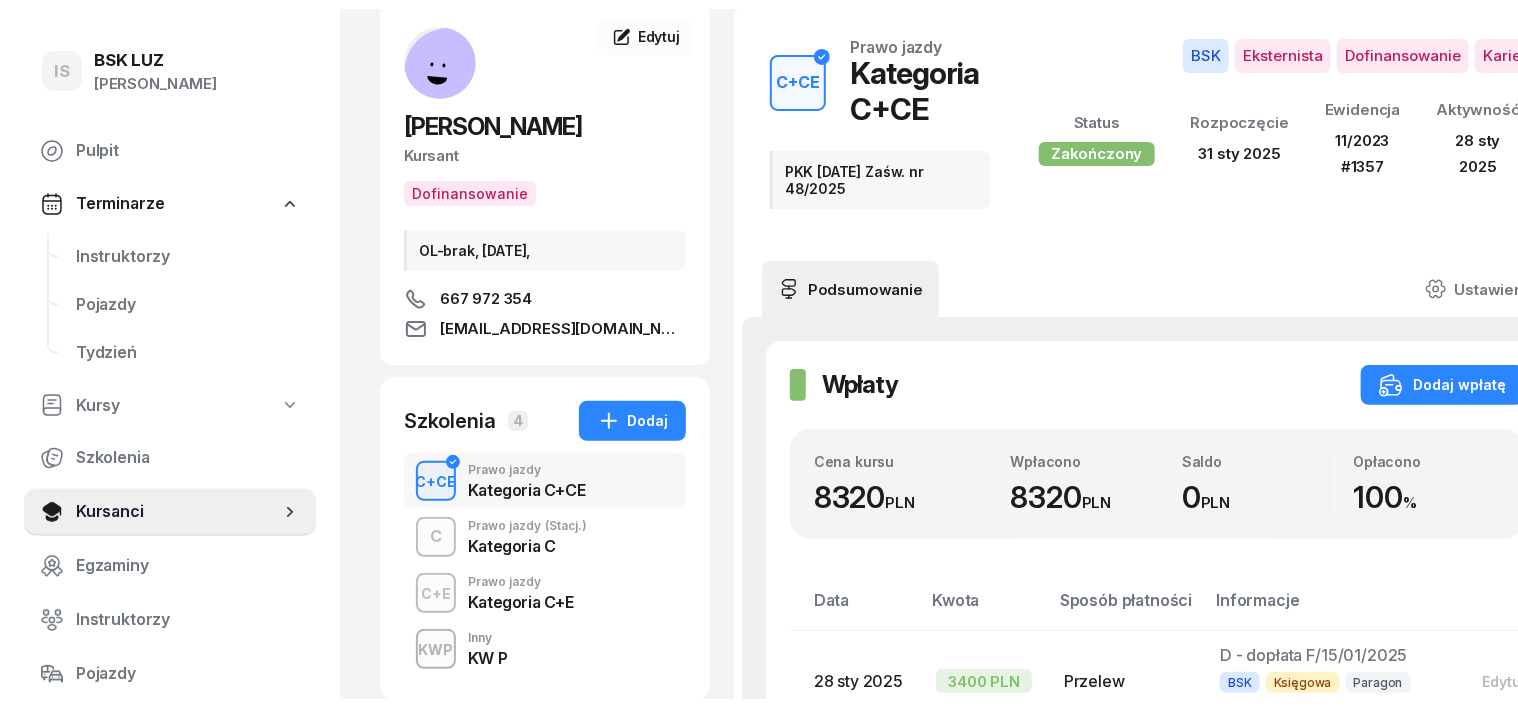 scroll, scrollTop: 0, scrollLeft: 0, axis: both 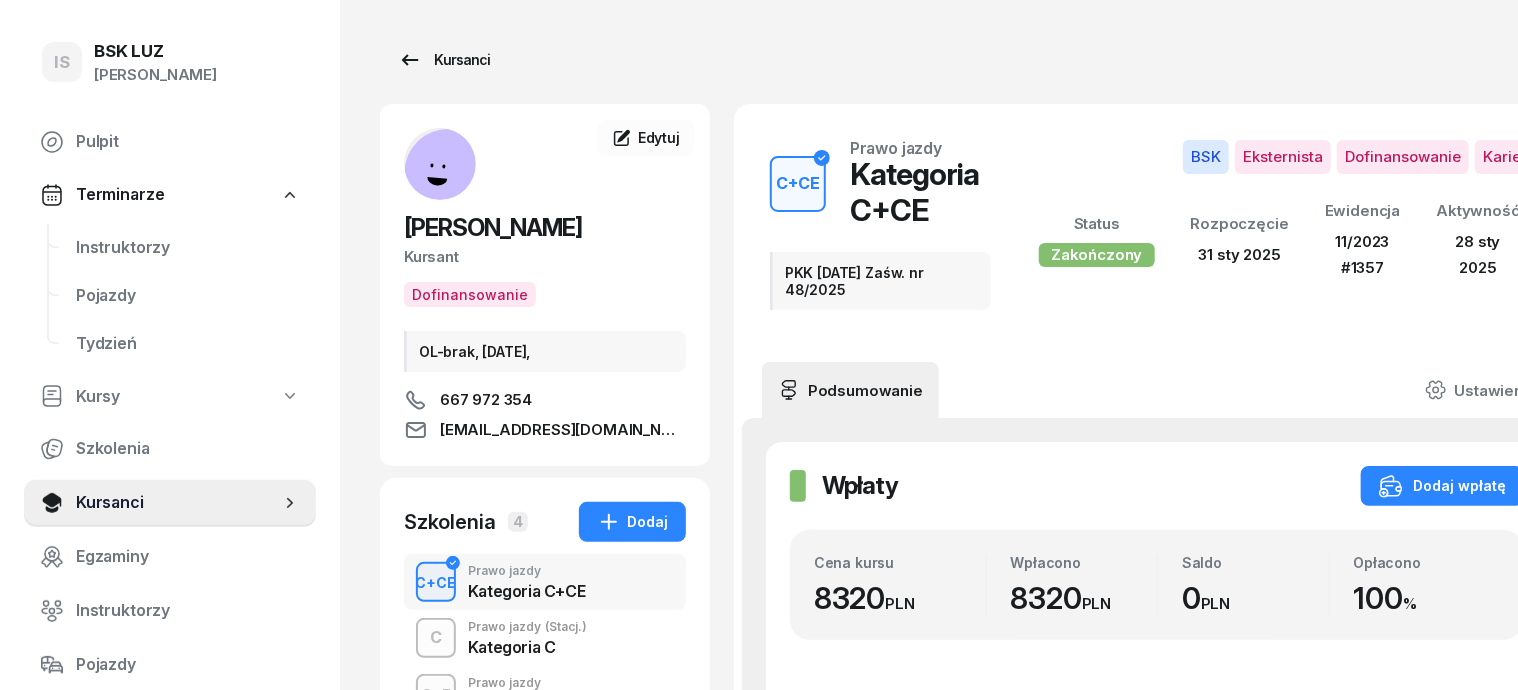 click on "Kursanci" at bounding box center [444, 60] 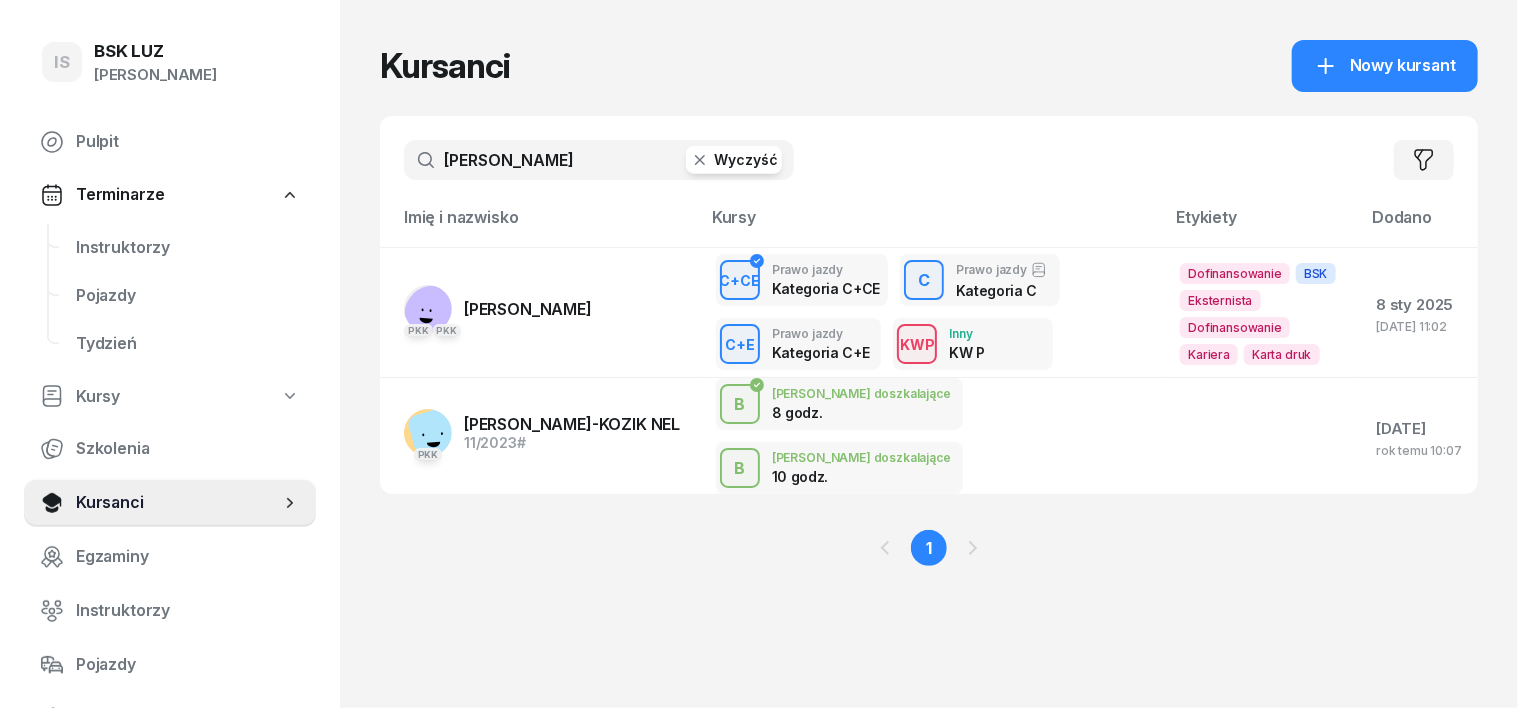 click 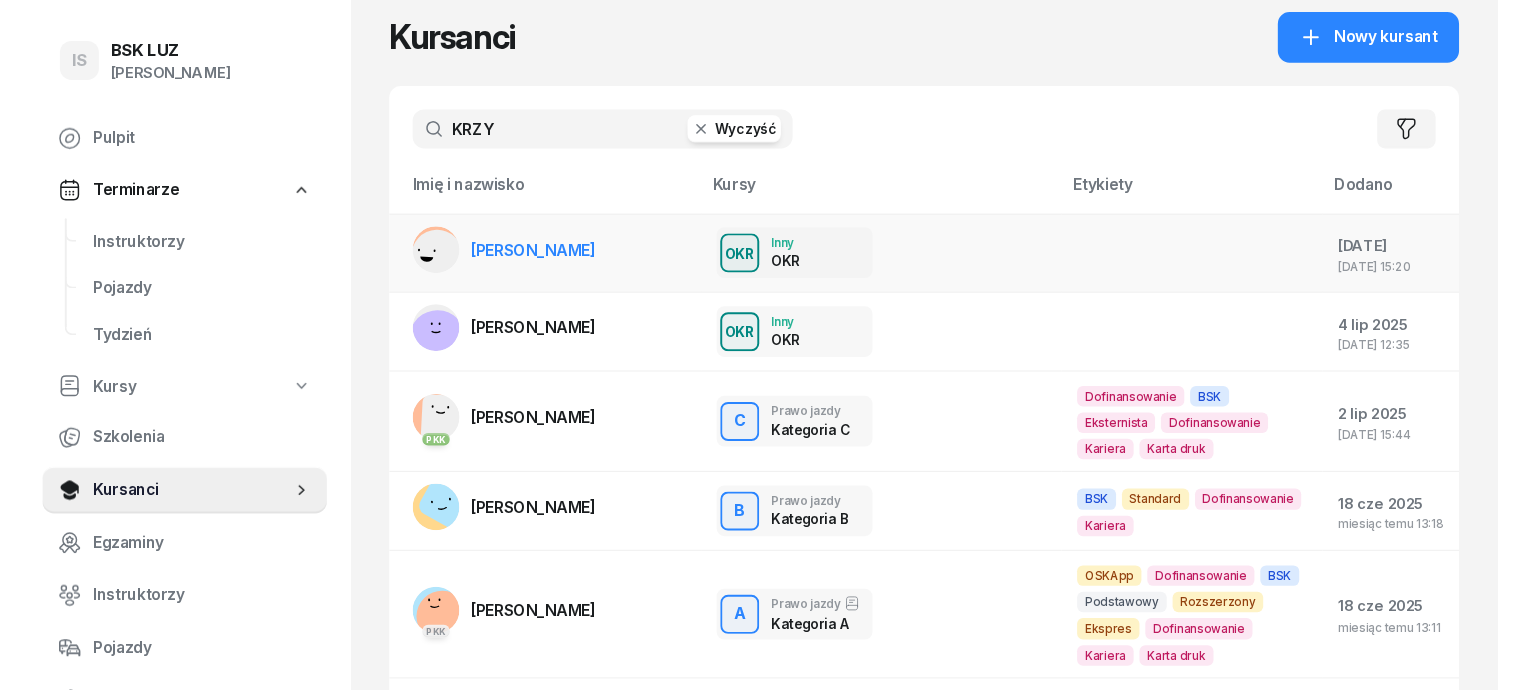 scroll, scrollTop: 0, scrollLeft: 0, axis: both 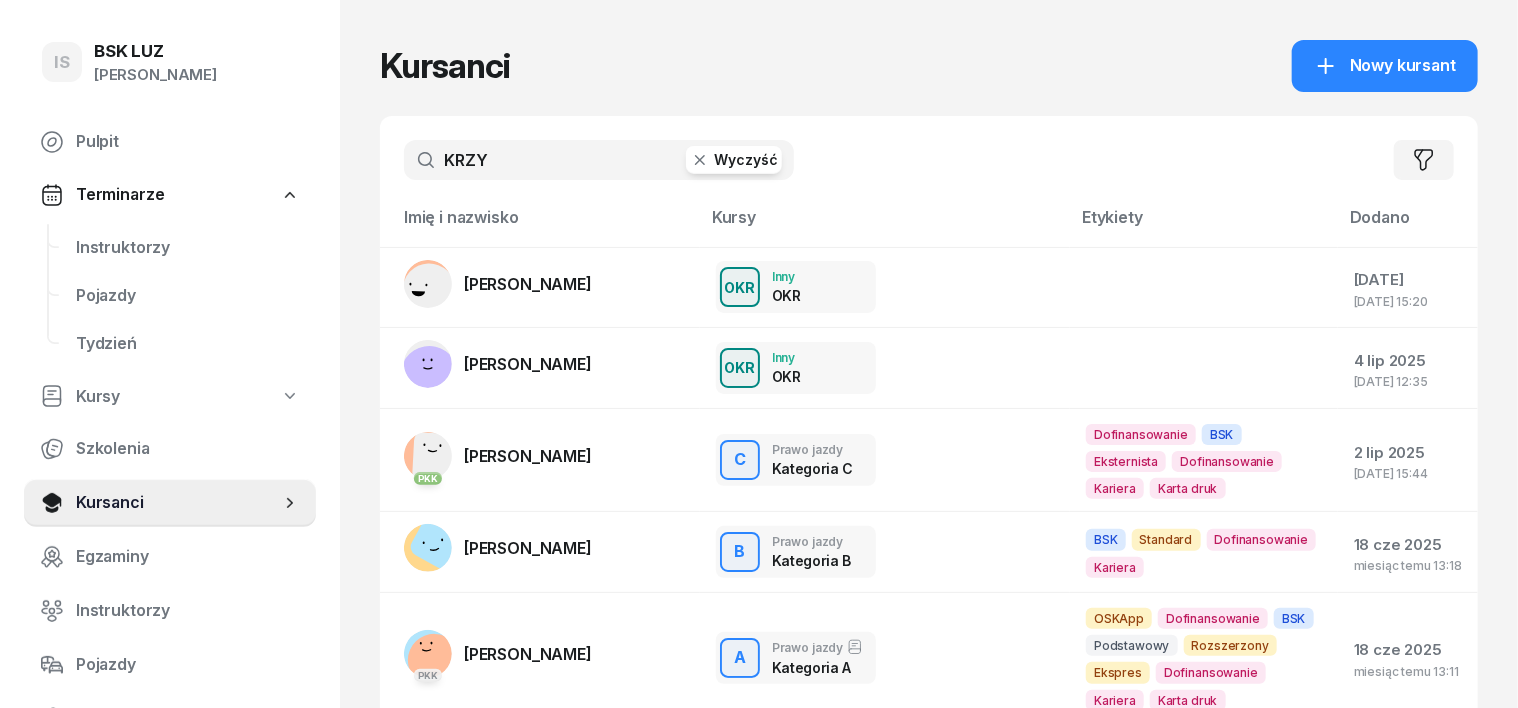 click on "KRZY  Wyczyść  Filtruj" 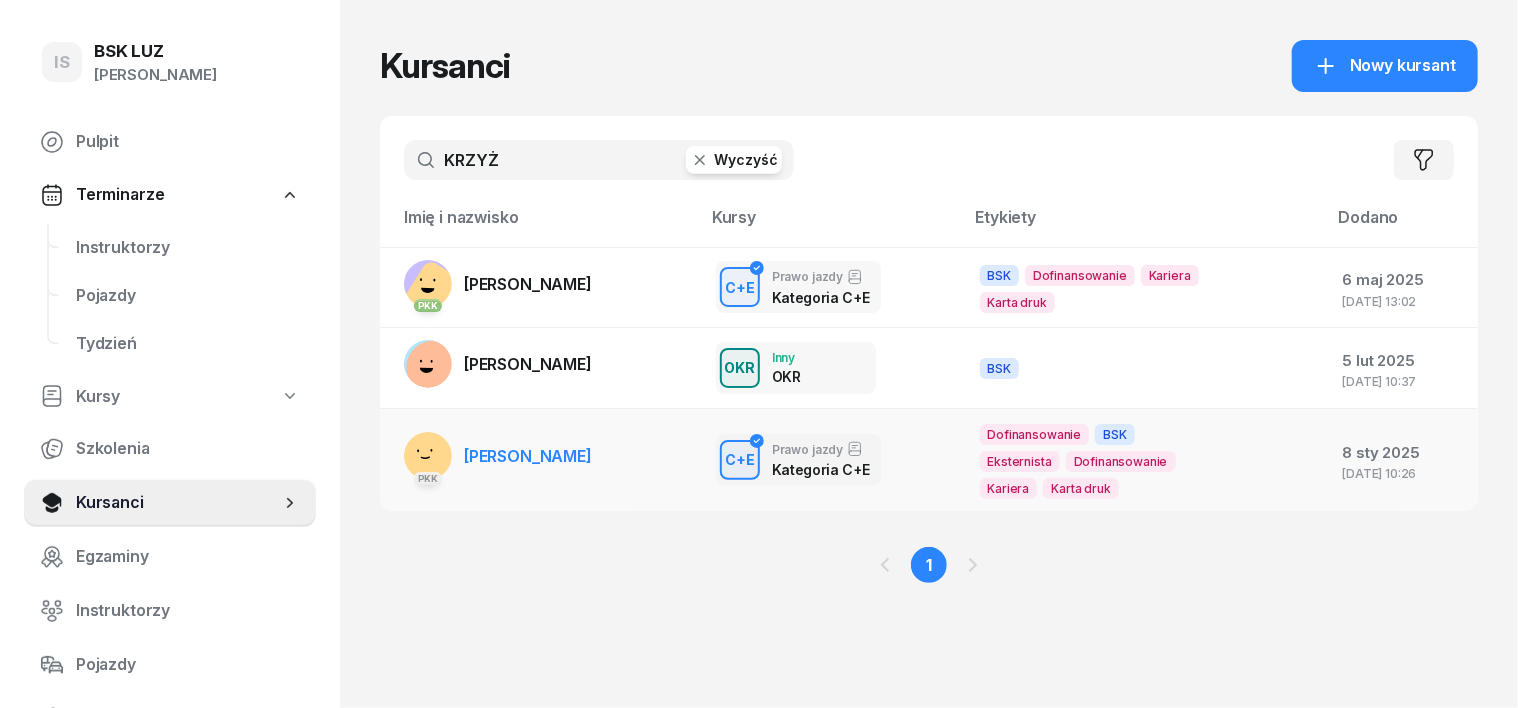 type on "KRZYŻ" 